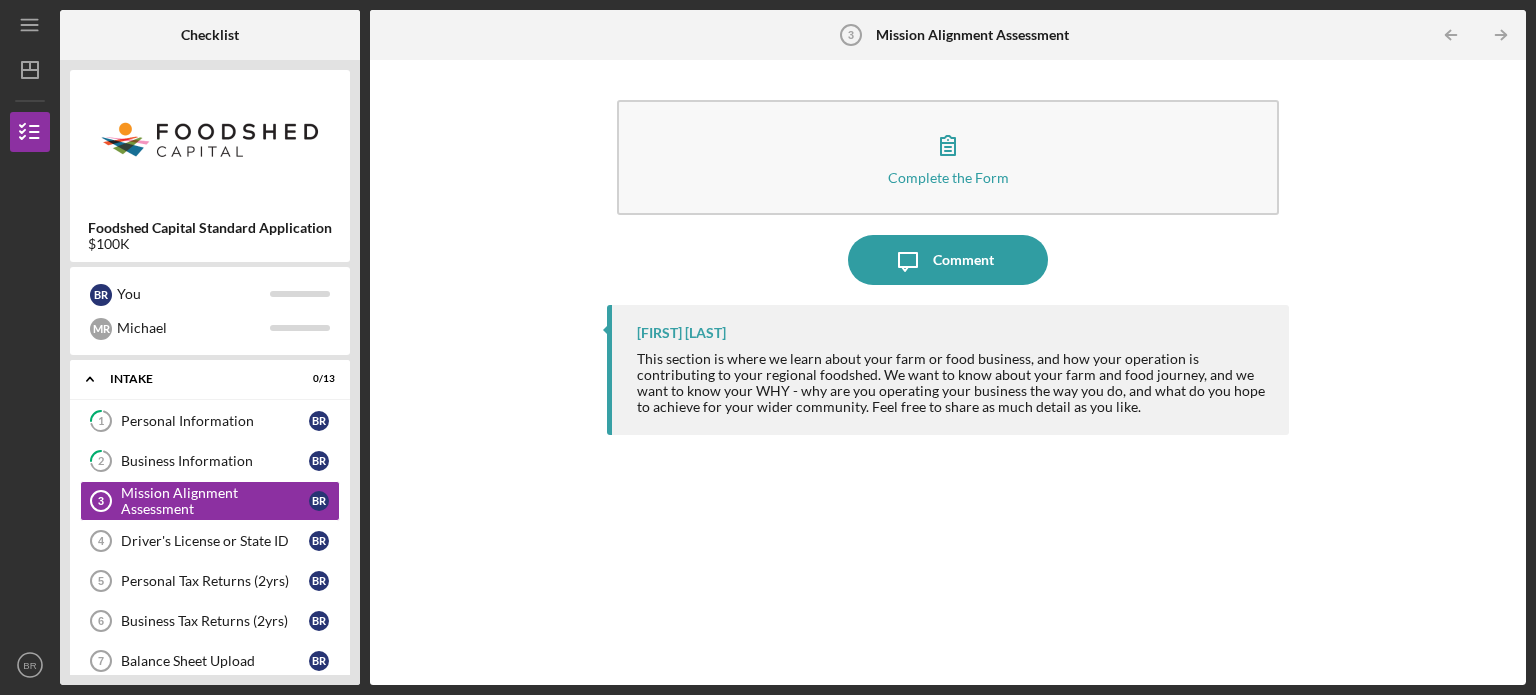scroll, scrollTop: 0, scrollLeft: 0, axis: both 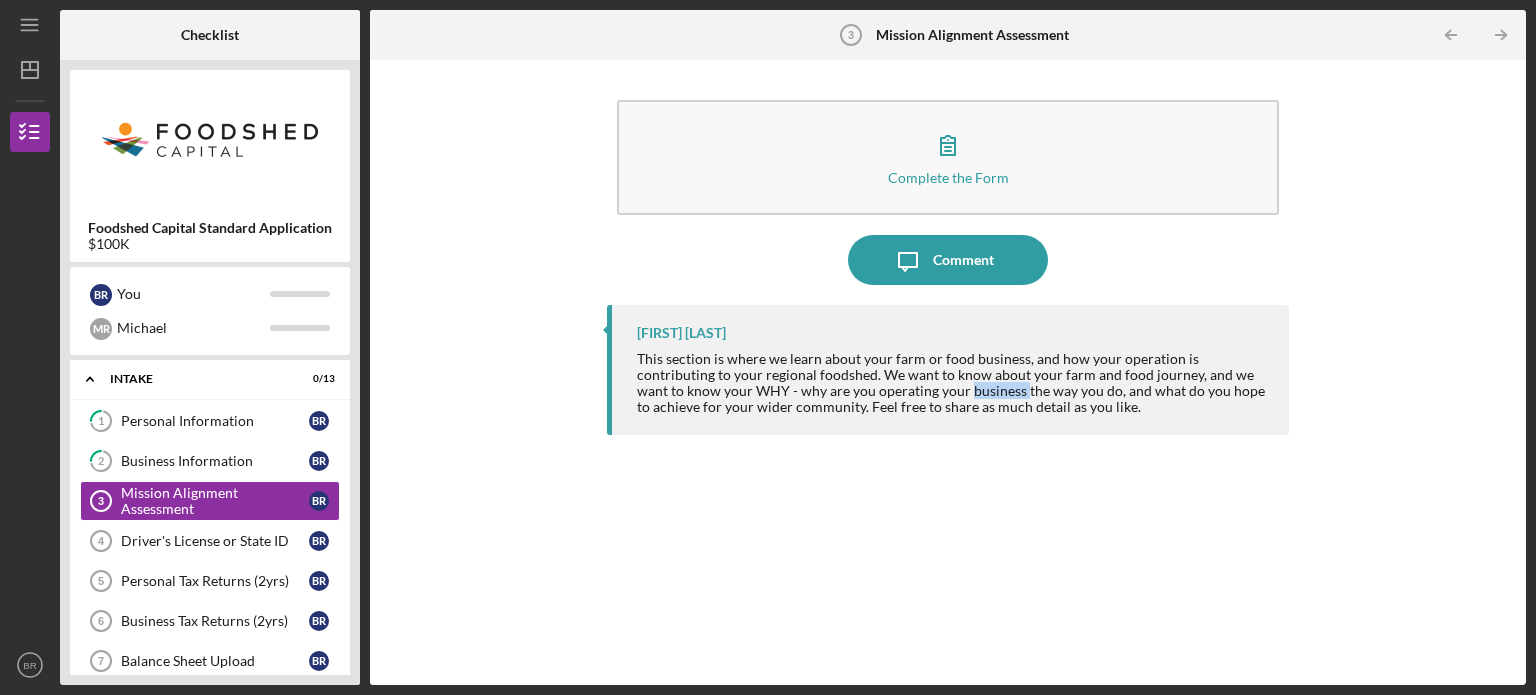 click on "This section is where we learn about your farm or food business, and how your operation is contributing to your regional foodshed. We want to know about your farm and food journey, and we want to know your WHY - why are you operating your business the way you do, and what do you hope to achieve for your wider community. Feel free to share as much detail as you like." at bounding box center (953, 383) 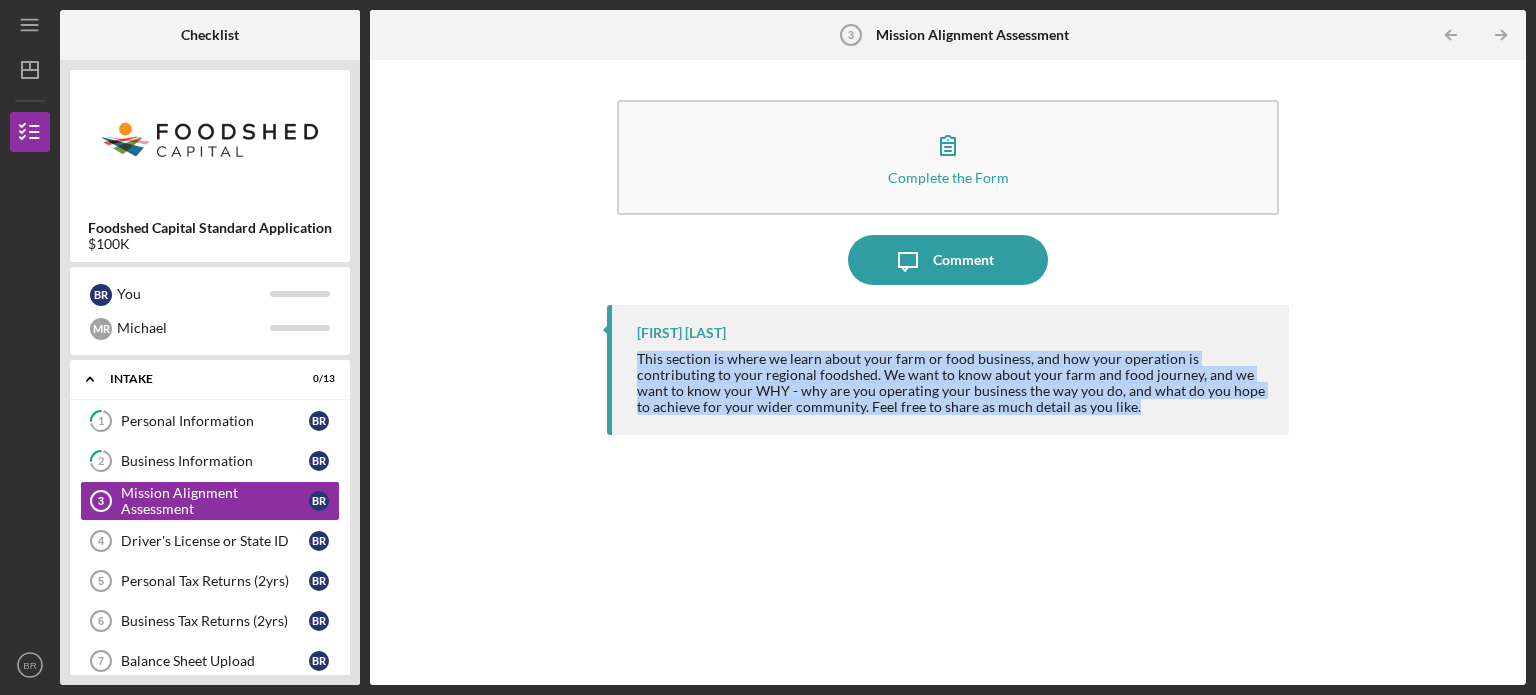 click on "This section is where we learn about your farm or food business, and how your operation is contributing to your regional foodshed. We want to know about your farm and food journey, and we want to know your WHY - why are you operating your business the way you do, and what do you hope to achieve for your wider community. Feel free to share as much detail as you like." at bounding box center (953, 383) 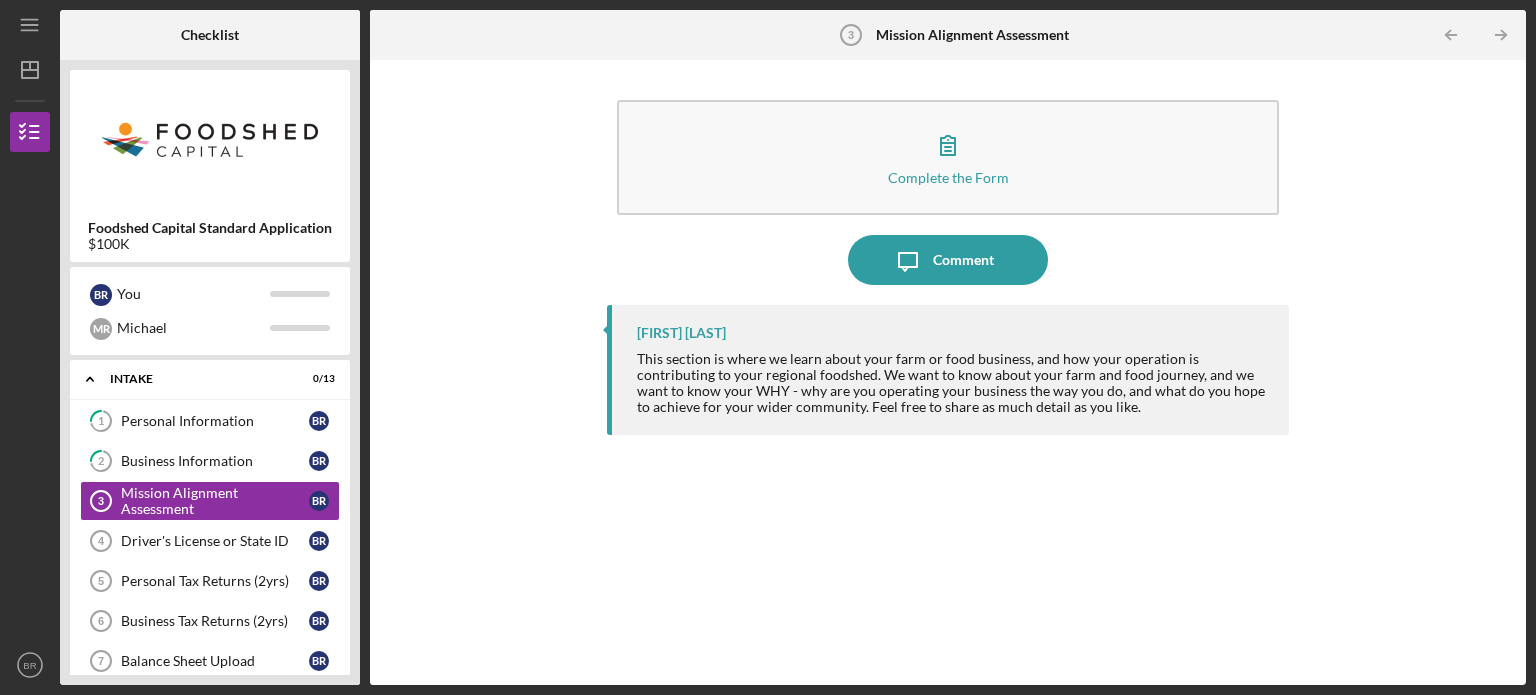 click on "This section is where we learn about your farm or food business, and how your operation is contributing to your regional foodshed. We want to know about your farm and food journey, and we want to know your WHY - why are you operating your business the way you do, and what do you hope to achieve for your wider community. Feel free to share as much detail as you like." at bounding box center [953, 383] 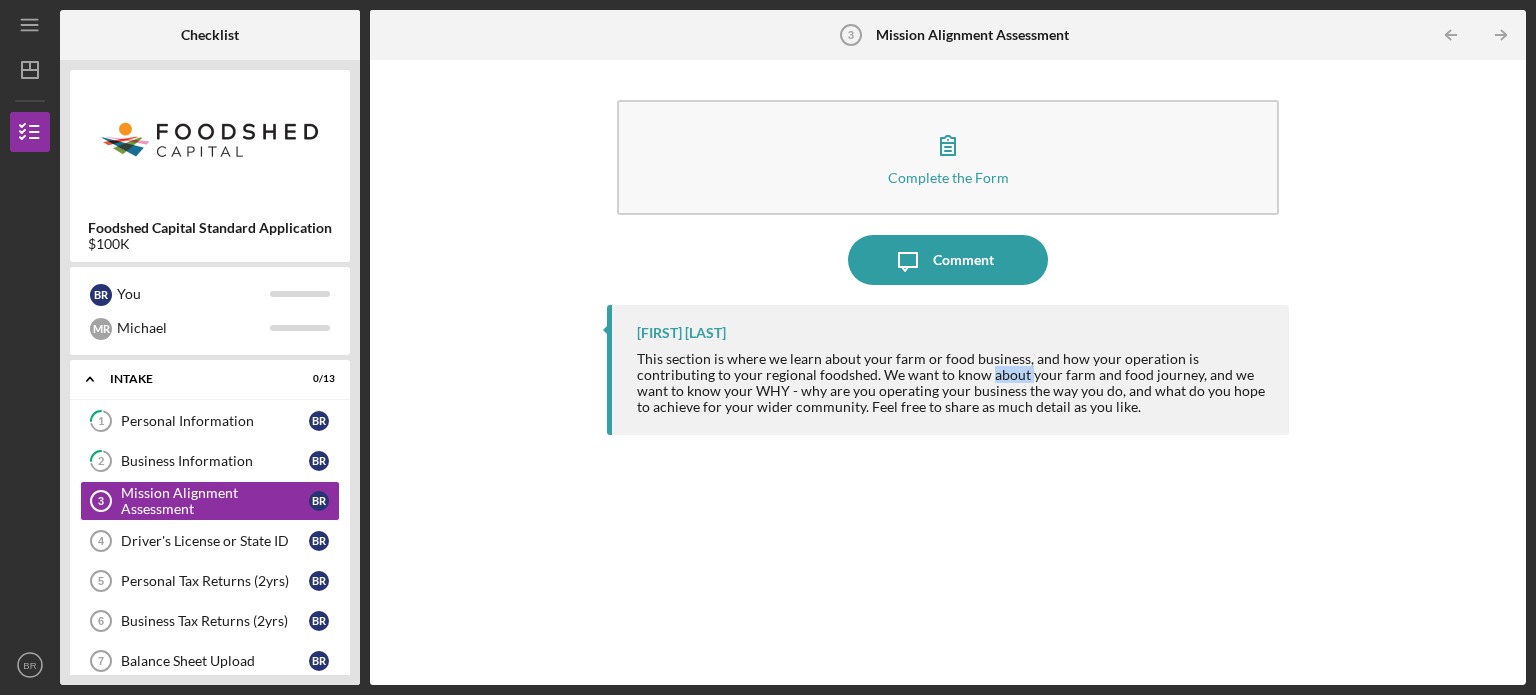 click on "This section is where we learn about your farm or food business, and how your operation is contributing to your regional foodshed. We want to know about your farm and food journey, and we want to know your WHY - why are you operating your business the way you do, and what do you hope to achieve for your wider community. Feel free to share as much detail as you like." at bounding box center [953, 383] 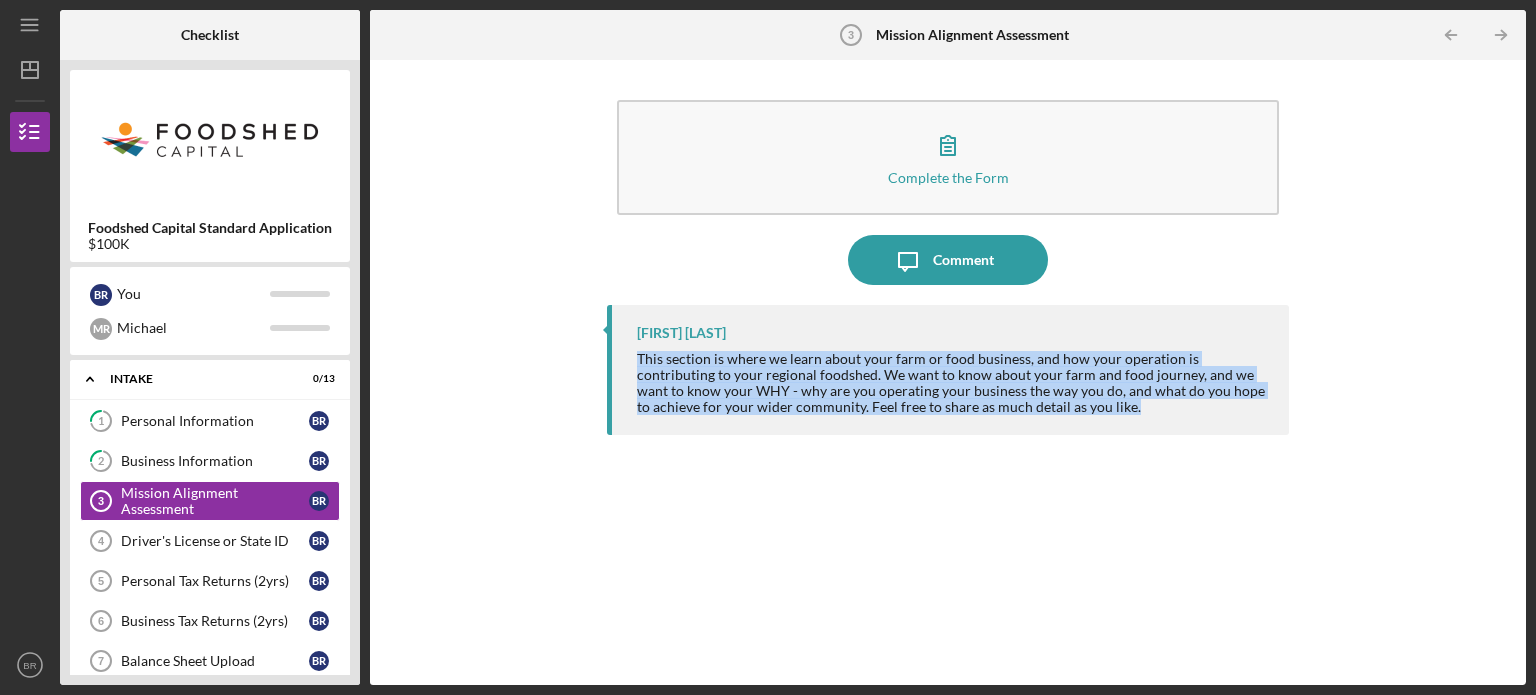 click on "This section is where we learn about your farm or food business, and how your operation is contributing to your regional foodshed. We want to know about your farm and food journey, and we want to know your WHY - why are you operating your business the way you do, and what do you hope to achieve for your wider community. Feel free to share as much detail as you like." at bounding box center [953, 383] 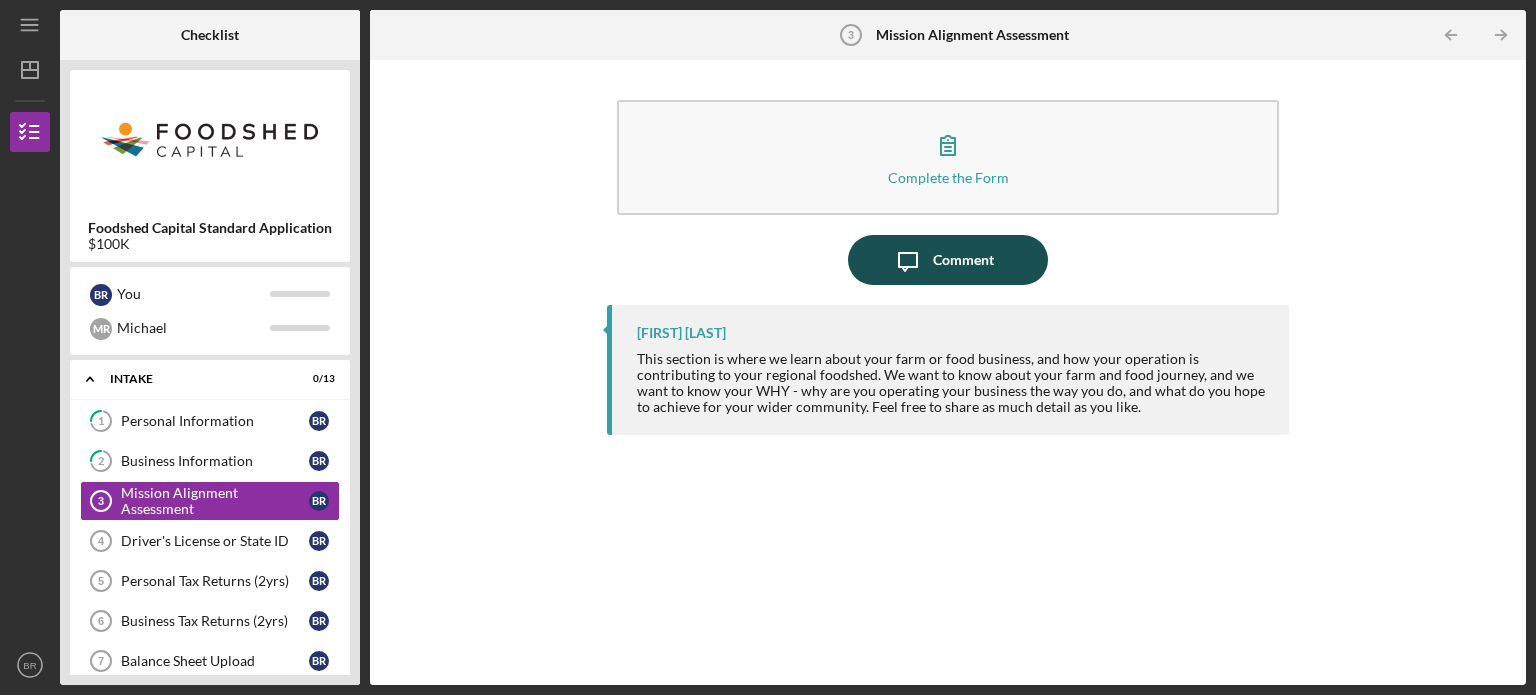 click on "Icon/Message" 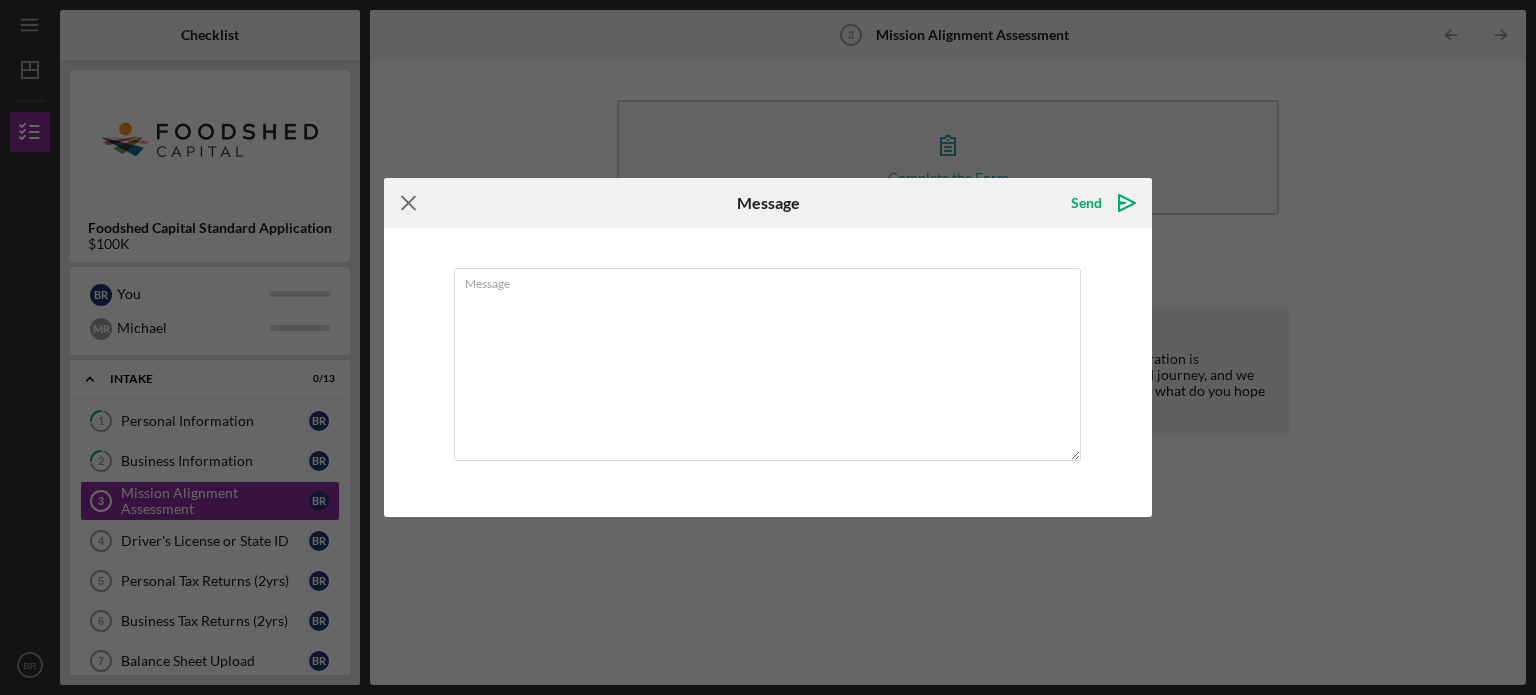 click on "Icon/Menu Close" 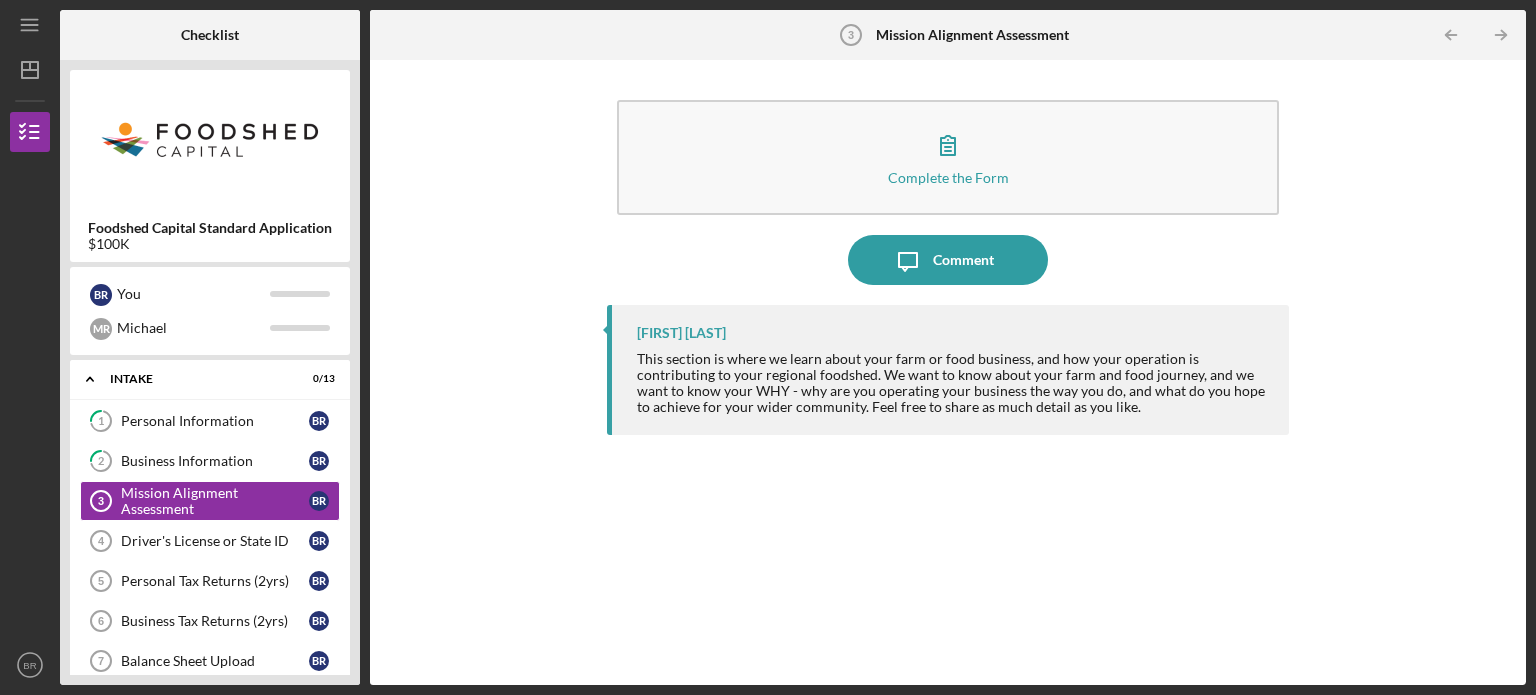 click on "[FIRST] [LAST]  This section is where we learn about your farm or food business, and how your operation is contributing to your regional foodshed. We want to know about your farm and food journey, and we want to know your WHY - why are you operating your business the way you do, and what do you hope to achieve for your wider community. Feel free to share as much detail as you like." at bounding box center (948, 370) 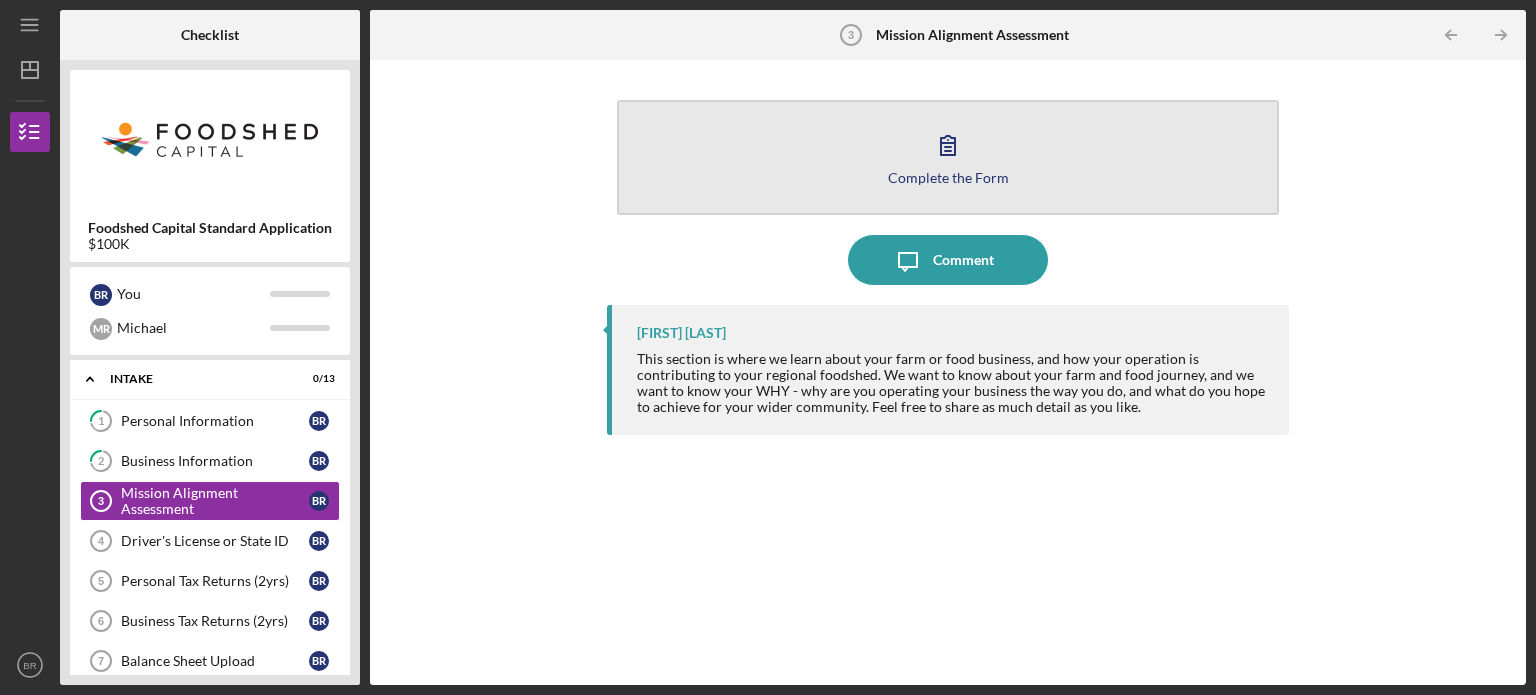 click on "Complete the Form Form" at bounding box center (948, 157) 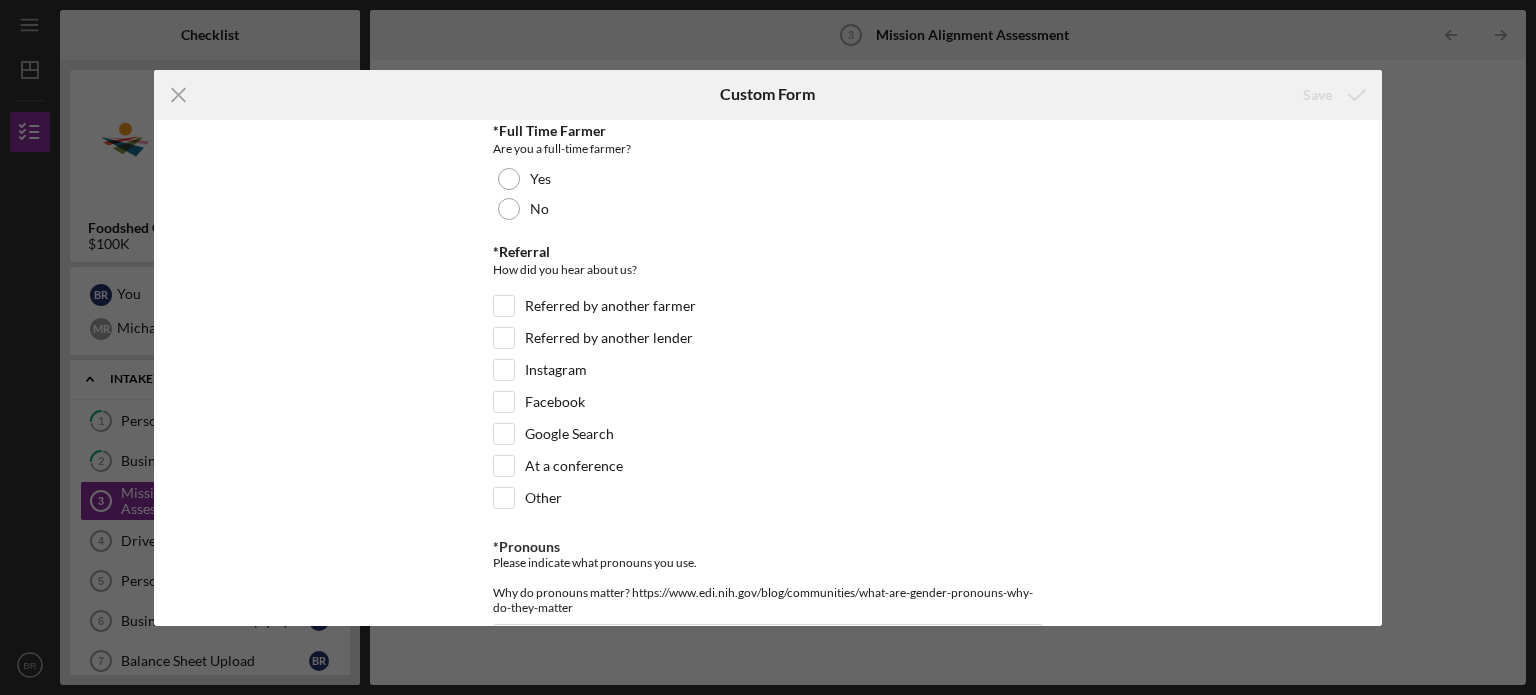 scroll, scrollTop: 3233, scrollLeft: 0, axis: vertical 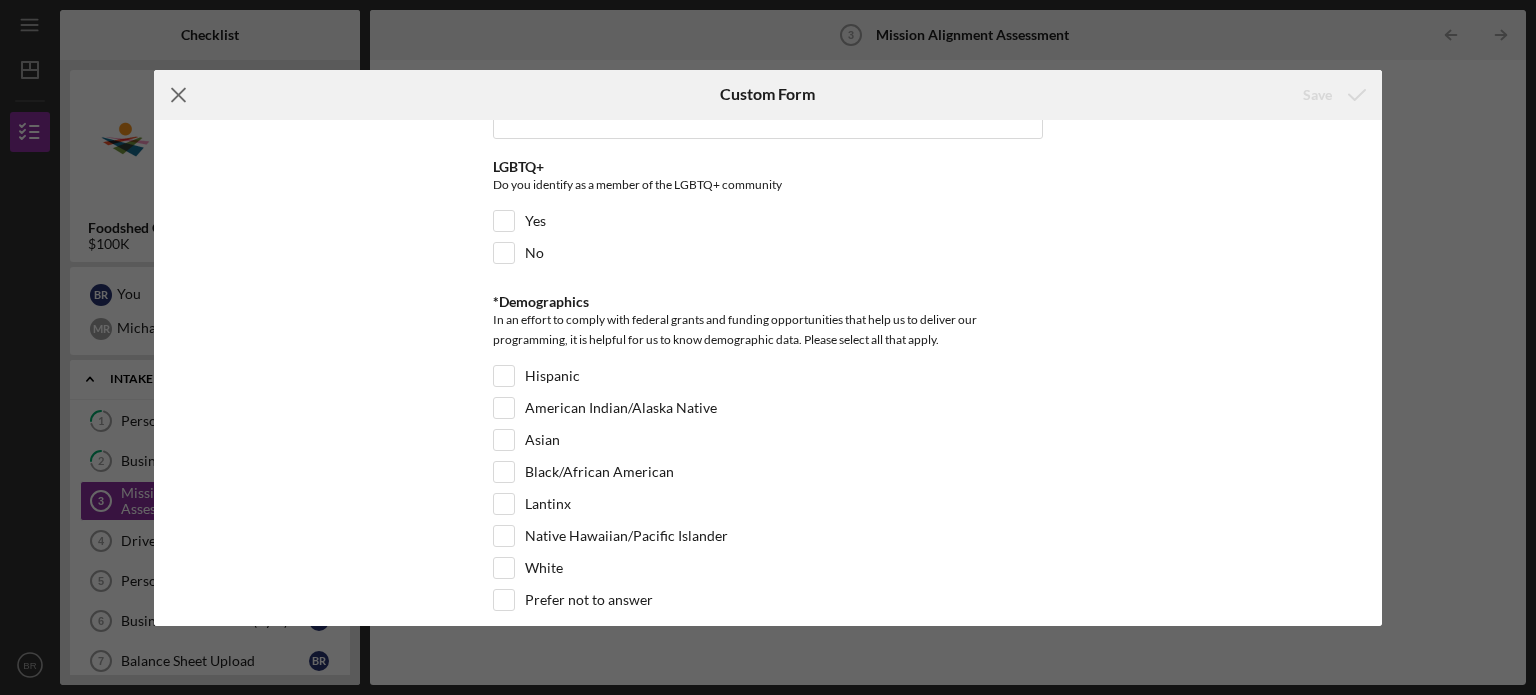 click 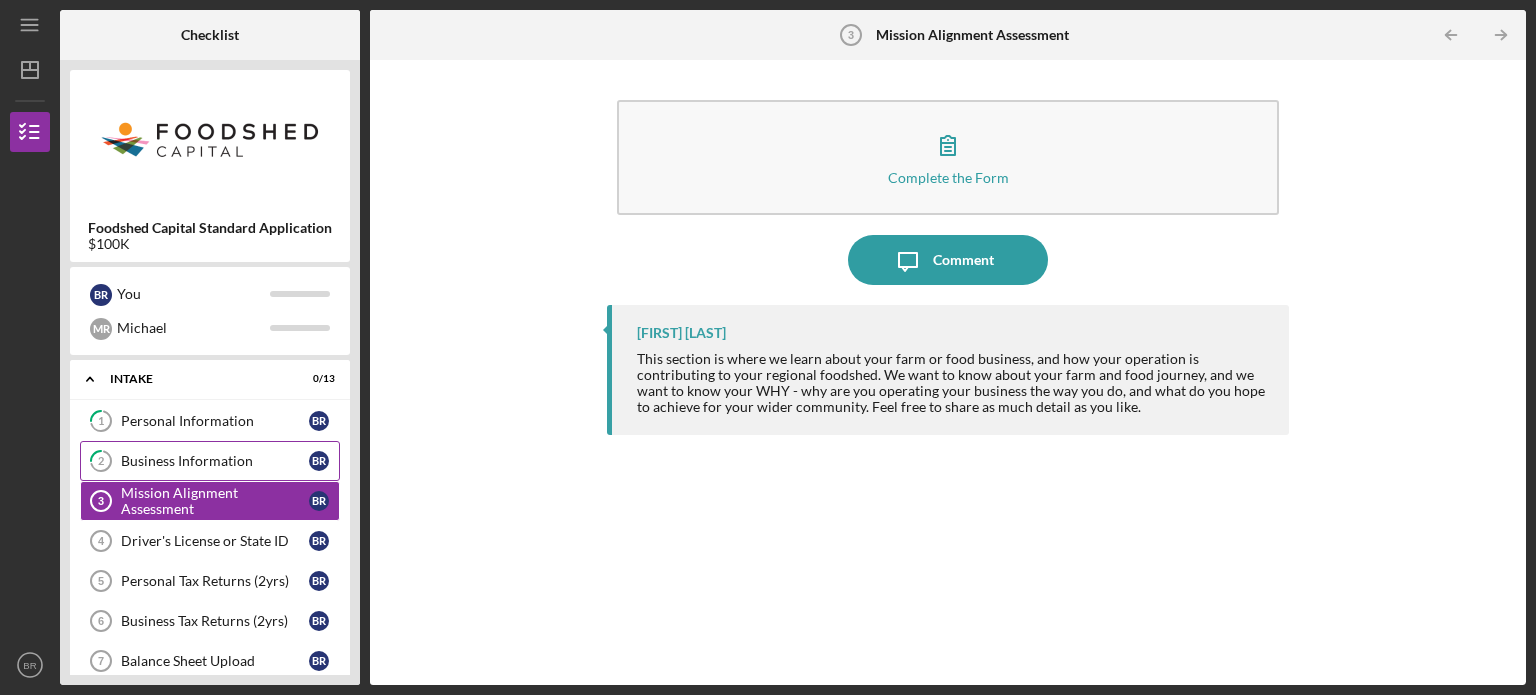 click on "Business Information" at bounding box center [215, 461] 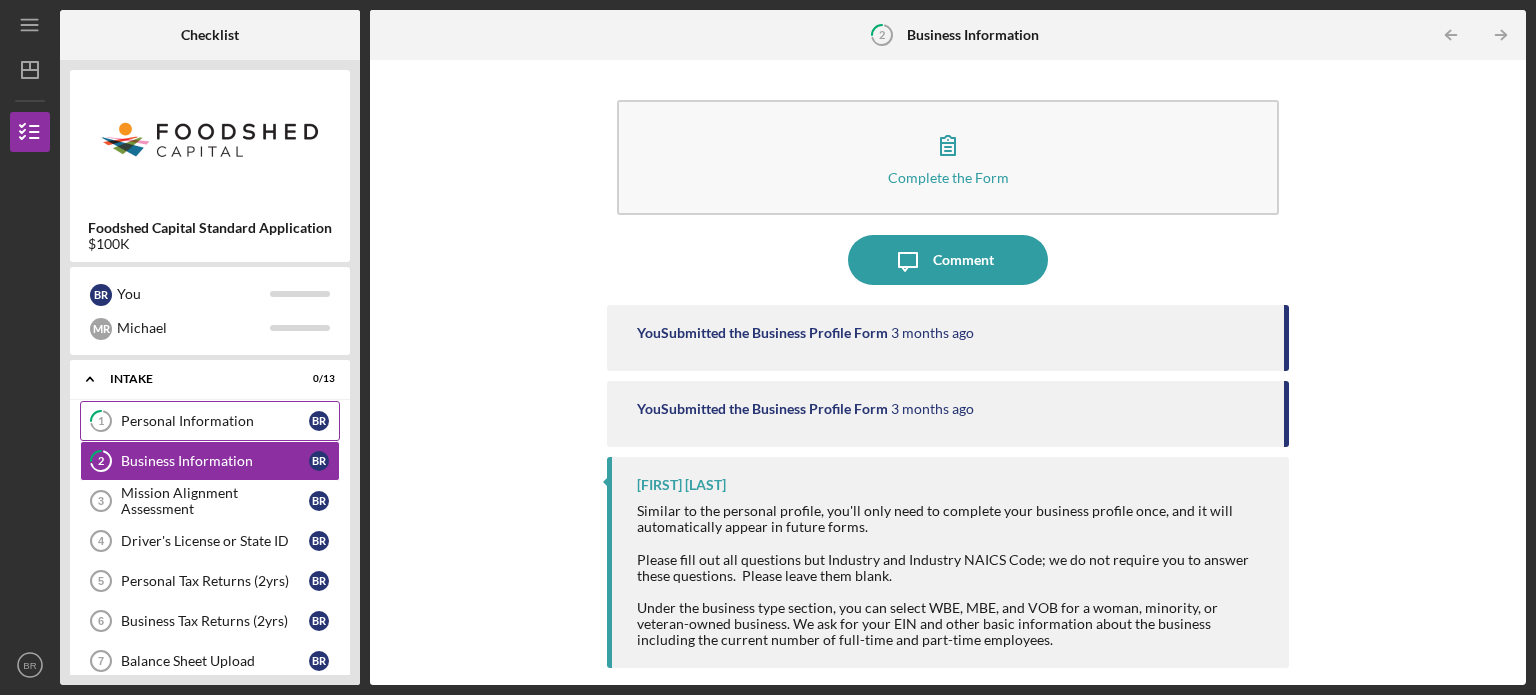 click on "Personal Information" at bounding box center (215, 421) 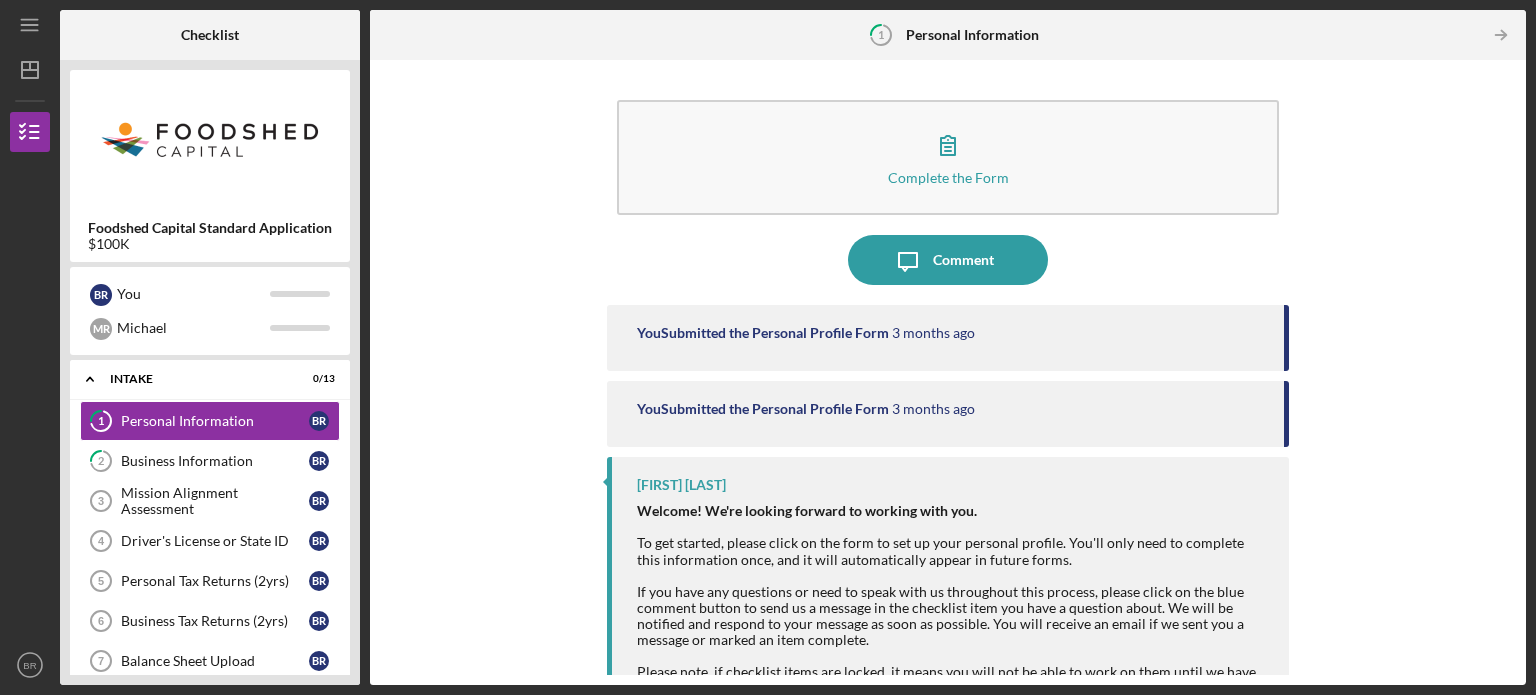 click on "You  Submitted the Personal Profile Form" at bounding box center [763, 333] 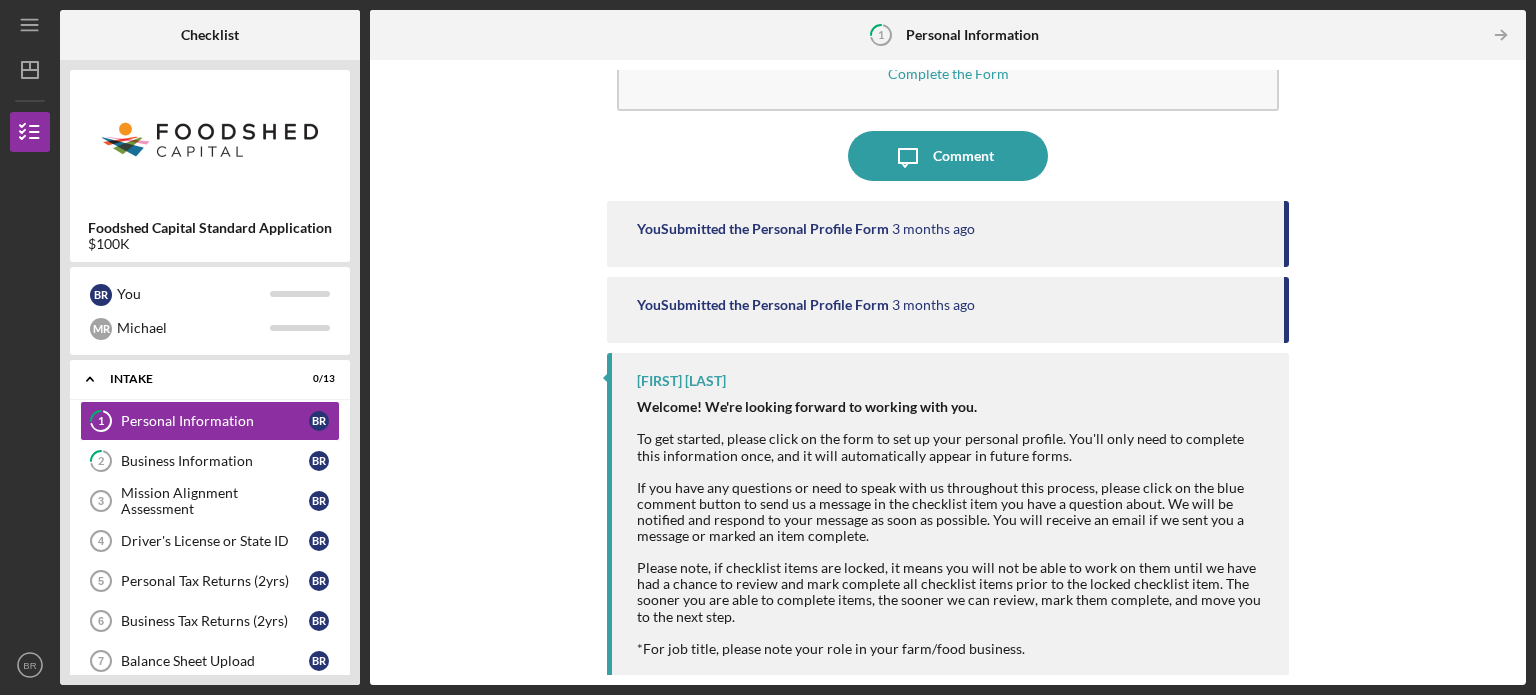 scroll, scrollTop: 105, scrollLeft: 0, axis: vertical 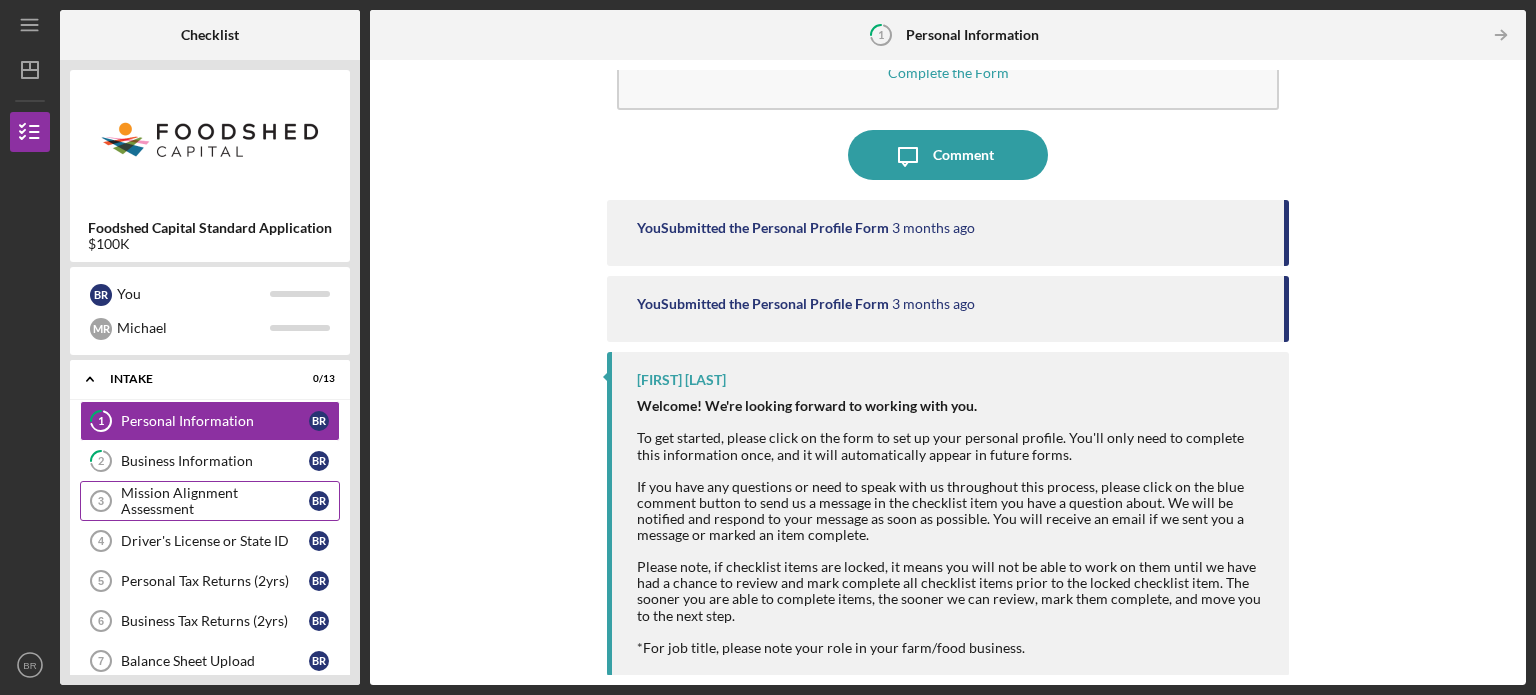 click on "Mission Alignment Assessment" at bounding box center [215, 501] 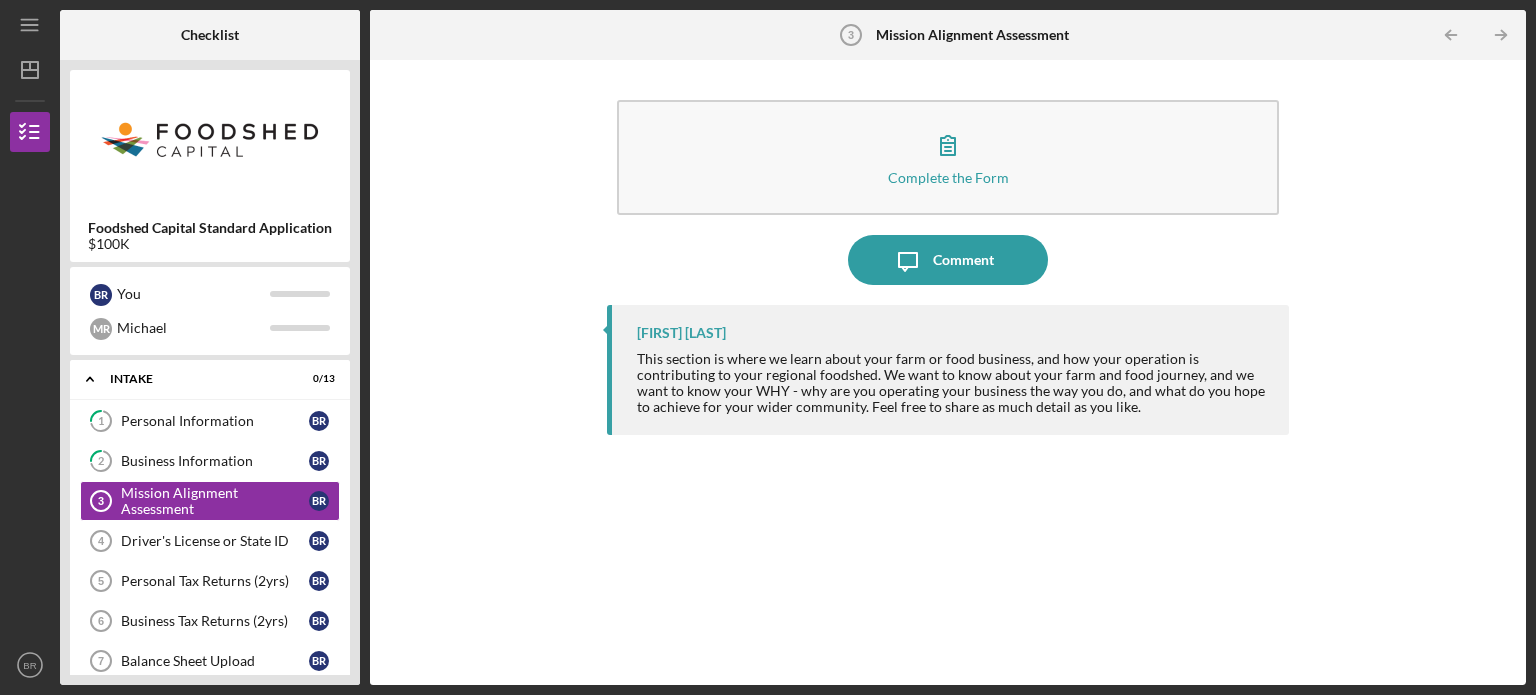 click on "[FIRST] [LAST]  This section is where we learn about your farm or food business, and how your operation is contributing to your regional foodshed. We want to know about your farm and food journey, and we want to know your WHY - why are you operating your business the way you do, and what do you hope to achieve for your wider community. Feel free to share as much detail as you like." at bounding box center (948, 370) 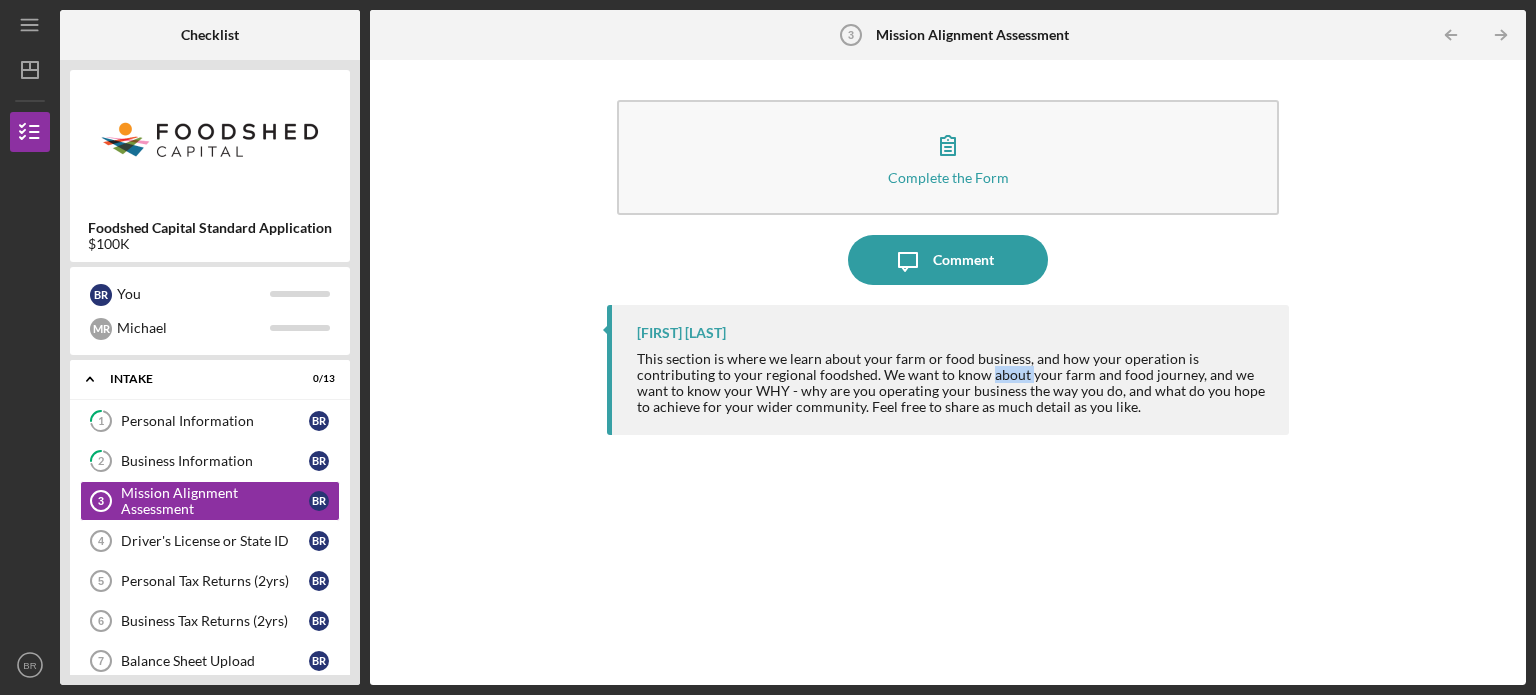 click on "This section is where we learn about your farm or food business, and how your operation is contributing to your regional foodshed. We want to know about your farm and food journey, and we want to know your WHY - why are you operating your business the way you do, and what do you hope to achieve for your wider community. Feel free to share as much detail as you like." at bounding box center [953, 383] 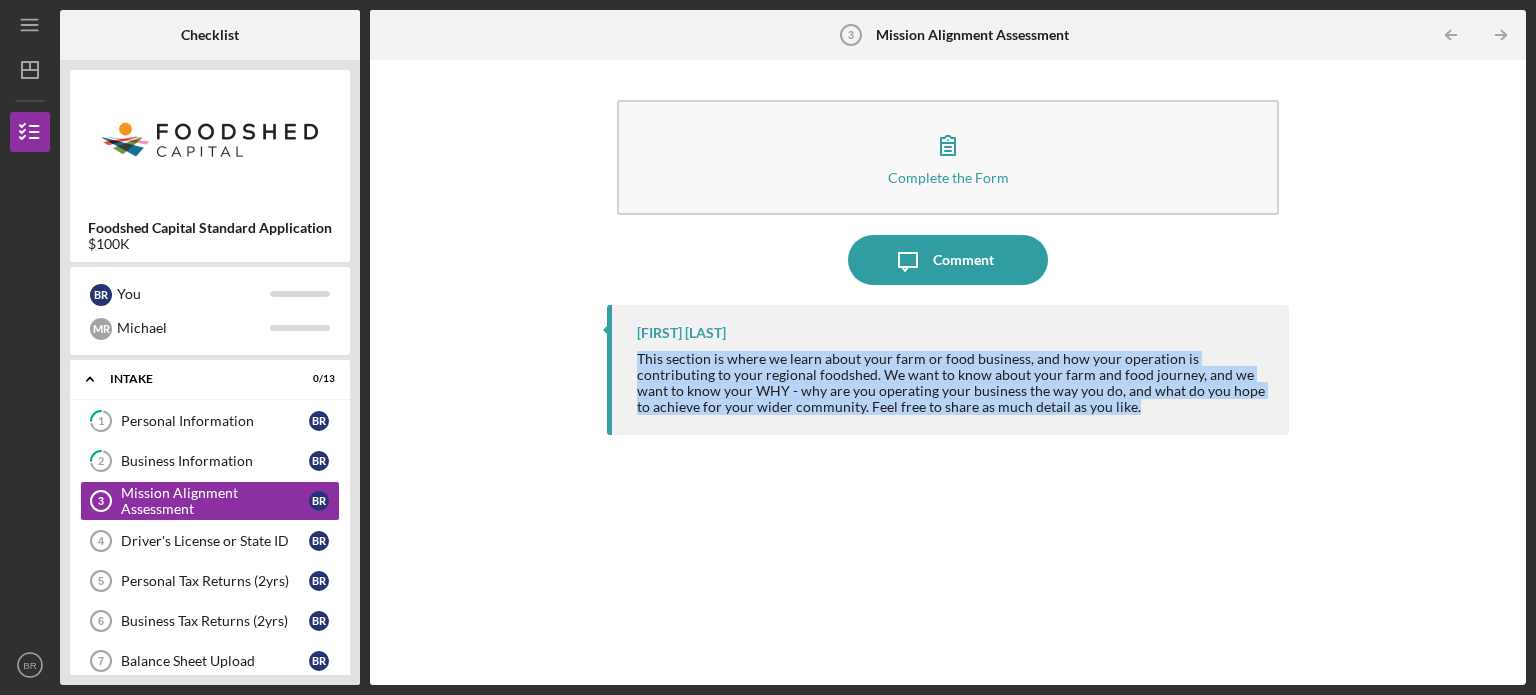 click on "This section is where we learn about your farm or food business, and how your operation is contributing to your regional foodshed. We want to know about your farm and food journey, and we want to know your WHY - why are you operating your business the way you do, and what do you hope to achieve for your wider community. Feel free to share as much detail as you like." at bounding box center (953, 383) 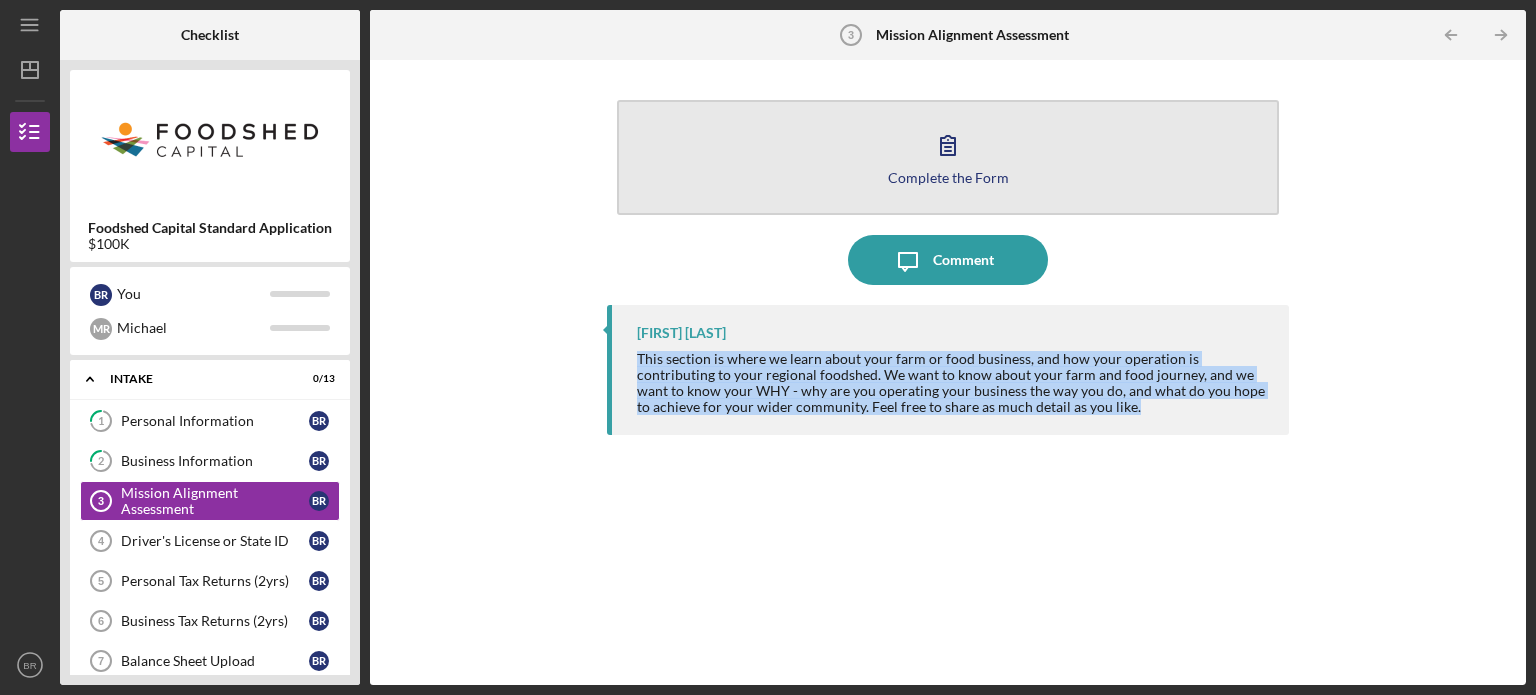 click 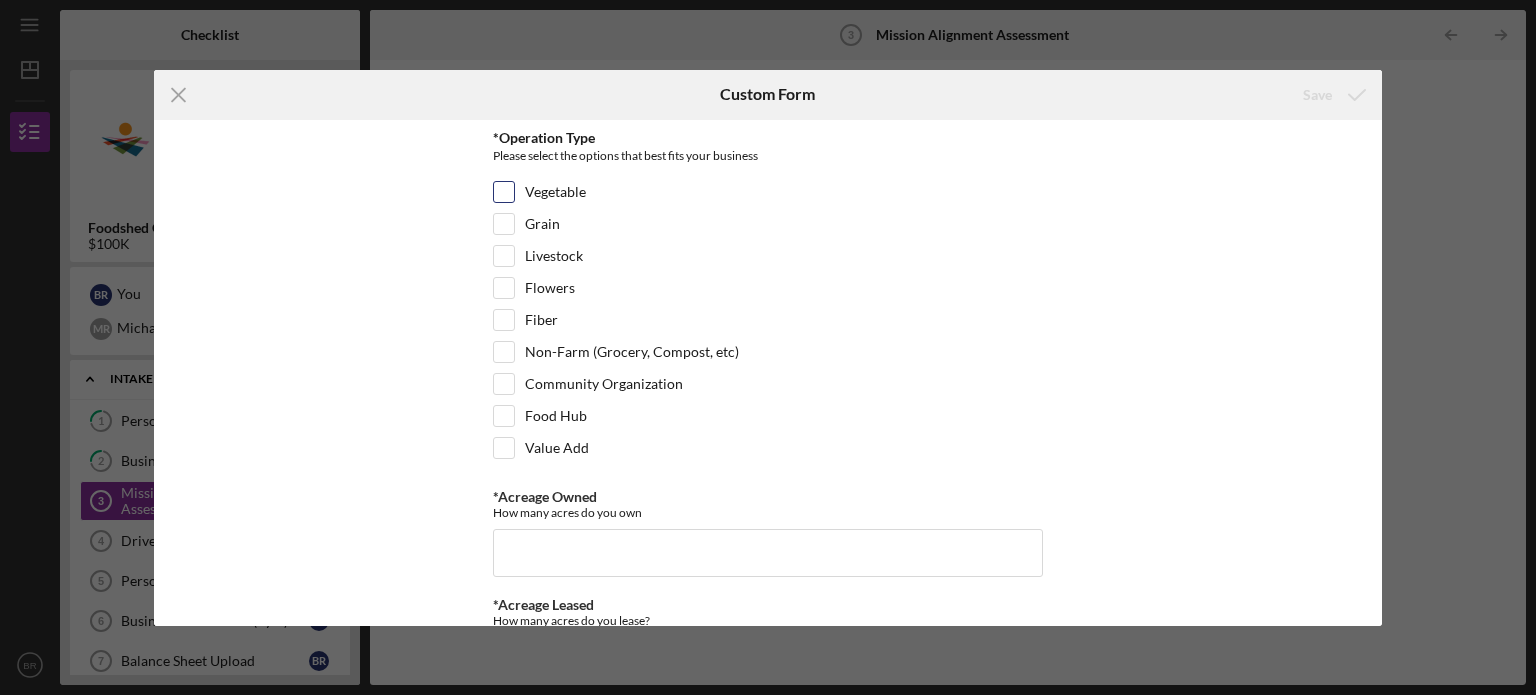 click on "Vegetable" at bounding box center (768, 197) 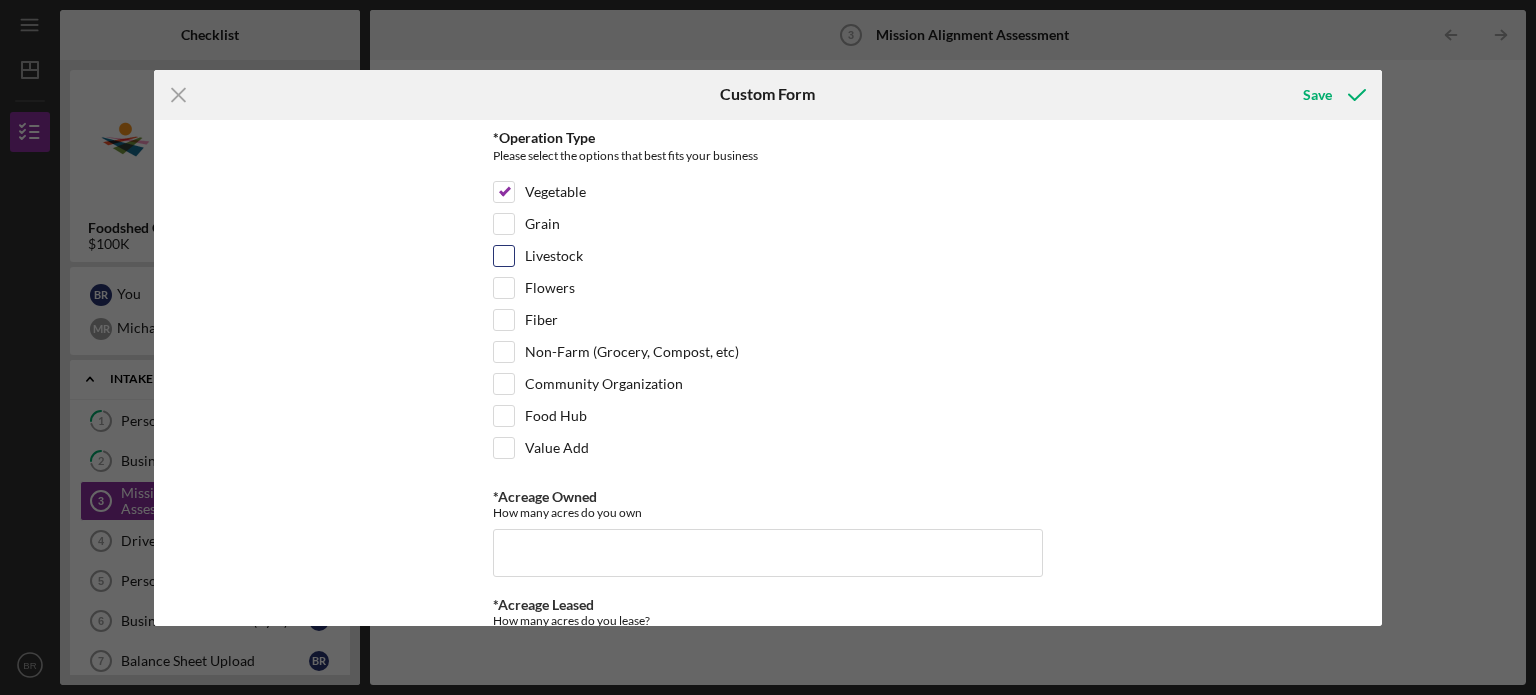 click on "Livestock" at bounding box center [768, 261] 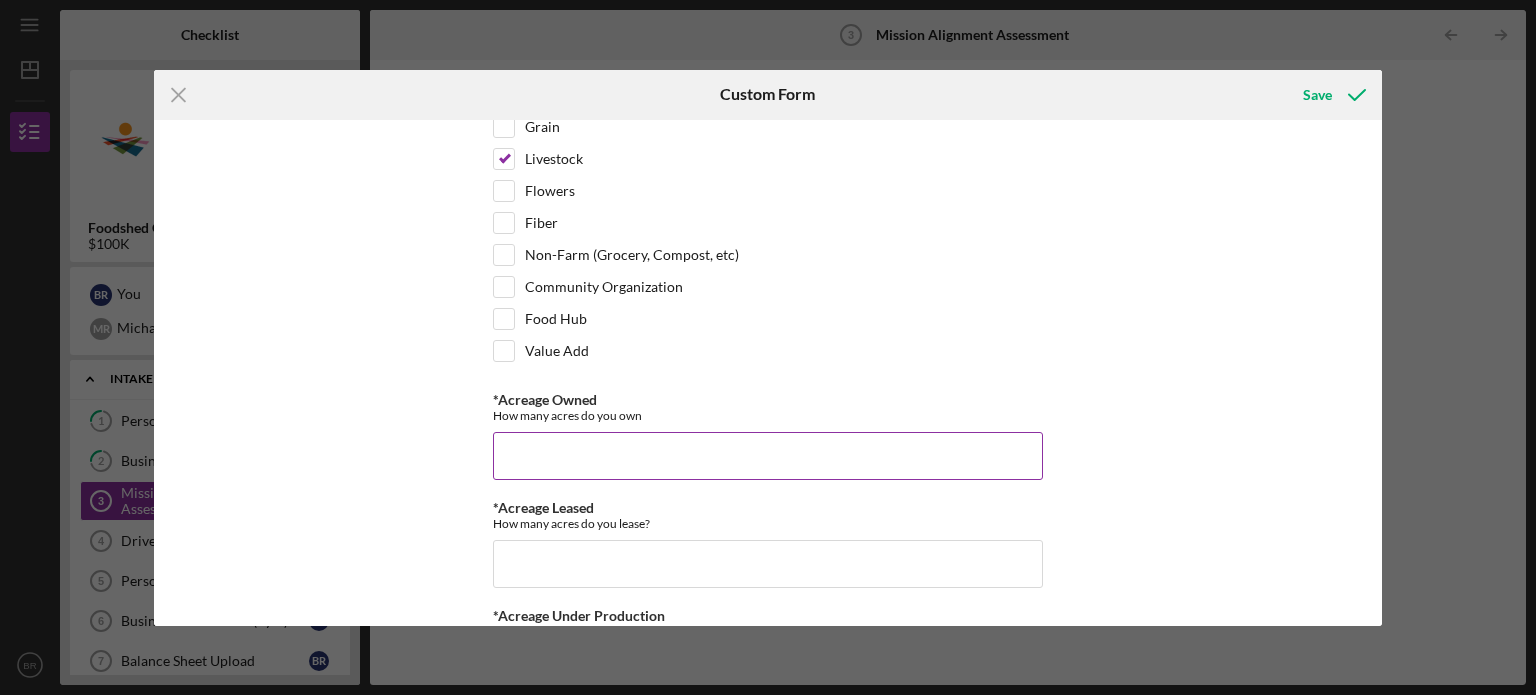 scroll, scrollTop: 100, scrollLeft: 0, axis: vertical 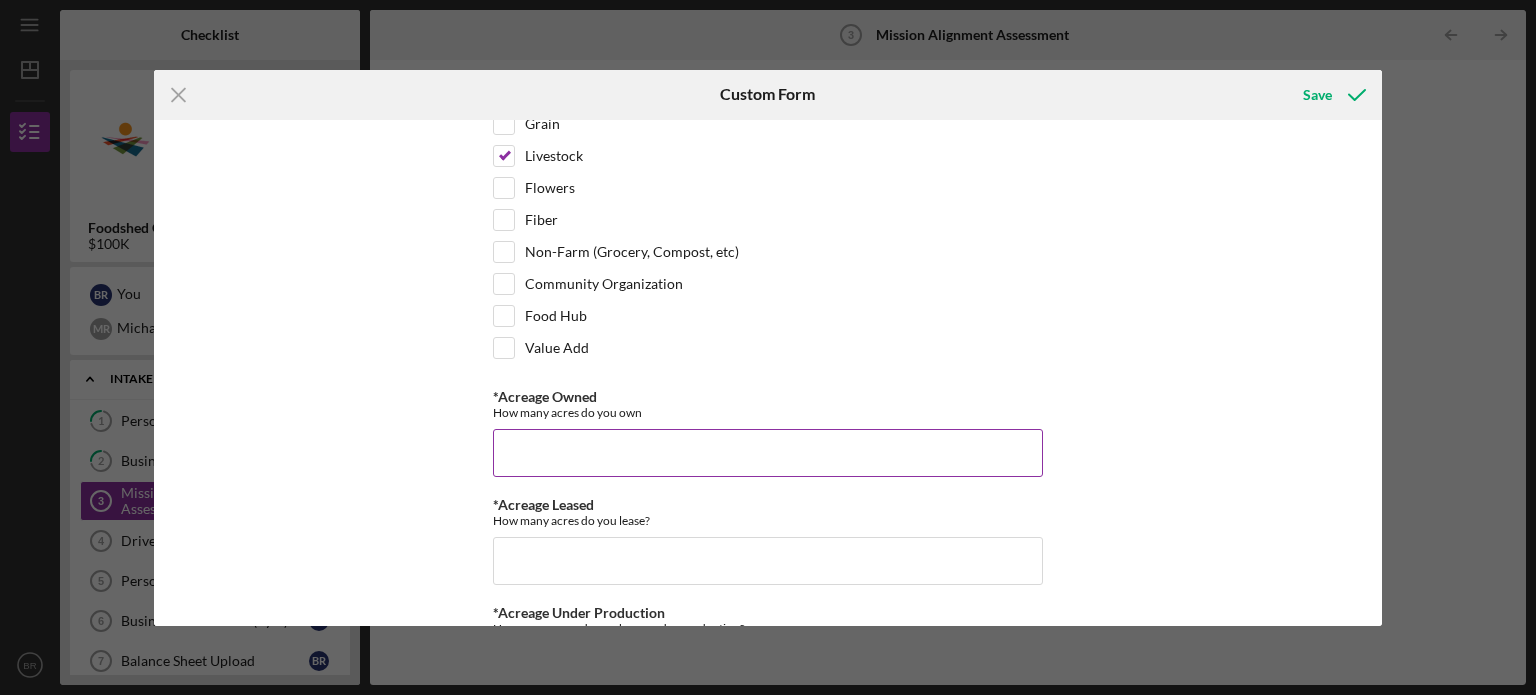 click on "*Acreage Owned" at bounding box center (768, 453) 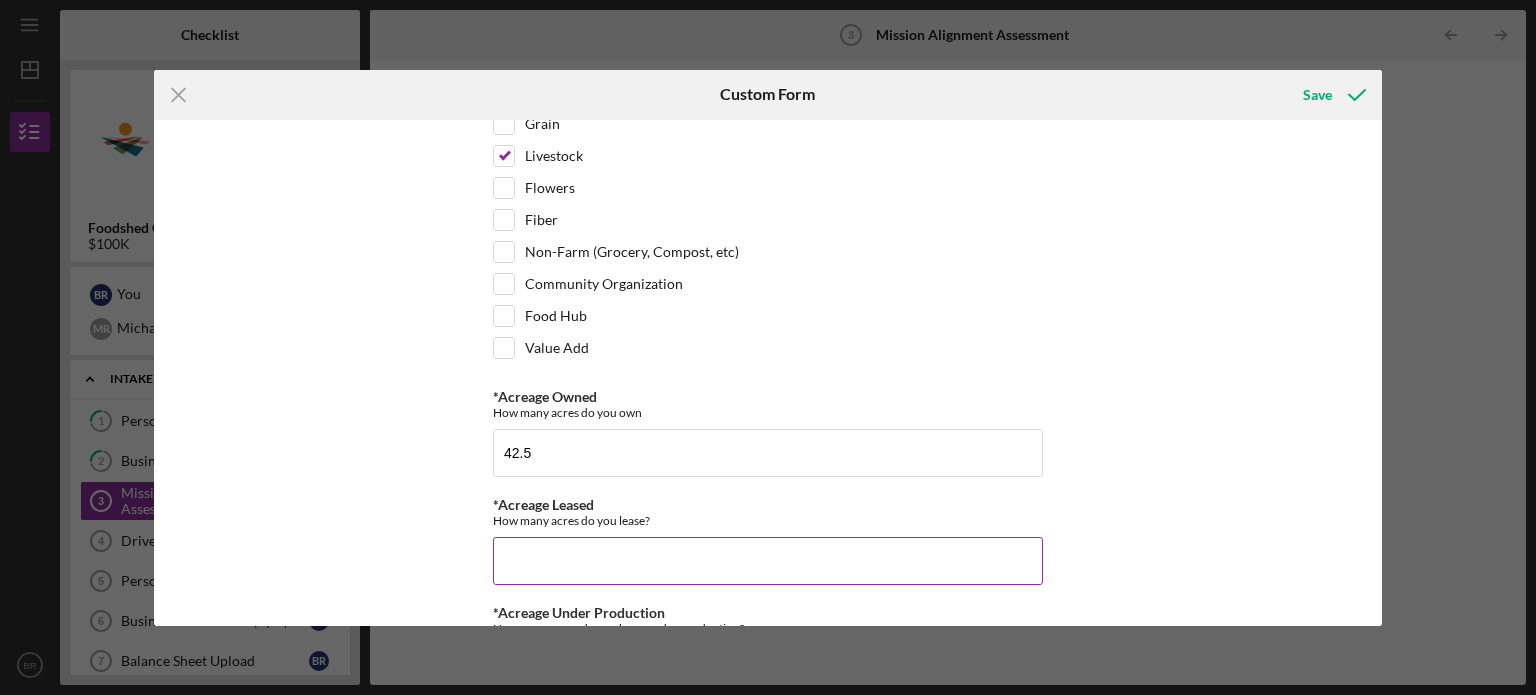 click on "*Acreage Leased" at bounding box center (768, 561) 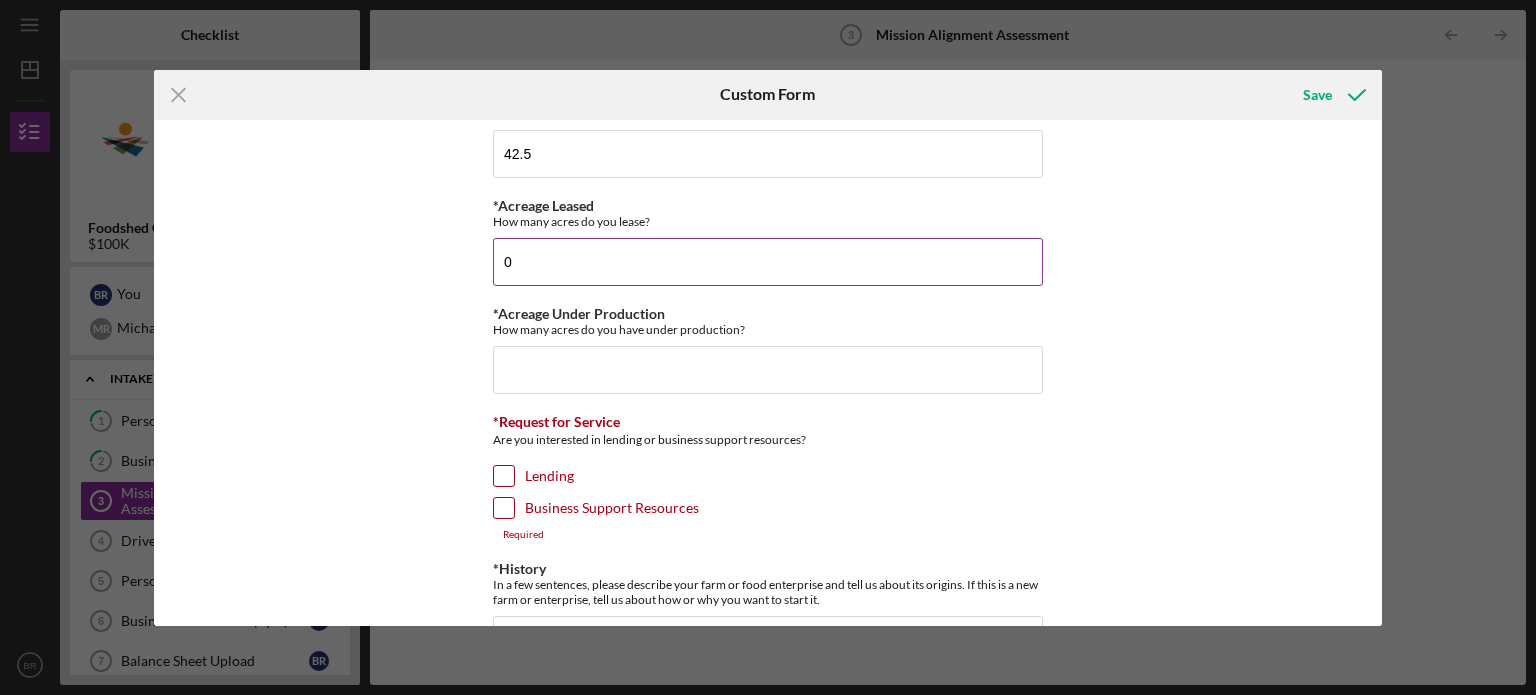 scroll, scrollTop: 400, scrollLeft: 0, axis: vertical 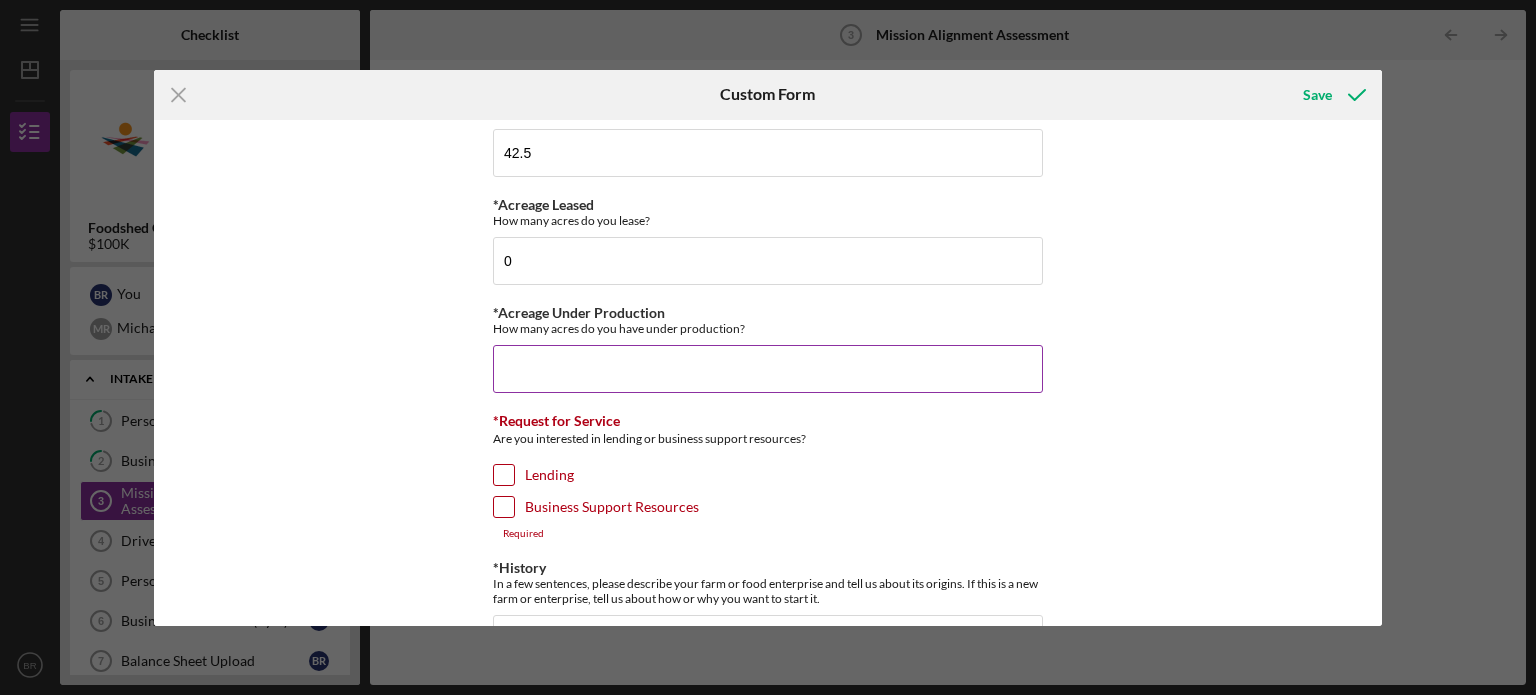 click on "*Acreage Under Production" at bounding box center (768, 369) 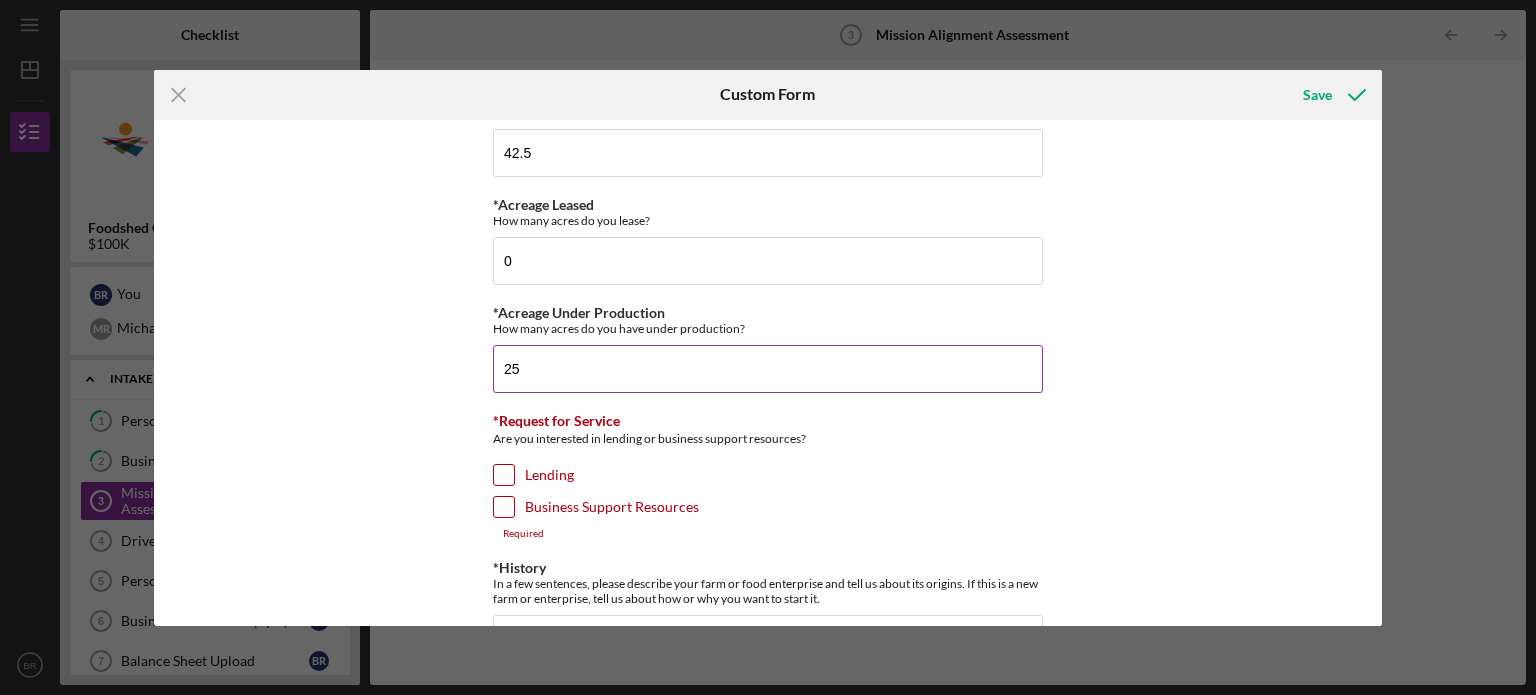 click on "25" at bounding box center [768, 369] 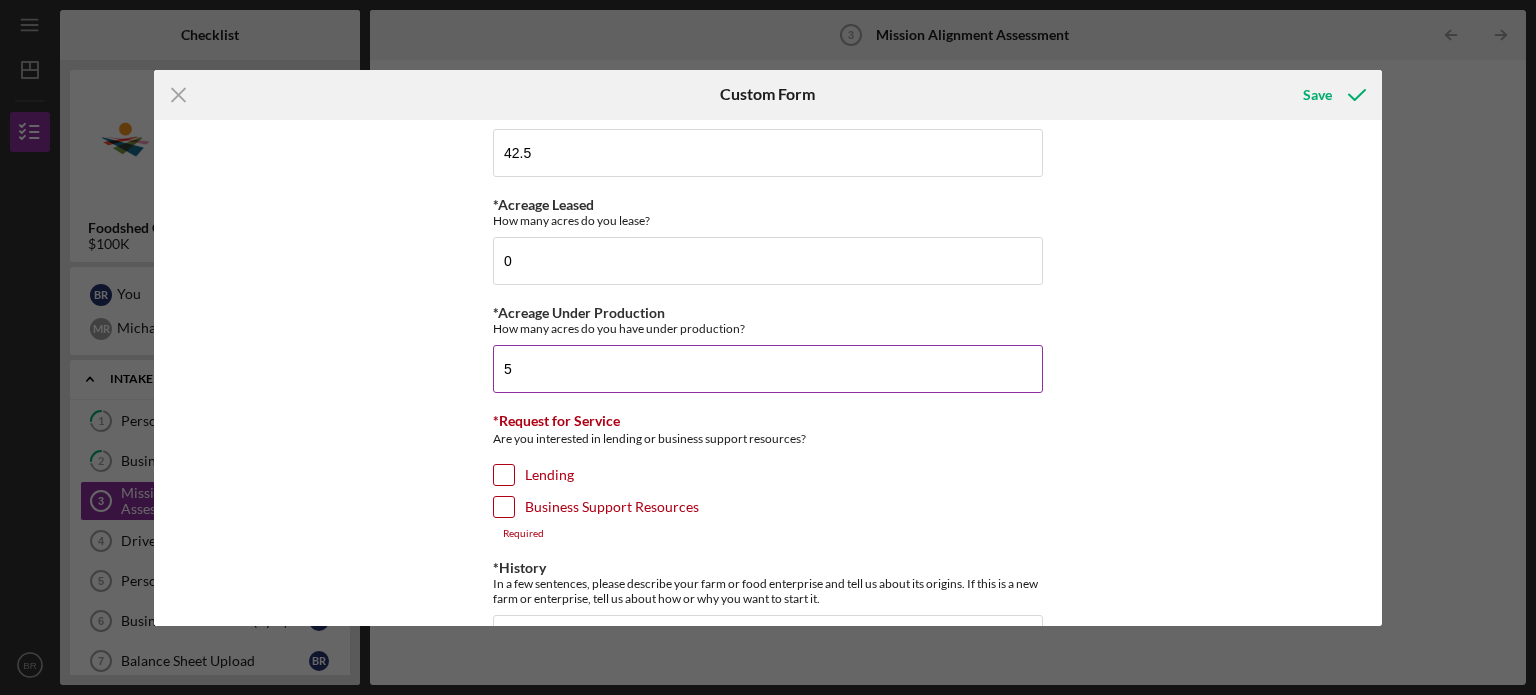 type on "5" 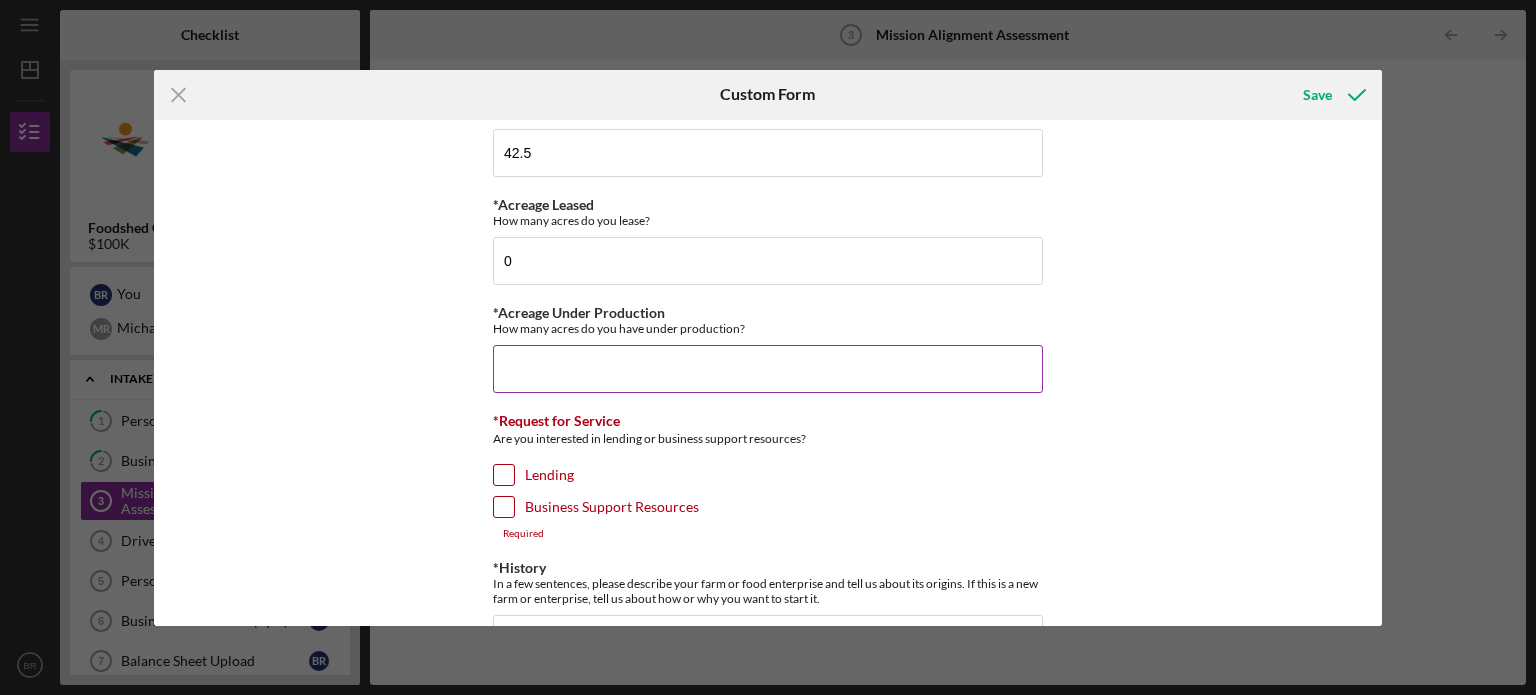 type on "2" 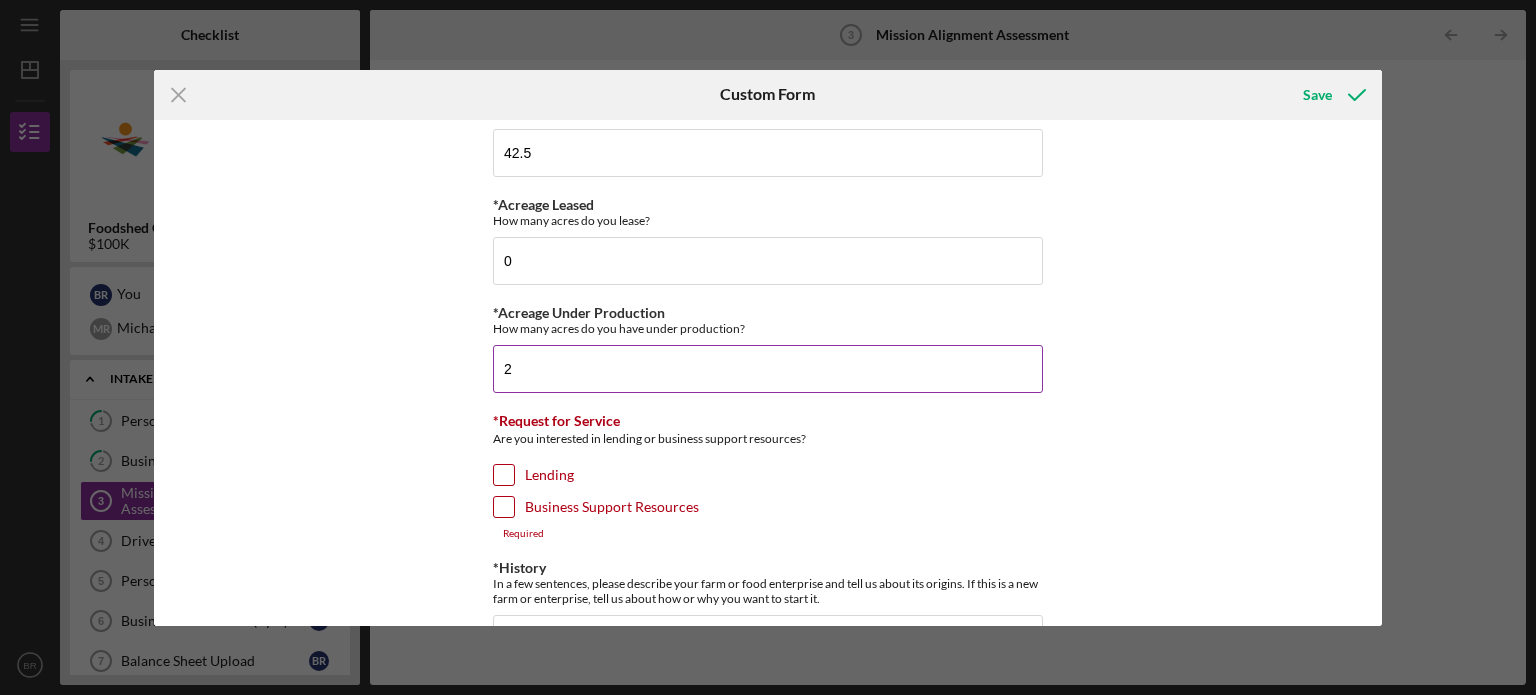 type on "25" 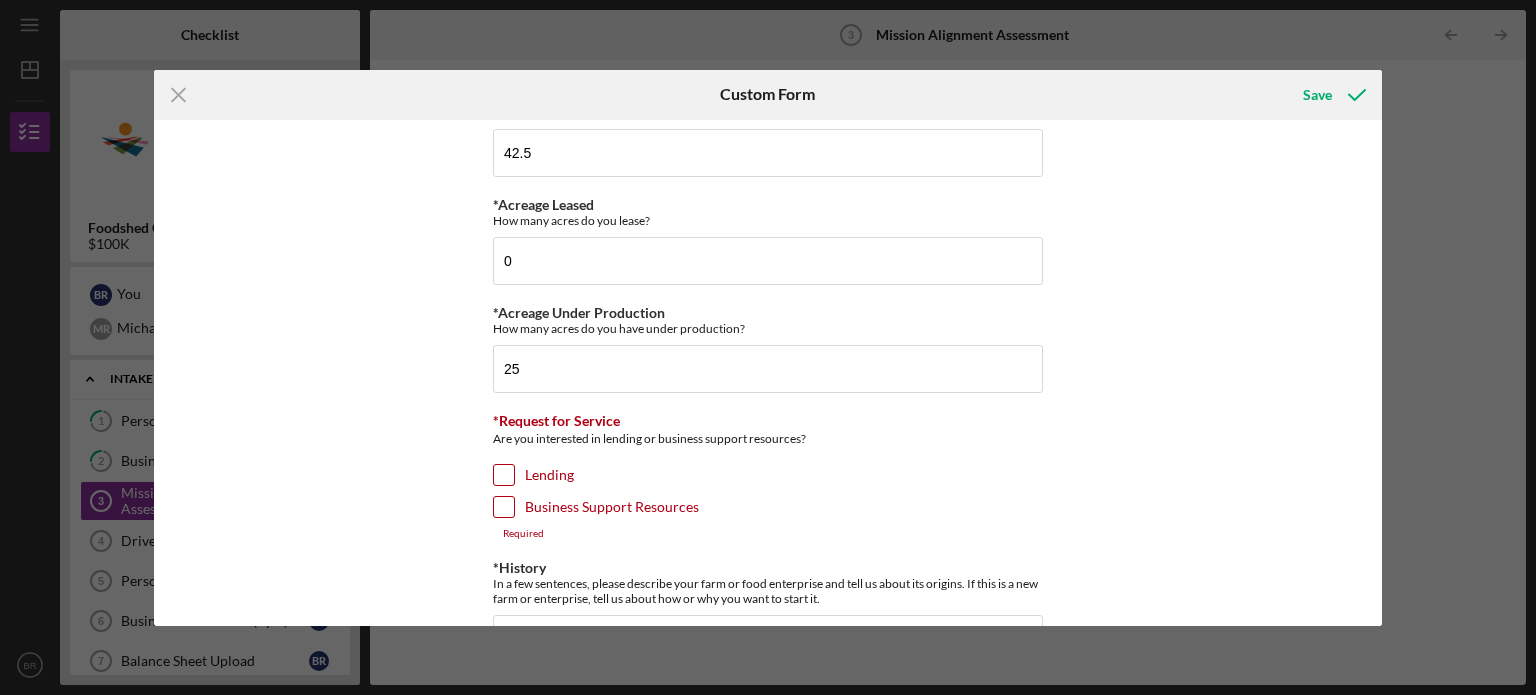 click on "Lending" at bounding box center [504, 475] 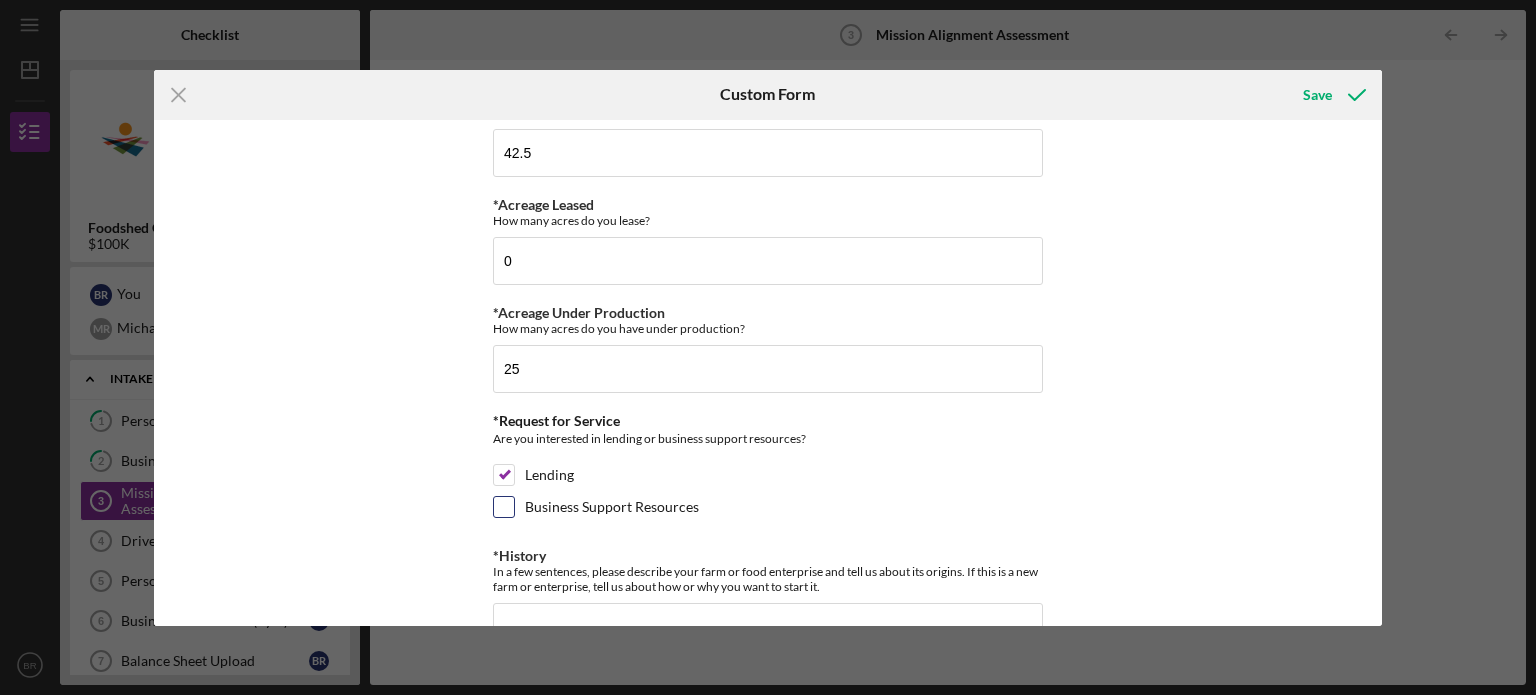 click on "Business Support Resources" at bounding box center [504, 507] 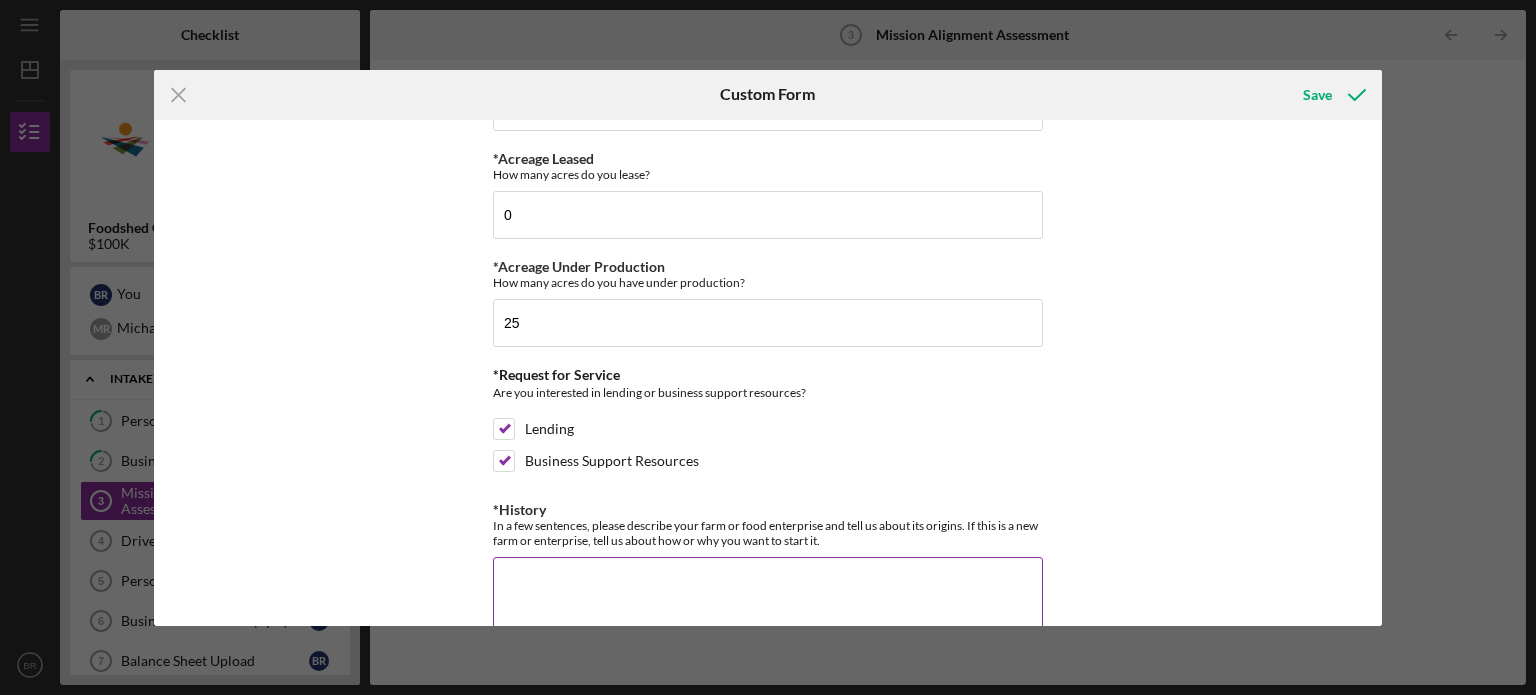 scroll, scrollTop: 600, scrollLeft: 0, axis: vertical 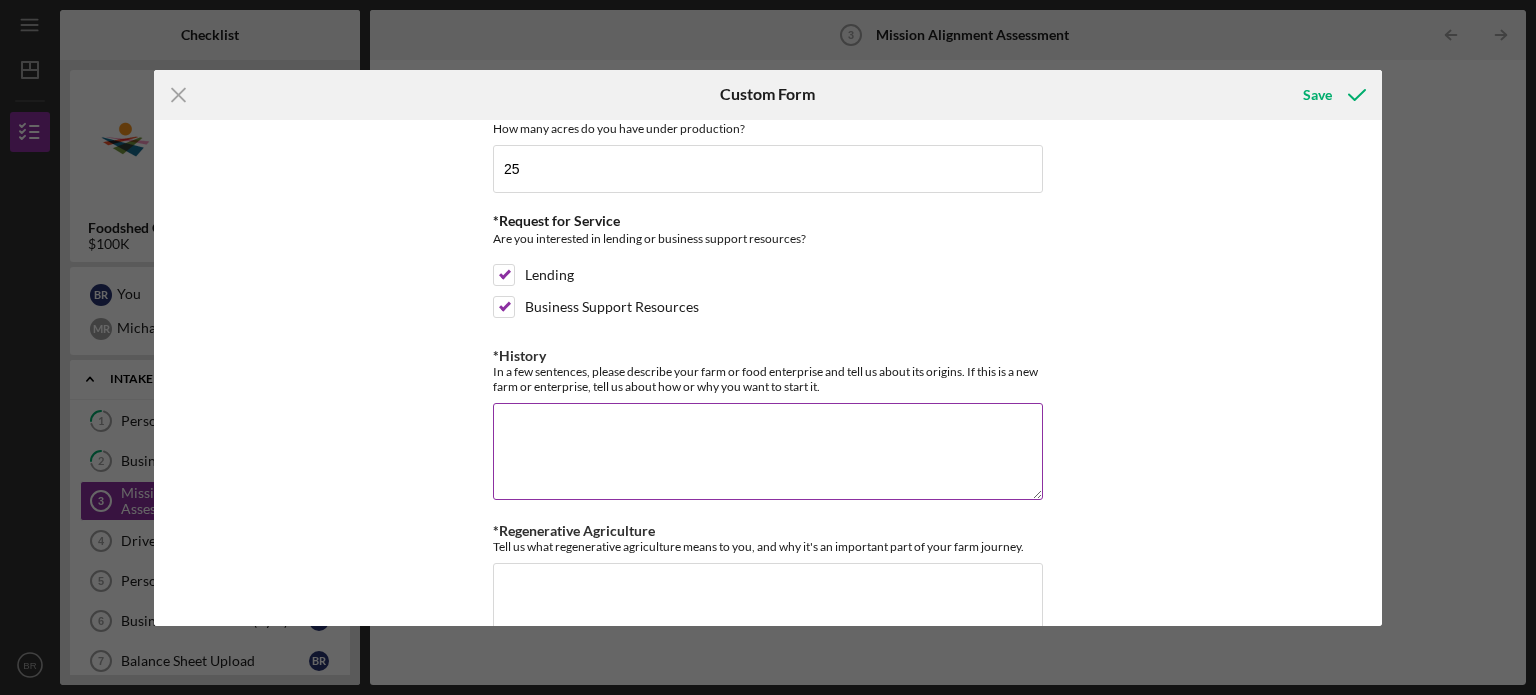 click on "*History" at bounding box center [768, 451] 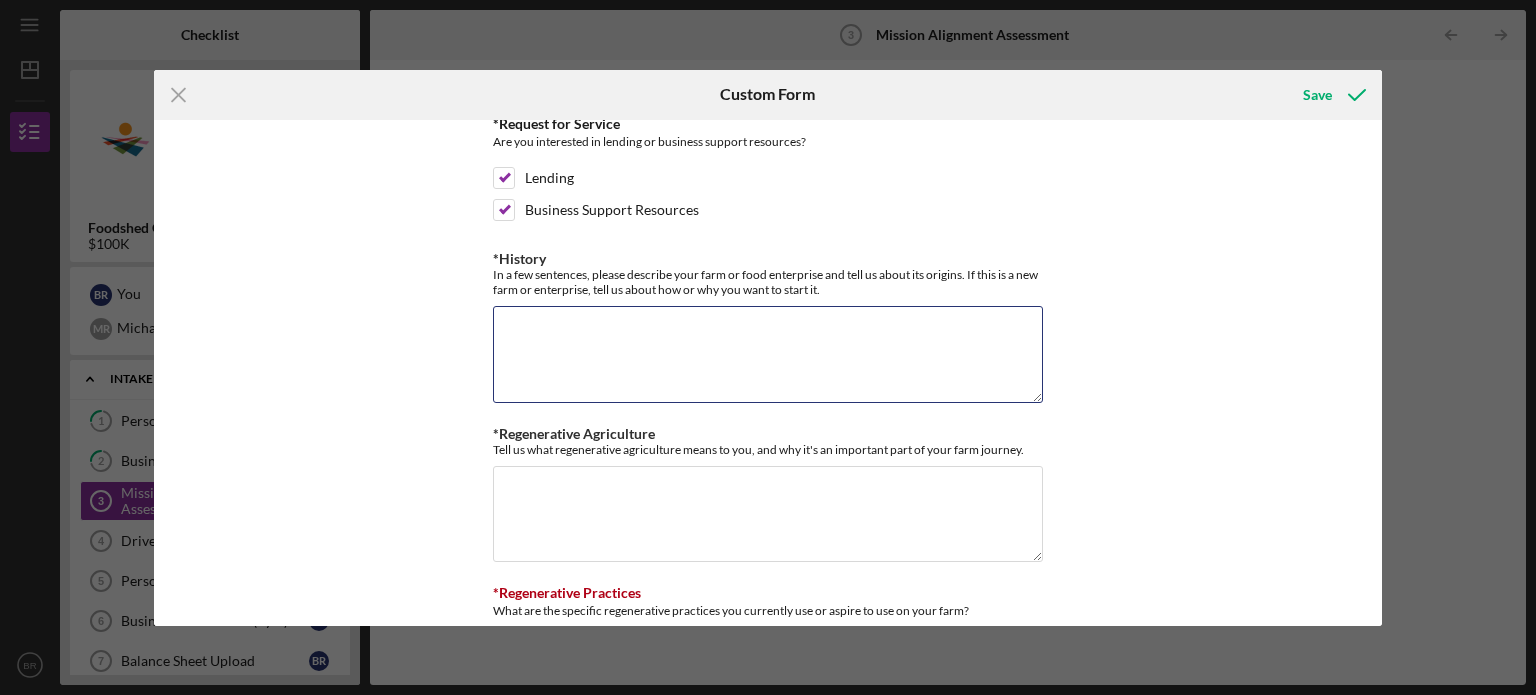 scroll, scrollTop: 700, scrollLeft: 0, axis: vertical 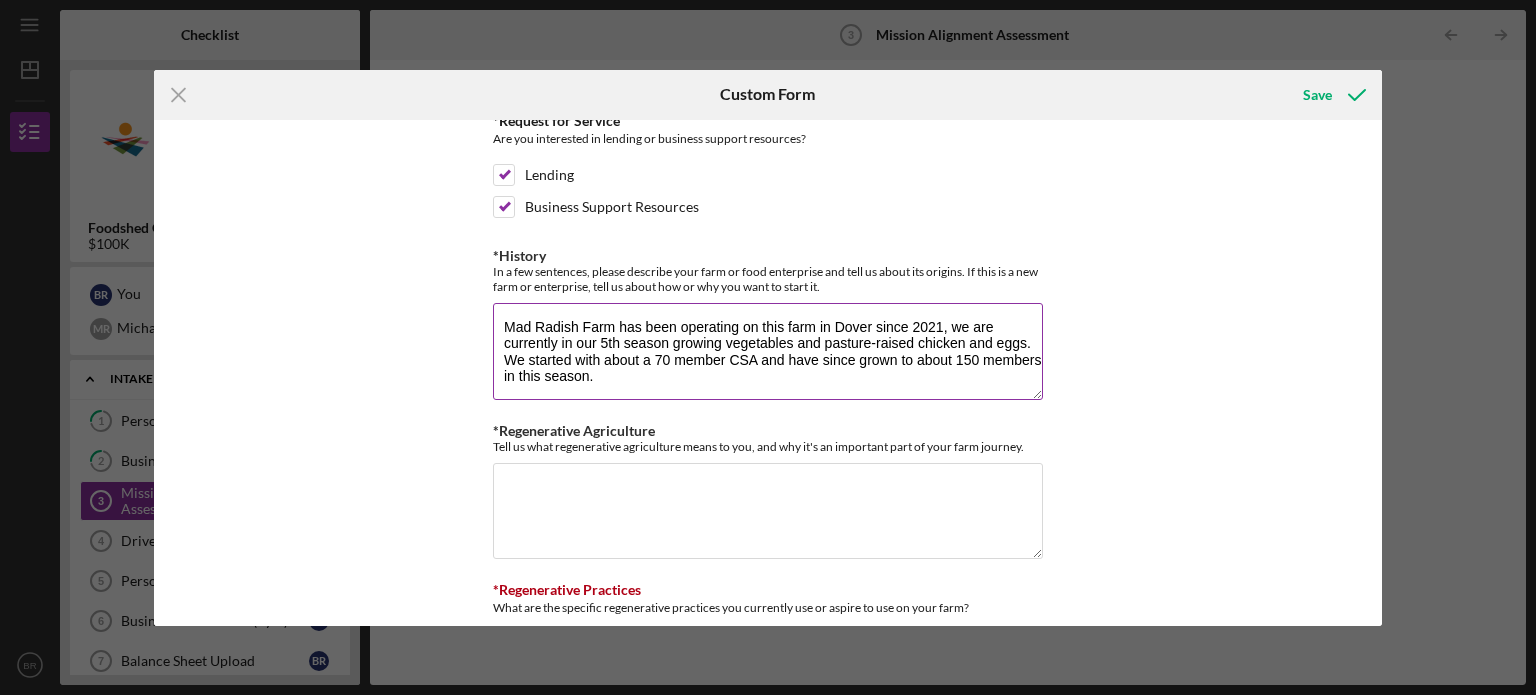 click on "Mad Radish Farm has been operating on this farm in Dover since 2021, we are currently in our 5th season growing vegetables and pasture-raised chicken and eggs. We started with about a 70 member CSA and have since grown to about 150 members in this season." at bounding box center (768, 351) 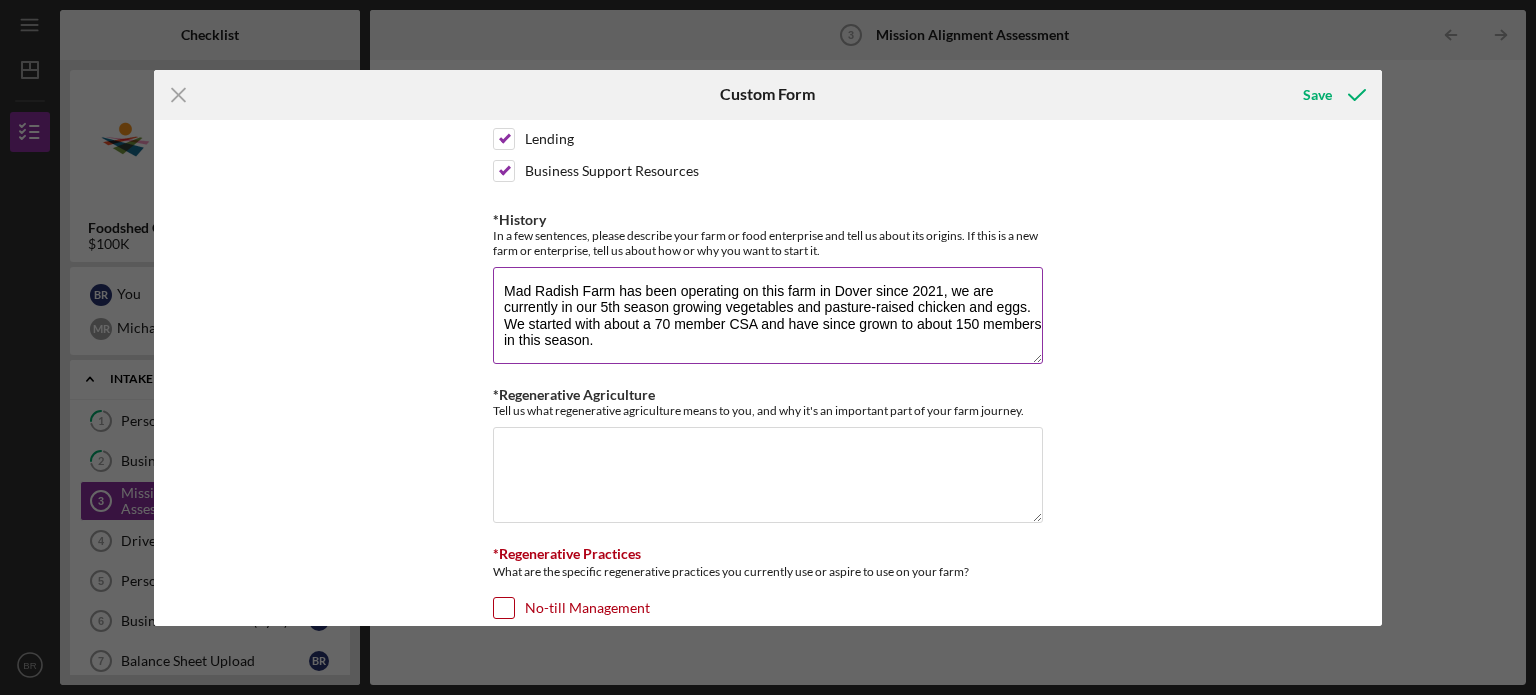 scroll, scrollTop: 744, scrollLeft: 0, axis: vertical 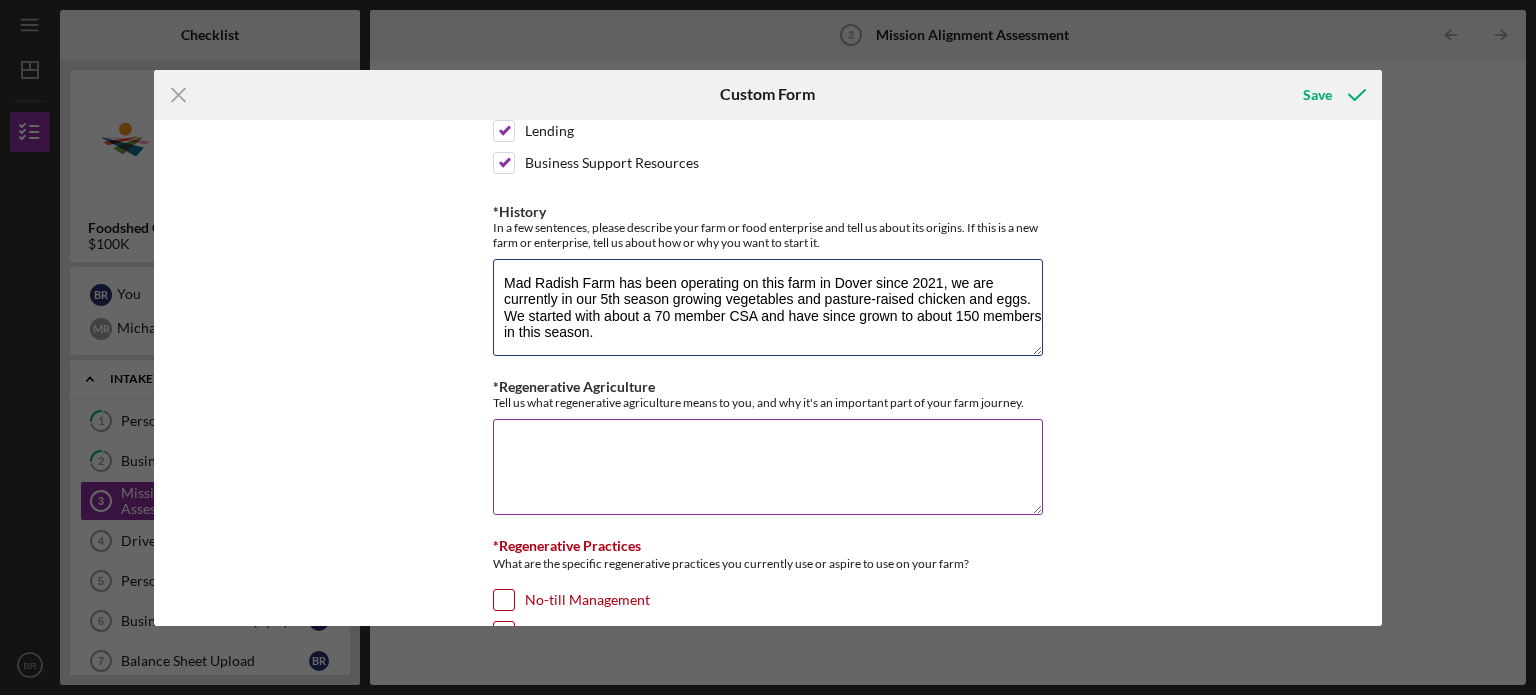 type on "Mad Radish Farm has been operating on this farm in Dover since 2021, we are currently in our 5th season growing vegetables and pasture-raised chicken and eggs. We started with about a 70 member CSA and have since grown to about 150 members in this season." 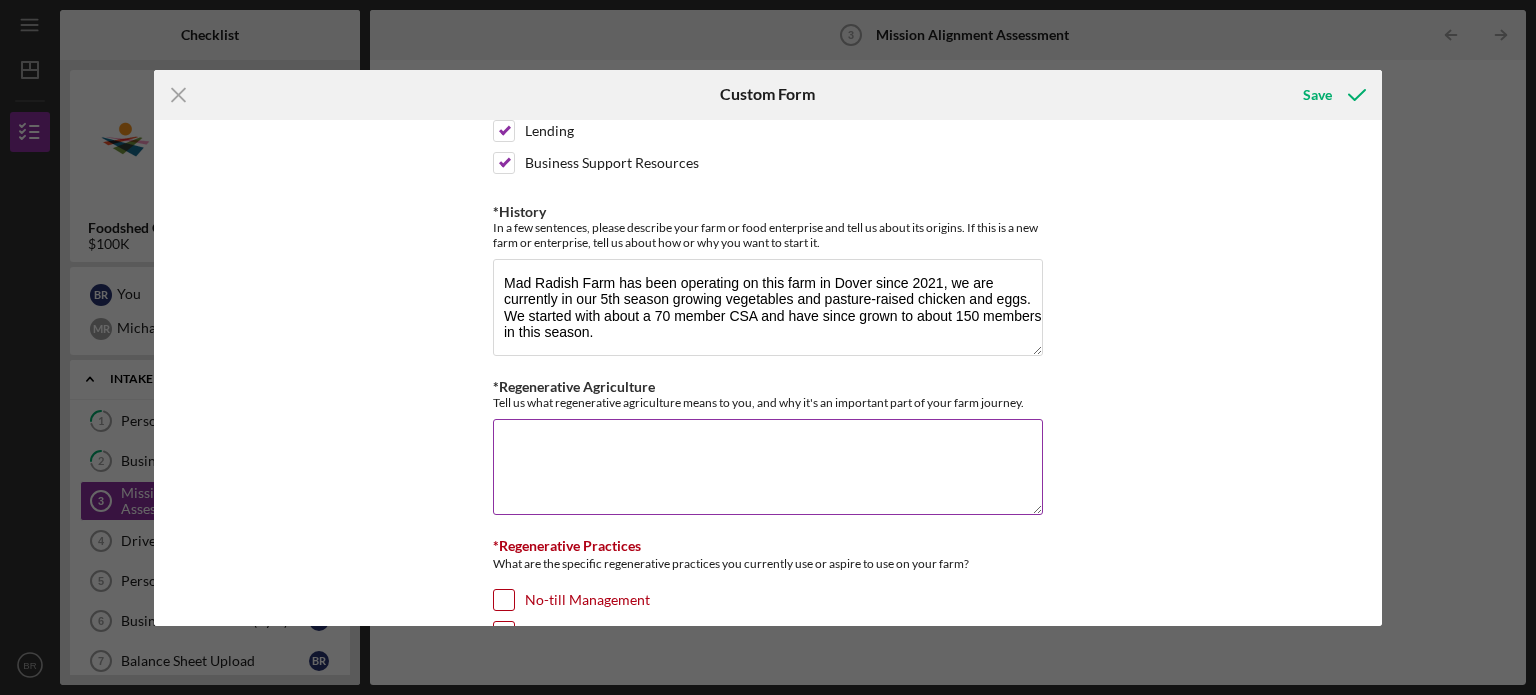 click on "*Regenerative Agriculture" at bounding box center [768, 467] 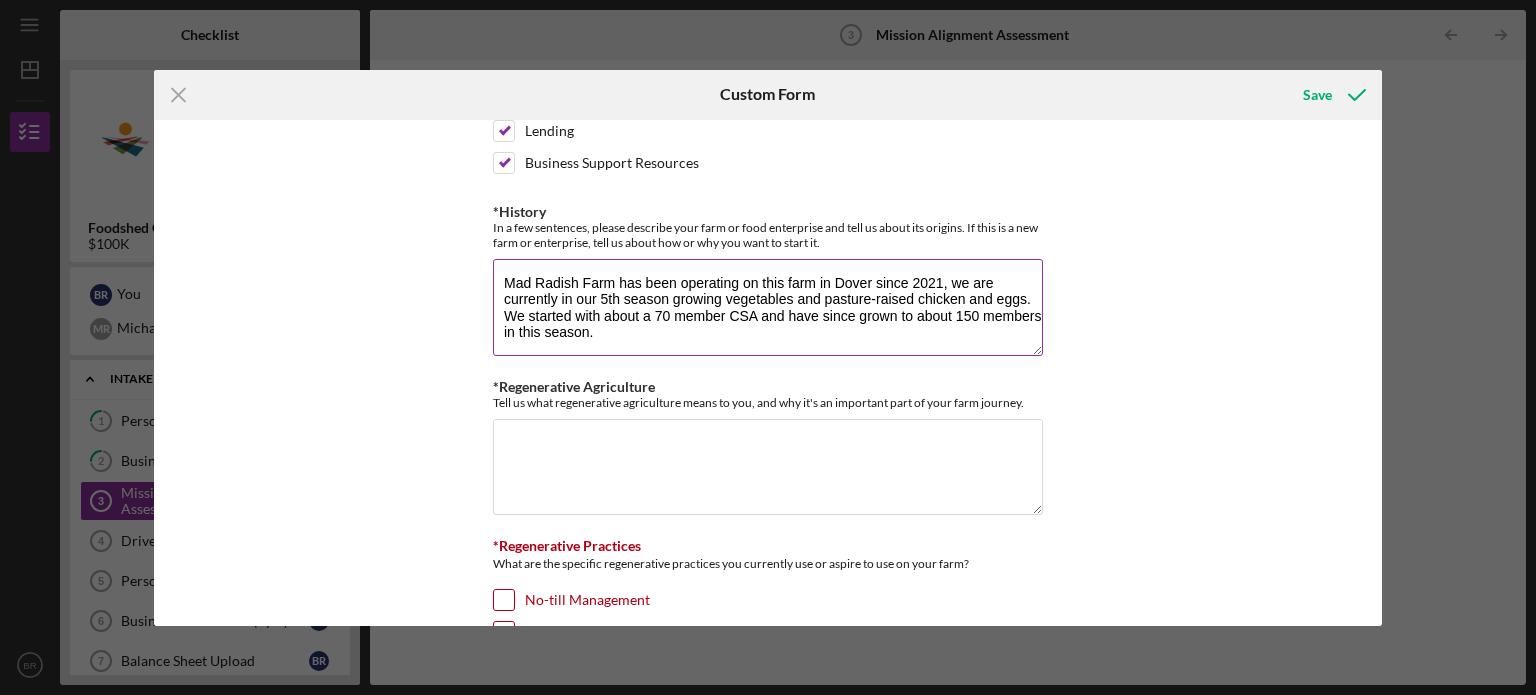 click on "Mad Radish Farm has been operating on this farm in Dover since 2021, we are currently in our 5th season growing vegetables and pasture-raised chicken and eggs. We started with about a 70 member CSA and have since grown to about 150 members in this season." at bounding box center [768, 307] 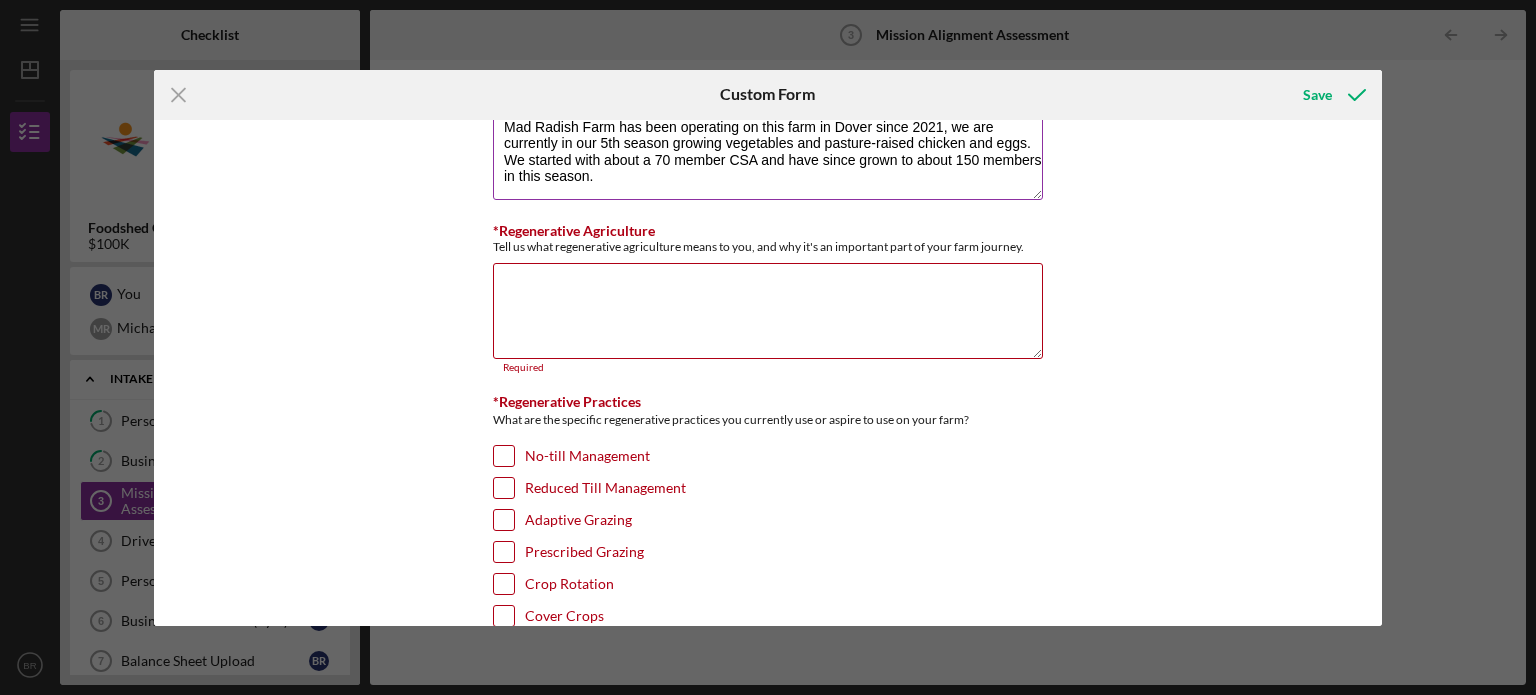 scroll, scrollTop: 902, scrollLeft: 0, axis: vertical 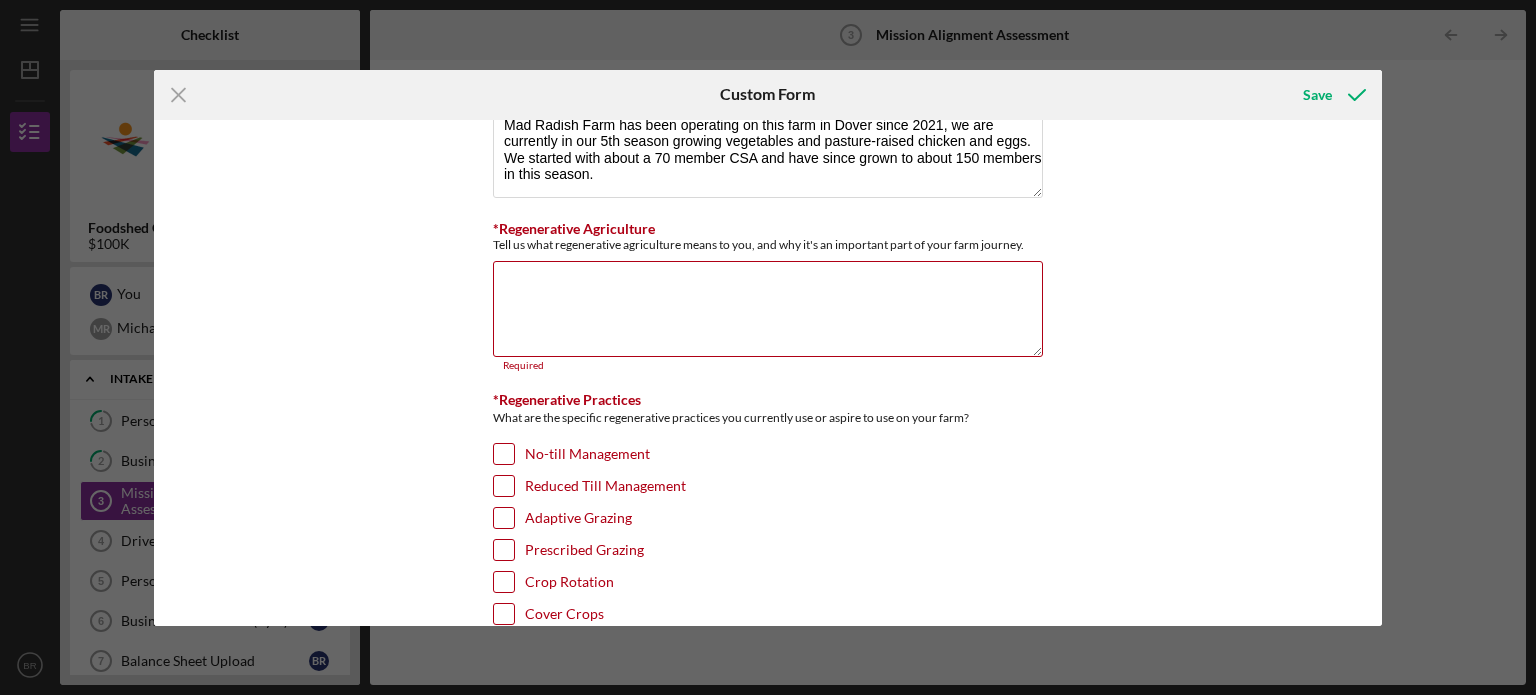 click on "Reduced Till Management" at bounding box center [504, 486] 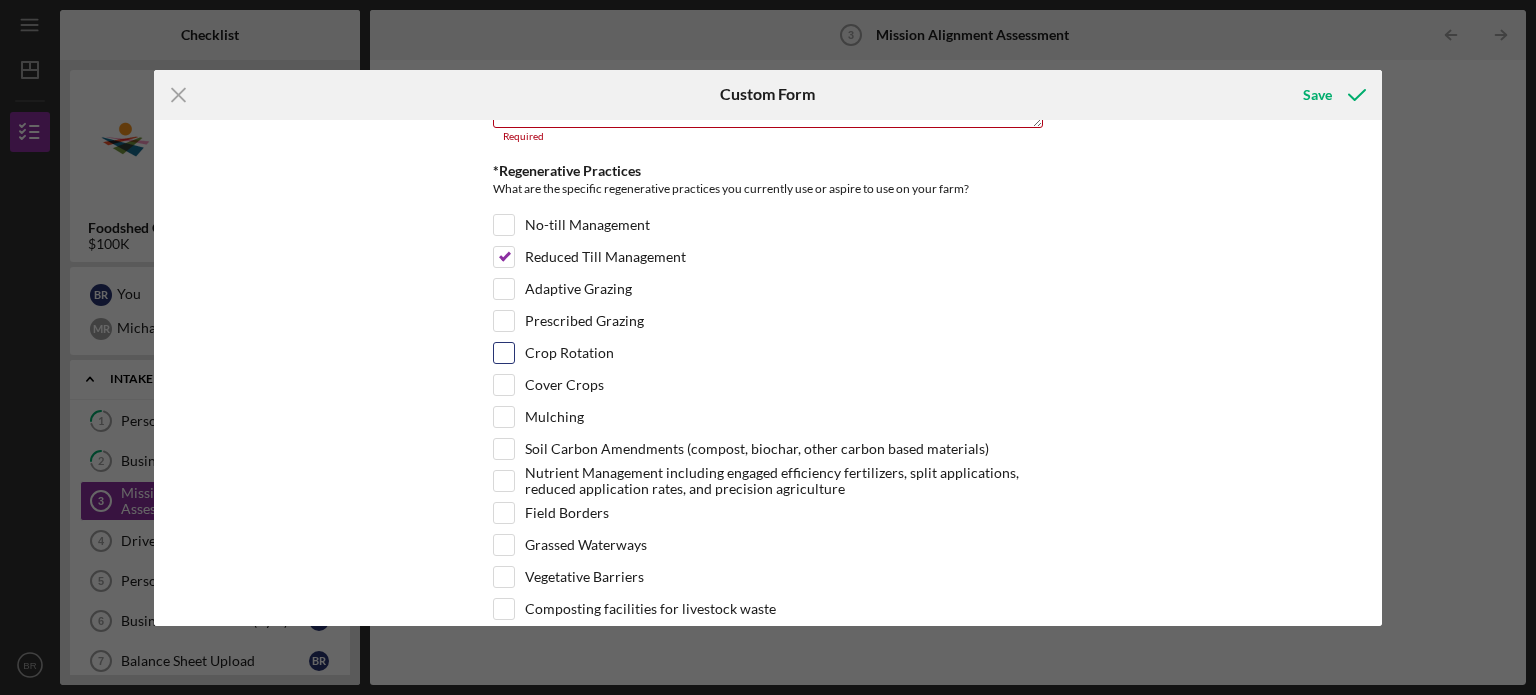 scroll, scrollTop: 1132, scrollLeft: 0, axis: vertical 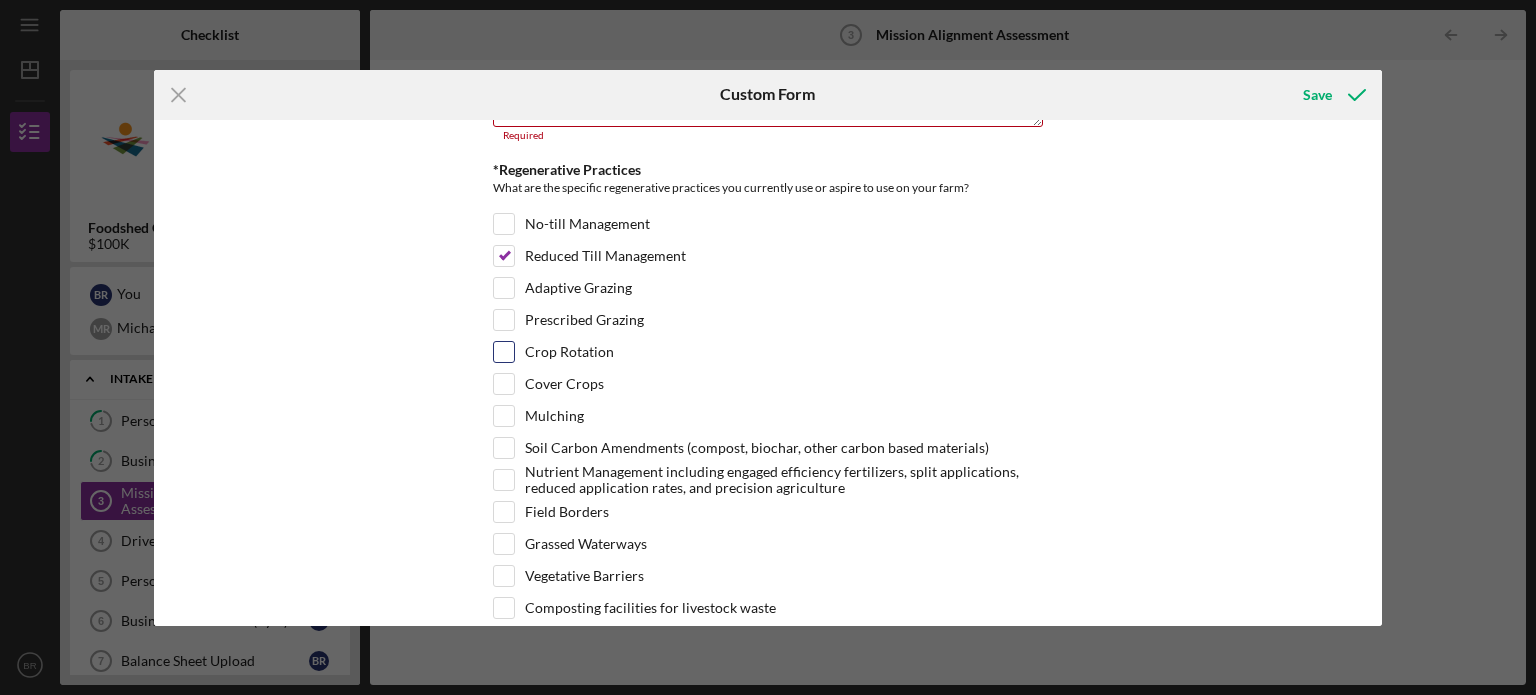 click on "Crop Rotation" at bounding box center [504, 352] 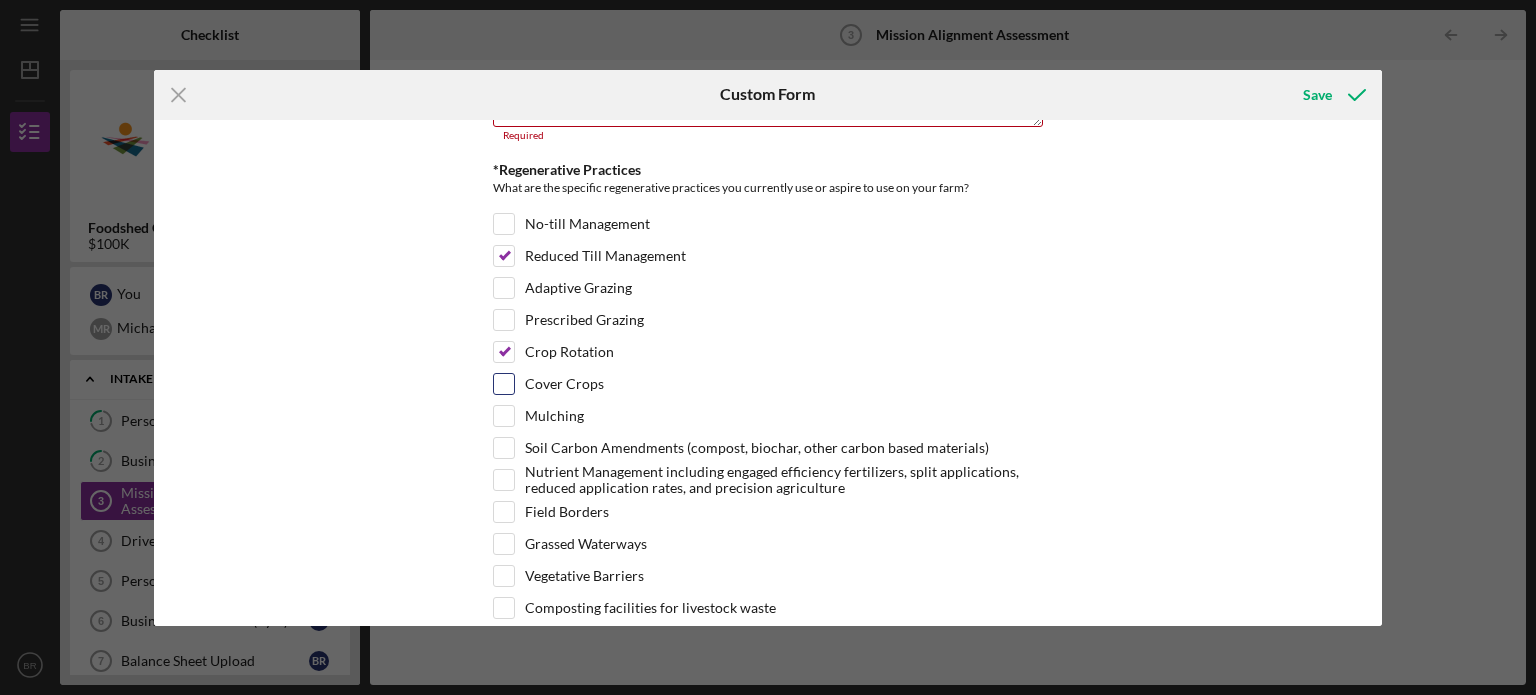 click on "Cover Crops" at bounding box center (504, 384) 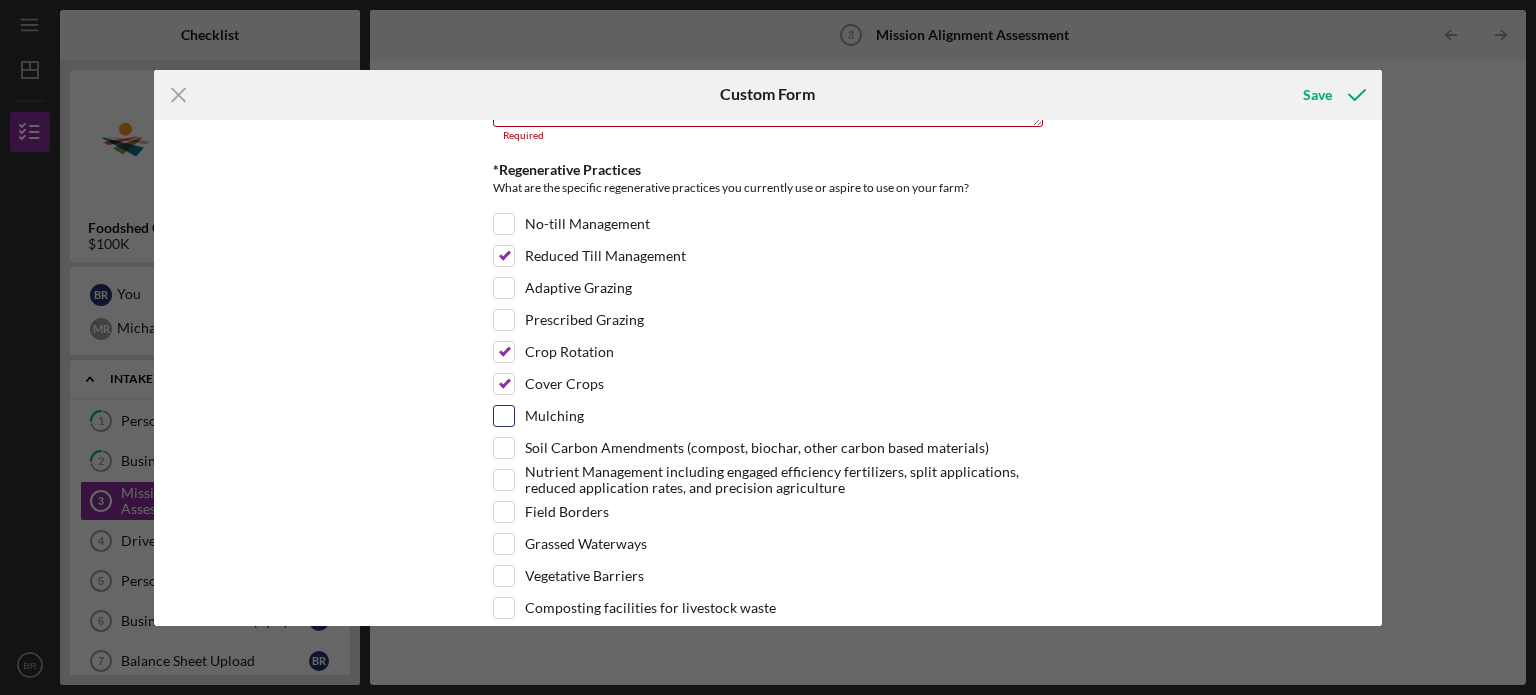 click on "Mulching" at bounding box center (504, 416) 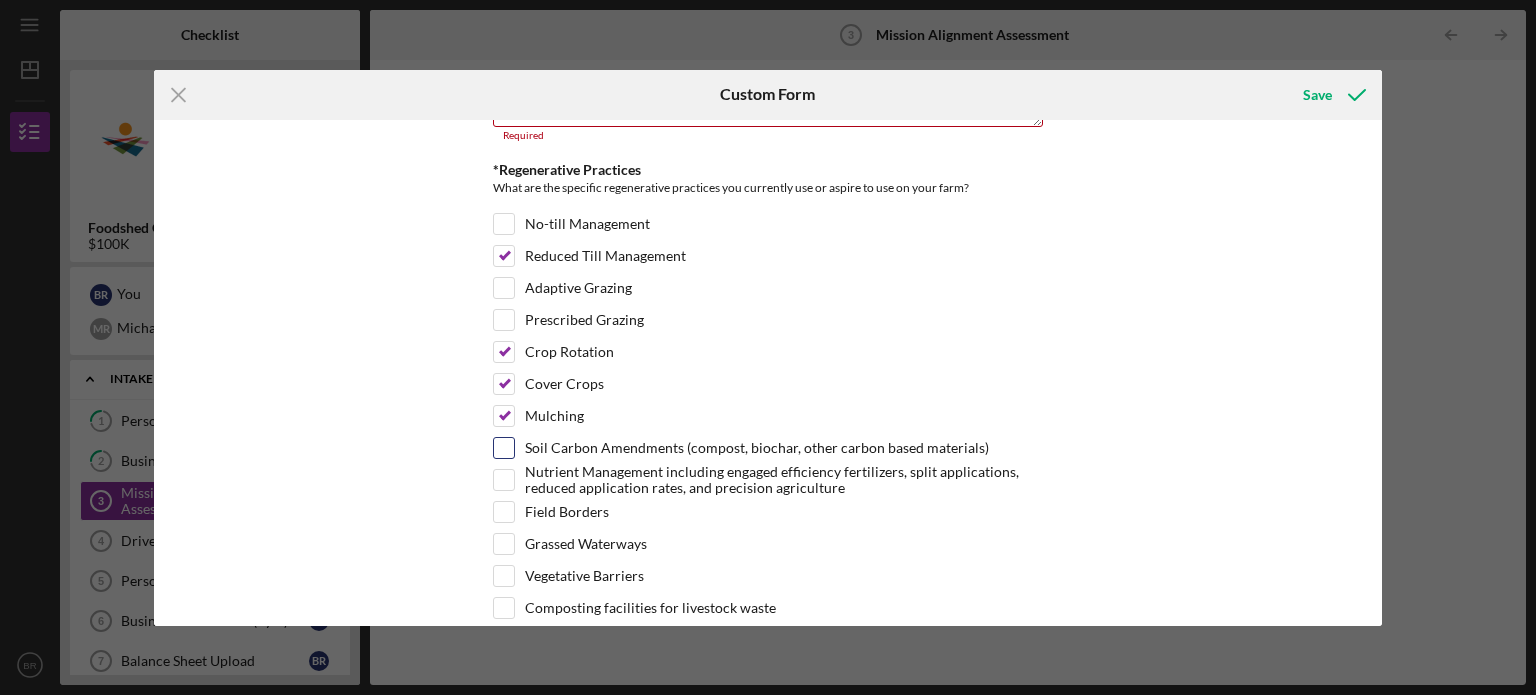 click on "Soil Carbon Amendments (compost, biochar, other carbon based materials)" at bounding box center [504, 448] 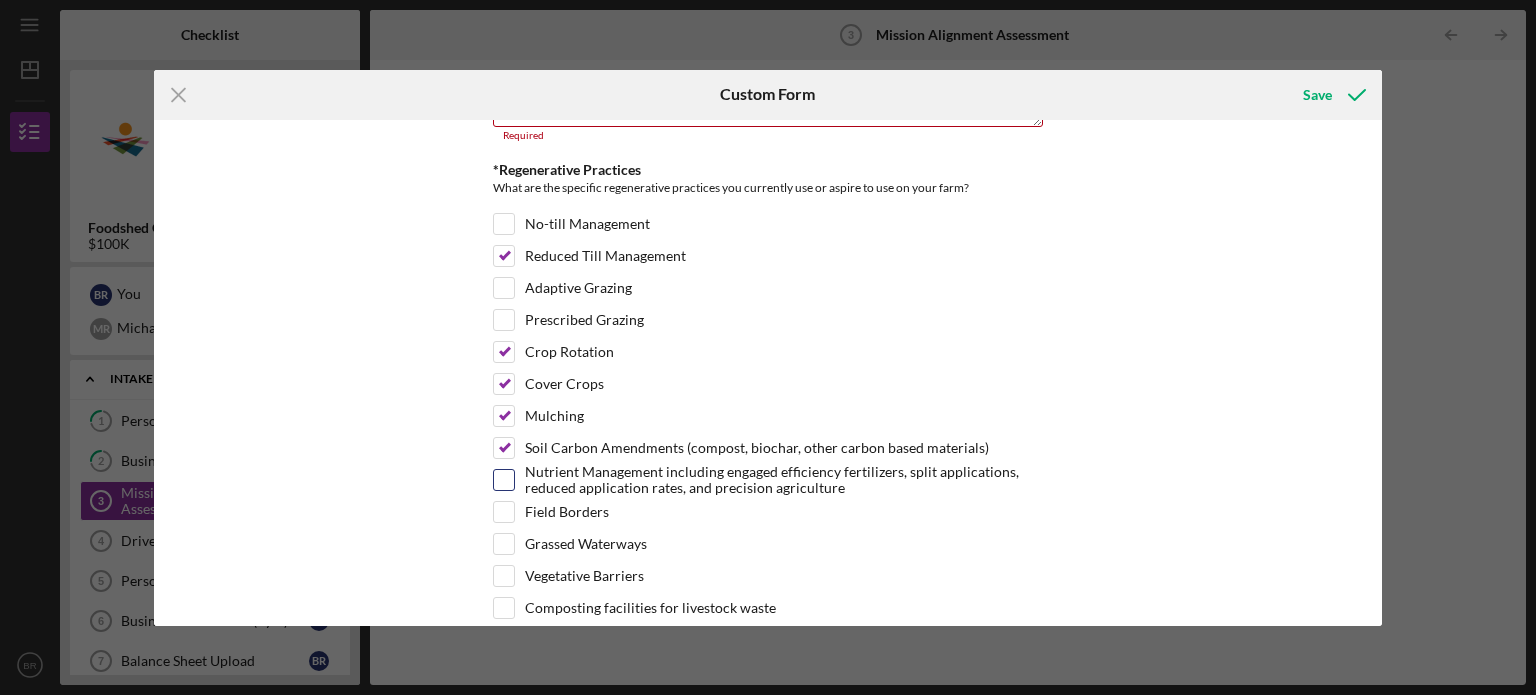 click on "Nutrient Management including engaged efficiency fertilizers, split applications, reduced application rates, and precision agriculture" at bounding box center (504, 480) 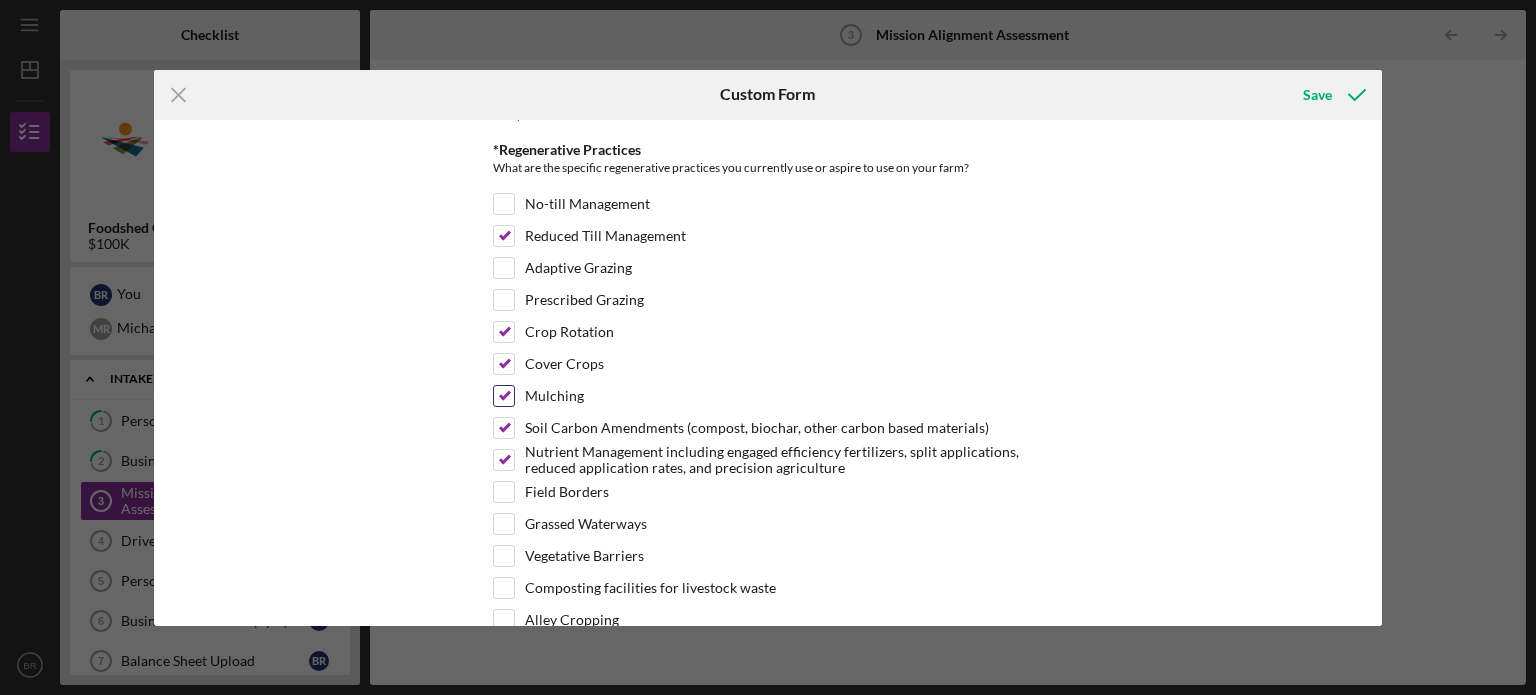 scroll, scrollTop: 1152, scrollLeft: 0, axis: vertical 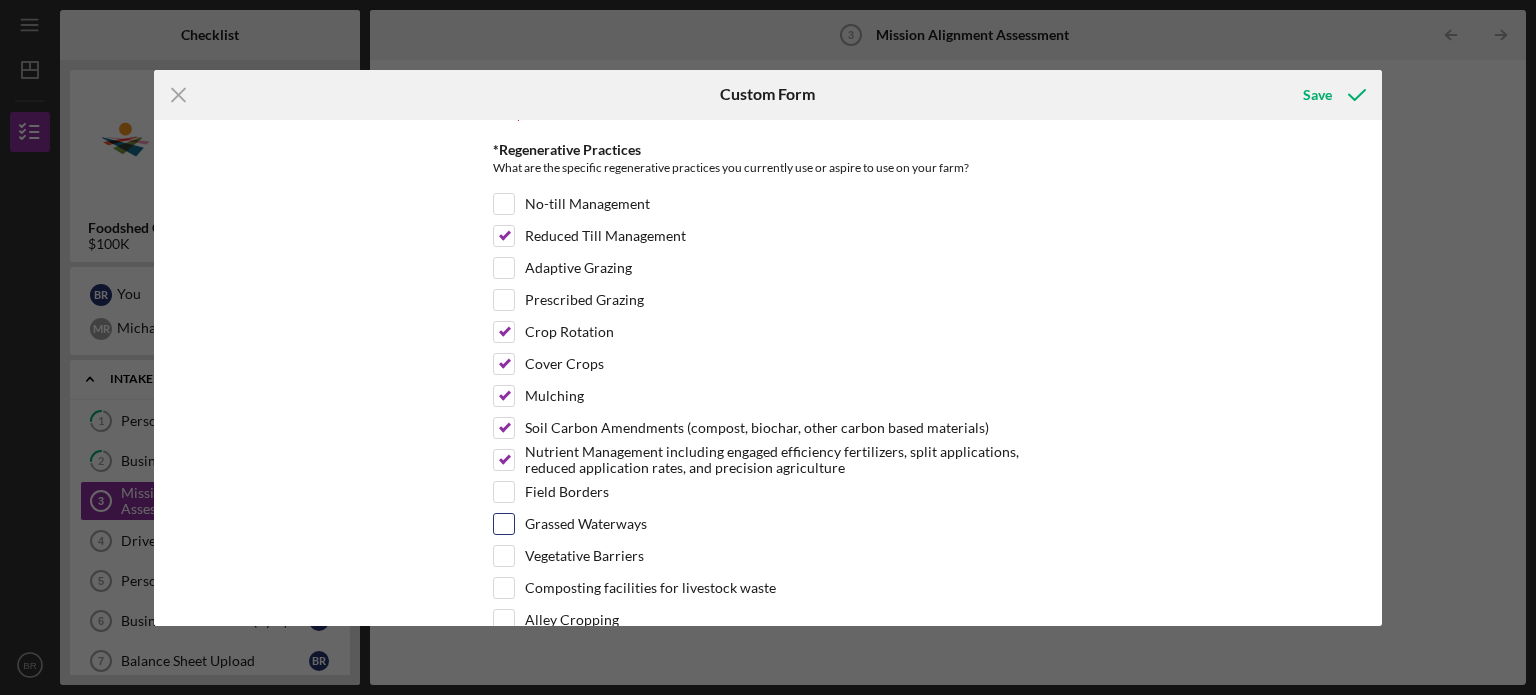 click on "Grassed Waterways" at bounding box center (504, 524) 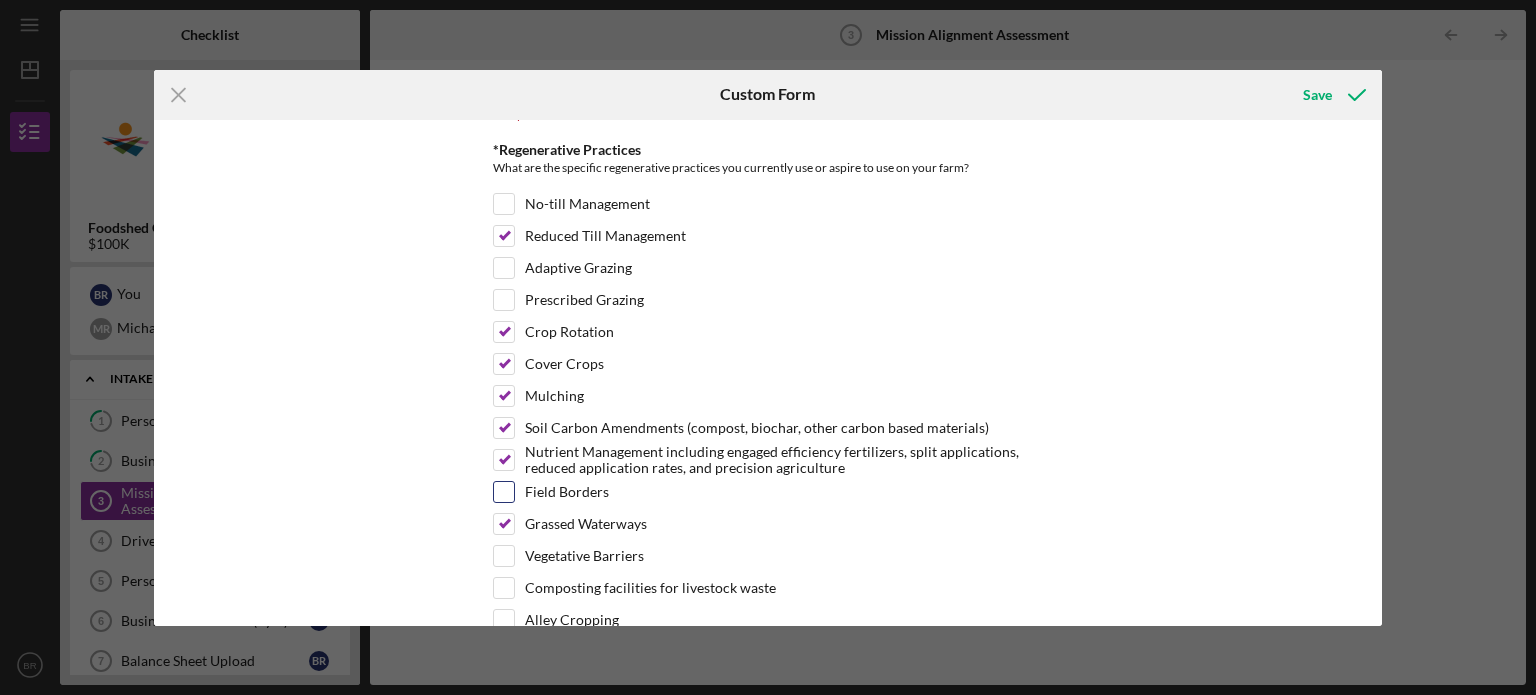 click on "Field Borders" at bounding box center (504, 492) 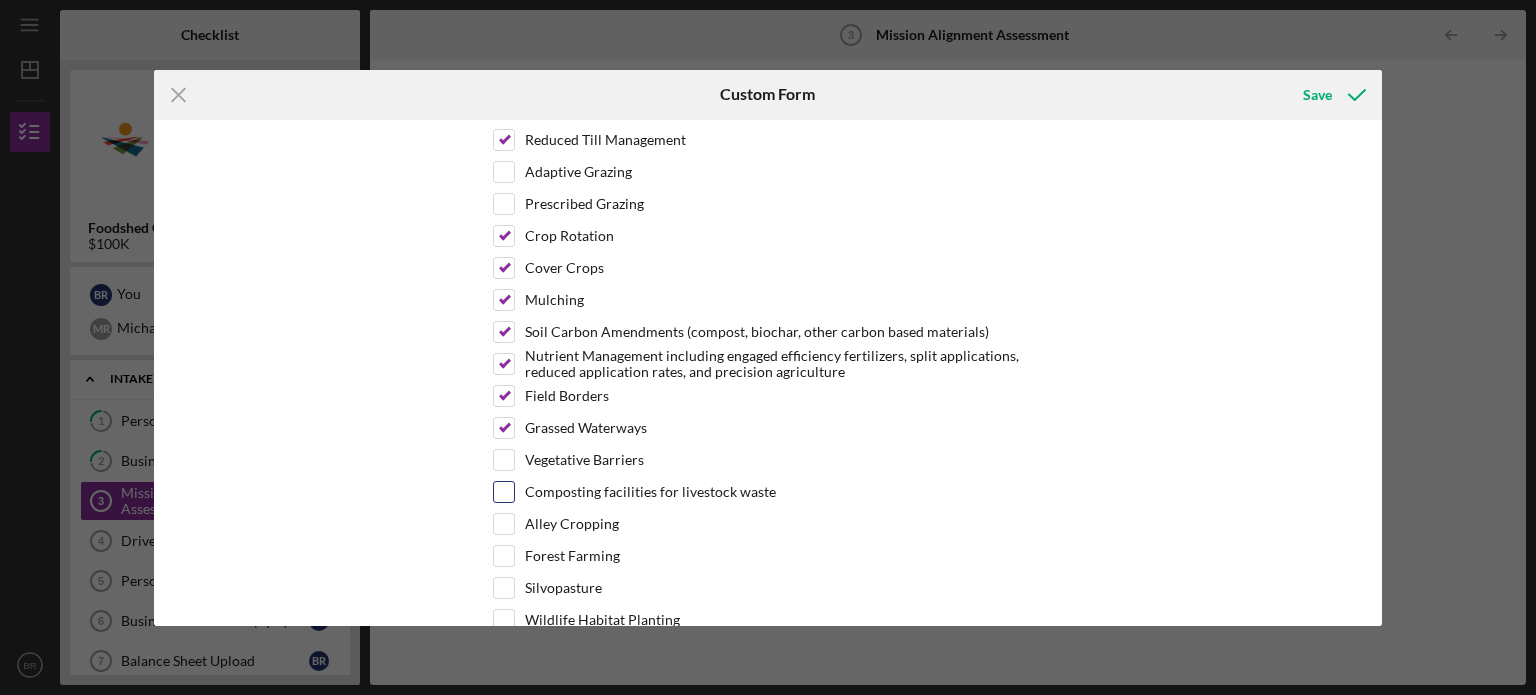scroll, scrollTop: 1252, scrollLeft: 0, axis: vertical 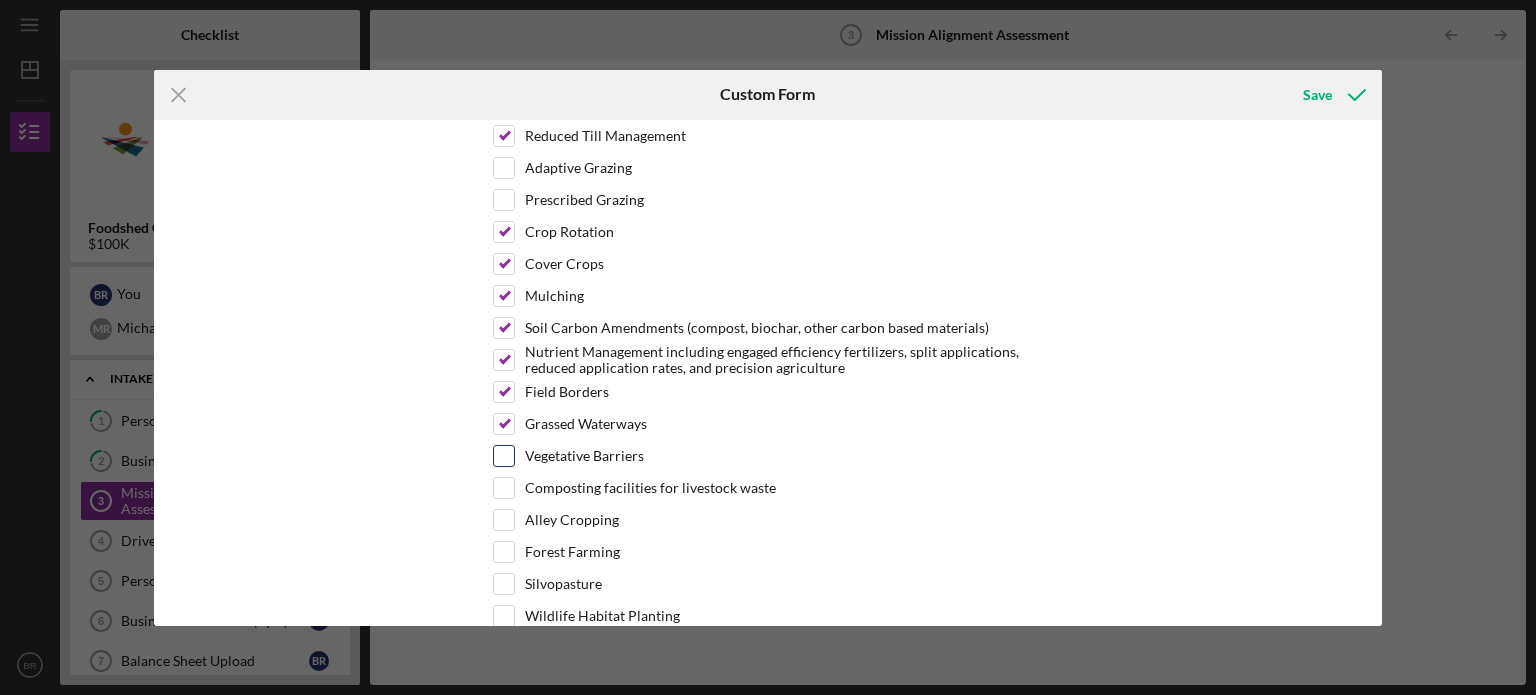 click on "Vegetative Barriers" at bounding box center (504, 456) 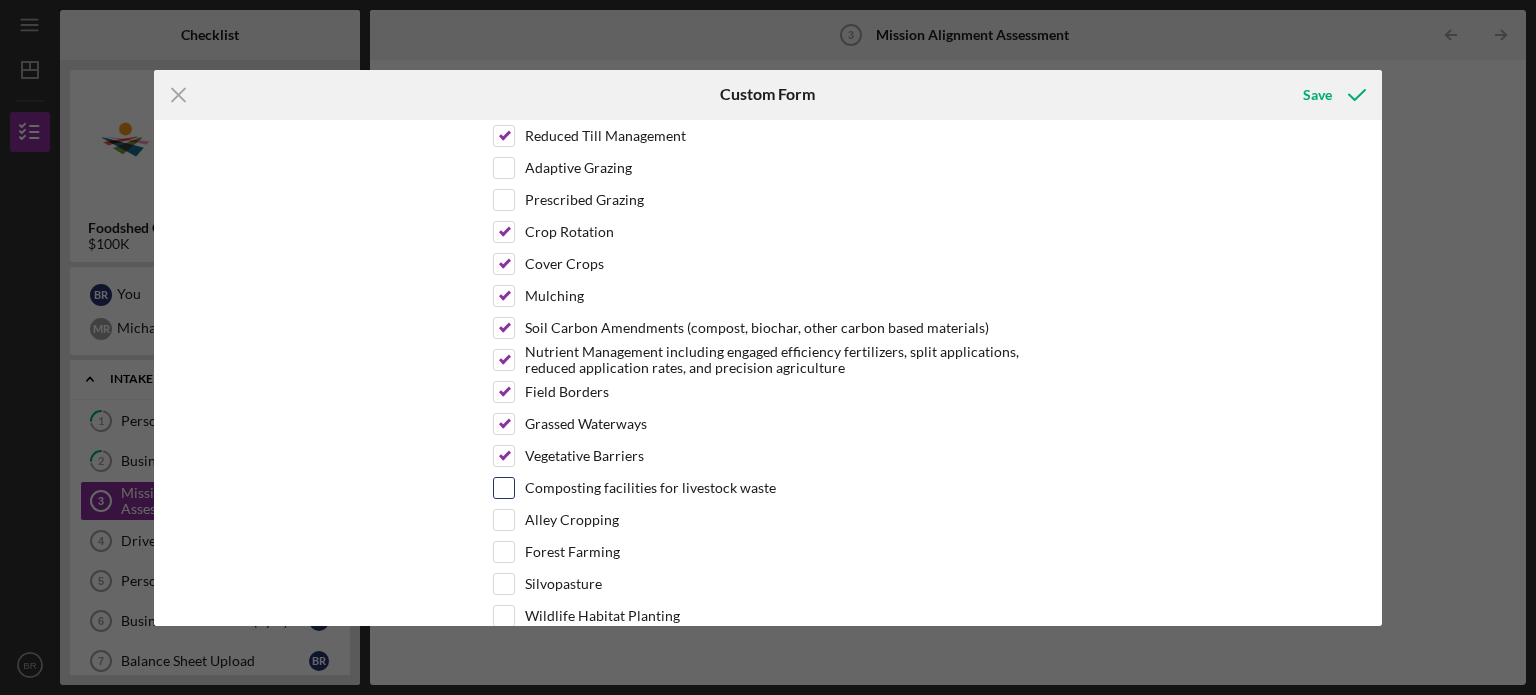 click on "Composting facilities for livestock waste" at bounding box center [504, 488] 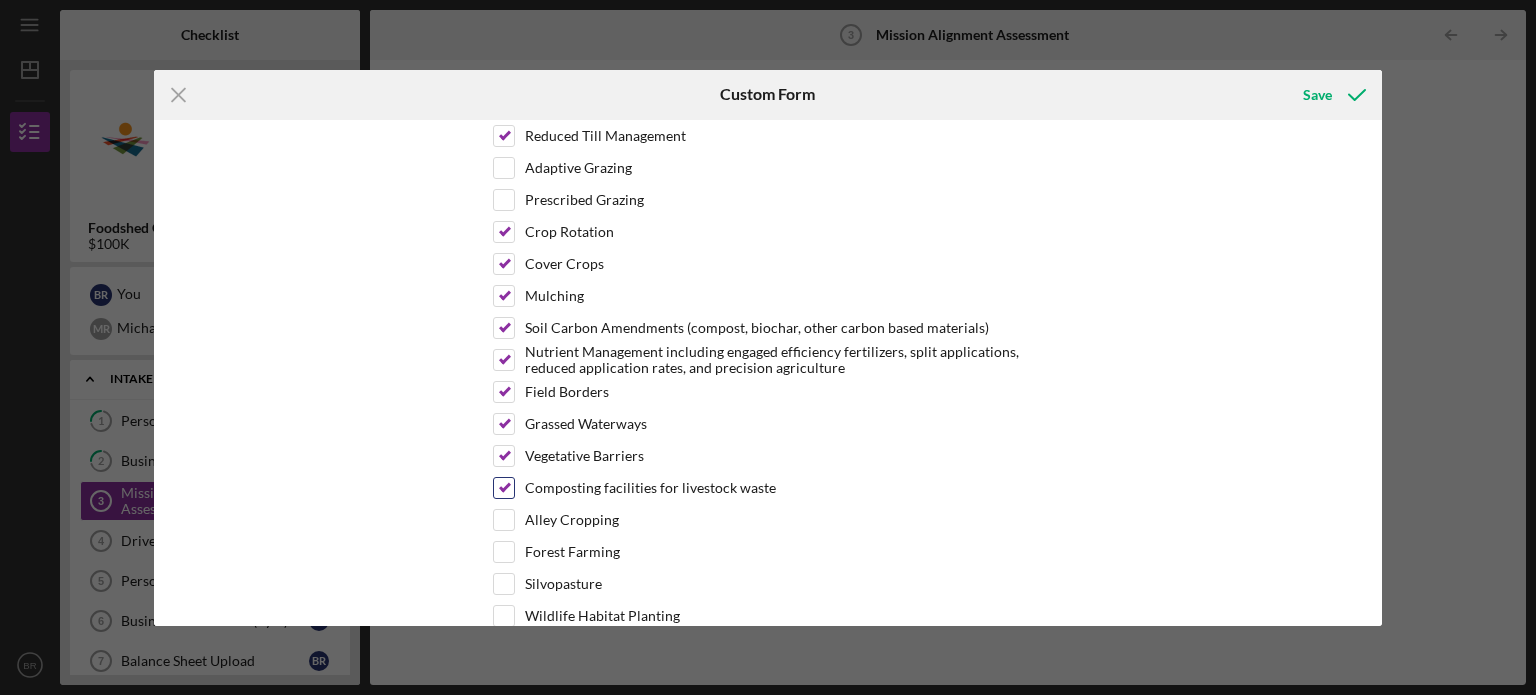 click on "Composting facilities for livestock waste" at bounding box center [504, 488] 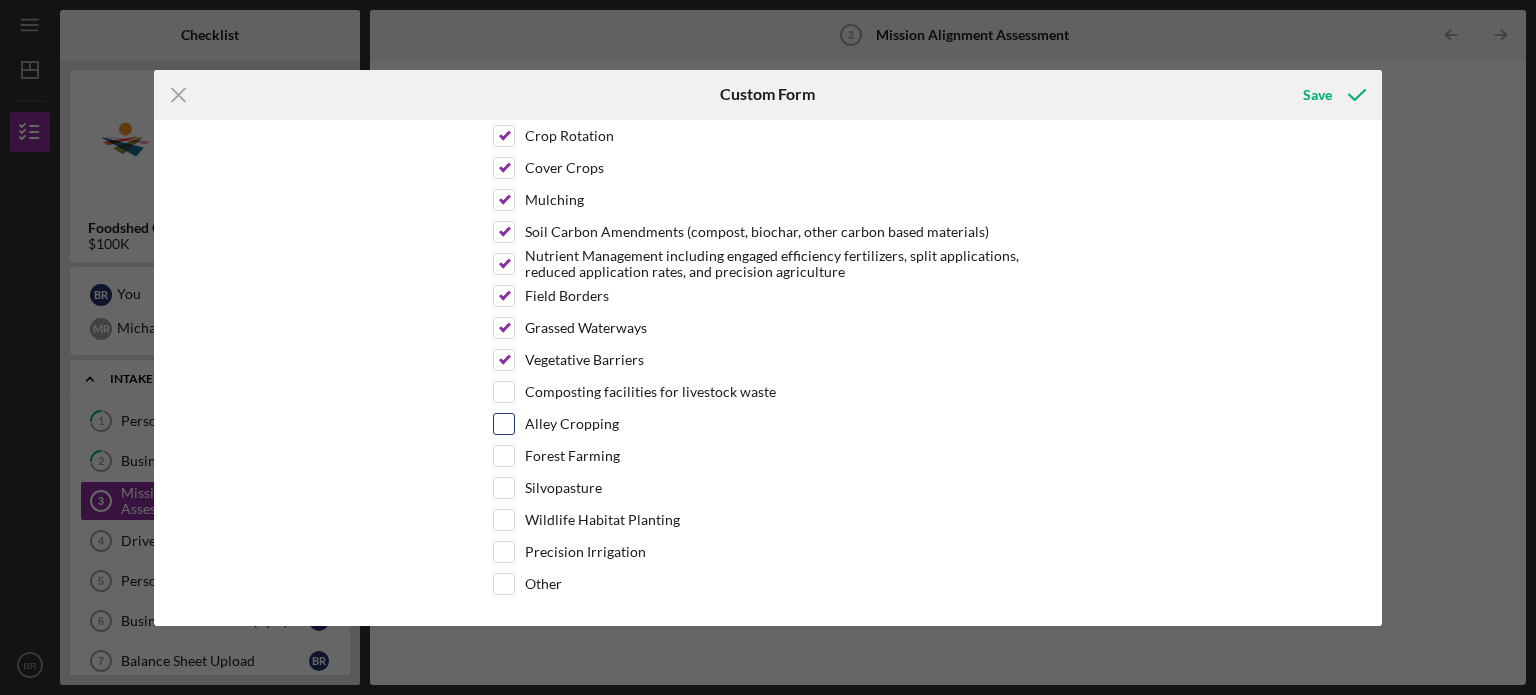 scroll, scrollTop: 1352, scrollLeft: 0, axis: vertical 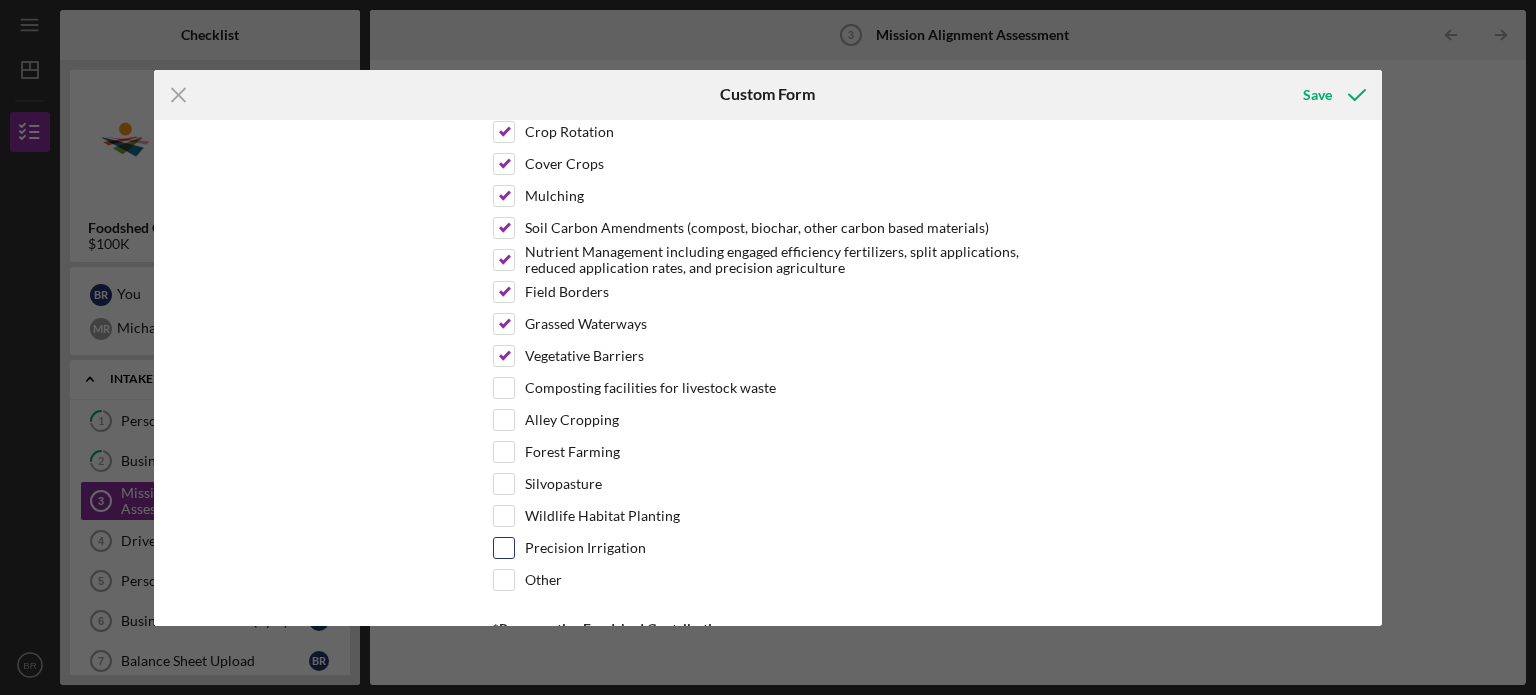 click on "Precision Irrigation" at bounding box center [504, 548] 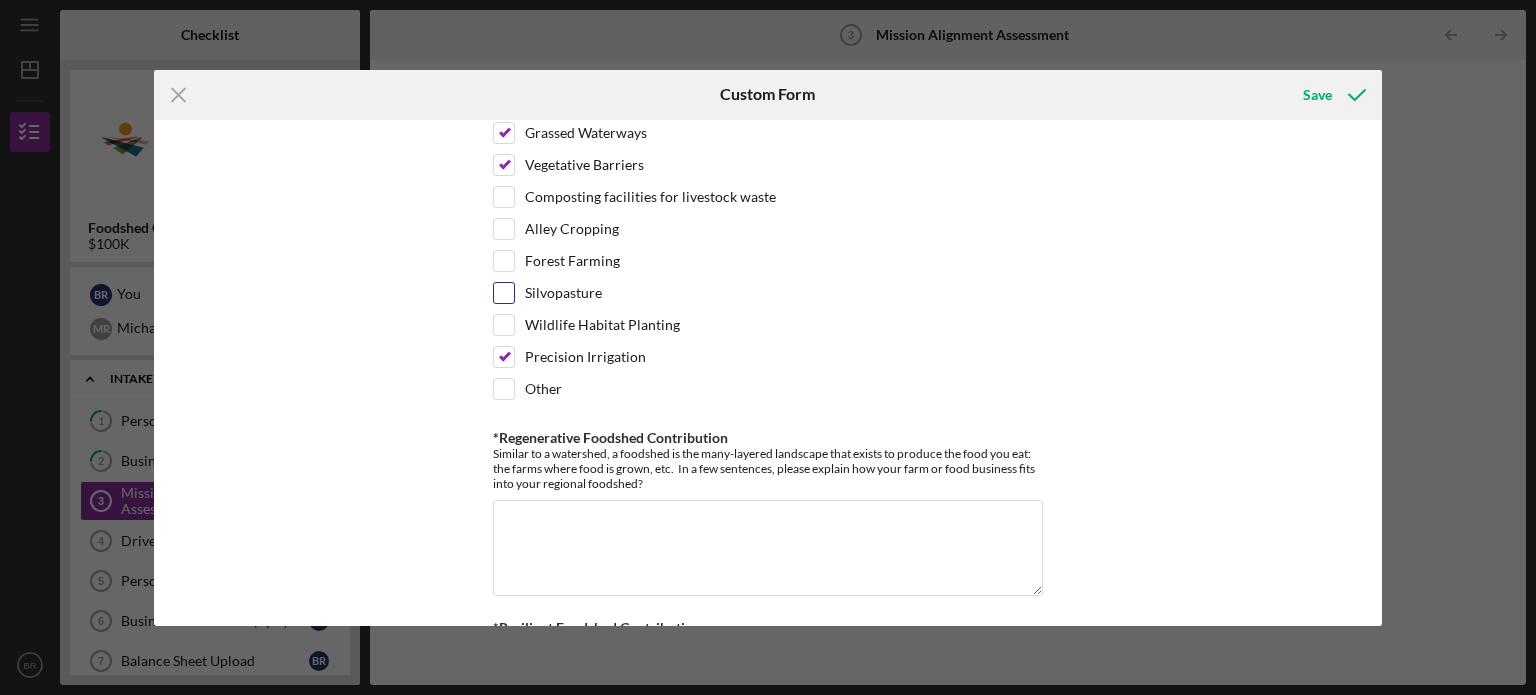 scroll, scrollTop: 1552, scrollLeft: 0, axis: vertical 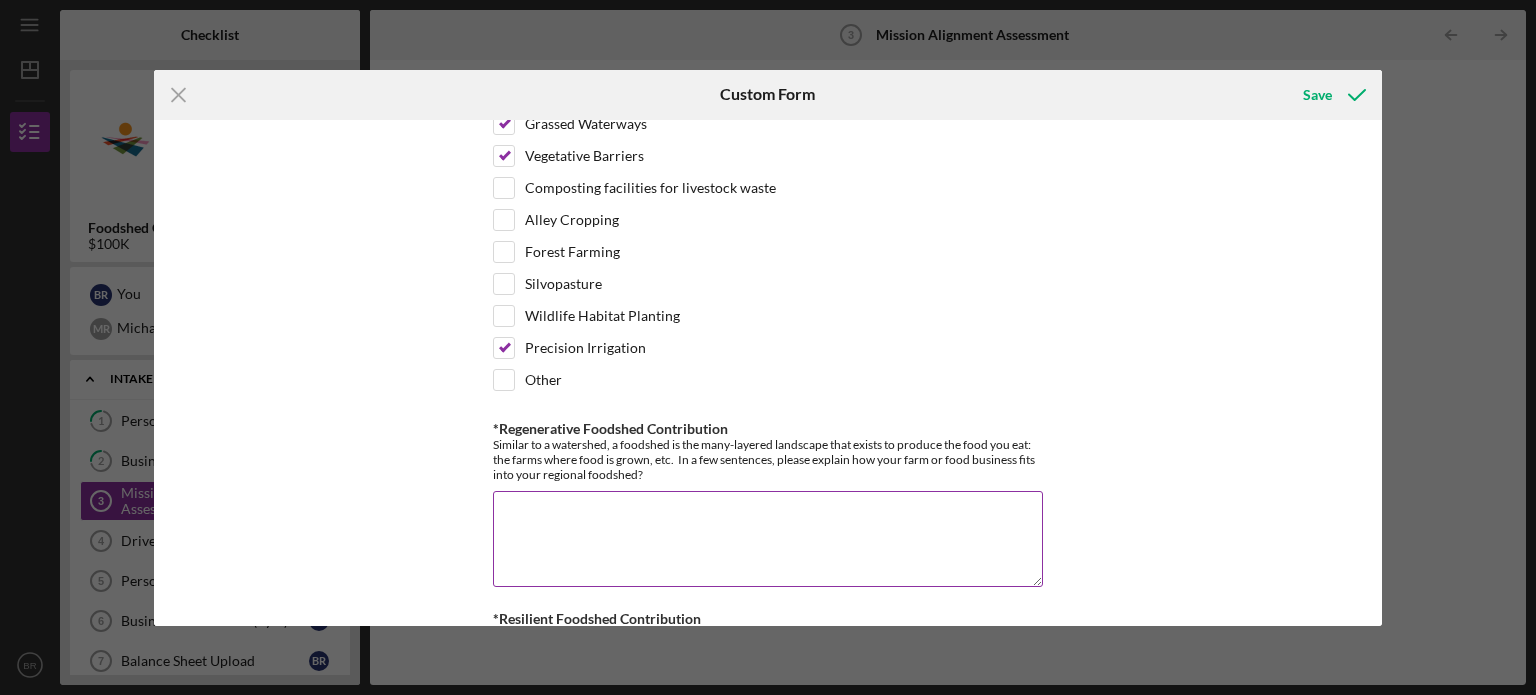 click on "Similar to a watershed, a foodshed is the many-layered landscape that exists to produce the food you eat: the farms where food is grown, etc.  In a few sentences, please explain how your farm or food business fits into your regional foodshed?" at bounding box center [768, 459] 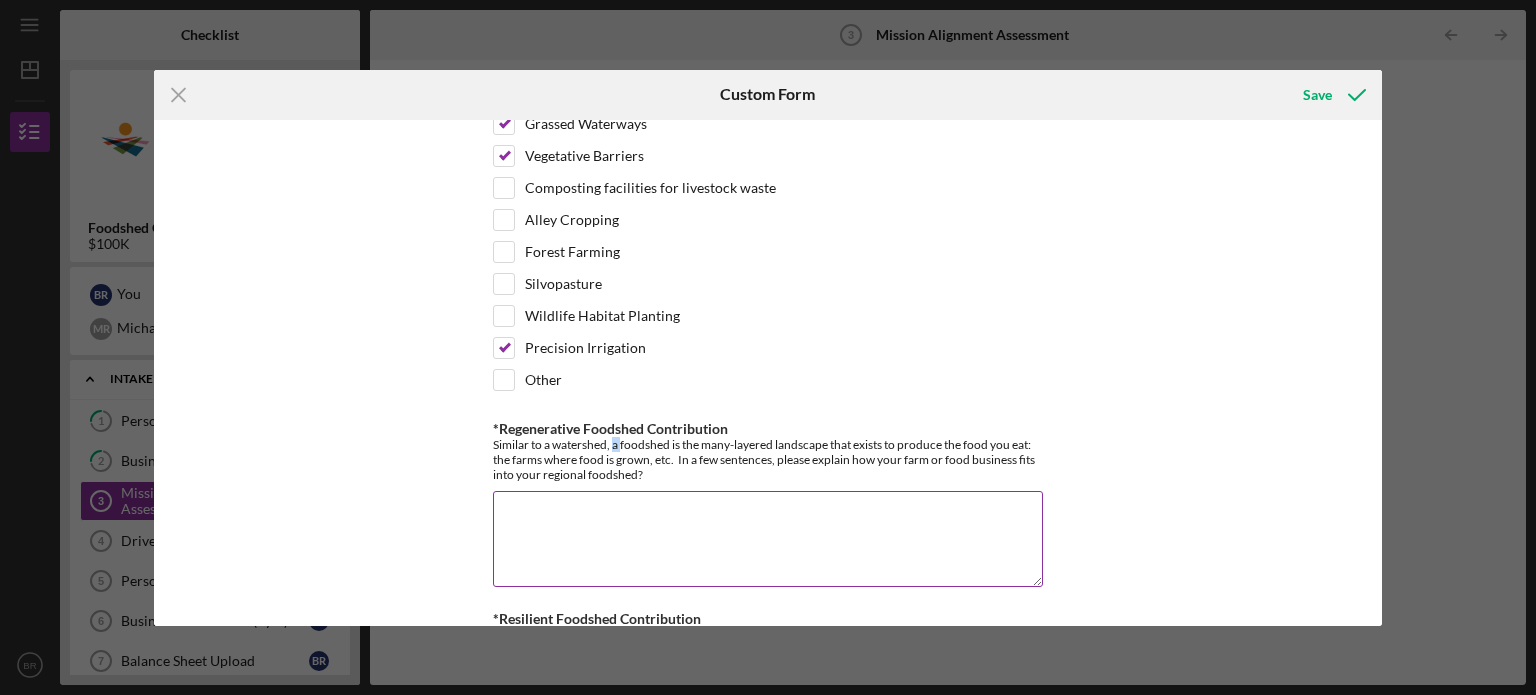 click on "Similar to a watershed, a foodshed is the many-layered landscape that exists to produce the food you eat: the farms where food is grown, etc.  In a few sentences, please explain how your farm or food business fits into your regional foodshed?" at bounding box center (768, 459) 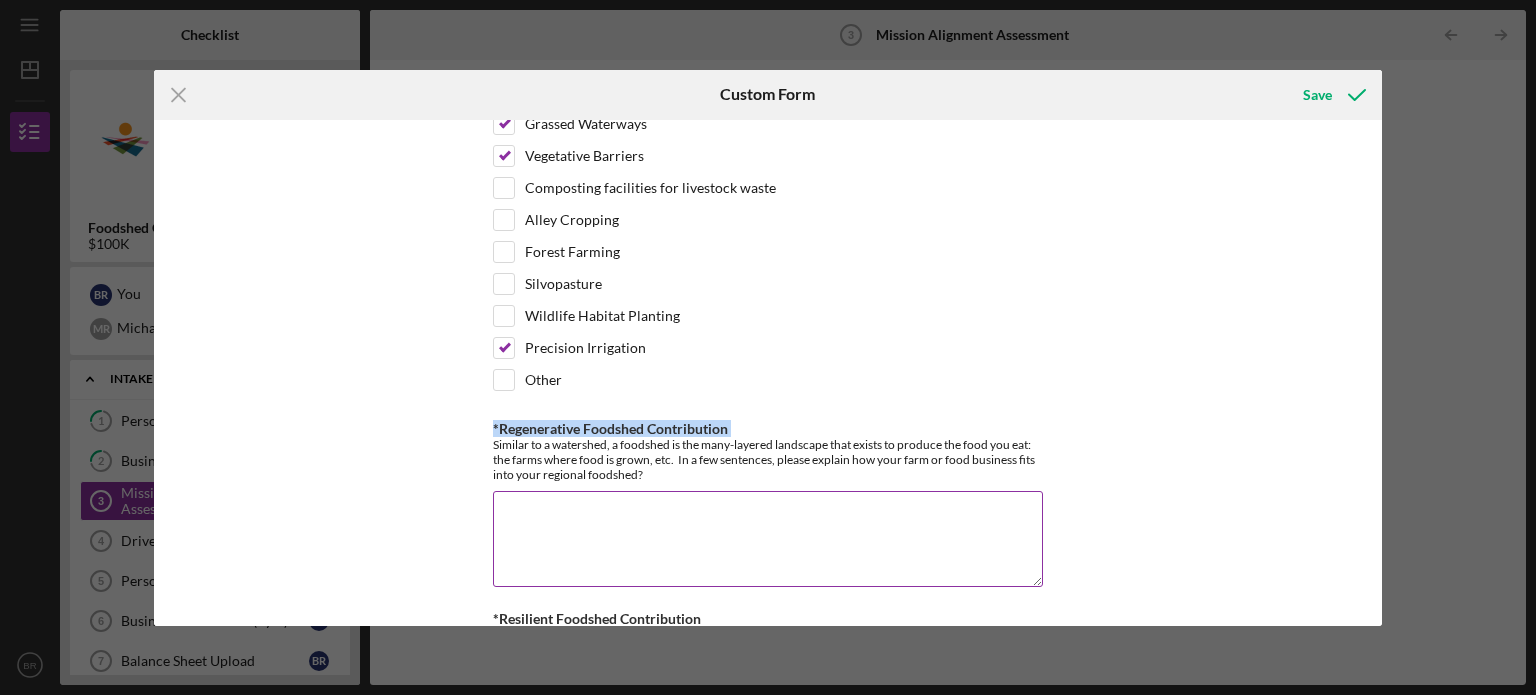 click on "Similar to a watershed, a foodshed is the many-layered landscape that exists to produce the food you eat: the farms where food is grown, etc.  In a few sentences, please explain how your farm or food business fits into your regional foodshed?" at bounding box center [768, 459] 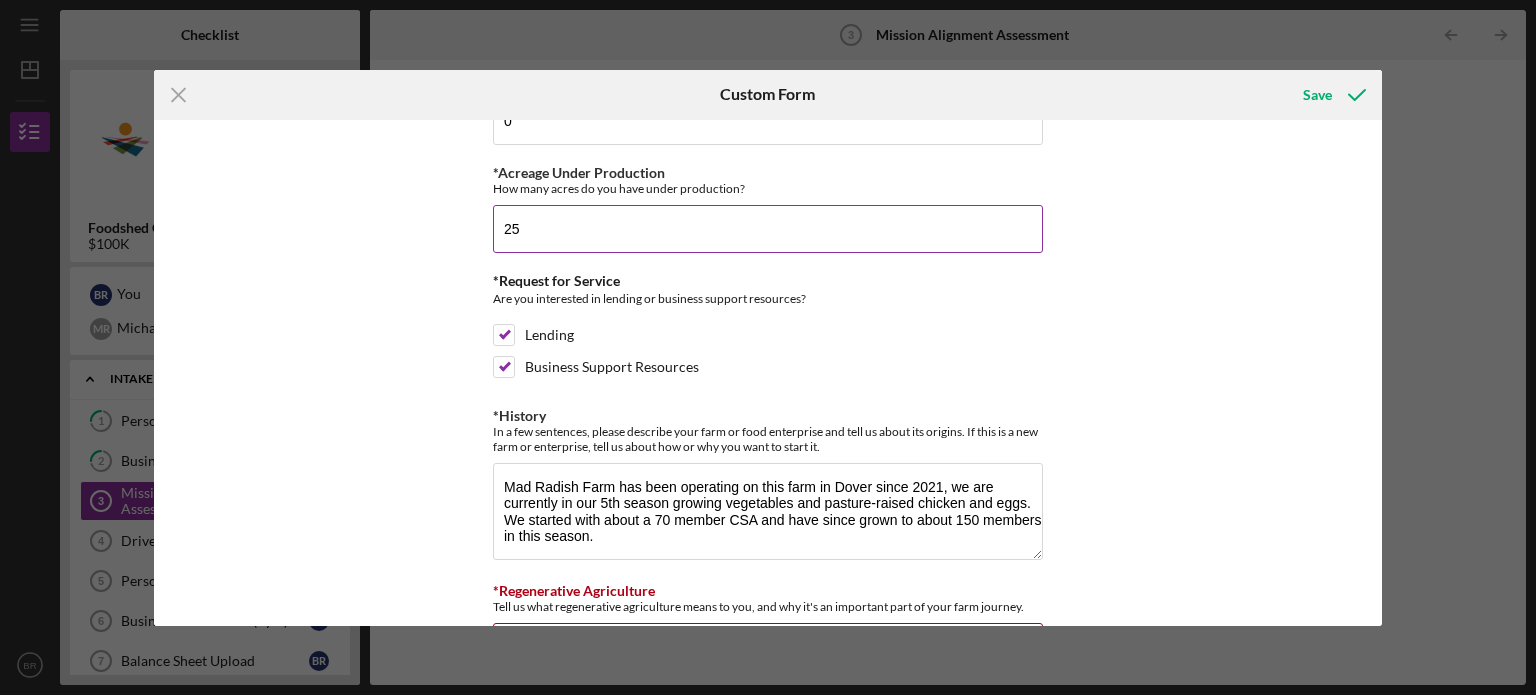 scroll, scrollTop: 542, scrollLeft: 0, axis: vertical 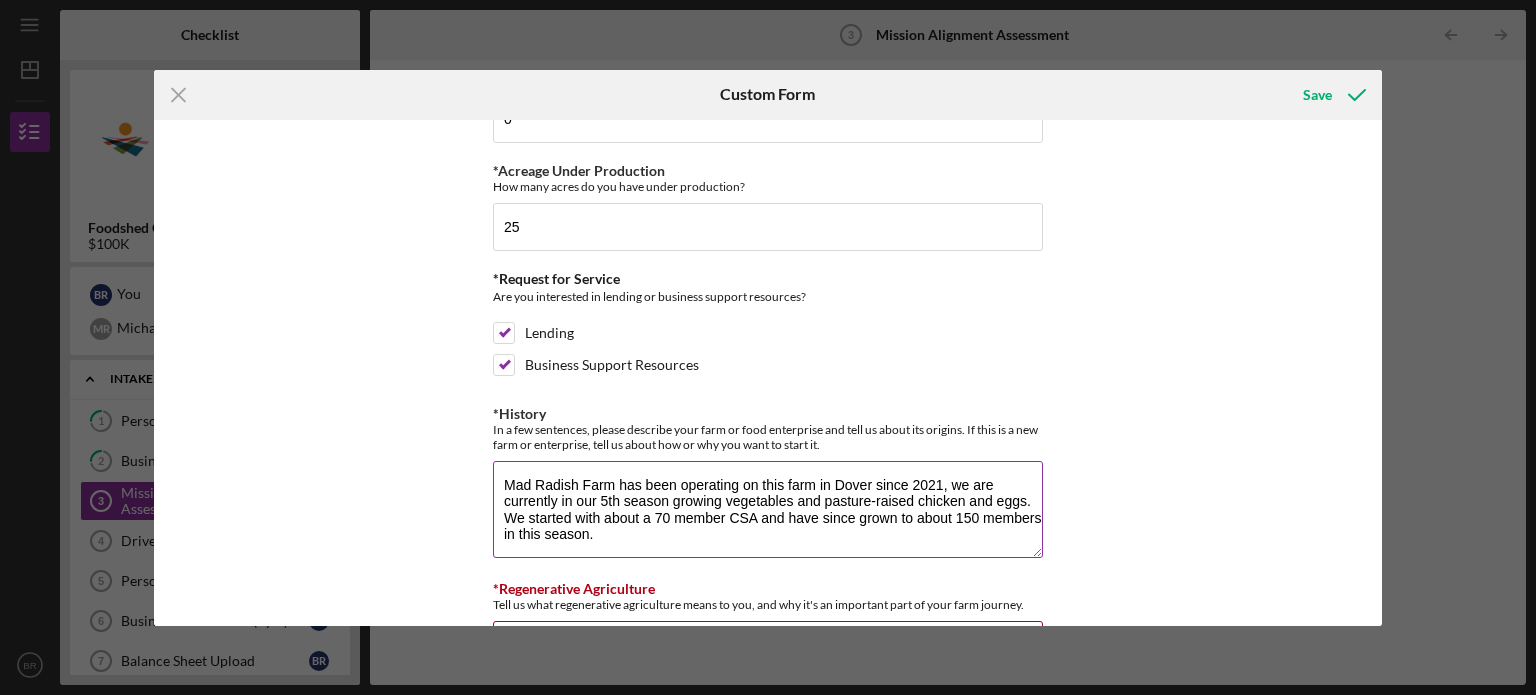click on "Mad Radish Farm has been operating on this farm in Dover since 2021, we are currently in our 5th season growing vegetables and pasture-raised chicken and eggs. We started with about a 70 member CSA and have since grown to about 150 members in this season." at bounding box center [768, 509] 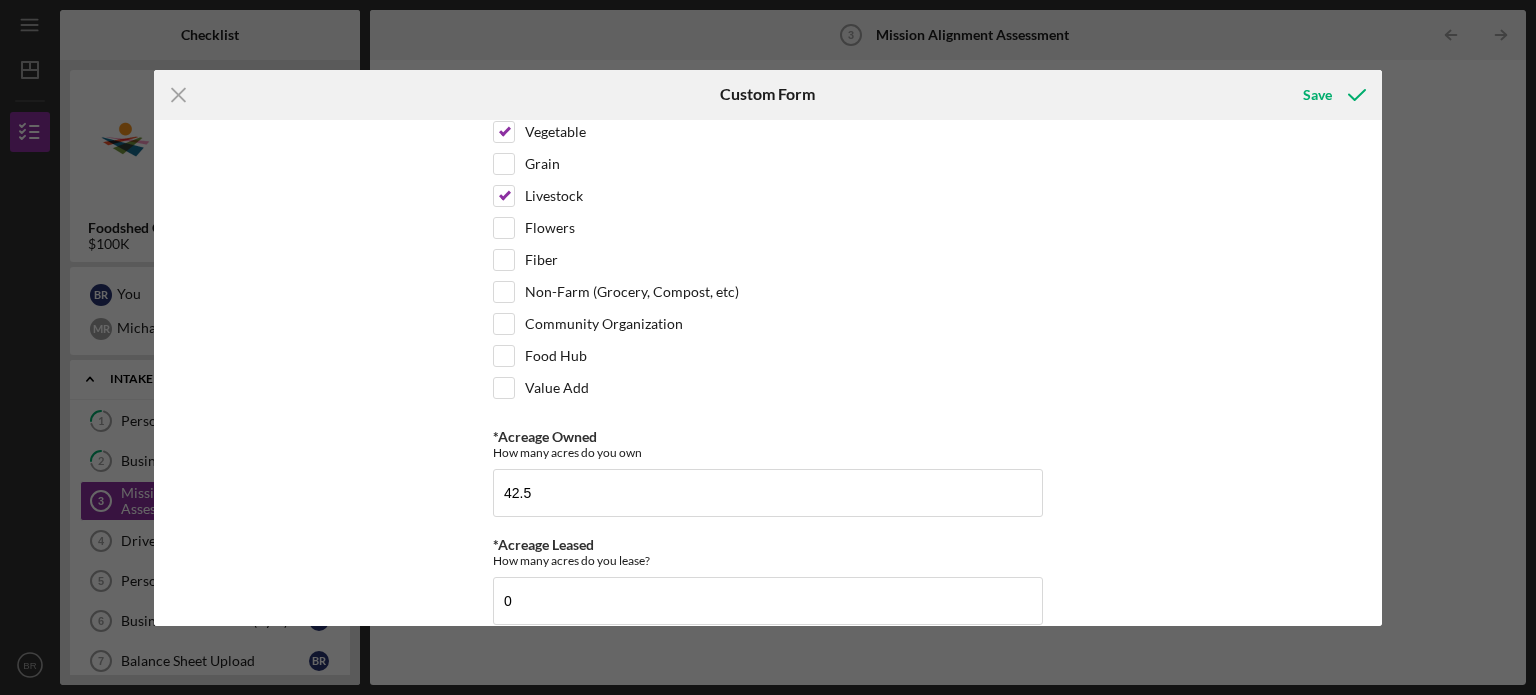 scroll, scrollTop: 64, scrollLeft: 0, axis: vertical 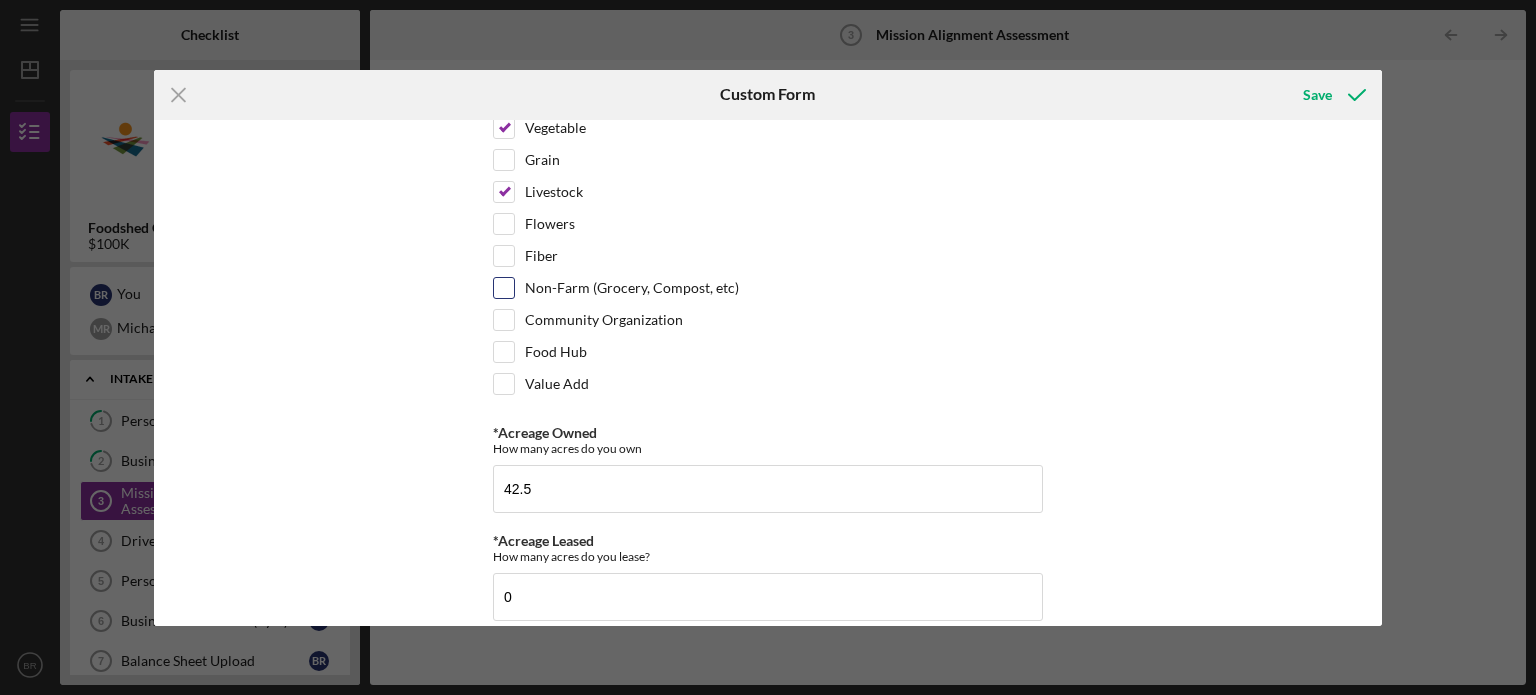 click on "Non-Farm (Grocery, Compost, etc)" at bounding box center (504, 288) 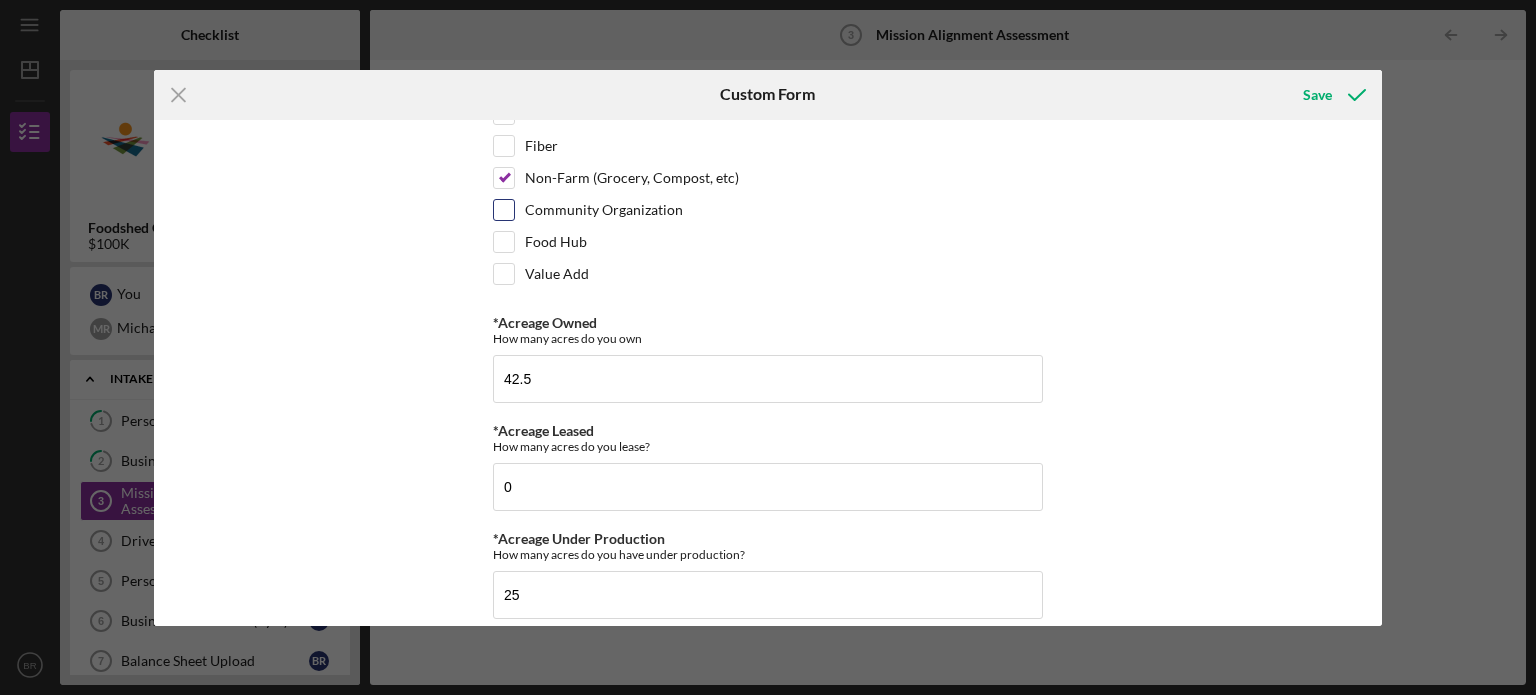 scroll, scrollTop: 176, scrollLeft: 0, axis: vertical 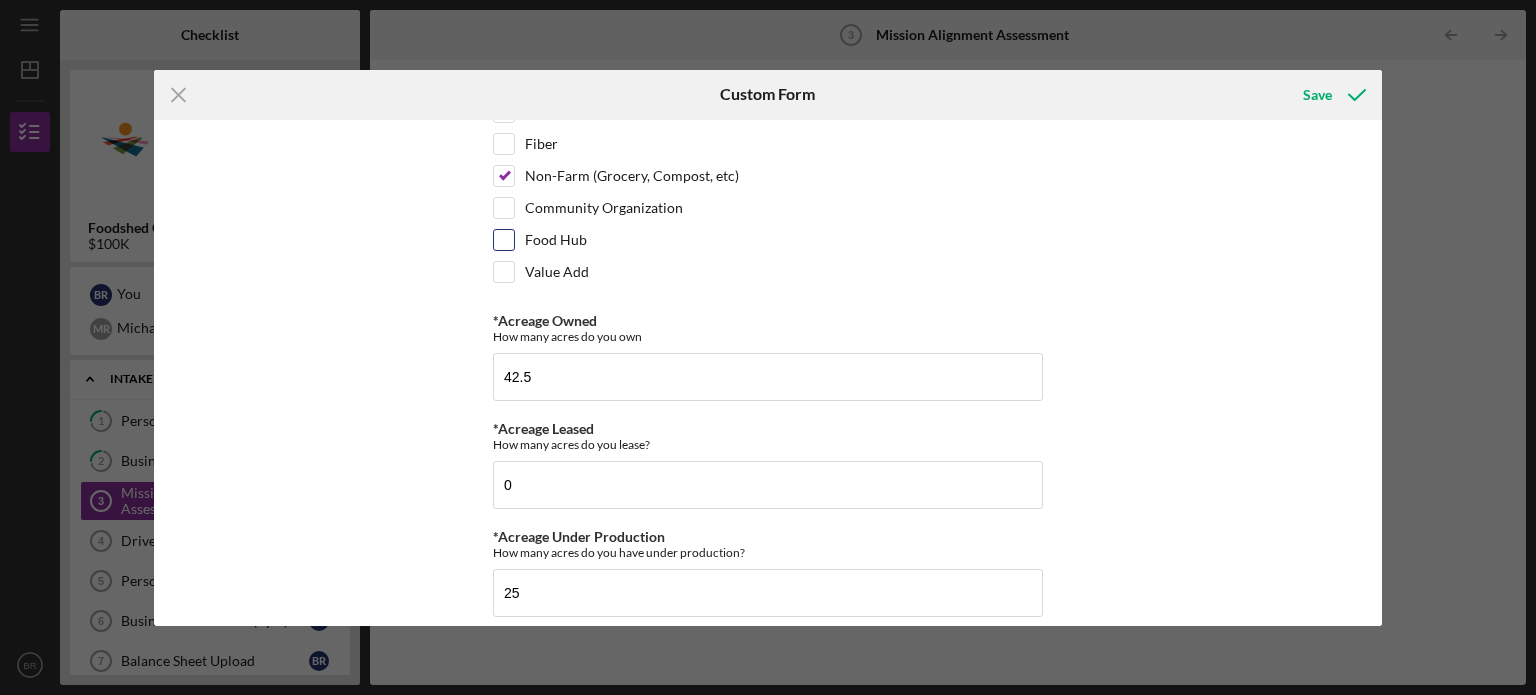click on "Food Hub" at bounding box center (768, 245) 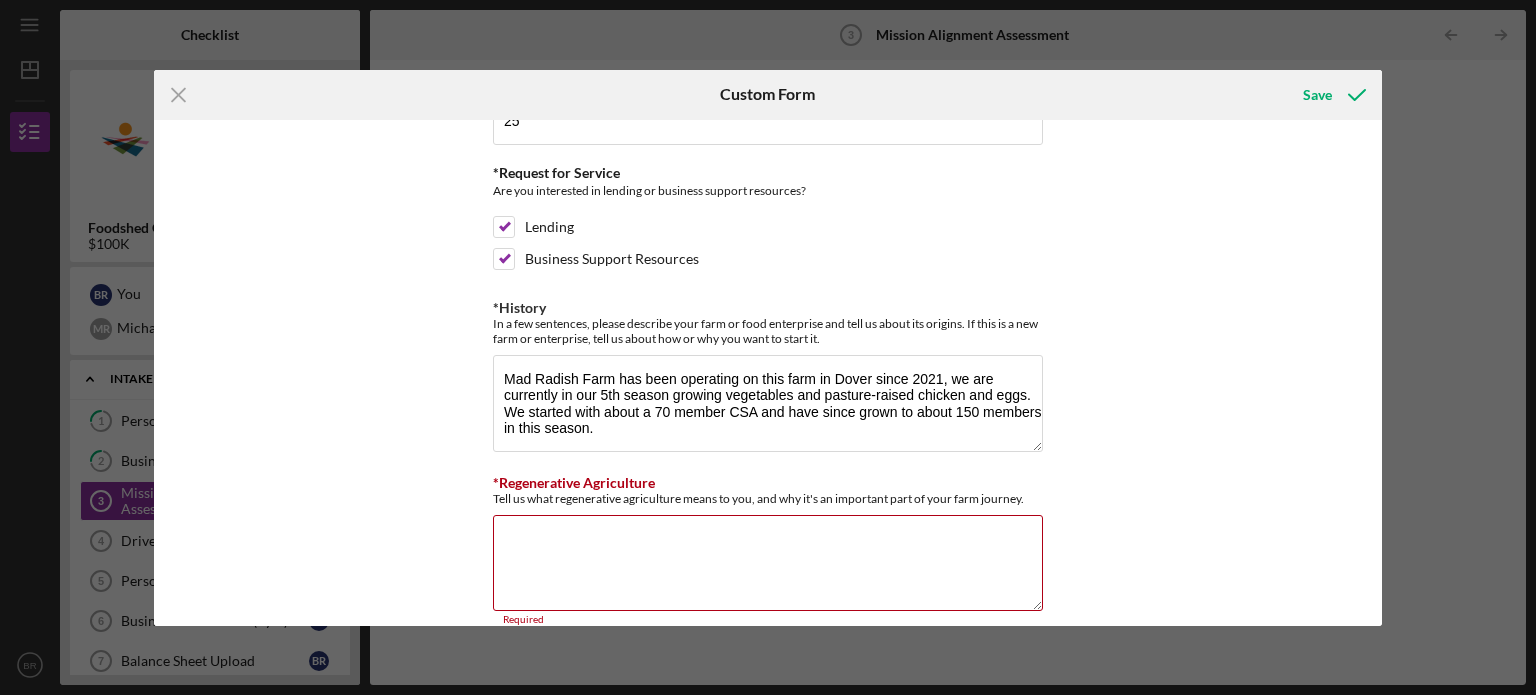 scroll, scrollTop: 663, scrollLeft: 0, axis: vertical 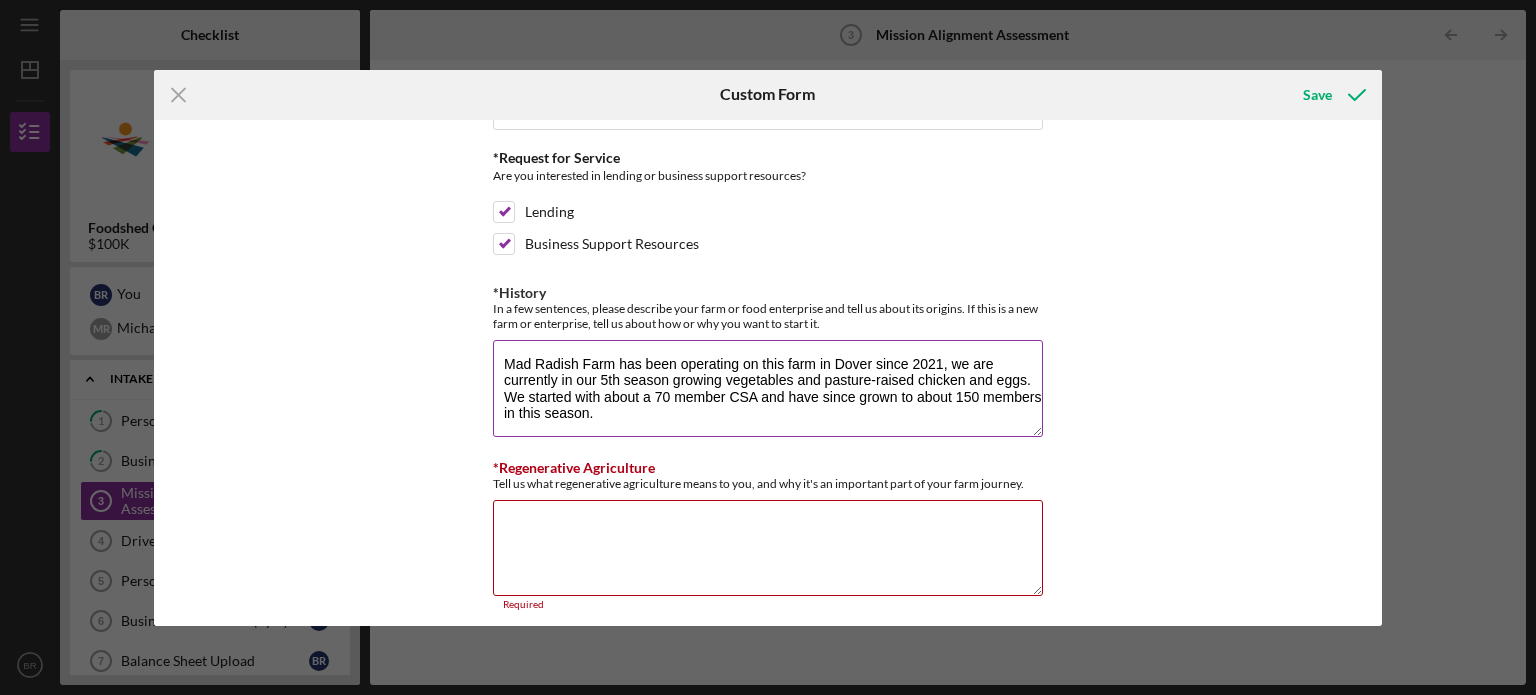 click on "Mad Radish Farm has been operating on this farm in Dover since 2021, we are currently in our 5th season growing vegetables and pasture-raised chicken and eggs. We started with about a 70 member CSA and have since grown to about 150 members in this season." at bounding box center [768, 388] 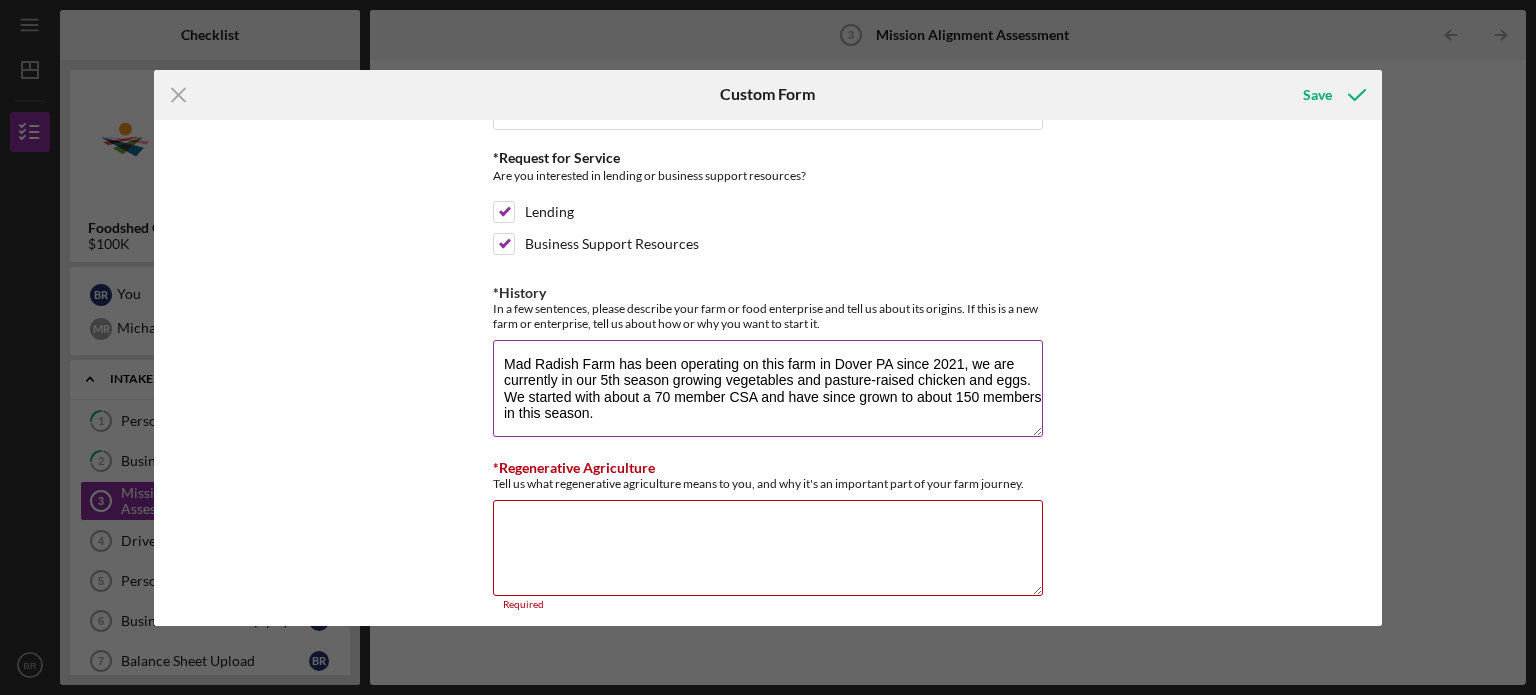 click on "Mad Radish Farm has been operating on this farm in Dover PA since 2021, we are currently in our 5th season growing vegetables and pasture-raised chicken and eggs. We started with about a 70 member CSA and have since grown to about 150 members in this season." at bounding box center [768, 388] 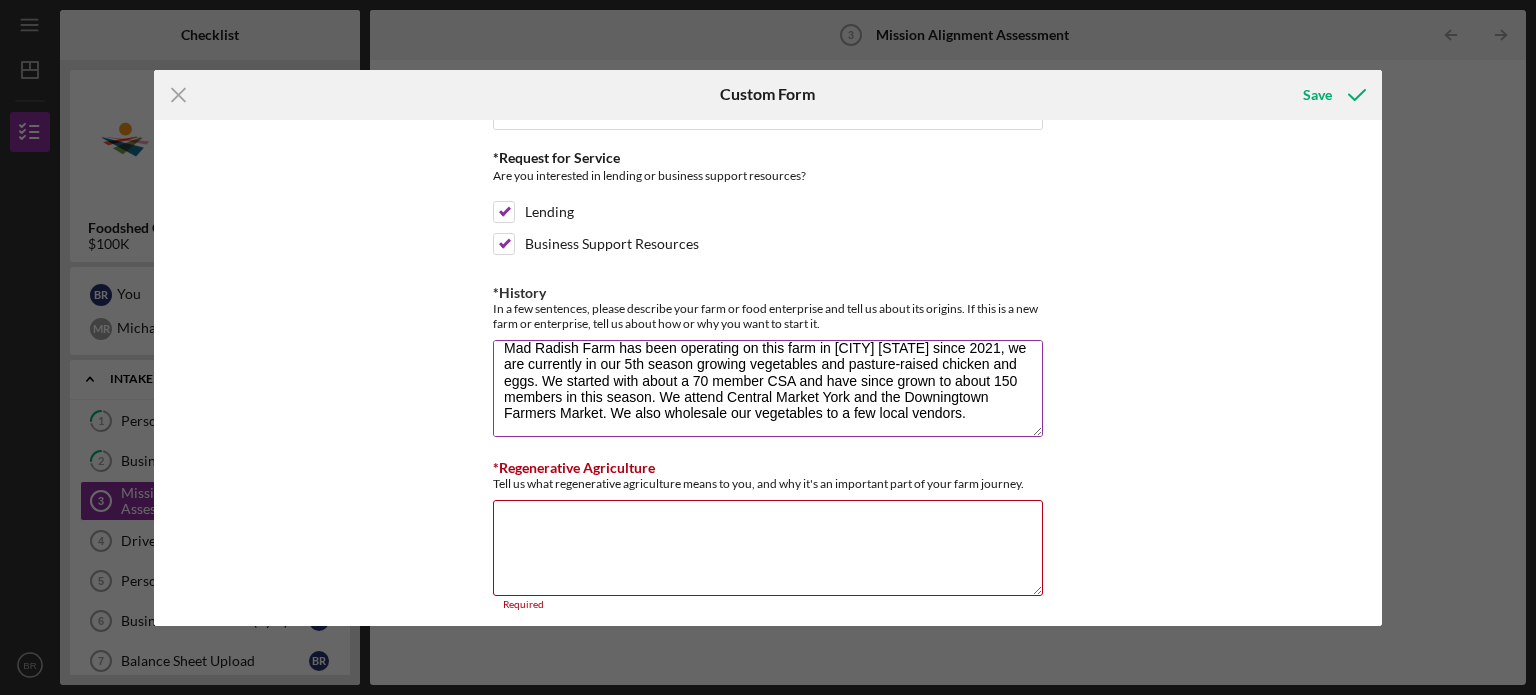 scroll, scrollTop: 15, scrollLeft: 0, axis: vertical 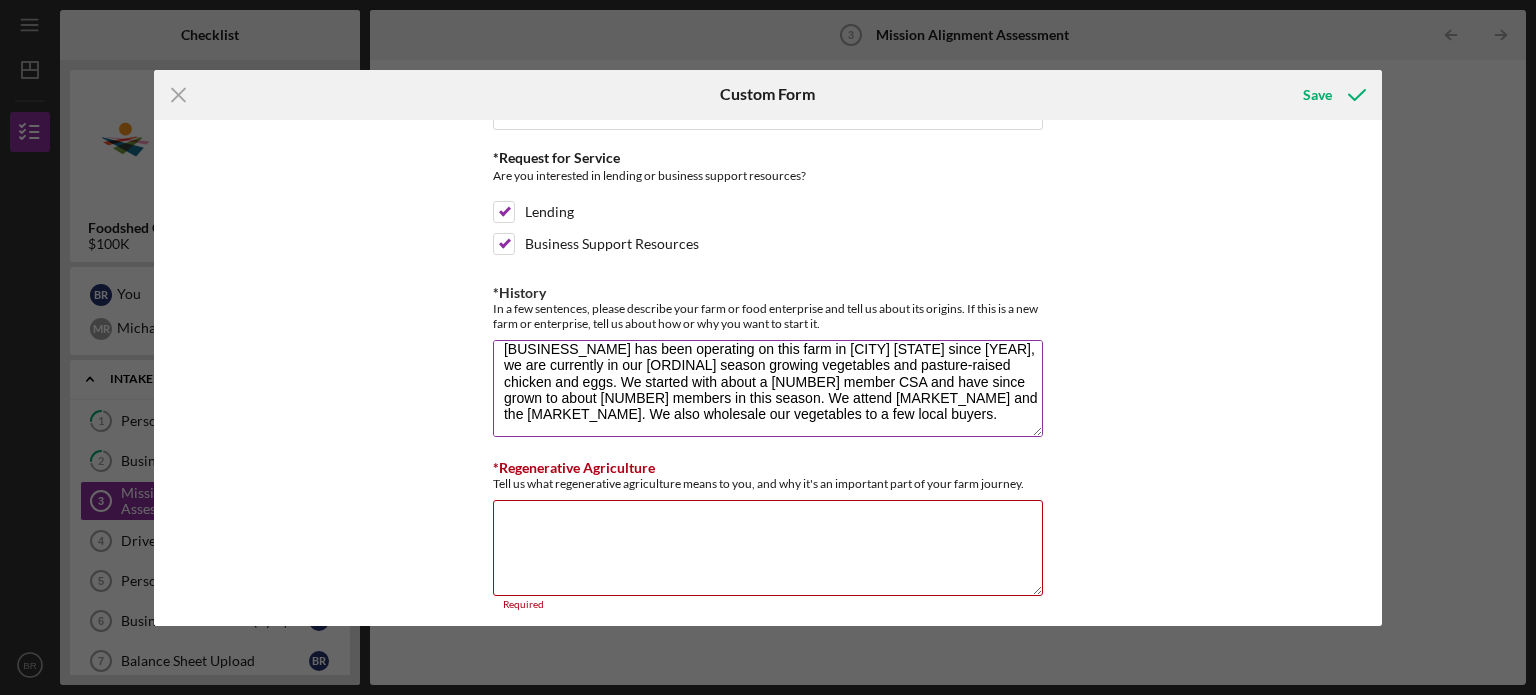 click on "[BUSINESS_NAME] has been operating on this farm in [CITY] [STATE] since [YEAR], we are currently in our [ORDINAL] season growing vegetables and pasture-raised chicken and eggs. We started with about a [NUMBER] member CSA and have since grown to about [NUMBER] members in this season. We attend [MARKET_NAME] and the [MARKET_NAME]. We also wholesale our vegetables to a few local buyers." at bounding box center (768, 388) 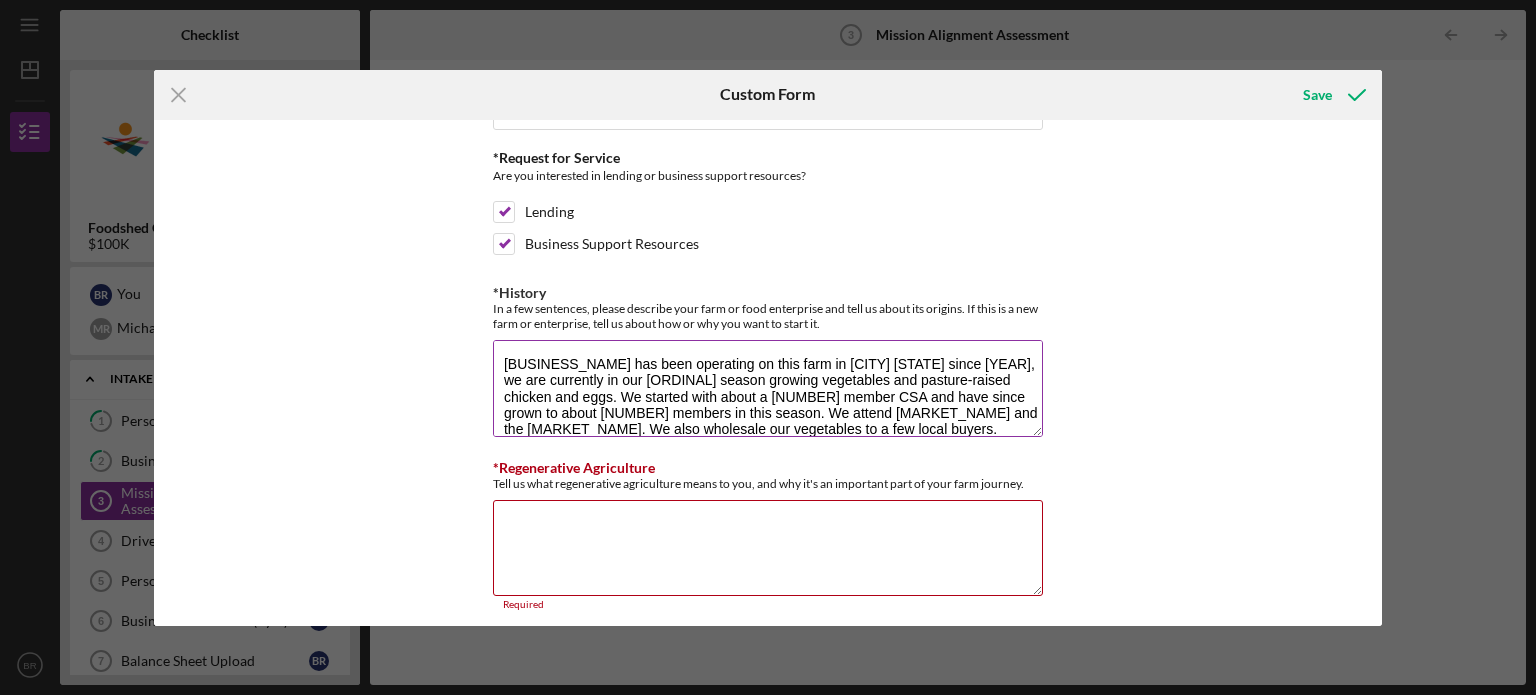 scroll, scrollTop: 16, scrollLeft: 0, axis: vertical 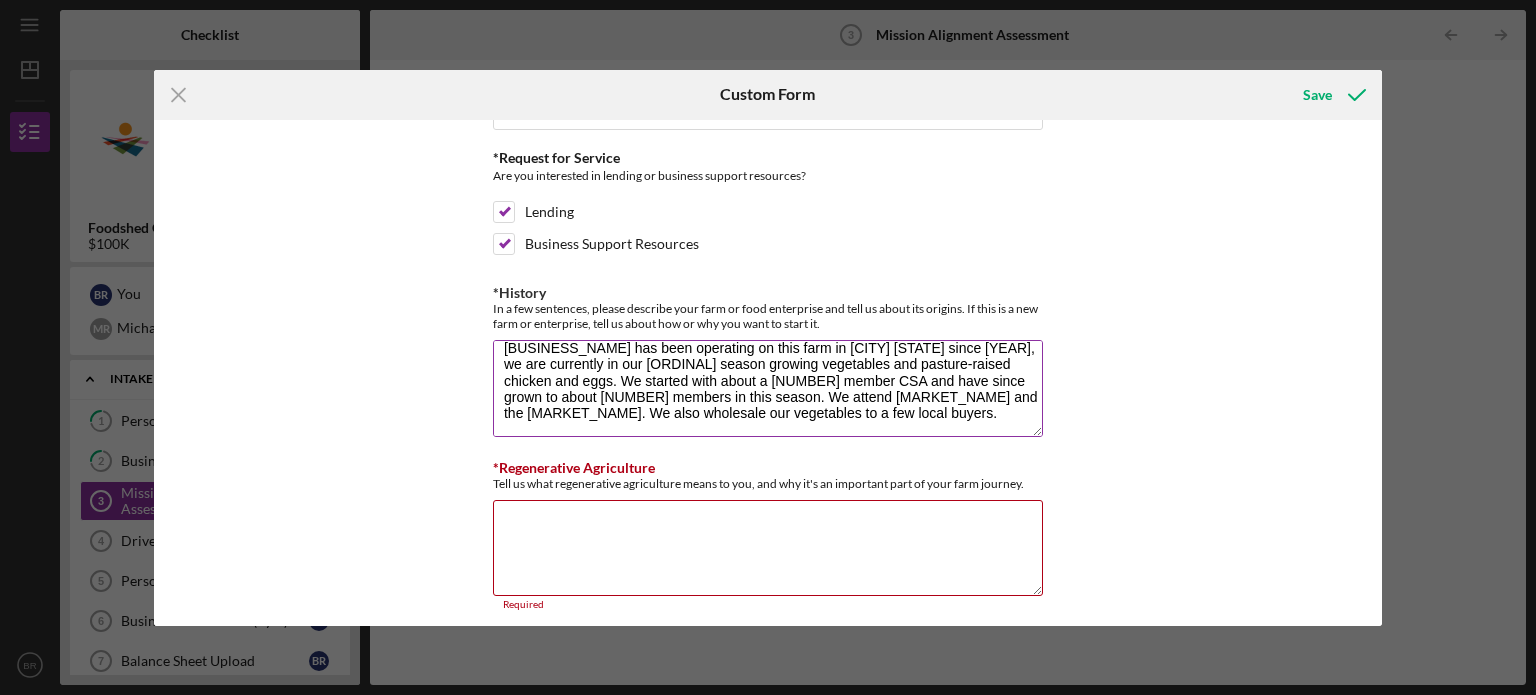 click on "[BUSINESS_NAME] has been operating on this farm in [CITY] [STATE] since [YEAR], we are currently in our [ORDINAL] season growing vegetables and pasture-raised chicken and eggs. We started with about a [NUMBER] member CSA and have since grown to about [NUMBER] members in this season. We attend [MARKET_NAME] and the [MARKET_NAME]. We also wholesale our vegetables to a few local buyers." at bounding box center (768, 388) 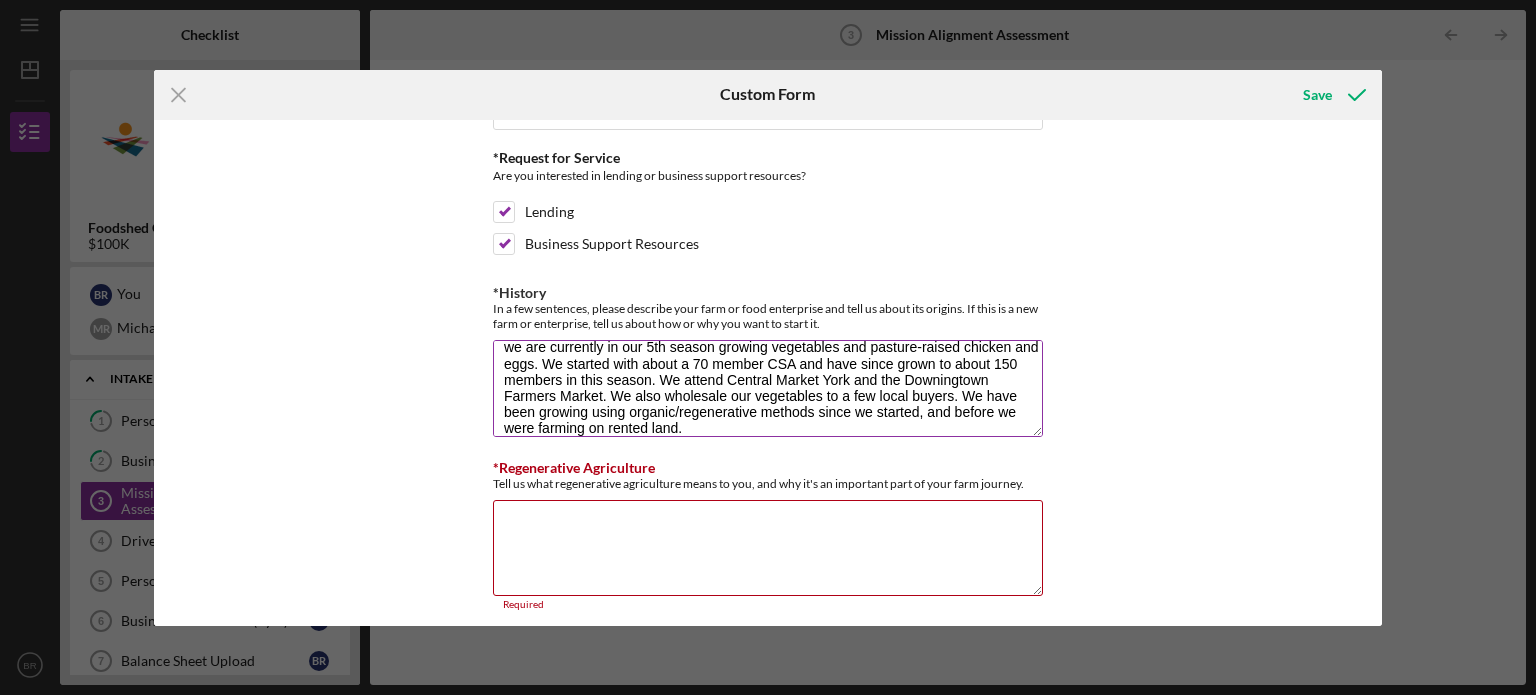 scroll, scrollTop: 48, scrollLeft: 0, axis: vertical 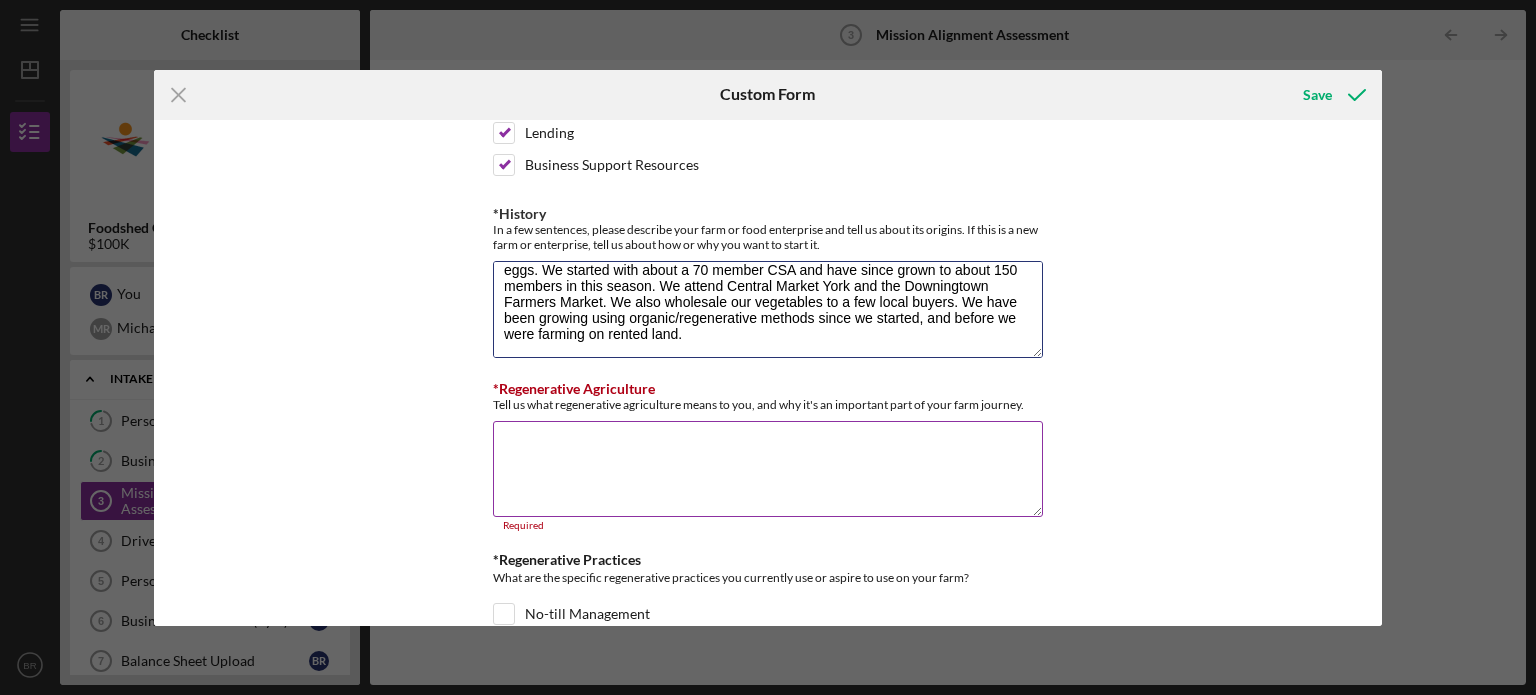 type on "[FIRST] [LAST] Farm has been operating on this farm in [CITY], [STATE] since 2021, we are currently in our 5th season growing vegetables and pasture-raised chicken and eggs. We started with about a 70 member CSA and have since grown to about 150 members in this season. We attend Central Market York and the Downingtown Farmers Market. We also wholesale our vegetables to a few local buyers. We have been growing using organic/regenerative methods since we started, and before we were farming on rented land." 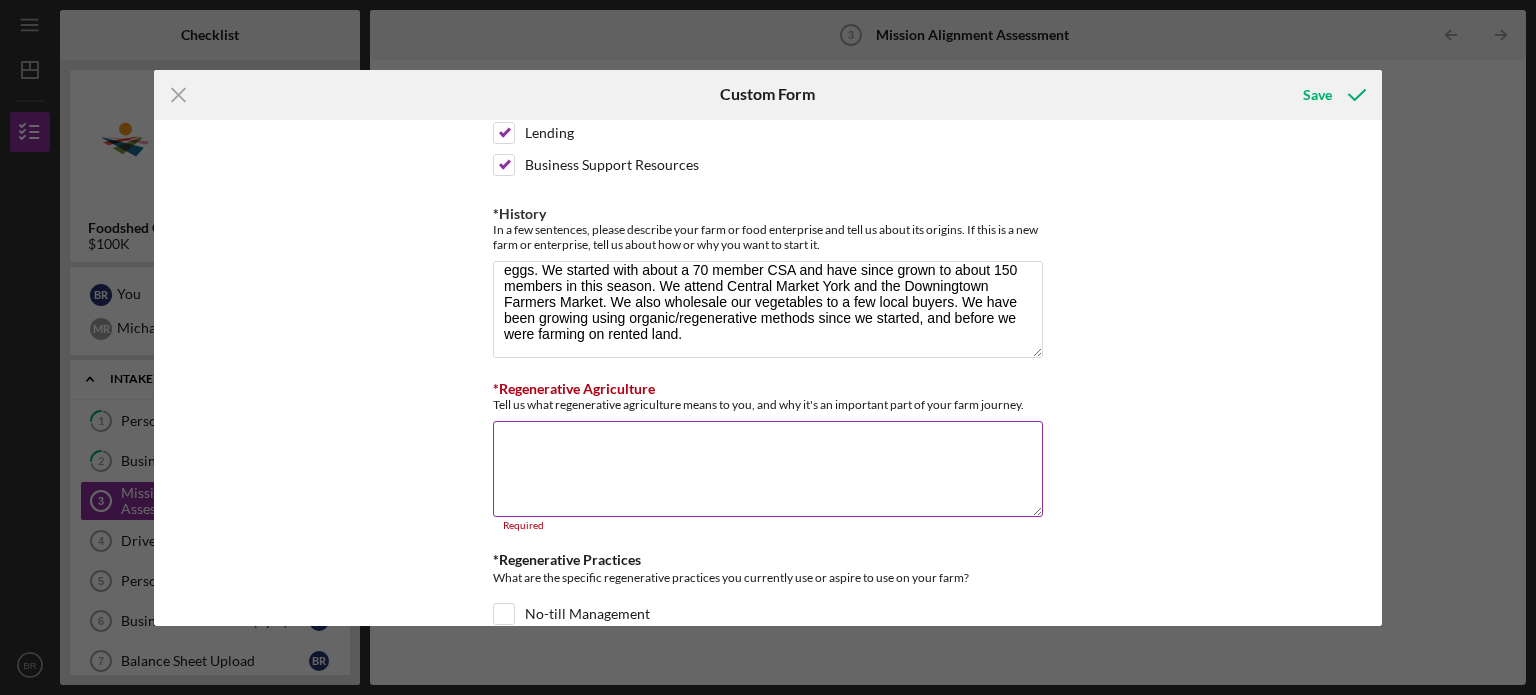 click on "*Regenerative Agriculture" at bounding box center [768, 469] 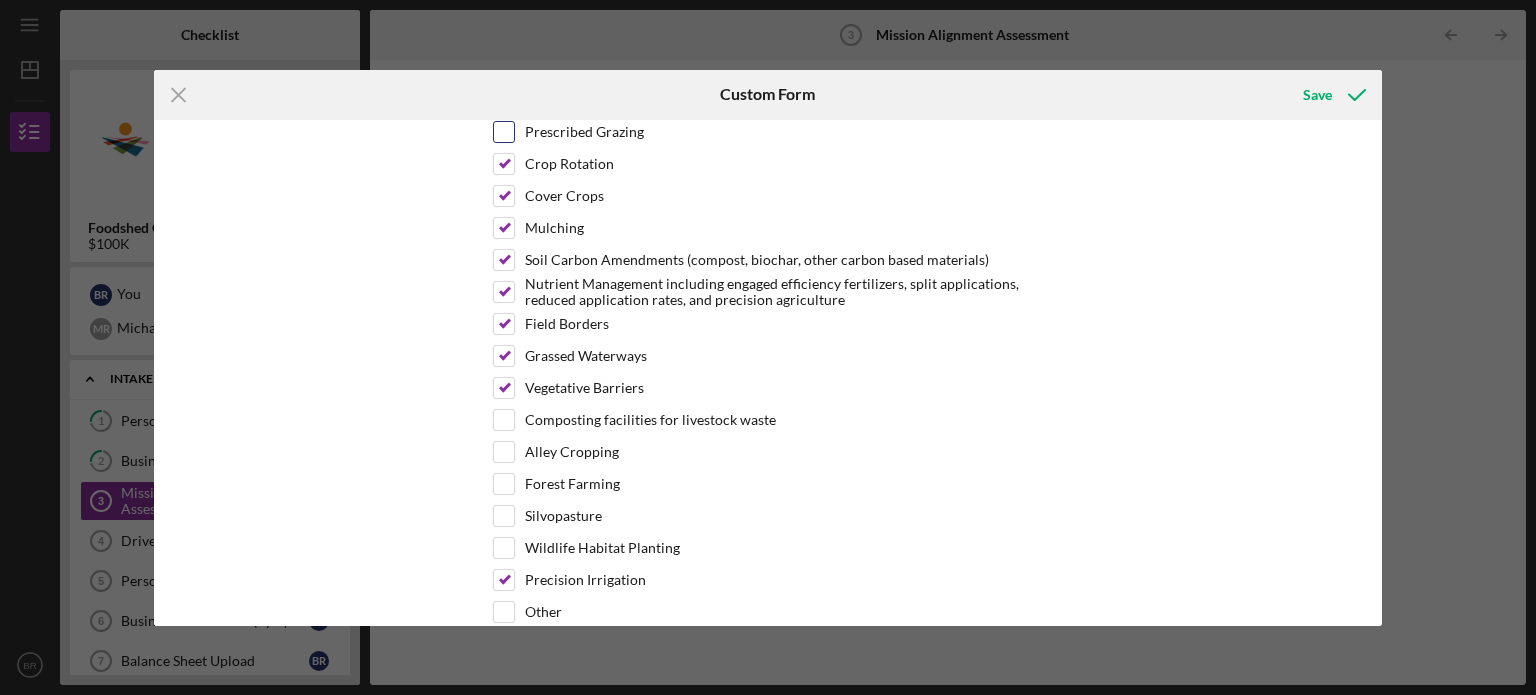 scroll, scrollTop: 1336, scrollLeft: 0, axis: vertical 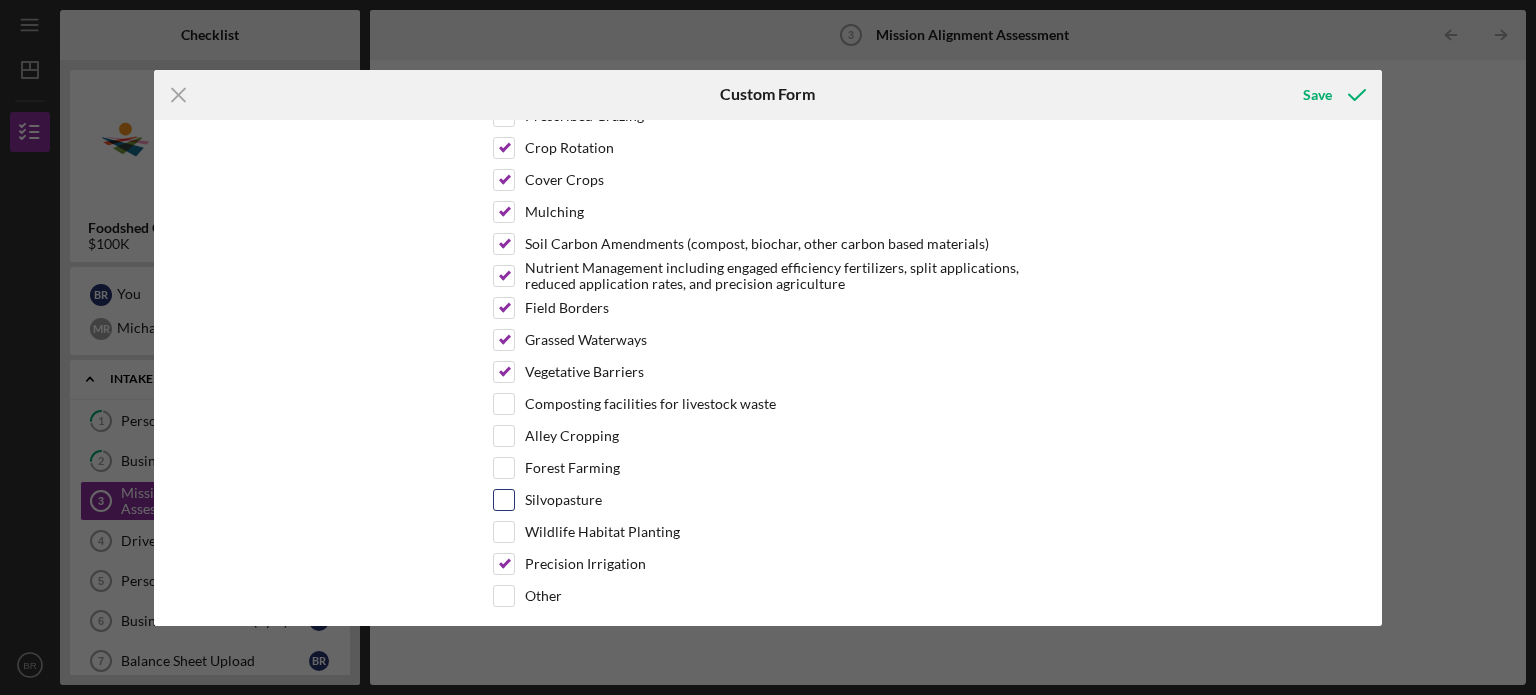 click on "Silvopasture" at bounding box center (563, 500) 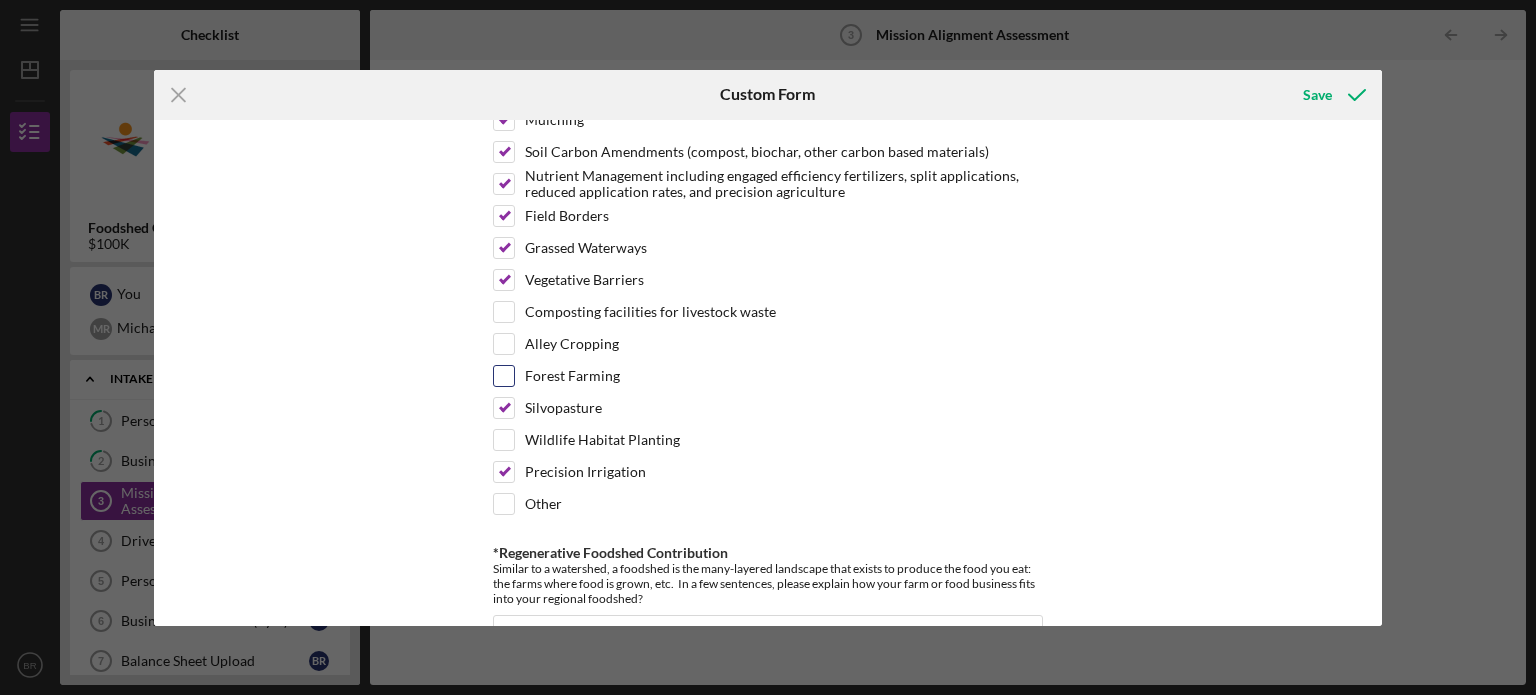 scroll, scrollTop: 1440, scrollLeft: 0, axis: vertical 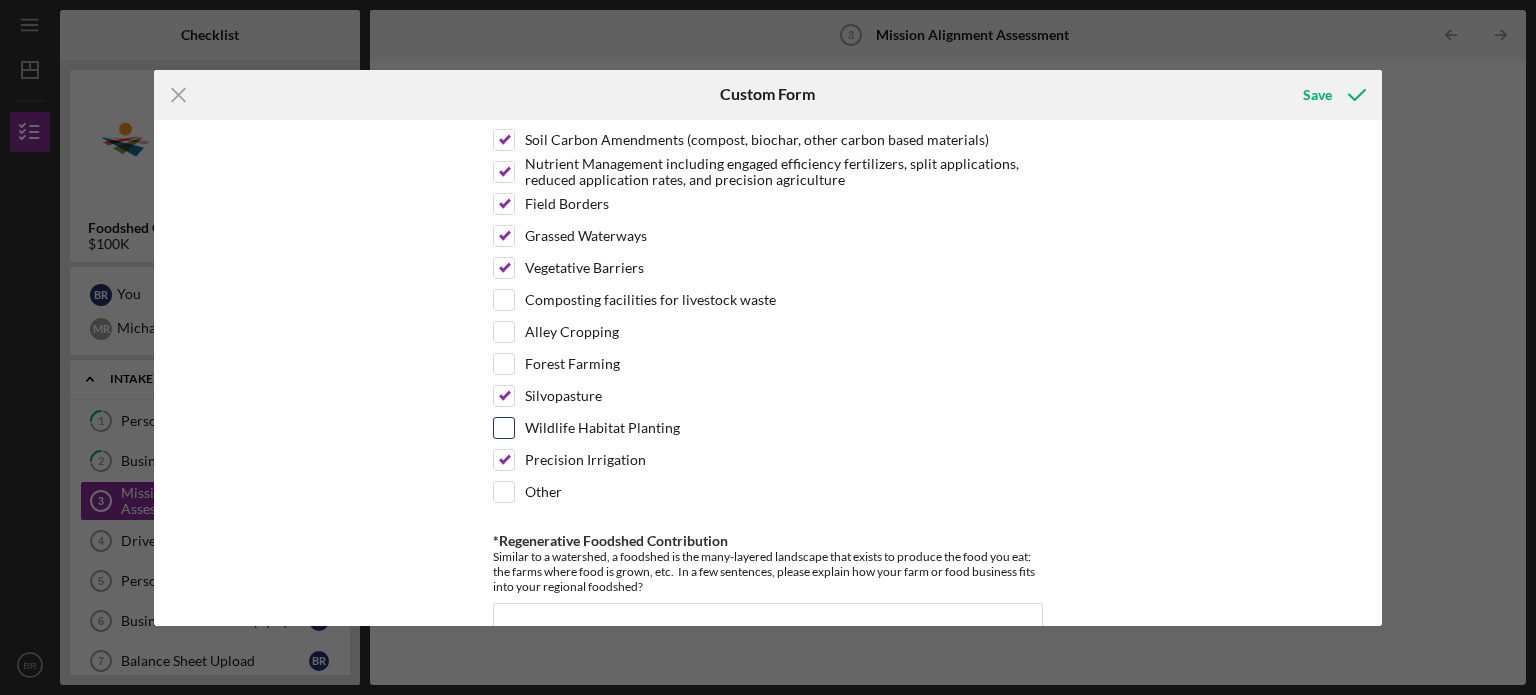 click on "Wildlife Habitat Planting" at bounding box center [602, 428] 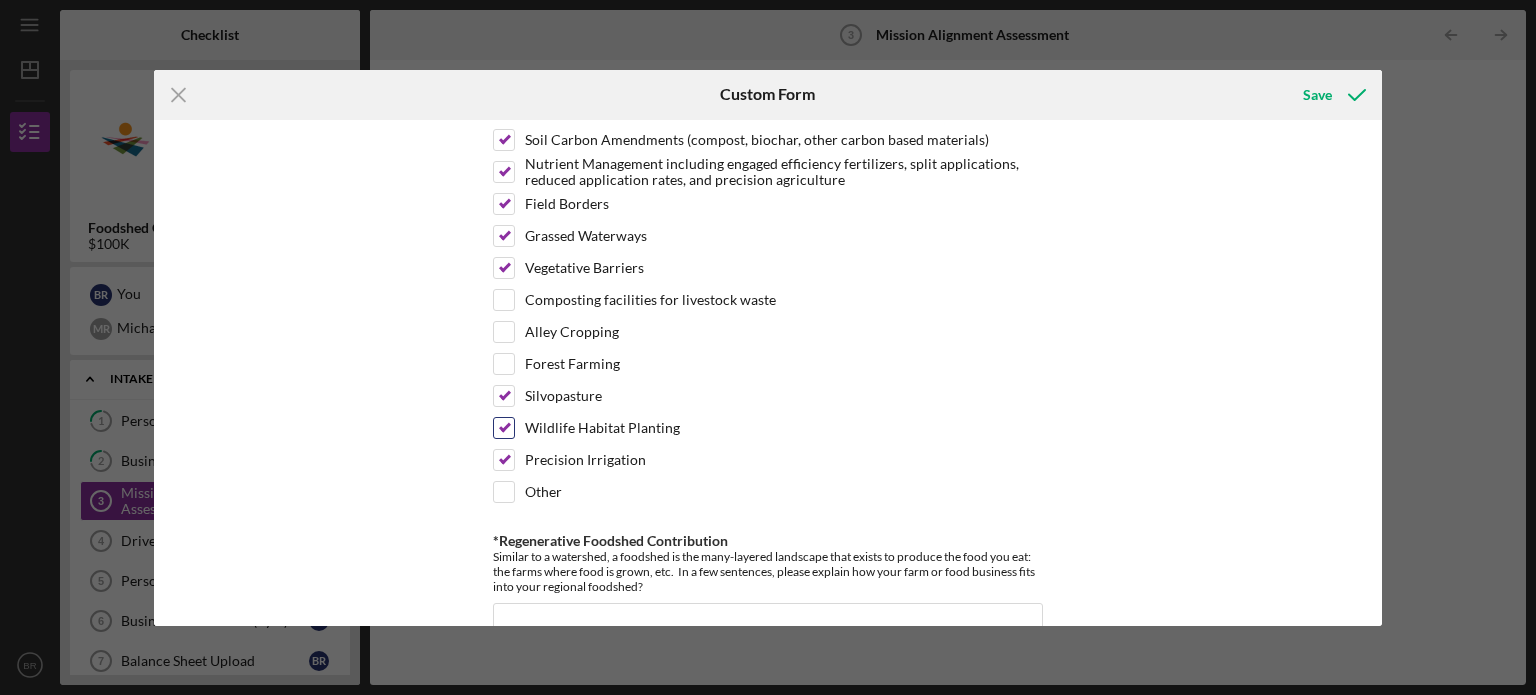 click on "Wildlife Habitat Planting" at bounding box center [602, 428] 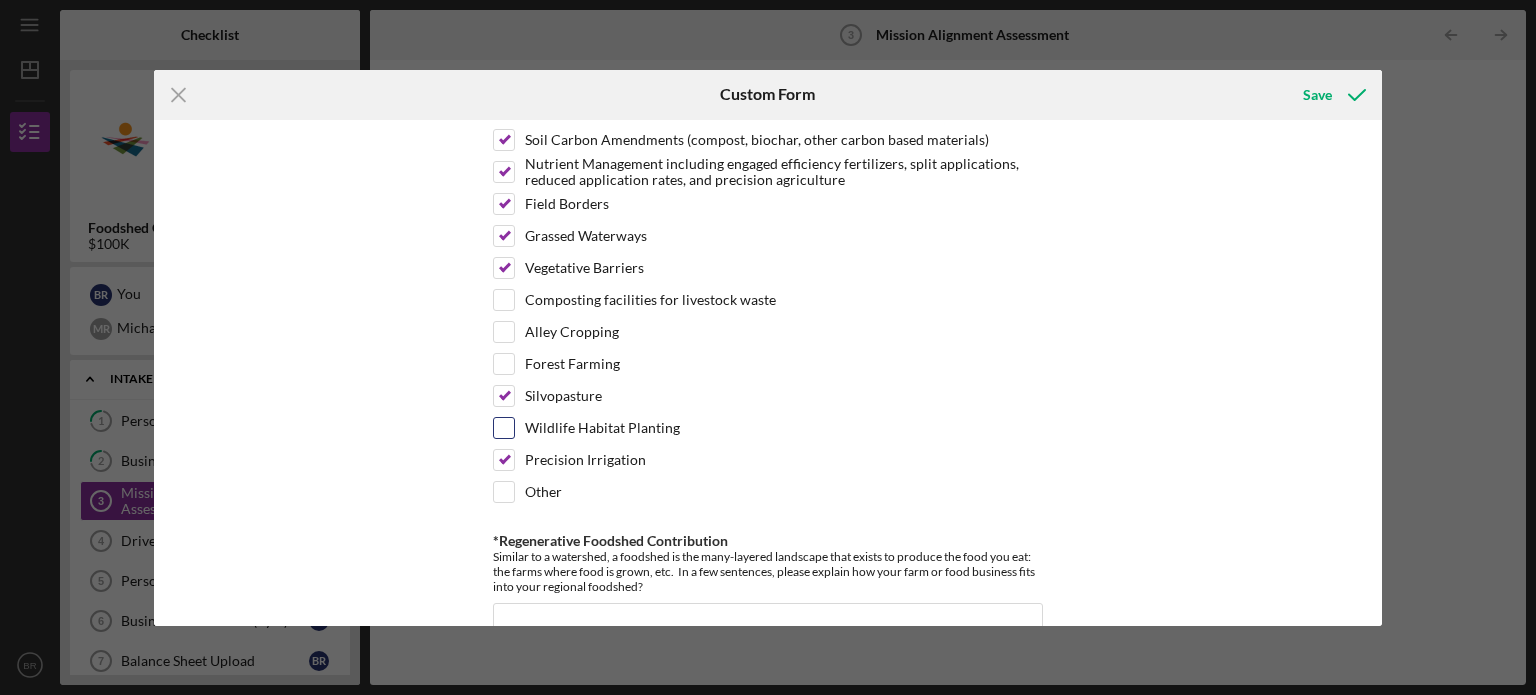 click on "Wildlife Habitat Planting" at bounding box center (602, 428) 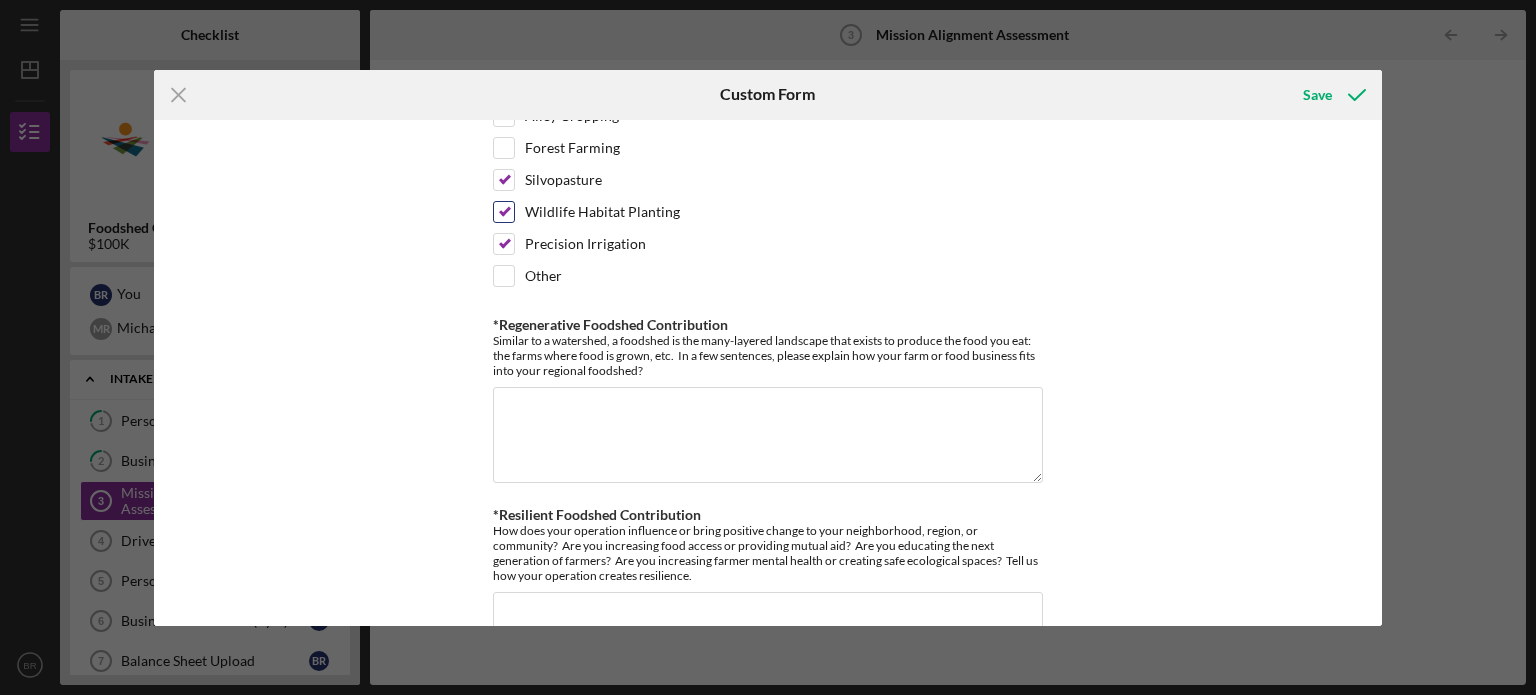 scroll, scrollTop: 1664, scrollLeft: 0, axis: vertical 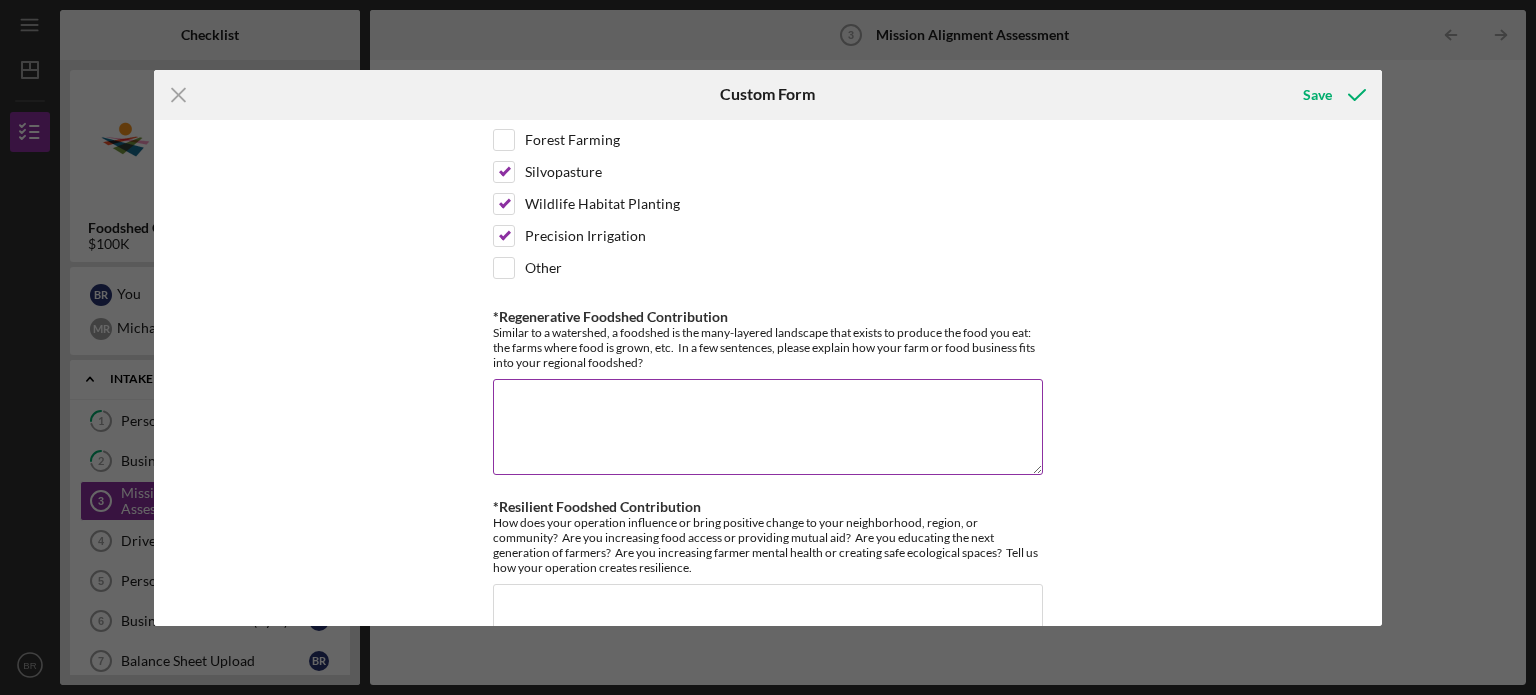 click on "*Regenerative Foodshed Contribution" at bounding box center (768, 427) 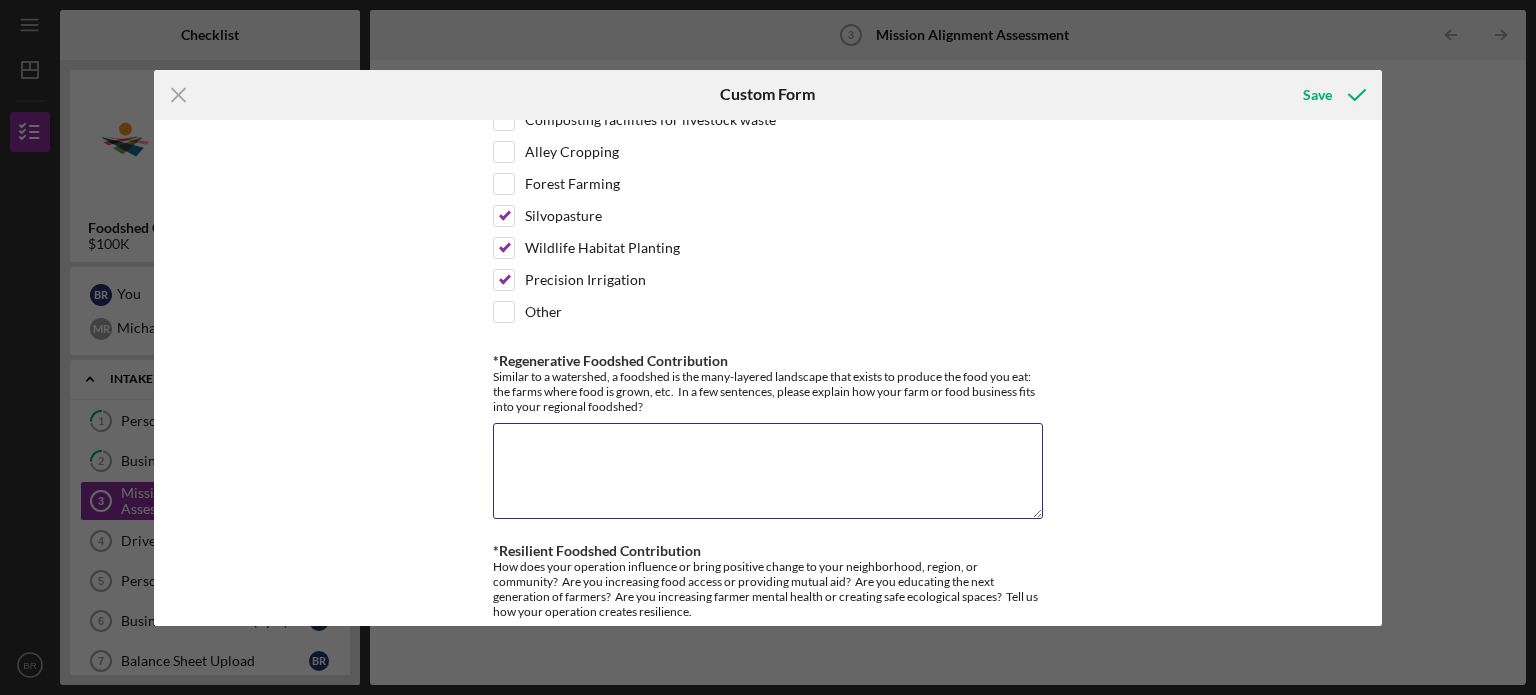 scroll, scrollTop: 1614, scrollLeft: 0, axis: vertical 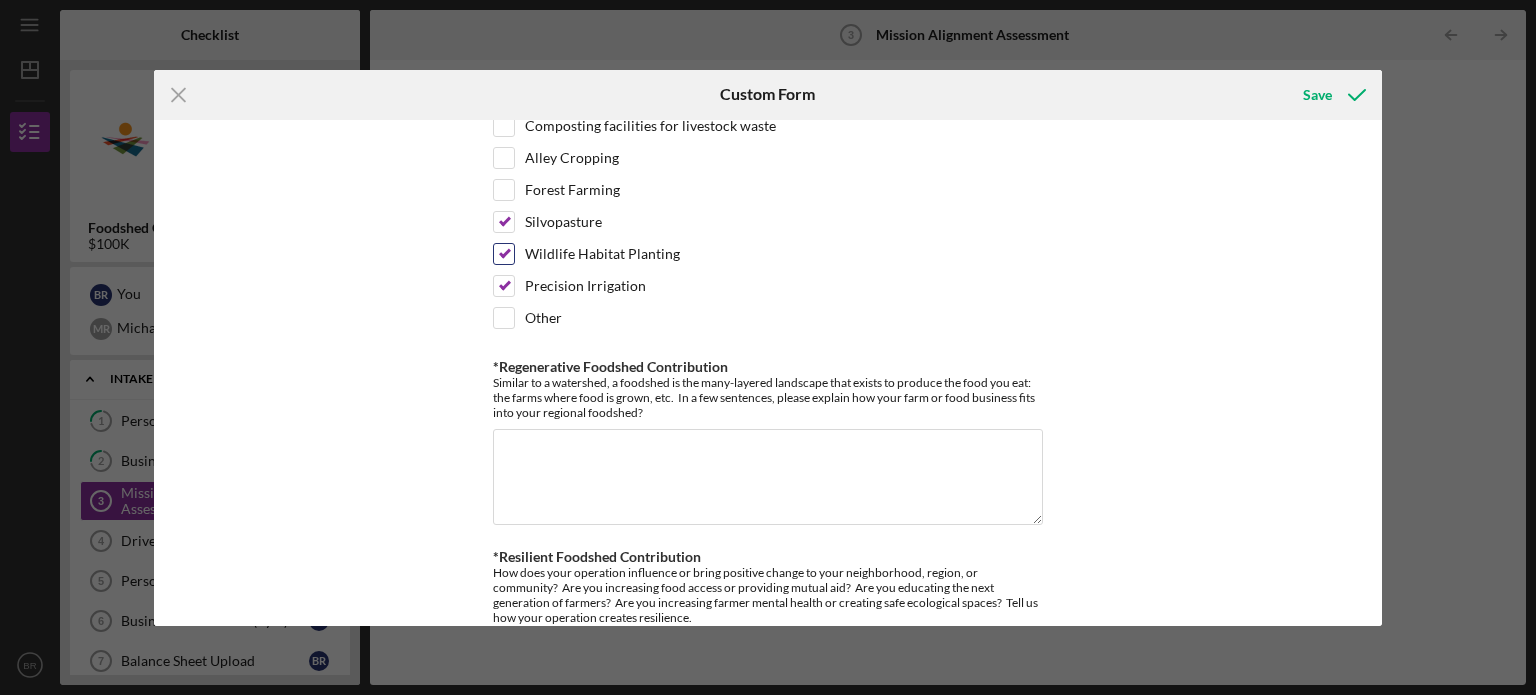 click on "Wildlife Habitat Planting" at bounding box center [602, 254] 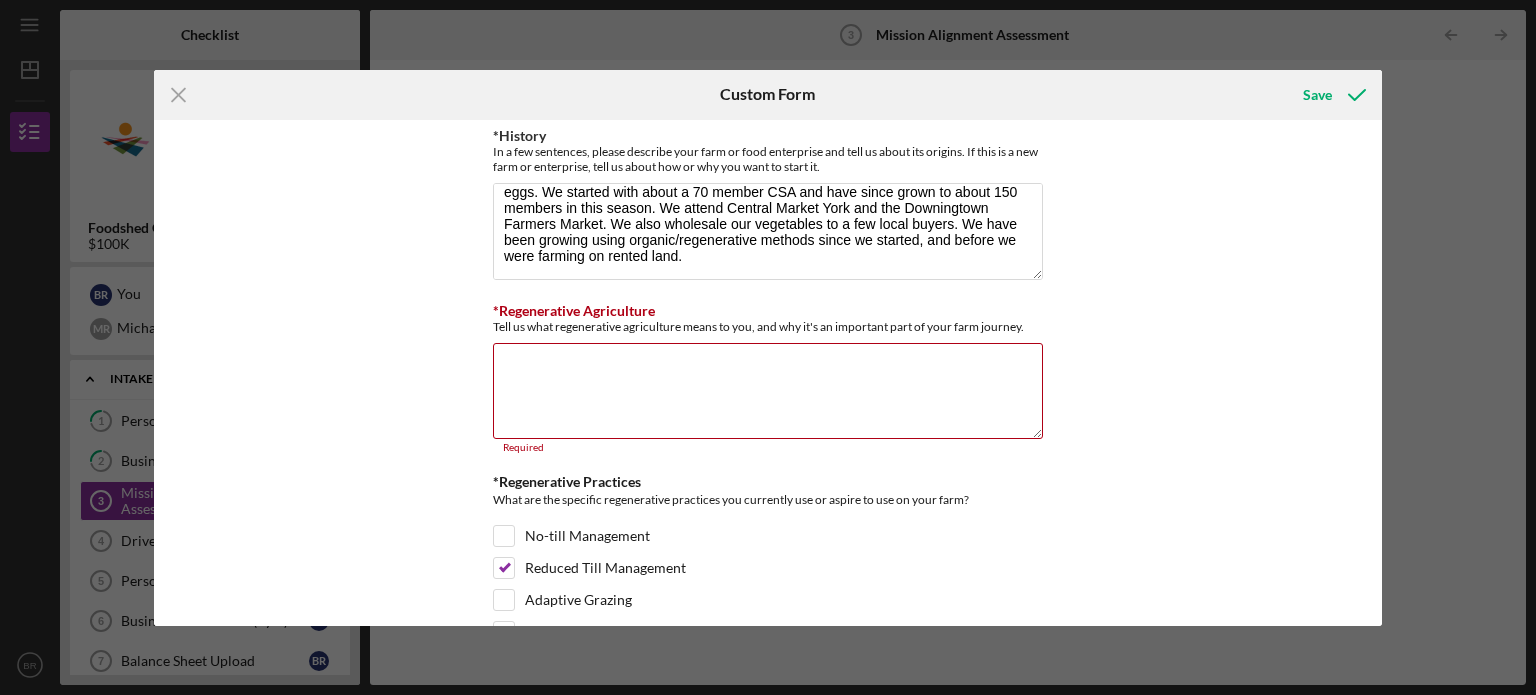 scroll, scrollTop: 771, scrollLeft: 0, axis: vertical 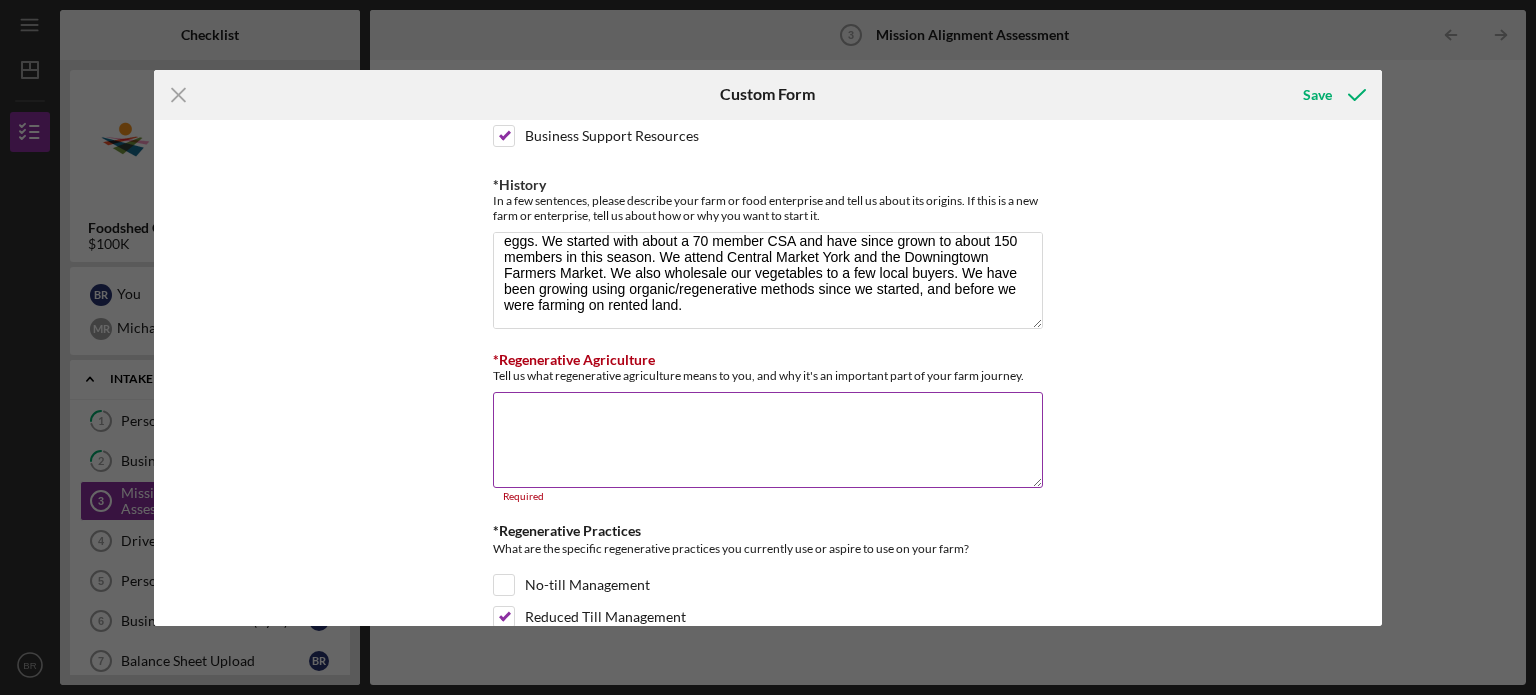 click on "*Regenerative Agriculture" at bounding box center [768, 440] 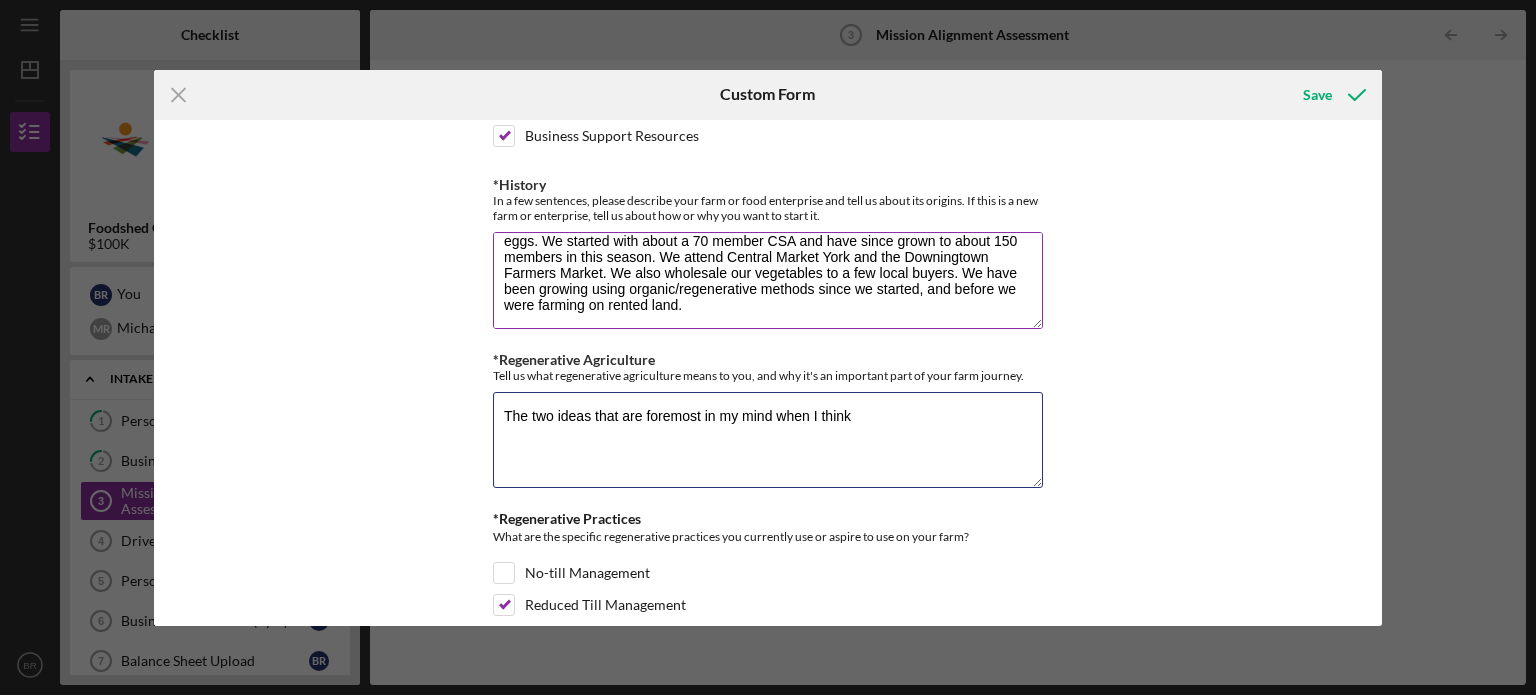 type on "The two ideas that are foremost in my mind when I think" 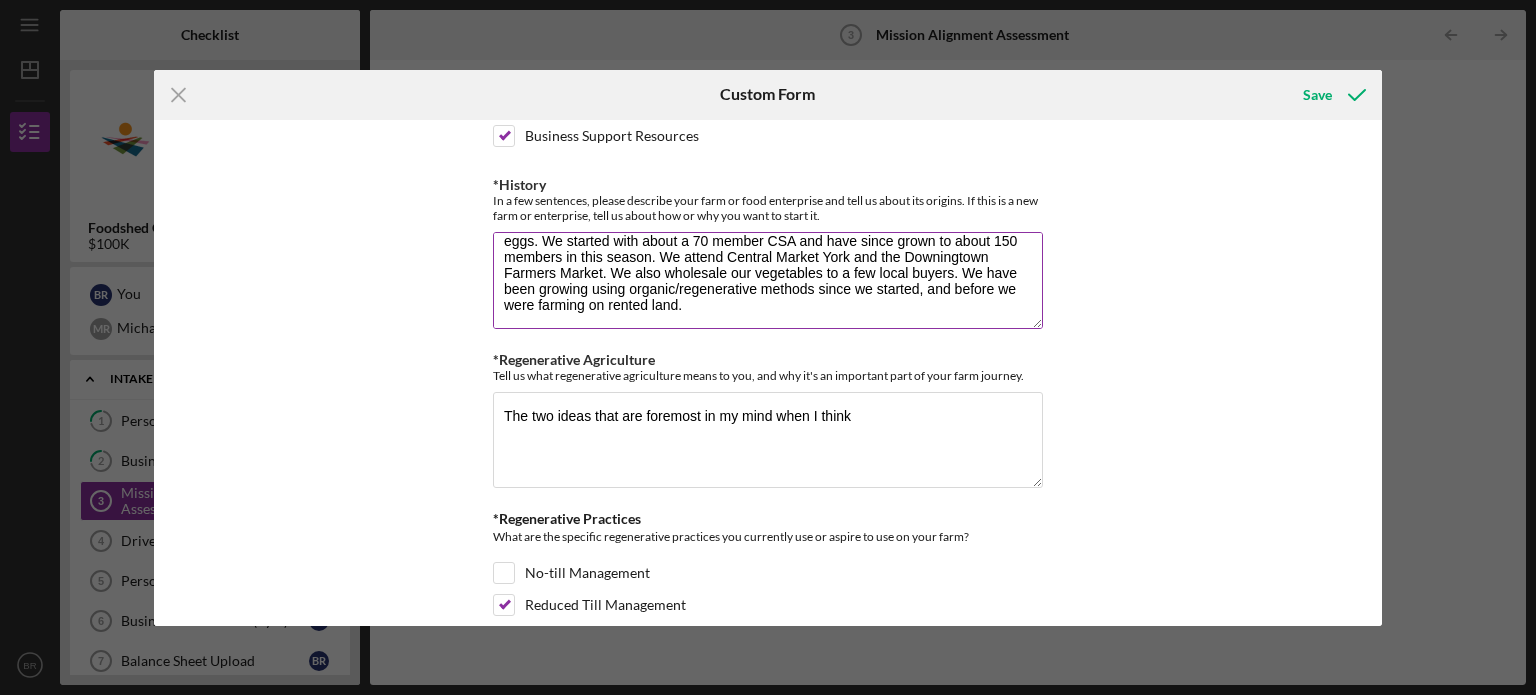 click on "[FIRST] [LAST] Farm has been operating on this farm in [CITY], [STATE] since 2021, we are currently in our 5th season growing vegetables and pasture-raised chicken and eggs. We started with about a 70 member CSA and have since grown to about 150 members in this season. We attend Central Market York and the Downingtown Farmers Market. We also wholesale our vegetables to a few local buyers. We have been growing using organic/regenerative methods since we started, and before we were farming on rented land." at bounding box center (768, 280) 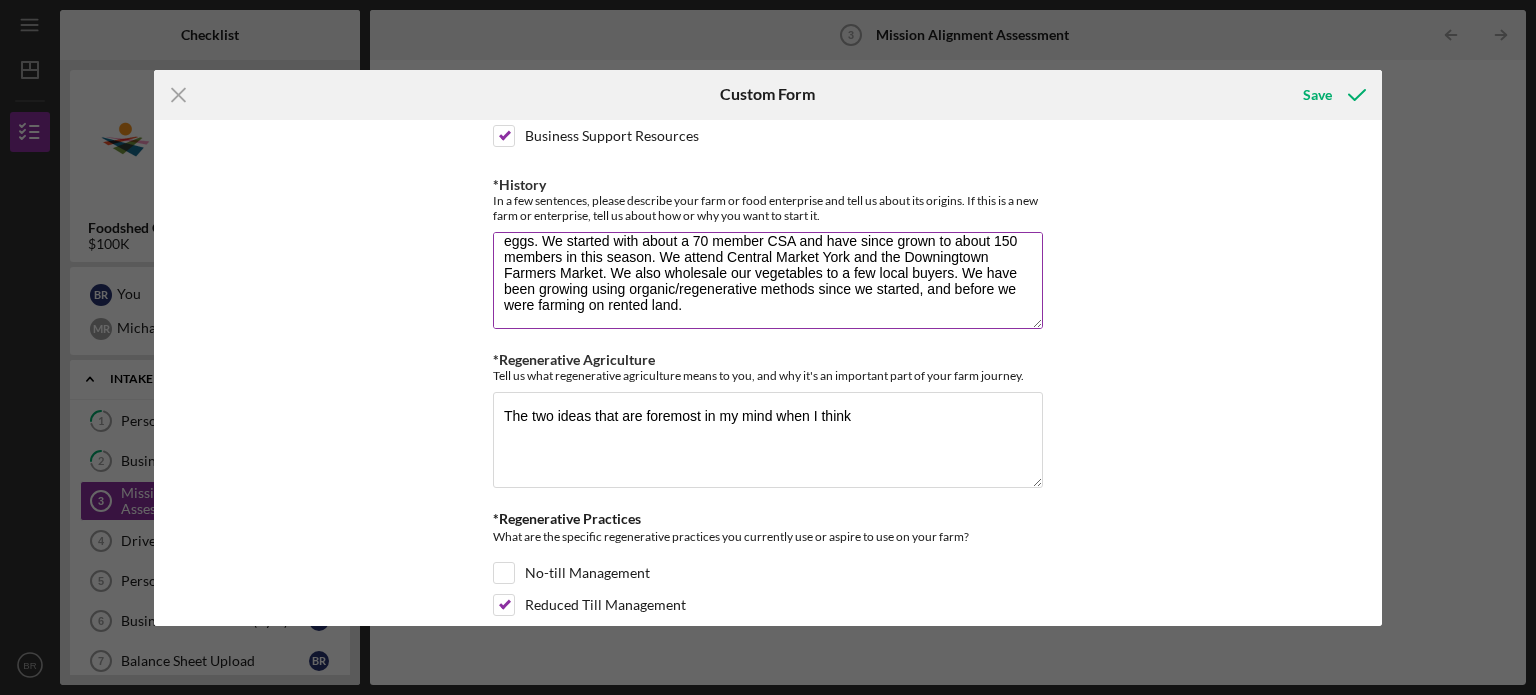 click on "[FIRST] [LAST] Farm has been operating on this farm in [CITY], [STATE] since 2021, we are currently in our 5th season growing vegetables and pasture-raised chicken and eggs. We started with about a 70 member CSA and have since grown to about 150 members in this season. We attend Central Market York and the Downingtown Farmers Market. We also wholesale our vegetables to a few local buyers. We have been growing using organic/regenerative methods since we started, and before we were farming on rented land." at bounding box center [768, 280] 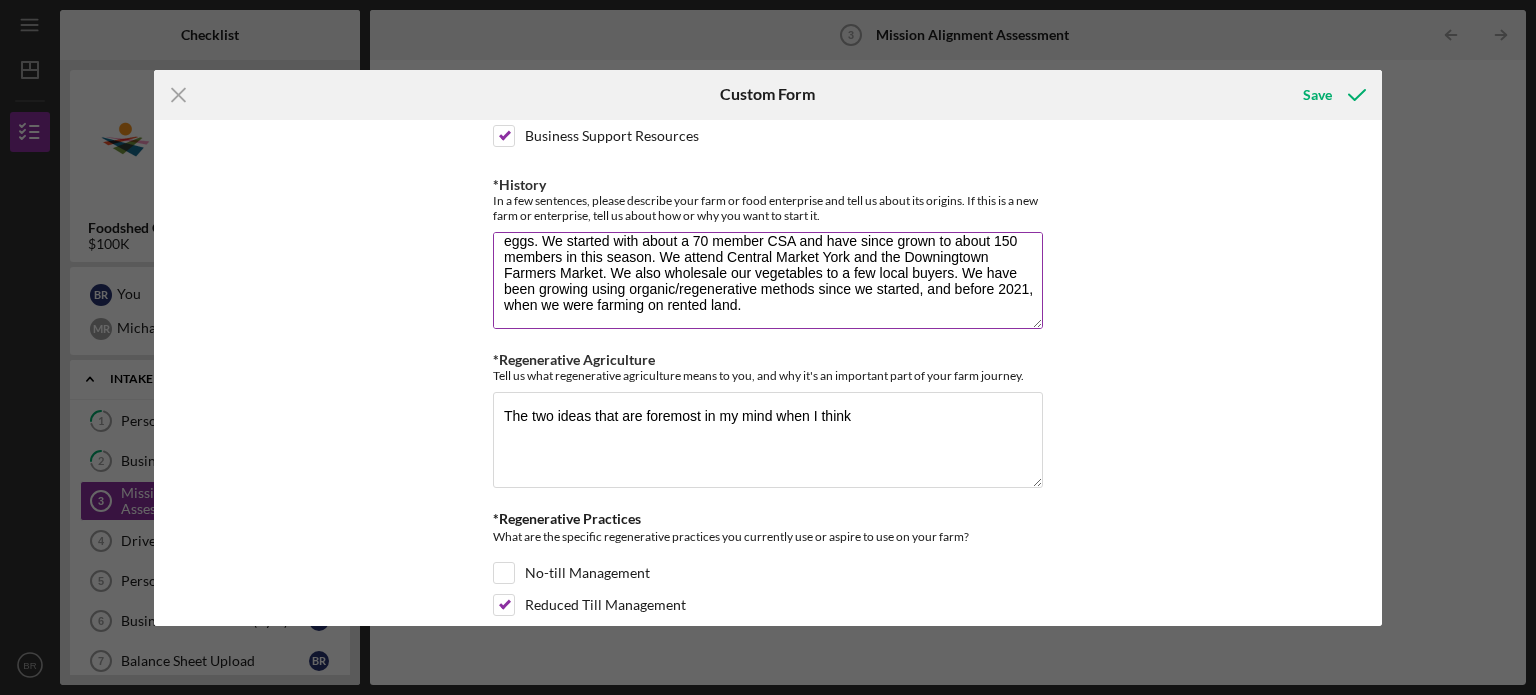 click on "Mad Radish Farm has been operating on this farm in [CITY], [STATE] since 2021, we are currently in our 5th season growing vegetables and pasture-raised chicken and eggs. We started with about a 70 member CSA and have since grown to about 150 members in this season. We attend Central Market York and the Downingtown Farmers Market. We also wholesale our vegetables to a few local buyers. We have been growing using organic/regenerative methods since we started, and before 2021, when we were farming on rented land." at bounding box center [768, 280] 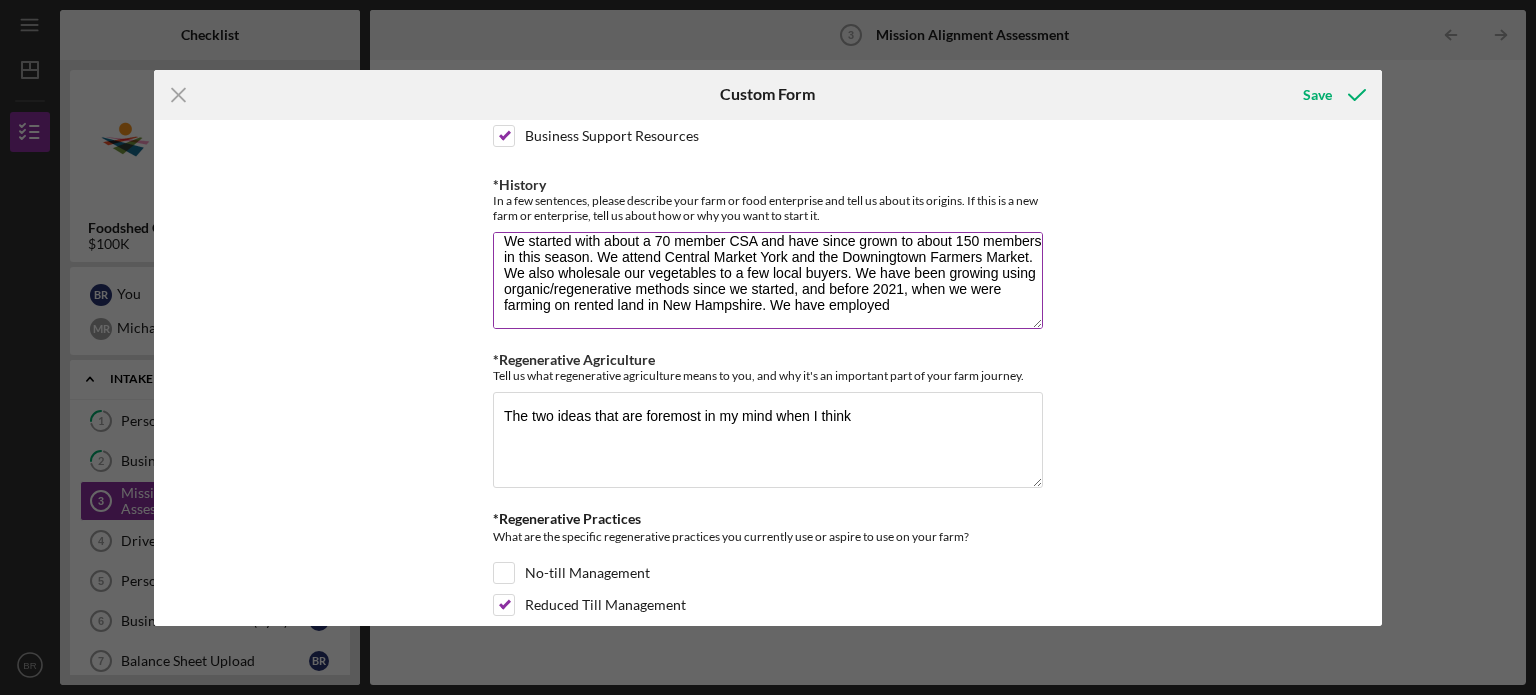 scroll, scrollTop: 0, scrollLeft: 0, axis: both 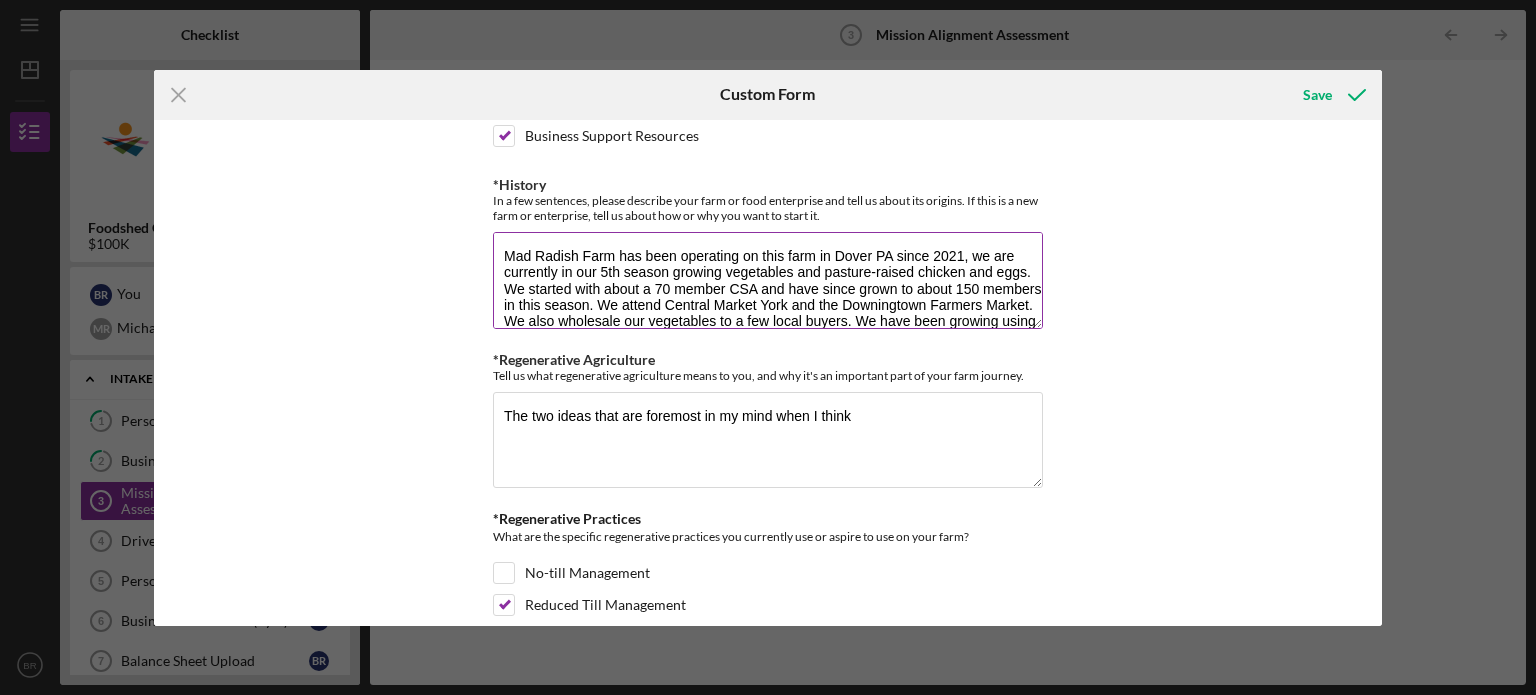click on "Mad Radish Farm has been operating on this farm in Dover PA since 2021, we are currently in our 5th season growing vegetables and pasture-raised chicken and eggs. We started with about a 70 member CSA and have since grown to about 150 members in this season. We attend Central Market York and the Downingtown Farmers Market. We also wholesale our vegetables to a few local buyers. We have been growing using organic/regenerative methods since we started, and before 2021, when we were farming on rented land in New Hampshire. We have employed" at bounding box center [768, 280] 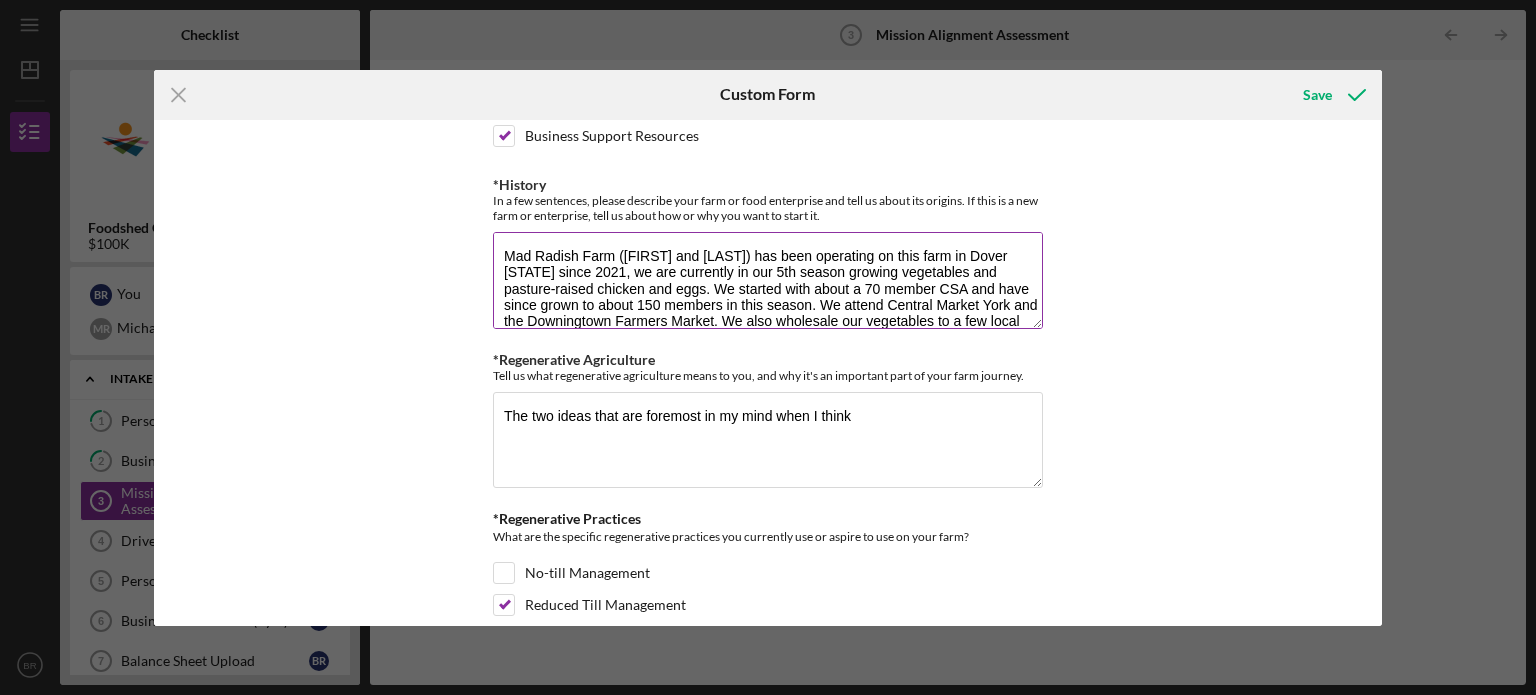 click on "Mad Radish Farm ([FIRST] and [LAST]) has been operating on this farm in Dover [STATE] since 2021, we are currently in our 5th season growing vegetables and pasture-raised chicken and eggs. We started with about a 70 member CSA and have since grown to about 150 members in this season. We attend Central Market York and the Downingtown Farmers Market. We also wholesale our vegetables to a few local buyers. We have been growing using organic/regenerative methods since we started, and before 2021, when we were farming on rented land in New Hampshire. We have employed" at bounding box center [768, 280] 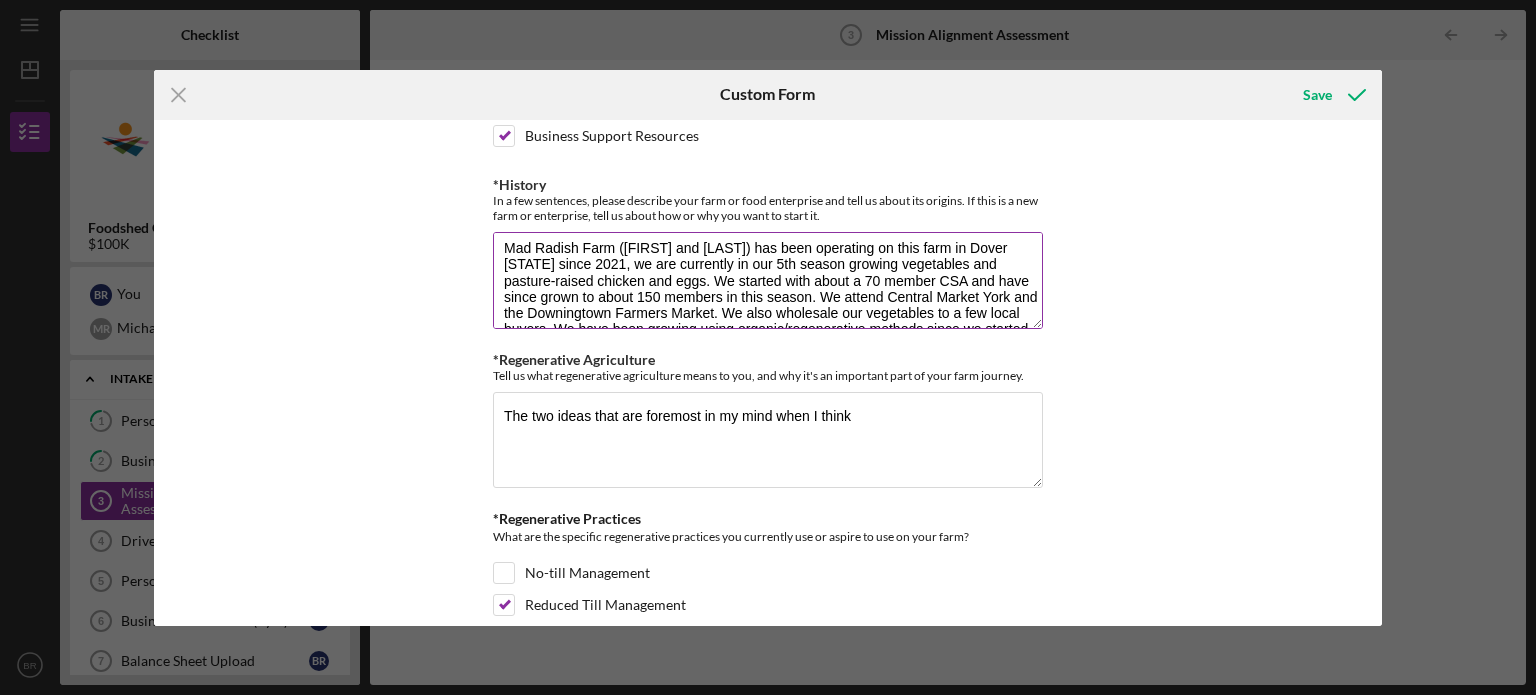scroll, scrollTop: 8, scrollLeft: 0, axis: vertical 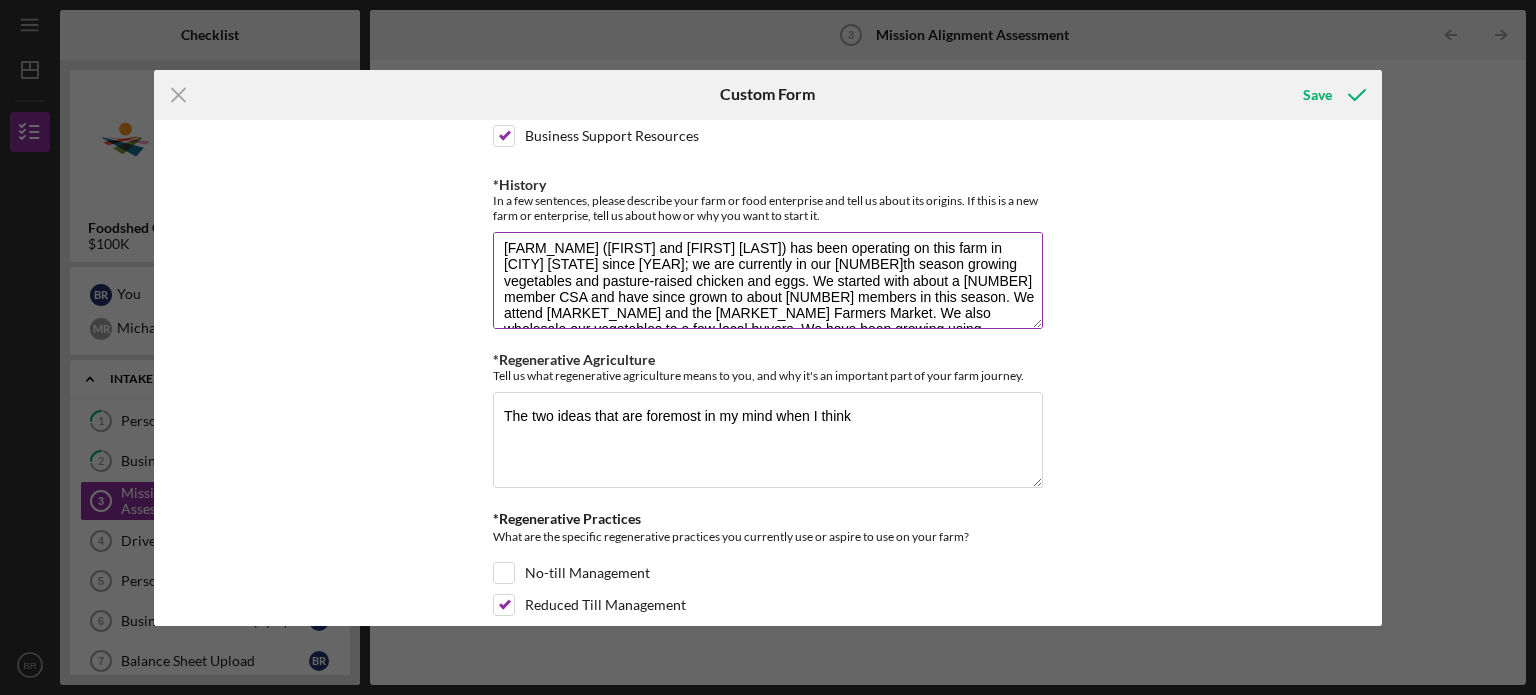 click on "[FARM_NAME] ([FIRST] and [FIRST] [LAST]) has been operating on this farm in [CITY] [STATE] since [YEAR]; we are currently in our [NUMBER]th season growing vegetables and pasture-raised chicken and eggs. We started with about a [NUMBER] member CSA and have since grown to about [NUMBER] members in this season. We attend [MARKET_NAME] and the [MARKET_NAME] Farmers Market. We also wholesale our vegetables to a few local buyers. We have been growing using organic/regenerative methods since we started, and before [YEAR], when we were farming on rented land in [STATE]. We have employed" at bounding box center [768, 280] 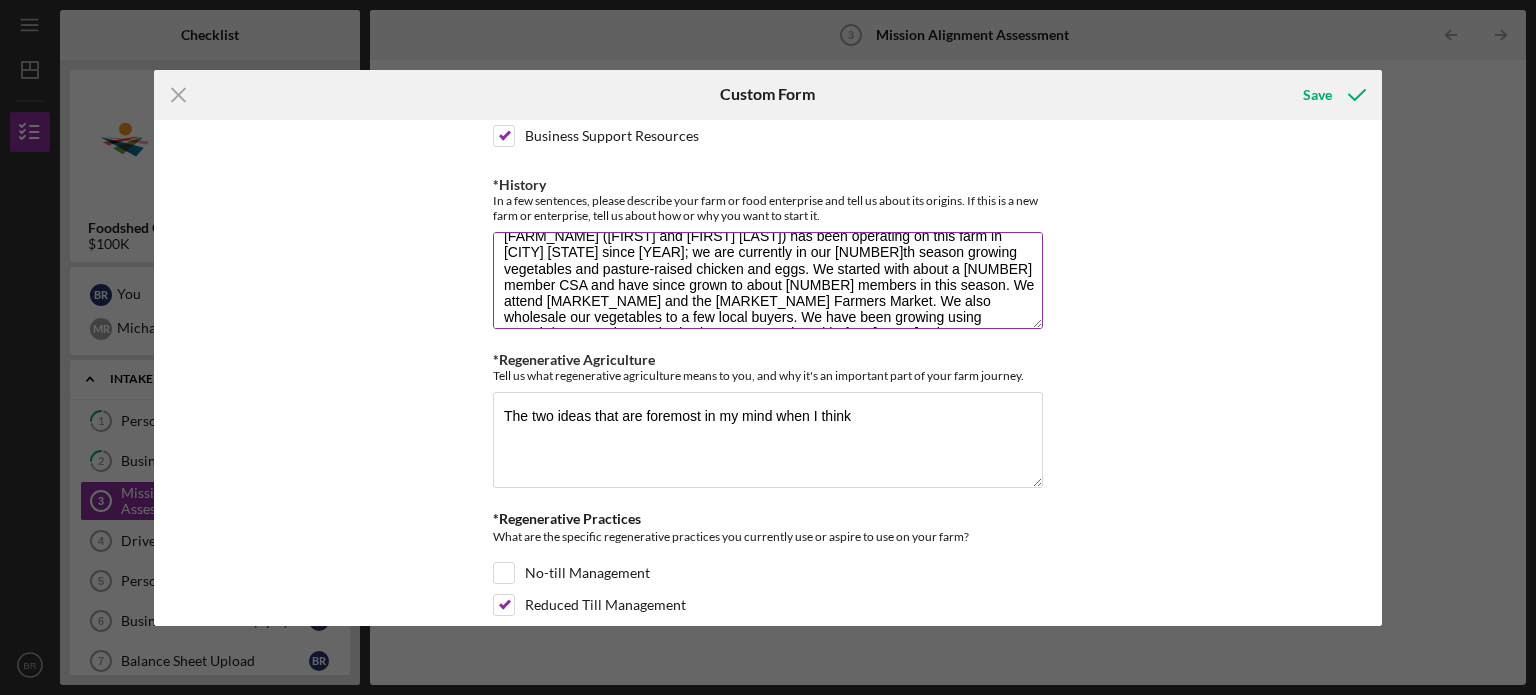 scroll, scrollTop: 23, scrollLeft: 0, axis: vertical 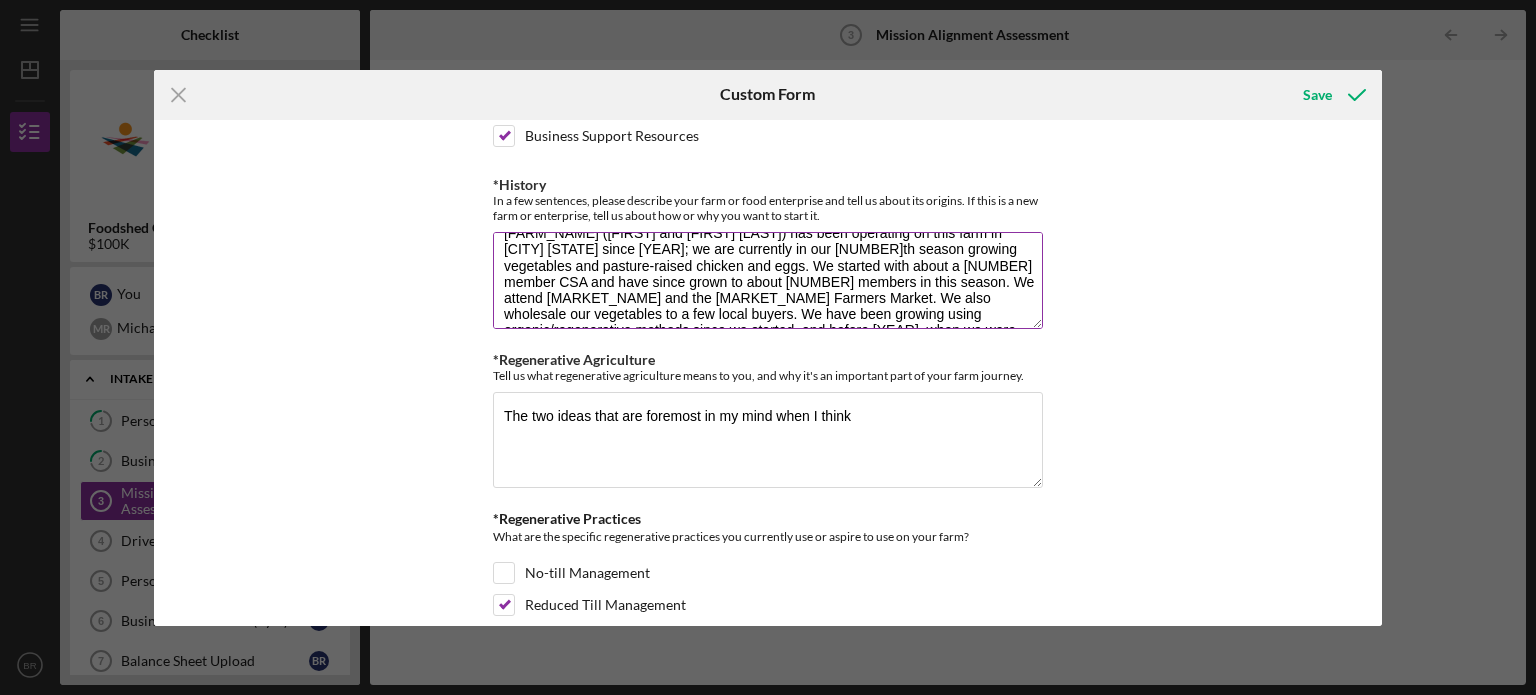 click on "[FARM_NAME] ([FIRST] and [FIRST] [LAST]) has been operating on this farm in [CITY] [STATE] since [YEAR]; we are currently in our [NUMBER]th season growing vegetables and pasture-raised chicken and eggs. We started with about a [NUMBER] member CSA and have since grown to about [NUMBER] members in this season. We attend [MARKET_NAME] and the [MARKET_NAME] Farmers Market. We also wholesale our vegetables to a few local buyers. We have been growing using organic/regenerative methods since we started, and before [YEAR], when we were farming on rented land in [STATE]. We have employed" at bounding box center [768, 280] 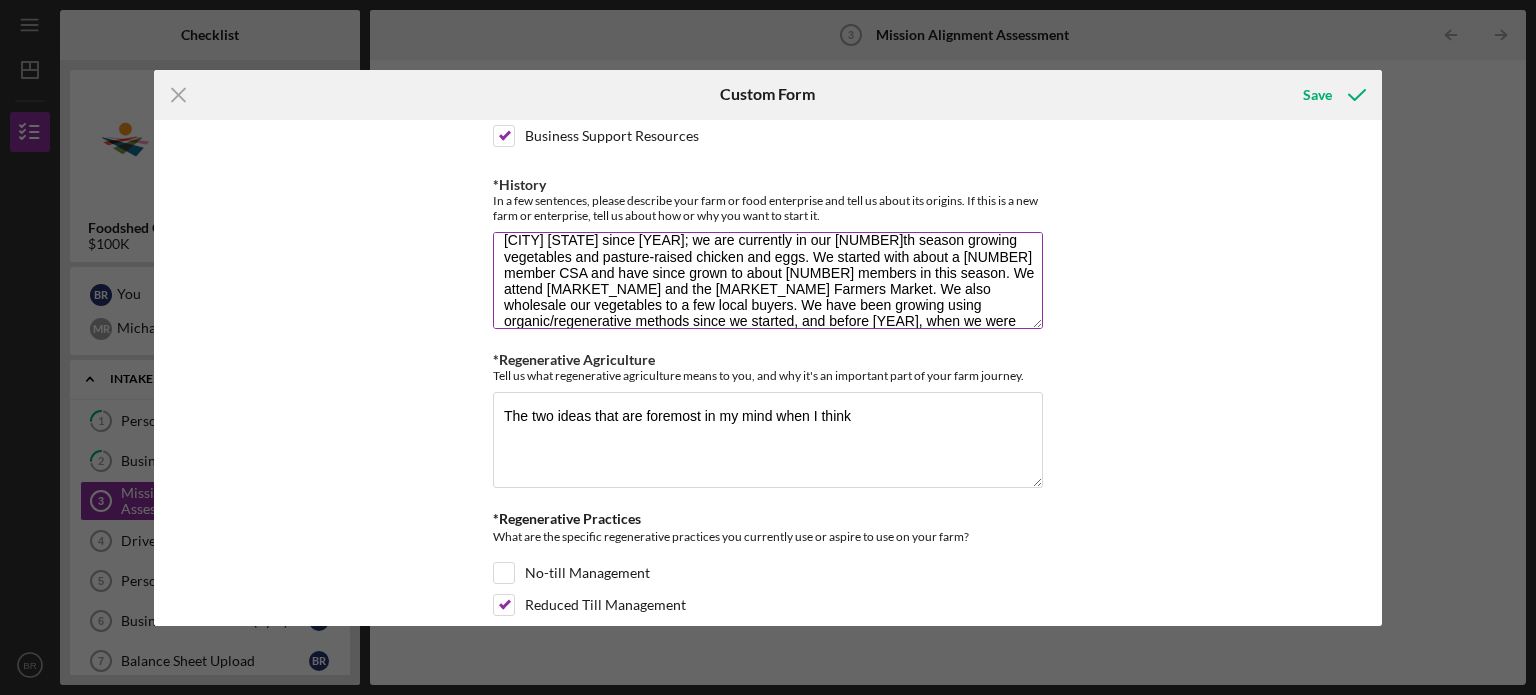 scroll, scrollTop: 36, scrollLeft: 0, axis: vertical 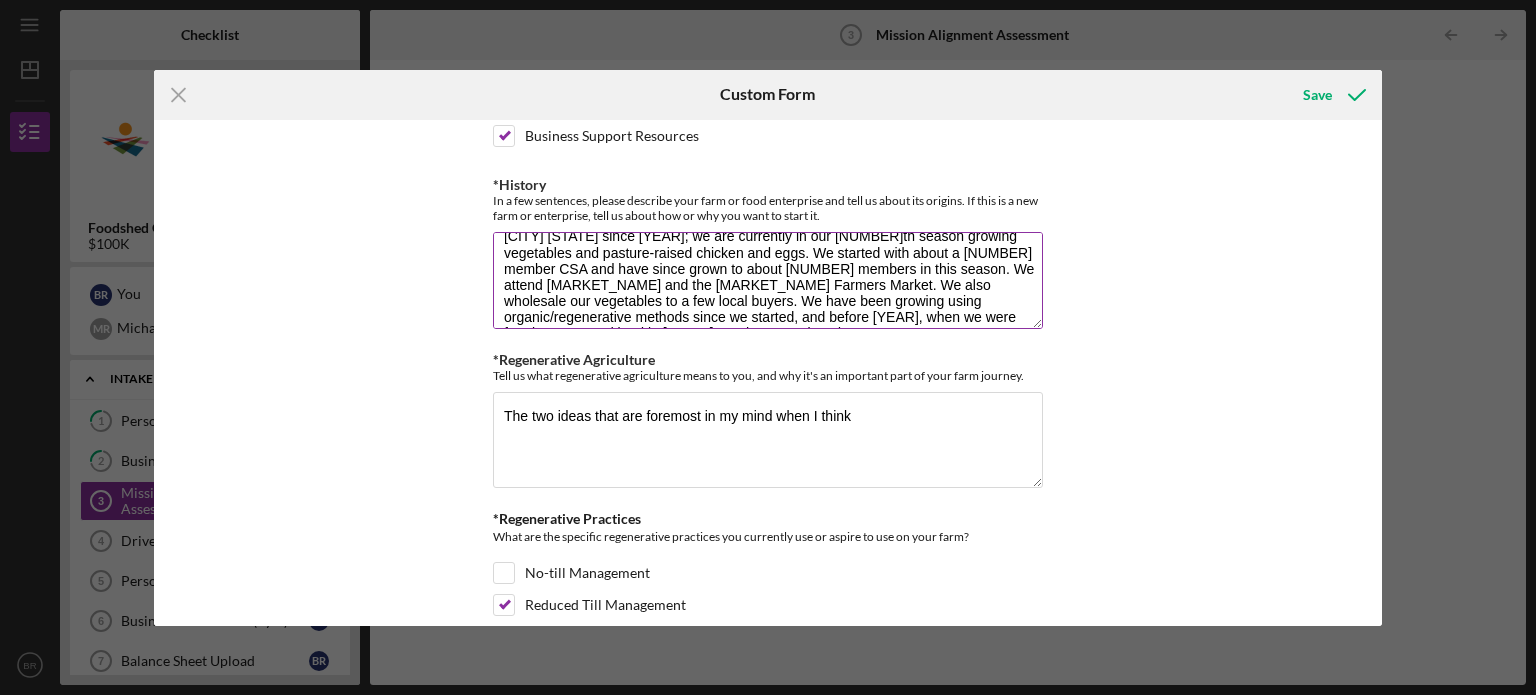 click on "[FARM_NAME] ([FIRST] and [FIRST] [LAST]) has been operating on this farm in [CITY] [STATE] since [YEAR]; we are currently in our [NUMBER]th season growing vegetables and pasture-raised chicken and eggs. We started with about a [NUMBER] member CSA and have since grown to about [NUMBER] members in this season. We attend [MARKET_NAME] and the [MARKET_NAME] Farmers Market. We also wholesale our vegetables to a few local buyers. We have been growing using organic/regenerative methods since we started, and before [YEAR], when we were farming on rented land in [STATE]. We have employed" at bounding box center (768, 280) 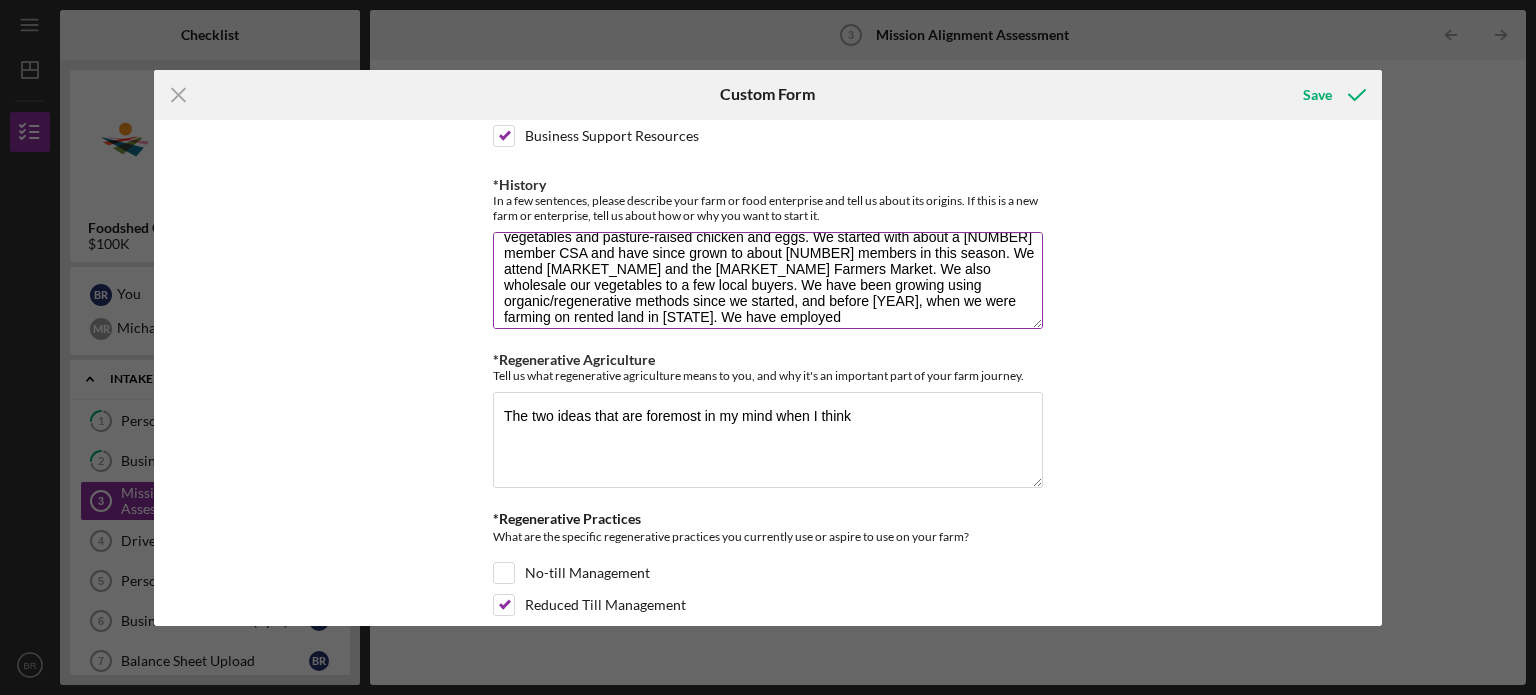 scroll, scrollTop: 56, scrollLeft: 0, axis: vertical 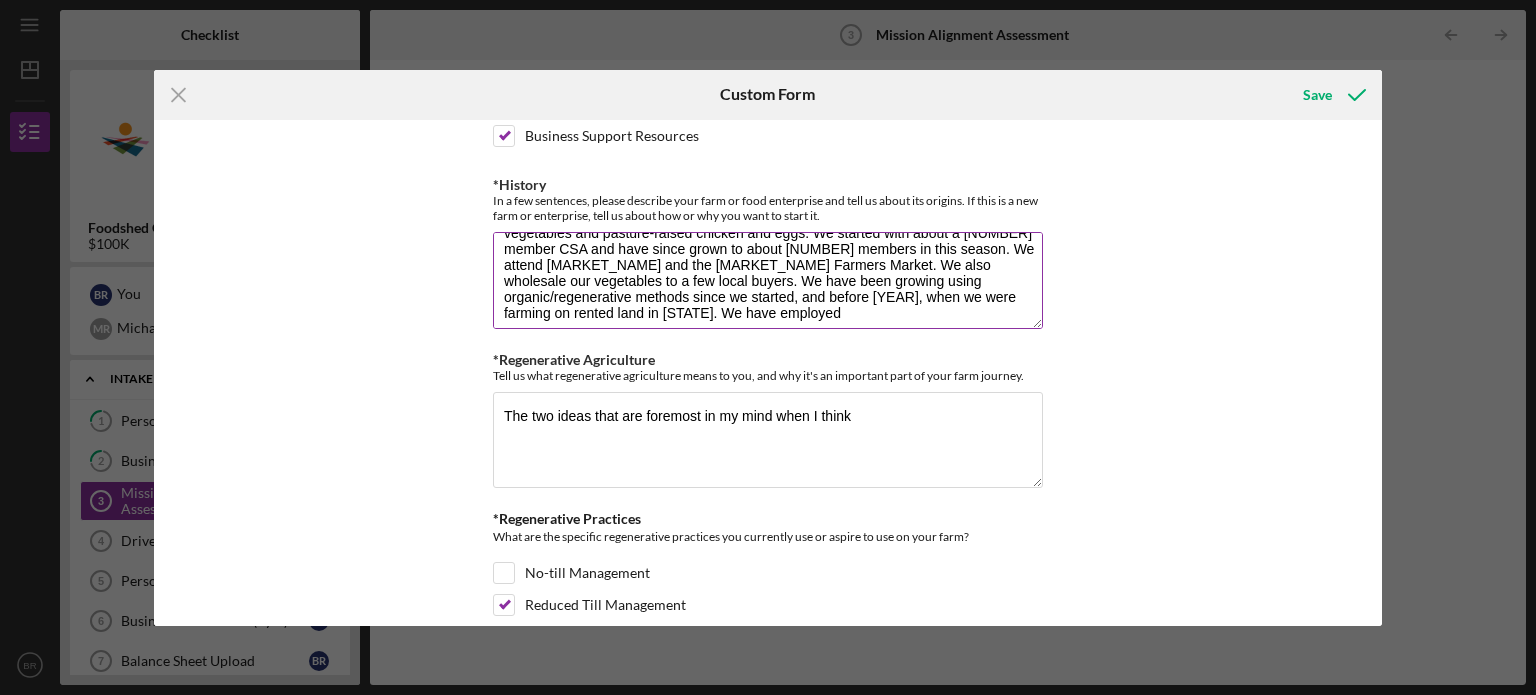 click on "[FARM_NAME] ([FIRST] and [FIRST] [LAST]) has been operating on this farm in [CITY] [STATE] since [YEAR]; we are currently in our [NUMBER]th season growing vegetables and pasture-raised chicken and eggs. We started with about a [NUMBER] member CSA and have since grown to about [NUMBER] members in this season. We attend [MARKET_NAME] and the [MARKET_NAME] Farmers Market. We also wholesale our vegetables to a few local buyers. We have been growing using organic/regenerative methods since we started, and before [YEAR], when we were farming on rented land in [STATE]. We have employed" at bounding box center [768, 280] 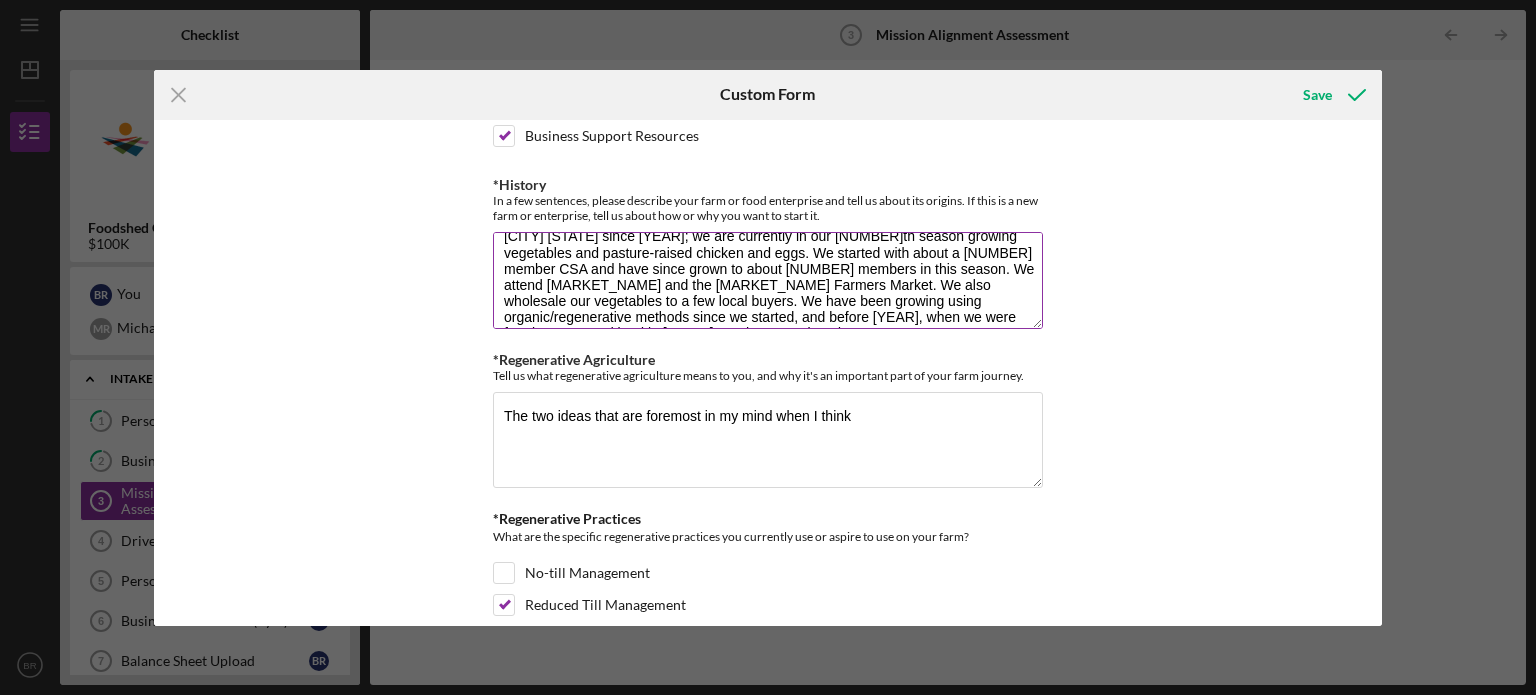 scroll, scrollTop: 44, scrollLeft: 0, axis: vertical 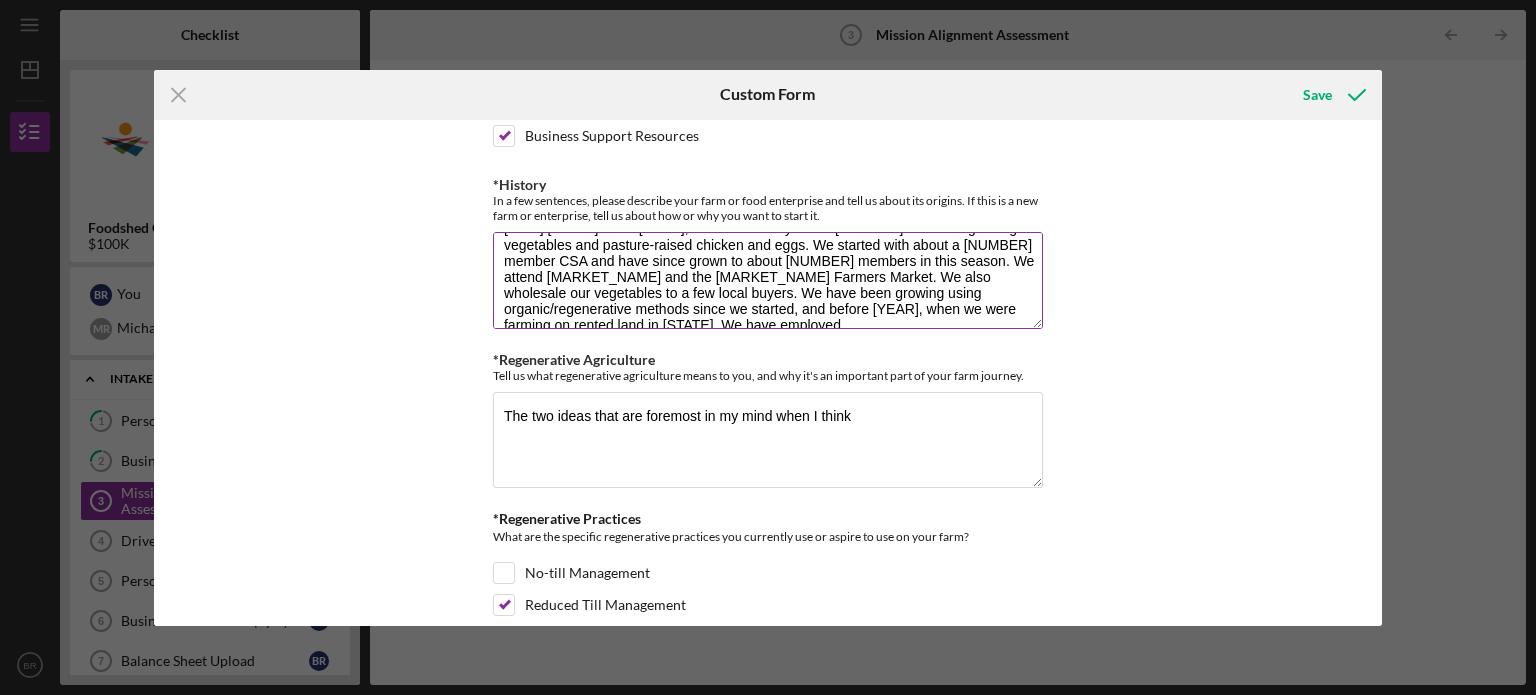 click on "[FARM_NAME] ([FIRST] and [FIRST] [LAST]) has been operating on this farm in [CITY] [STATE] since [YEAR]; we are currently in our [NUMBER]th season growing vegetables and pasture-raised chicken and eggs. We started with about a [NUMBER] member CSA and have since grown to about [NUMBER] members in this season. We attend [MARKET_NAME] and the [MARKET_NAME] Farmers Market. We also wholesale our vegetables to a few local buyers. We have been growing using organic/regenerative methods since we started, and before [YEAR], when we were farming on rented land in [STATE]. We have employed" at bounding box center [768, 280] 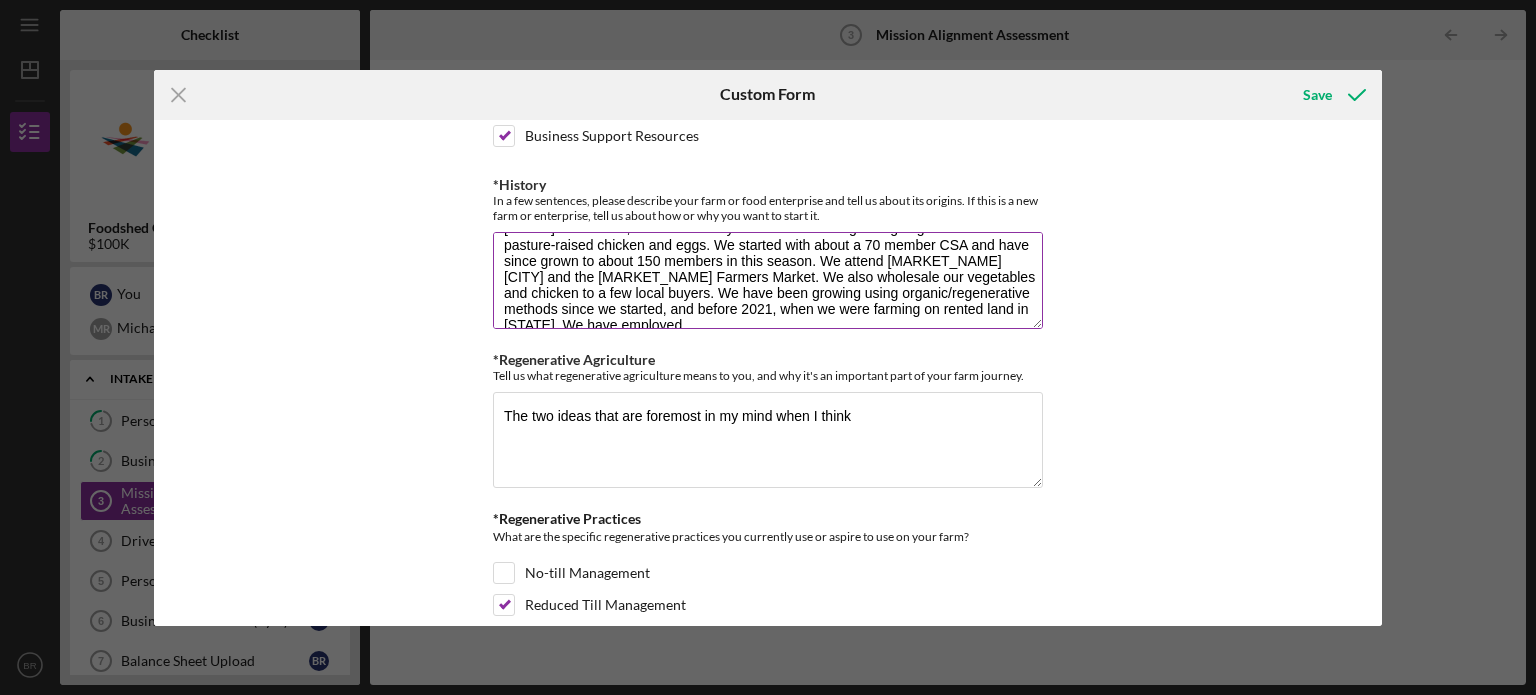 click on "[FARM_NAME] ([FIRST] and [FIRST]) has been operating on this farm in [CITY] [STATE] since 2021; we are currently in our 5th season growing vegetables and pasture-raised chicken and eggs. We started with about a 70 member CSA and have since grown to about 150 members in this season. We attend [MARKET_NAME] [CITY] and the [MARKET_NAME] Farmers Market. We also wholesale our vegetables and chicken to a few local buyers. We have been growing using organic/regenerative methods since we started, and before 2021, when we were farming on rented land in [STATE]. We have employed" at bounding box center [768, 280] 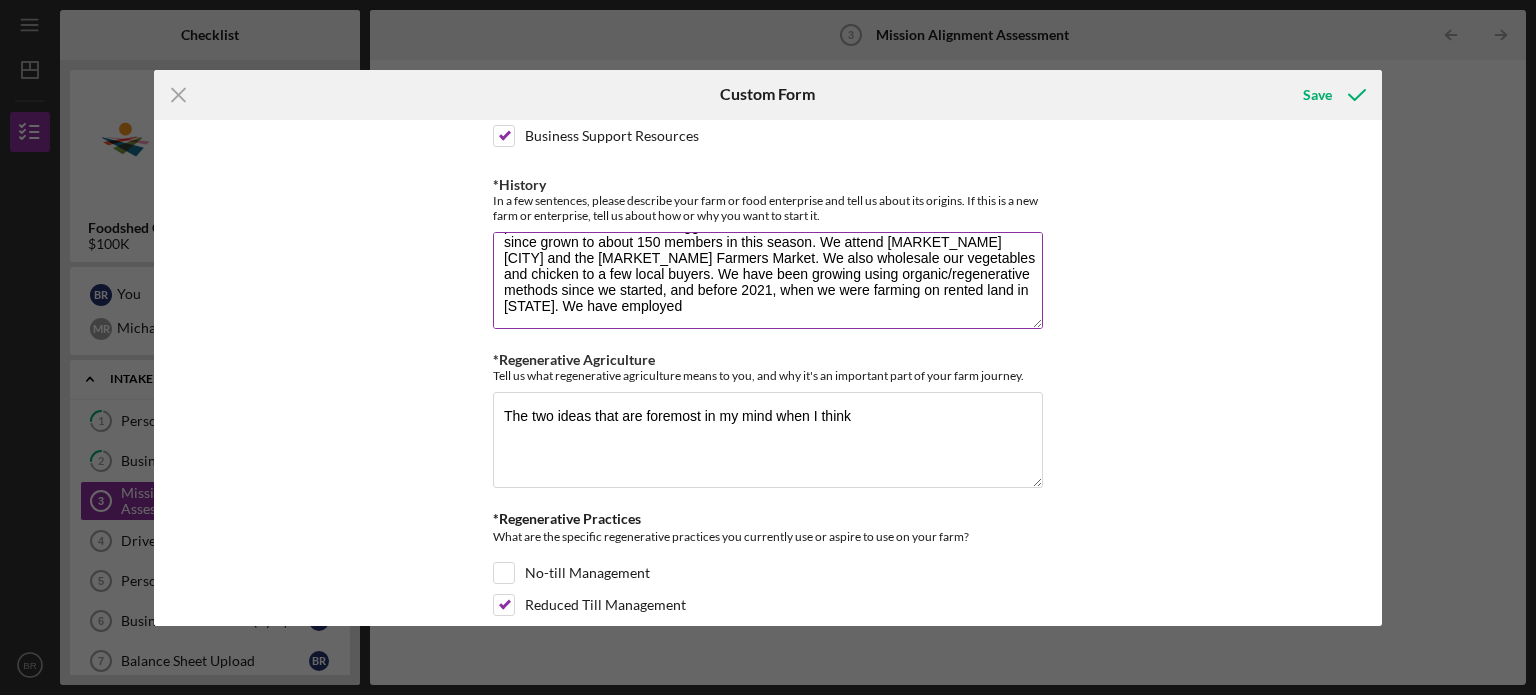 scroll, scrollTop: 64, scrollLeft: 0, axis: vertical 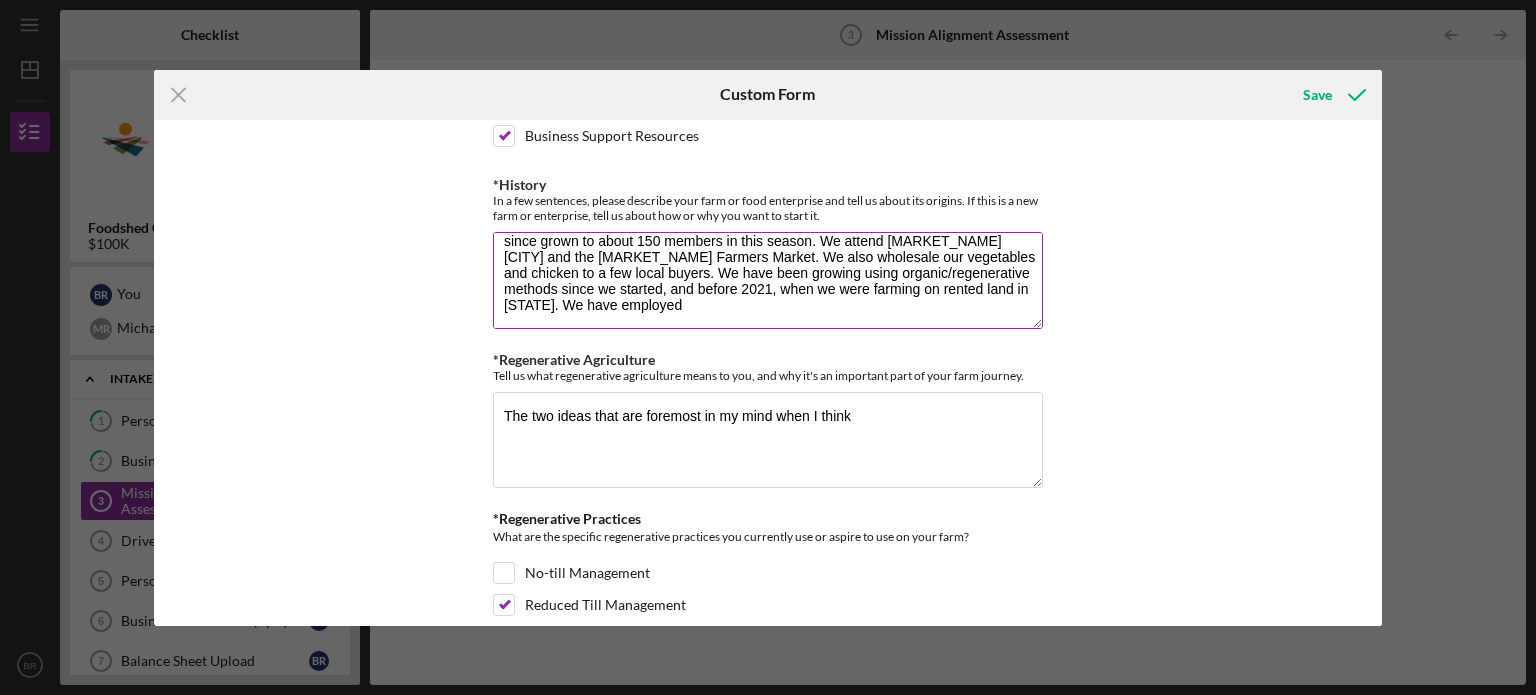 click on "[FARM_NAME] ([FIRST] and [FIRST]) has been operating on this farm in [CITY] [STATE] since 2021; we are currently in our 5th season growing vegetables and pasture-raised chicken and eggs. We started with about a 70 member CSA and have since grown to about 150 members in this season. We attend [MARKET_NAME] [CITY] and the [MARKET_NAME] Farmers Market. We also wholesale our vegetables and chicken to a few local buyers. We have been growing using organic/regenerative methods since we started, and before 2021, when we were farming on rented land in [STATE]. We have employed" at bounding box center (768, 280) 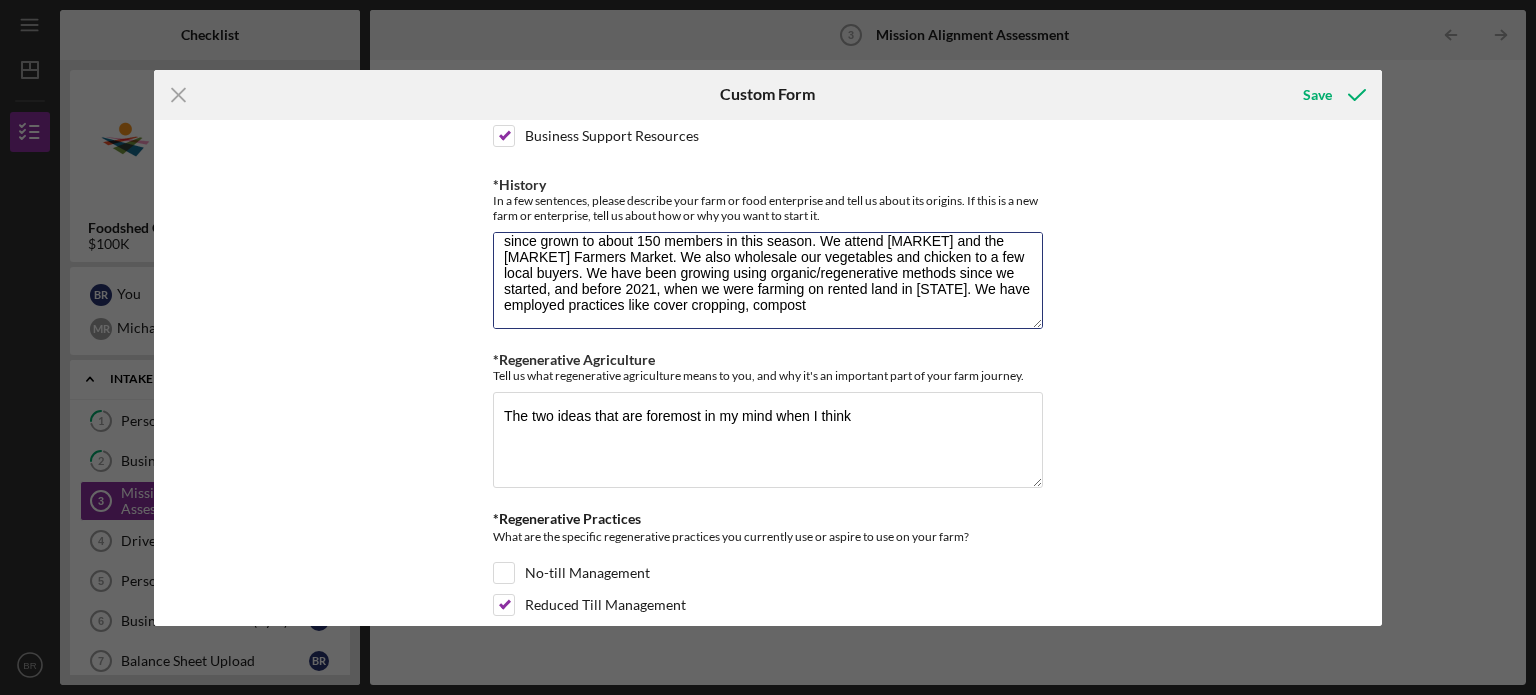 type on "[COMPANY] ([FIRST] and [FIRST] [LAST]) has been operating on this farm in [CITY] [STATE] since 2021; we are currently in our 5th season growing vegetables and pasture-raised chicken and eggs. We started with about a 70 member CSA and have since grown to about 150 members in this season. We attend [MARKET] and the [MARKET] Farmers Market. We also wholesale our vegetables and chicken to a few local buyers. We have been growing using organic/regenerative methods since we started, and before 2021, when we were farming on rented land in [STATE]. We have employed practices like cover cropping, compost" 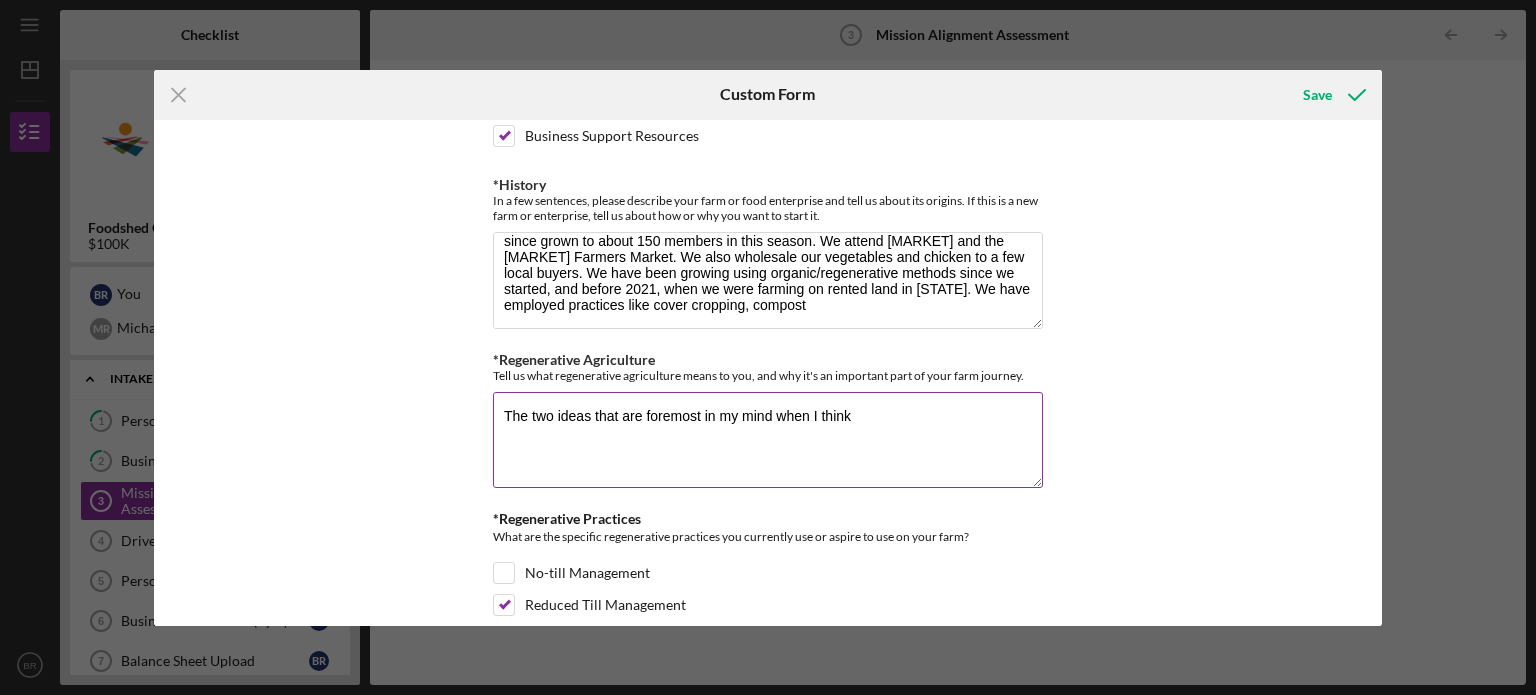 click on "The two ideas that are foremost in my mind when I think" at bounding box center [768, 440] 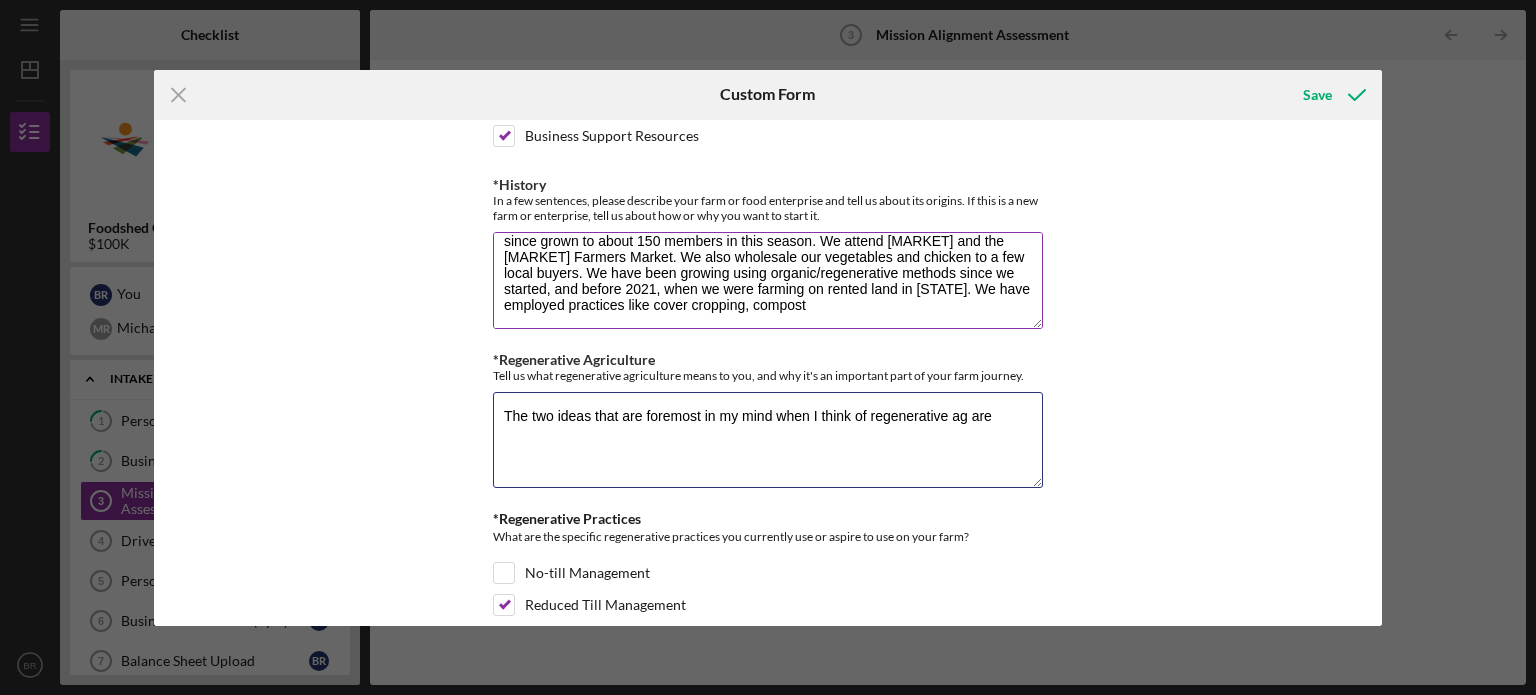 type on "The two ideas that are foremost in my mind when I think of regenerative ag are" 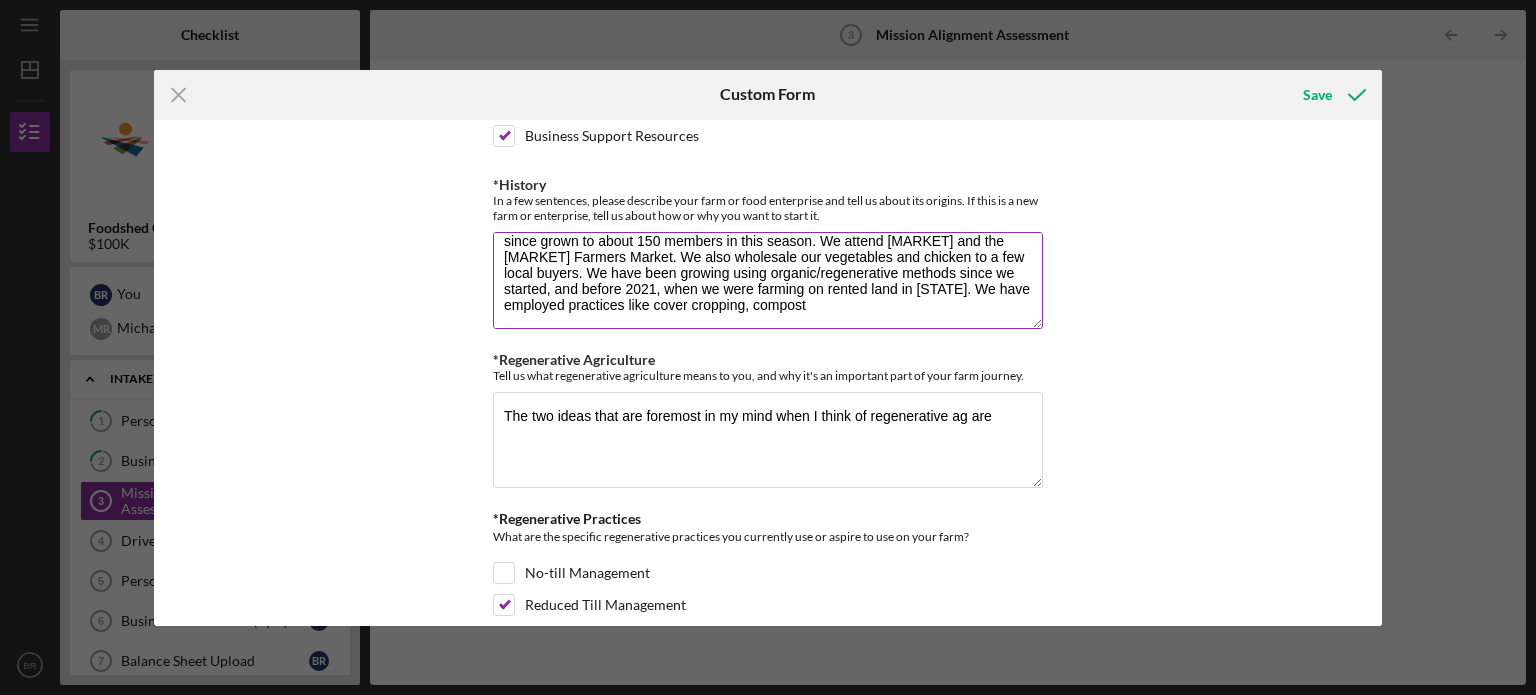 click on "[COMPANY] ([FIRST] and [FIRST] [LAST]) has been operating on this farm in [CITY] [STATE] since 2021; we are currently in our 5th season growing vegetables and pasture-raised chicken and eggs. We started with about a 70 member CSA and have since grown to about 150 members in this season. We attend [MARKET] and the [MARKET] Farmers Market. We also wholesale our vegetables and chicken to a few local buyers. We have been growing using organic/regenerative methods since we started, and before 2021, when we were farming on rented land in [STATE]. We have employed practices like cover cropping, compost" at bounding box center (768, 280) 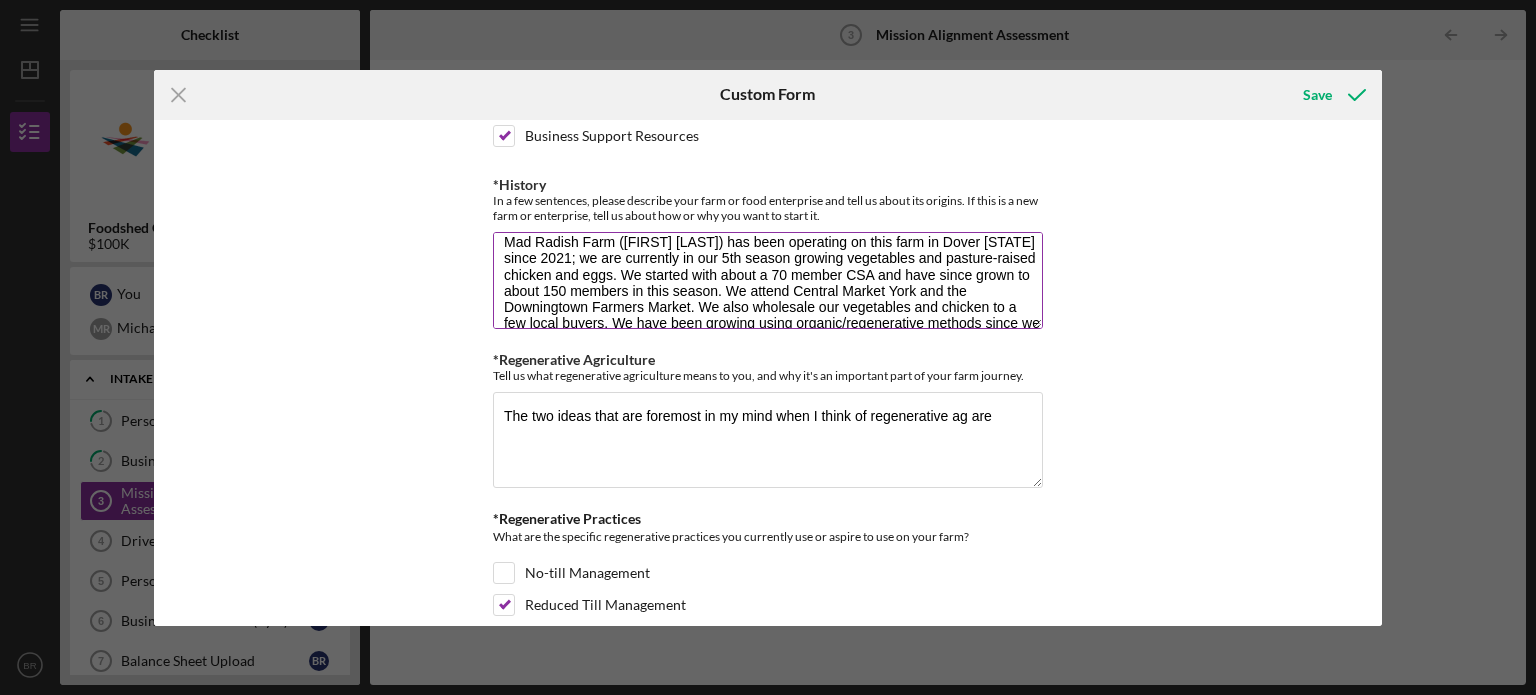 scroll, scrollTop: 10, scrollLeft: 0, axis: vertical 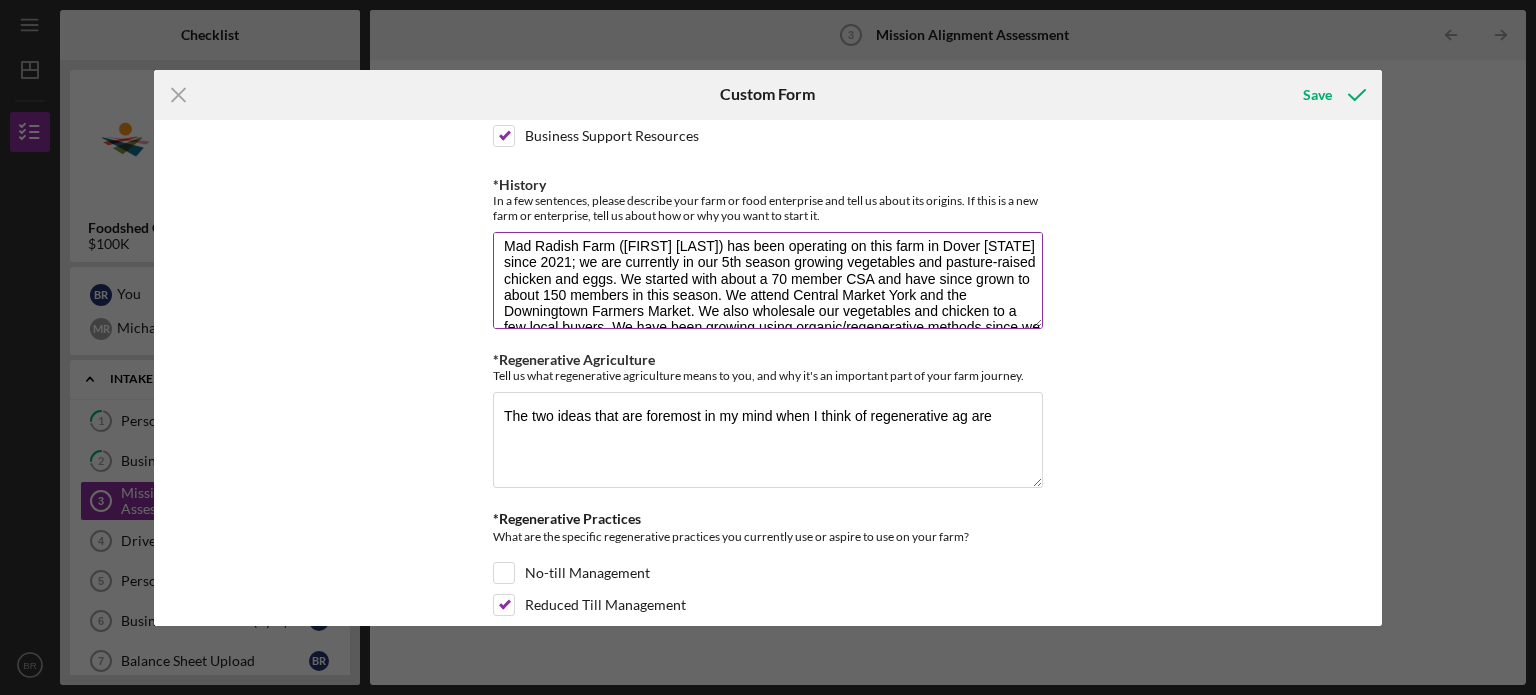 click on "Mad Radish Farm ([FIRST] [LAST]) has been operating on this farm in Dover [STATE] since 2021; we are currently in our 5th season growing vegetables and pasture-raised chicken and eggs. We started with about a 70 member CSA and have since grown to about 150 members in this season. We attend Central Market York and the Downingtown Farmers Market. We also wholesale our vegetables and chicken to a few local buyers. We have been growing using organic/regenerative methods since we started, and before 2021, when we were farming on rented land in New Hampshire. We have employed practices like cover cropping, compost application, mulching, low-till, rotational grazing, and others since we started farming." at bounding box center [768, 280] 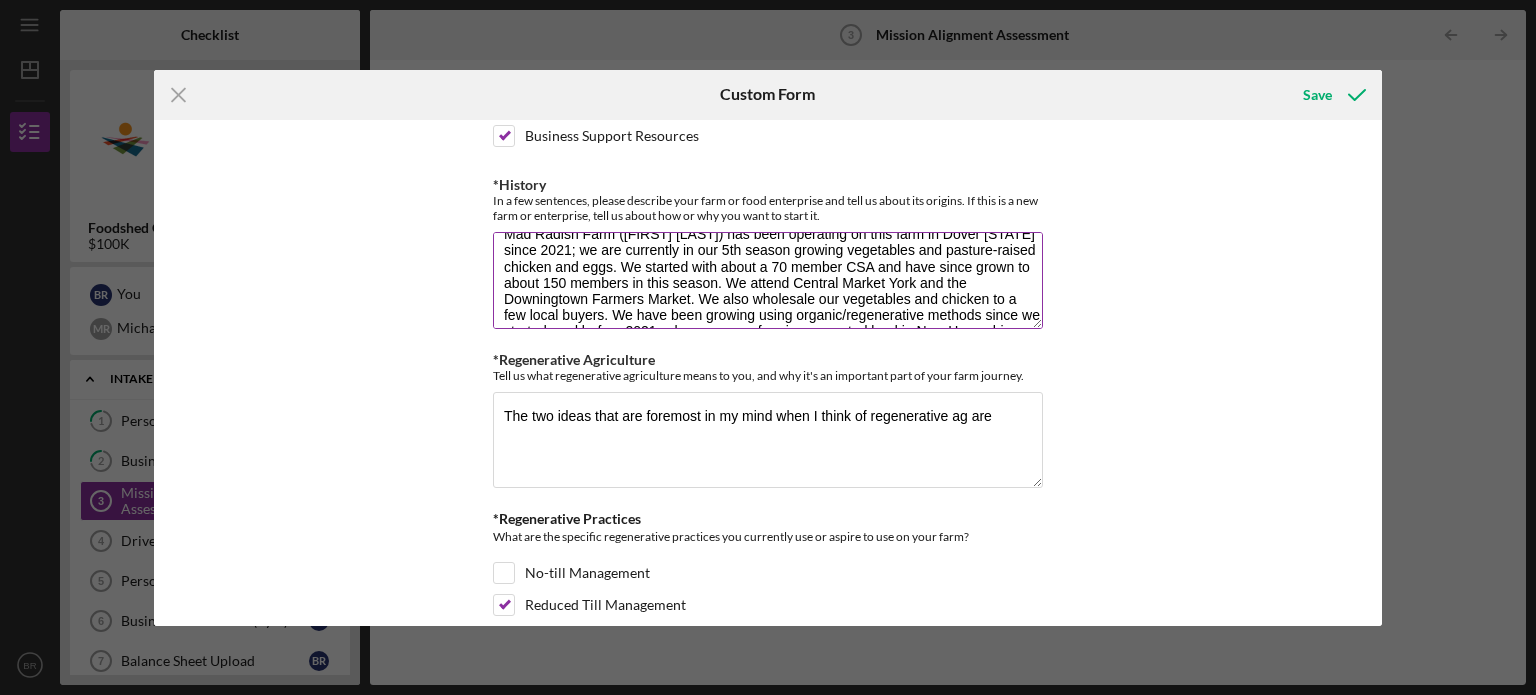 scroll, scrollTop: 96, scrollLeft: 0, axis: vertical 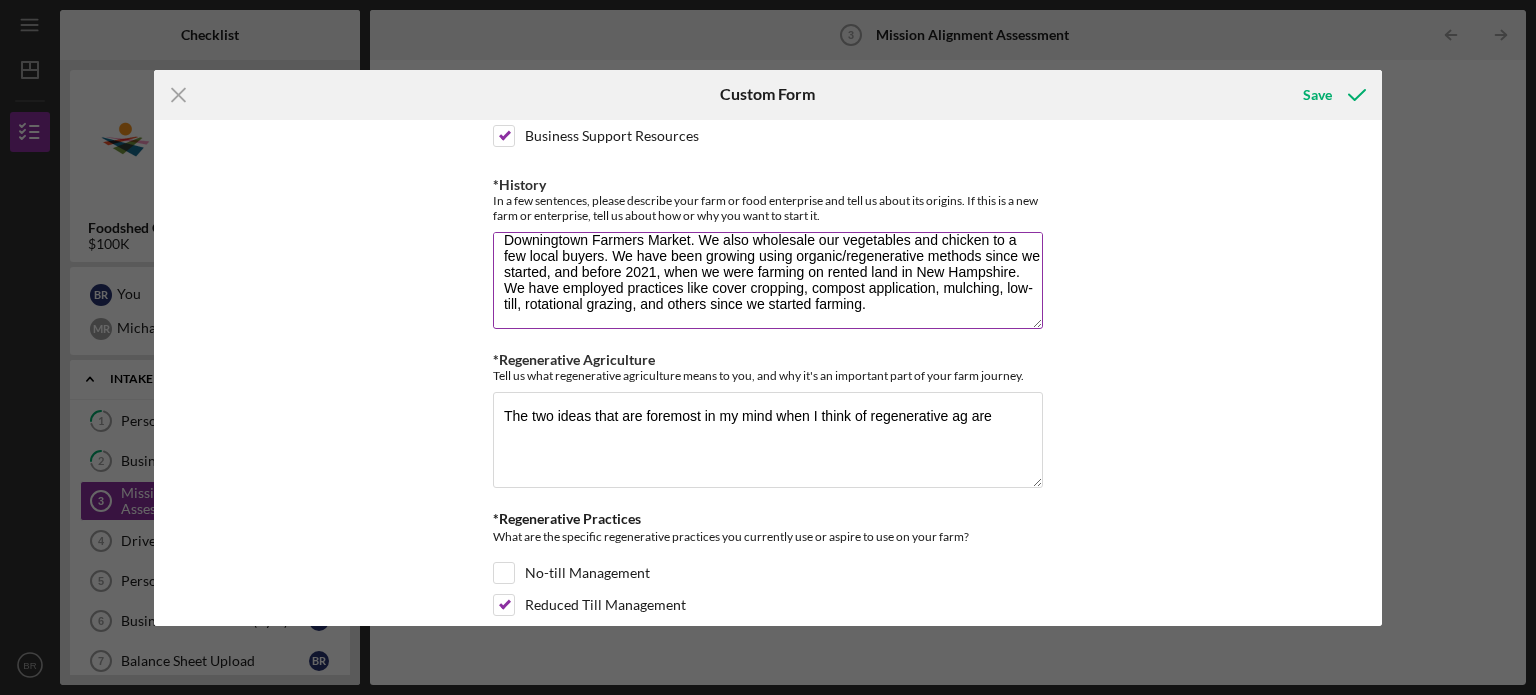 click on "Mad Radish Farm ([FIRST] [LAST]) has been operating on this farm in Dover [STATE] since 2021; we are currently in our 5th season growing vegetables and pasture-raised chicken and eggs. We started with about a 70 member CSA and have since grown to about 150 members in this season. We attend Central Market York and the Downingtown Farmers Market. We also wholesale our vegetables and chicken to a few local buyers. We have been growing using organic/regenerative methods since we started, and before 2021, when we were farming on rented land in New Hampshire. We have employed practices like cover cropping, compost application, mulching, low-till, rotational grazing, and others since we started farming." at bounding box center [768, 280] 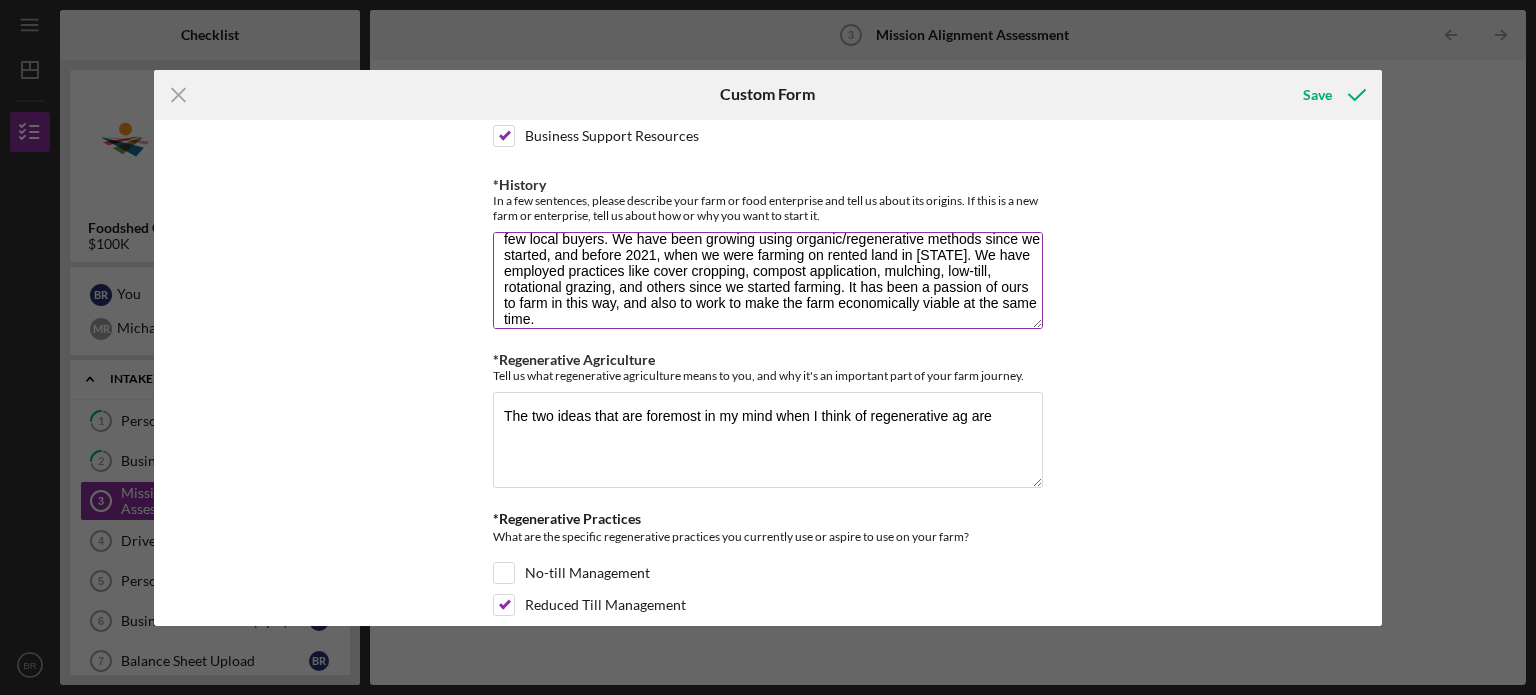scroll, scrollTop: 97, scrollLeft: 0, axis: vertical 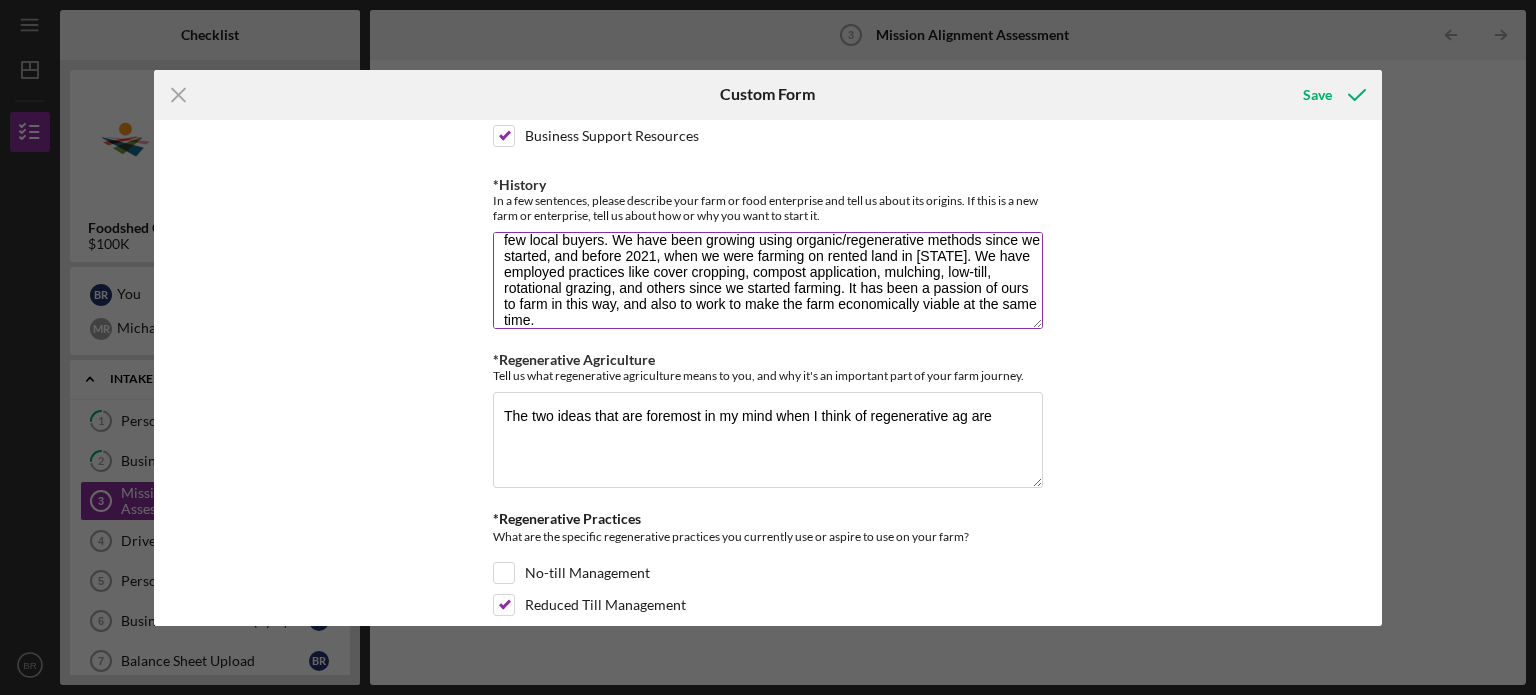 click on "Mad Radish Farm ([FIRST] [LAST]) has been operating on this farm in [CITY] [STATE] since 2021; we are currently in our 5th season growing vegetables and pasture-raised chicken and eggs. We started with about a 70 member CSA and have since grown to about 150 members in this season. We attend Central Market York and the Downingtown Farmers Market. We also wholesale our vegetables and chicken to a few local buyers. We have been growing using organic/regenerative methods since we started, and before 2021, when we were farming on rented land in [STATE]. We have employed practices like cover cropping, compost application, mulching, low-till, rotational grazing, and others since we started farming. It has been a passion of ours to farm in this way, and also to work to make the farm economically viable at the same time." at bounding box center [768, 280] 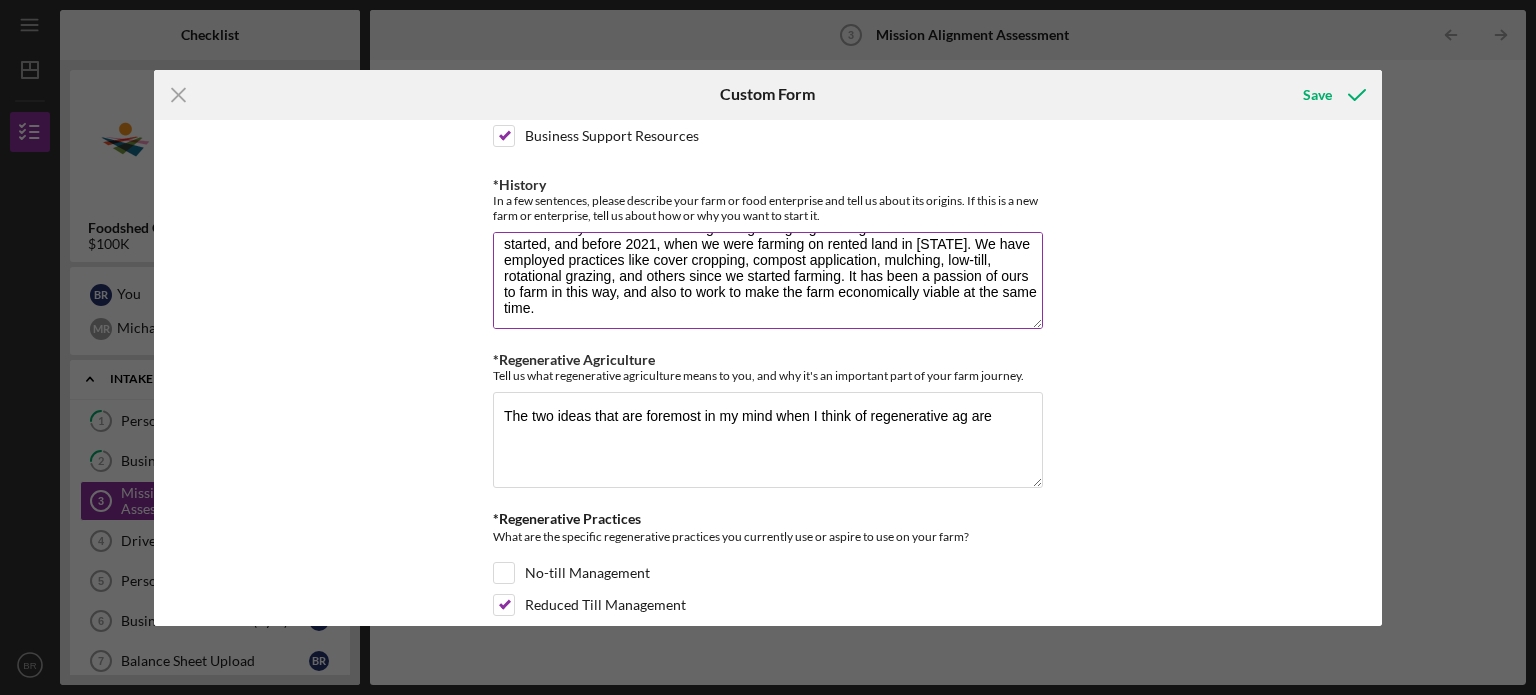 scroll, scrollTop: 112, scrollLeft: 0, axis: vertical 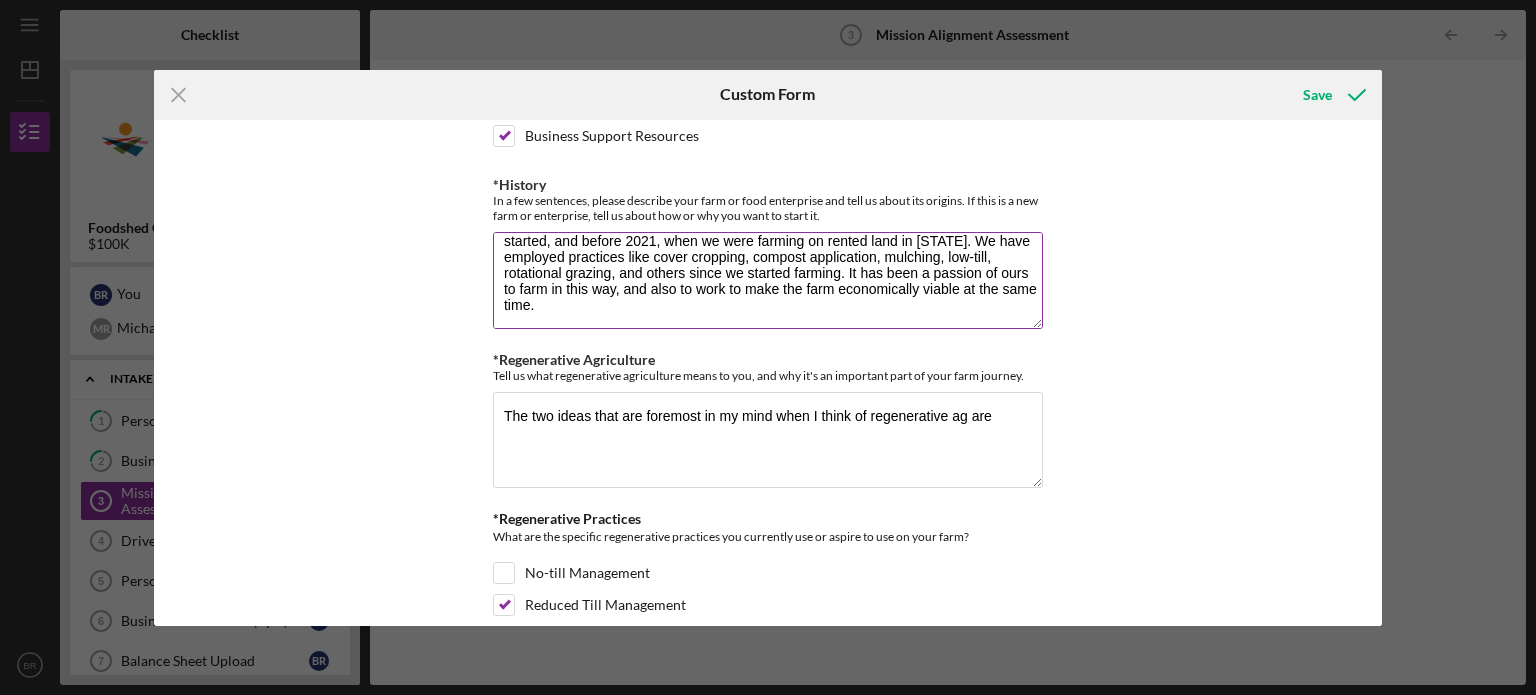 click on "Mad Radish Farm ([FIRST] [LAST]) has been operating on this farm in [CITY] [STATE] since 2021; we are currently in our 5th season growing vegetables and pasture-raised chicken and eggs. We started with about a 70 member CSA and have since grown to about 150 members in this season. We attend Central Market York and the Downingtown Farmers Market. We also wholesale our vegetables and chicken to a few local buyers. We have been growing using organic/regenerative methods since we started, and before 2021, when we were farming on rented land in [STATE]. We have employed practices like cover cropping, compost application, mulching, low-till, rotational grazing, and others since we started farming. It has been a passion of ours to farm in this way, and also to work to make the farm economically viable at the same time." at bounding box center [768, 280] 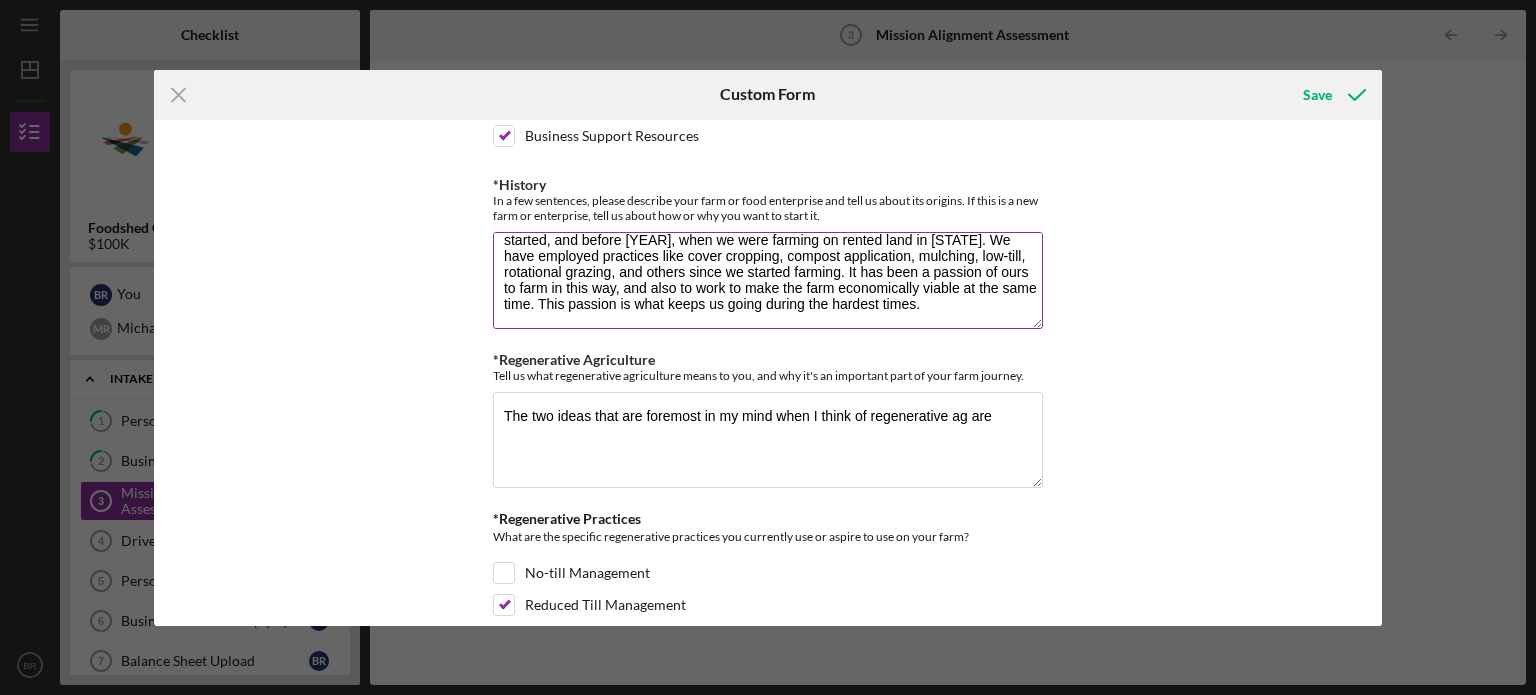 scroll, scrollTop: 128, scrollLeft: 0, axis: vertical 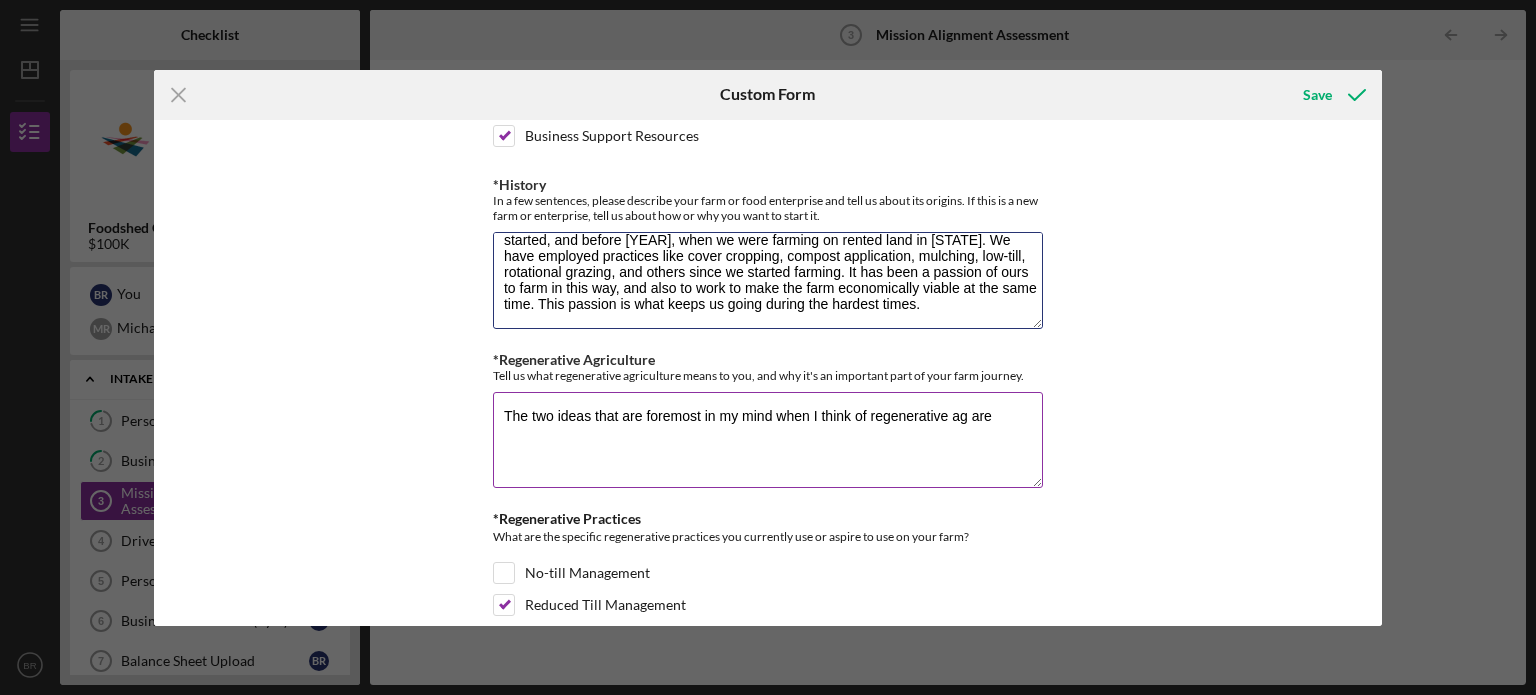 type on "[COMPANY] ([FIRST] and [FIRST] [LAST]) has been operating on this farm in [CITY] [STATE] since [YEAR]; we are currently in our 5th season growing vegetables and pasture-raised chicken and eggs. We started with about a 70 member CSA and have since grown to about 150 members in this season. We attend Central Market [CITY] and the [CITY] Farmers Market. We also wholesale our vegetables and chicken to a few local buyers. We have been growing using organic/regenerative methods since we started, and before [YEAR], when we were farming on rented land in [STATE]. We have employed practices like cover cropping, compost application, mulching, low-till, rotational grazing, and others since we started farming. It has been a passion of ours to farm in this way, and also to work to make the farm economically viable at the same time. This passion is what keeps us going during the hardest times." 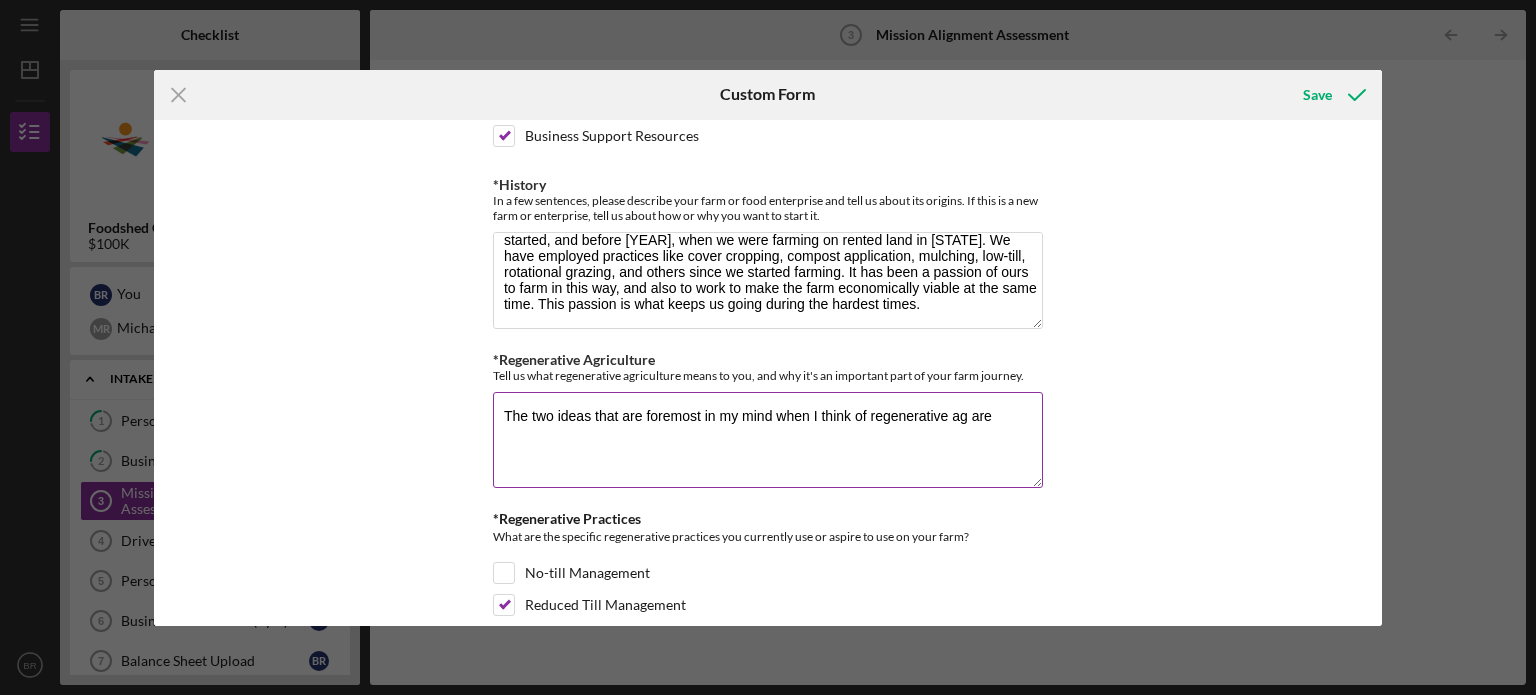 click on "The two ideas that are foremost in my mind when I think of regenerative ag are" at bounding box center [768, 440] 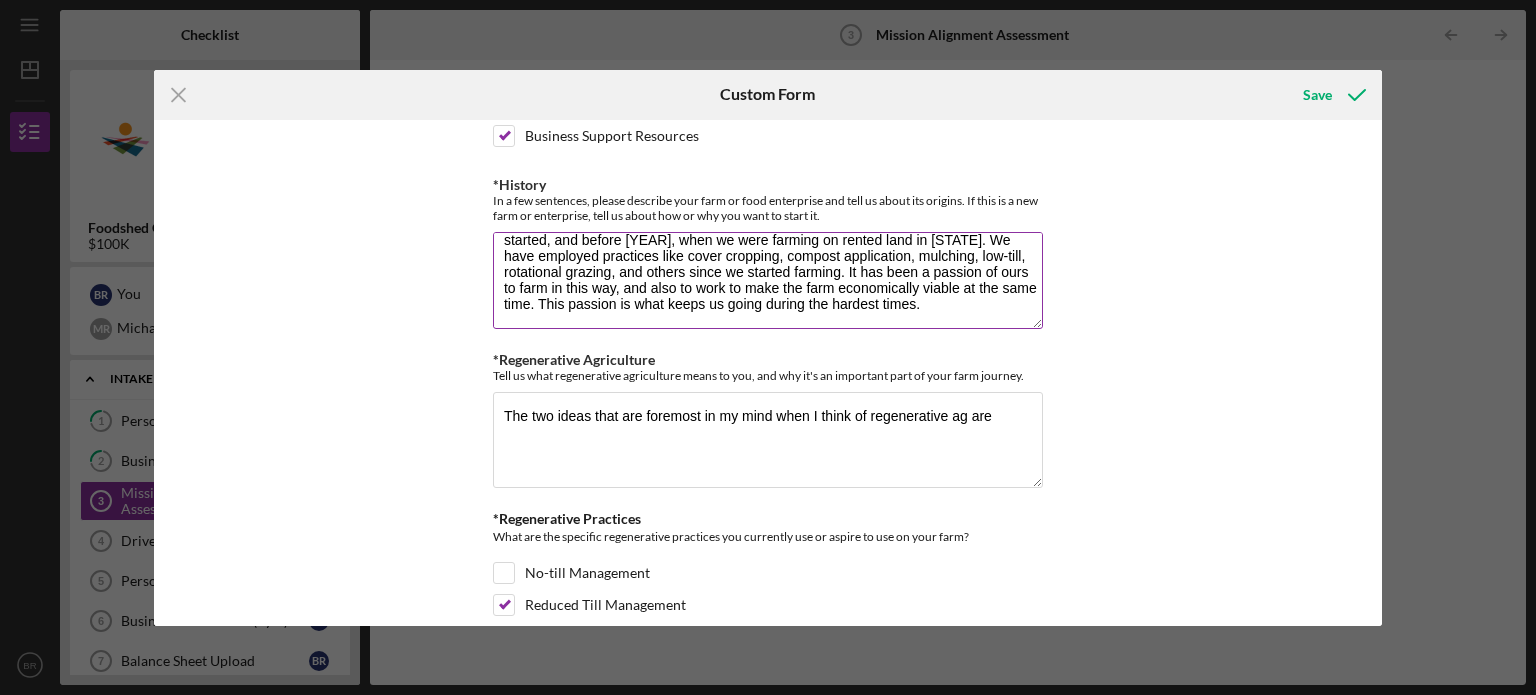 click on "[COMPANY] ([FIRST] and [FIRST] [LAST]) has been operating on this farm in [CITY] [STATE] since [YEAR]; we are currently in our 5th season growing vegetables and pasture-raised chicken and eggs. We started with about a 70 member CSA and have since grown to about 150 members in this season. We attend Central Market [CITY] and the [CITY] Farmers Market. We also wholesale our vegetables and chicken to a few local buyers. We have been growing using organic/regenerative methods since we started, and before [YEAR], when we were farming on rented land in [STATE]. We have employed practices like cover cropping, compost application, mulching, low-till, rotational grazing, and others since we started farming. It has been a passion of ours to farm in this way, and also to work to make the farm economically viable at the same time. This passion is what keeps us going during the hardest times." at bounding box center [768, 280] 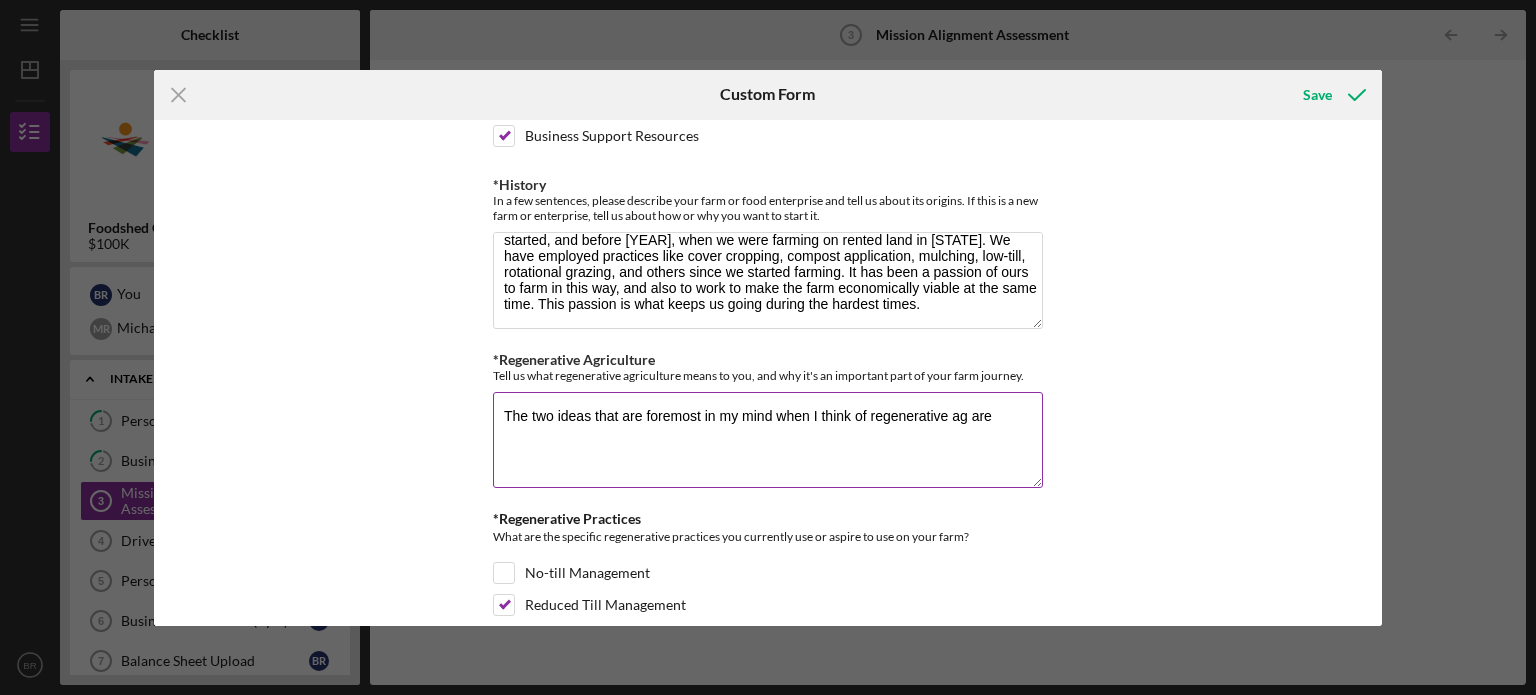 click on "The two ideas that are foremost in my mind when I think of regenerative ag are" at bounding box center [768, 440] 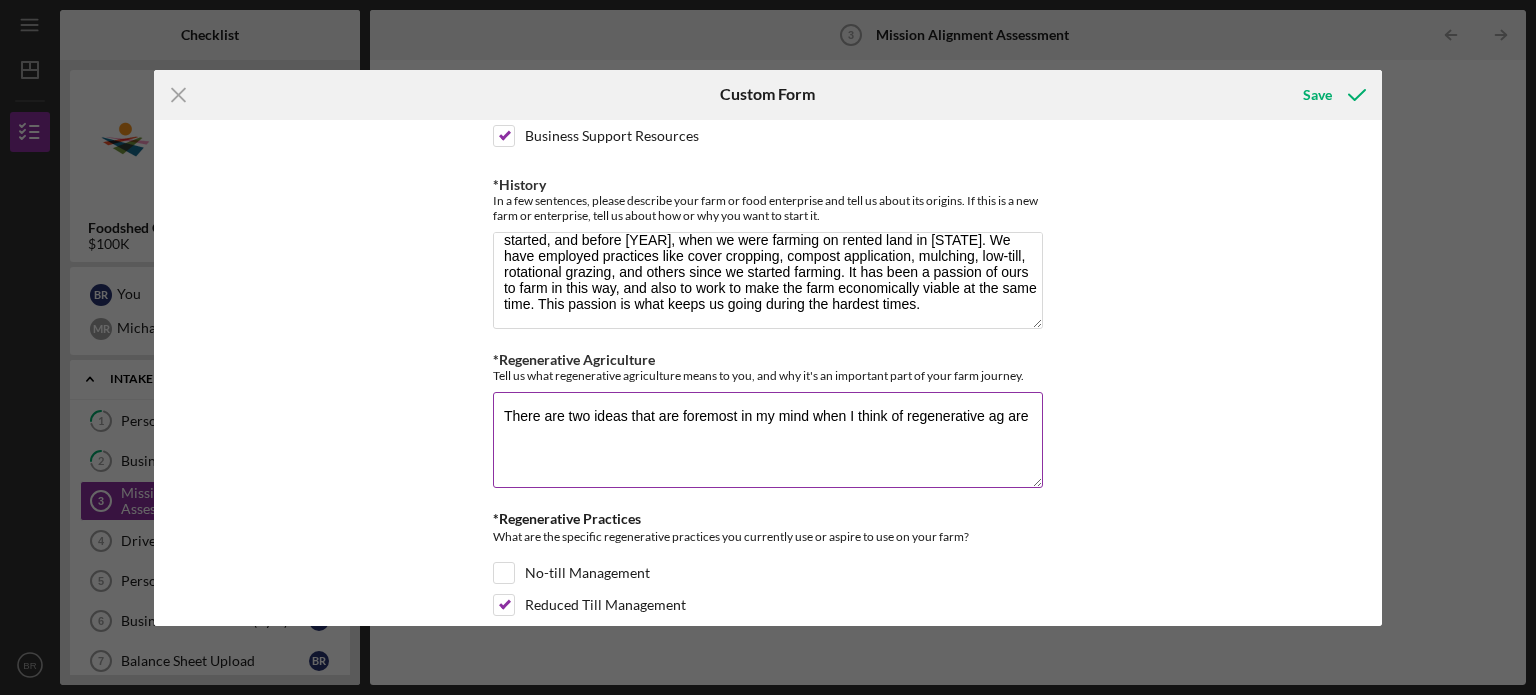 click on "There are two ideas that are foremost in my mind when I think of regenerative ag are" at bounding box center (768, 440) 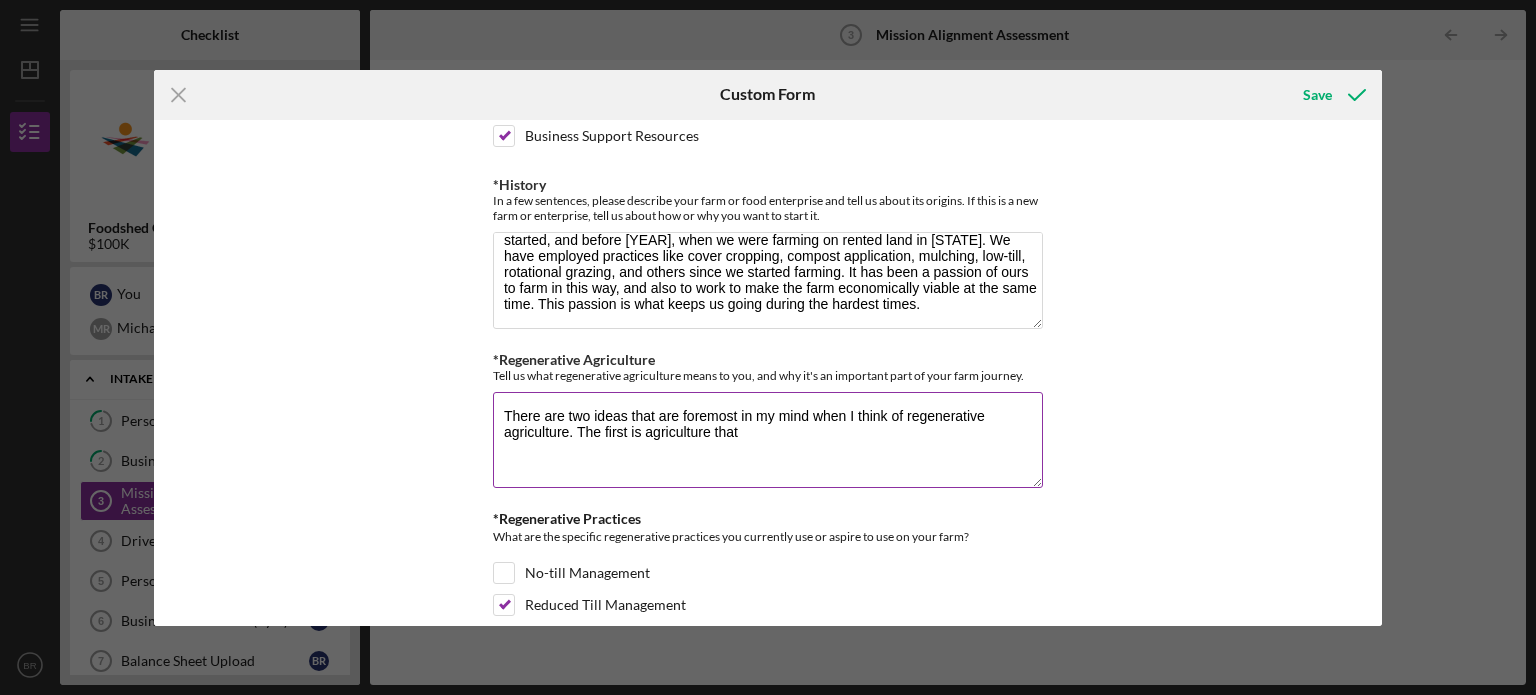 click on "There are two ideas that are foremost in my mind when I think of regenerative agriculture. The first is agriculture that" at bounding box center [768, 440] 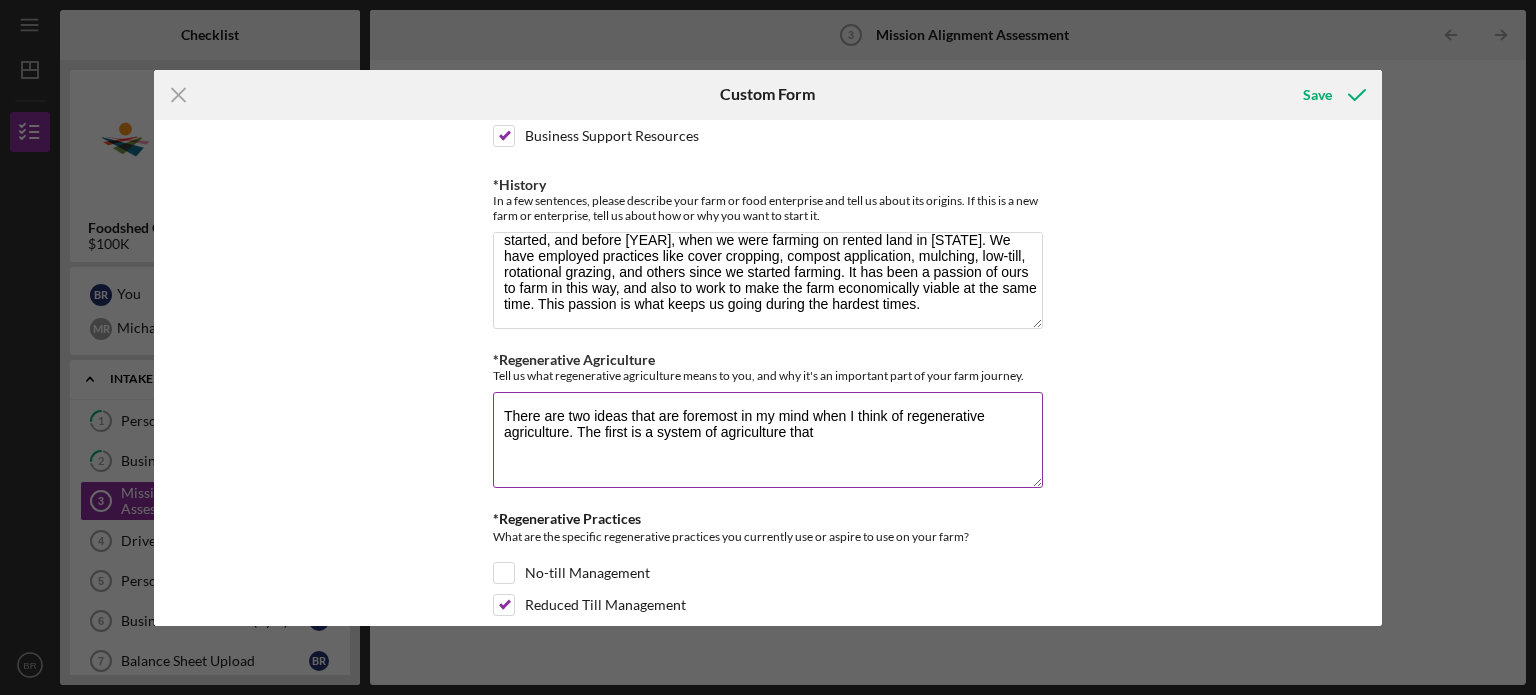 click on "There are two ideas that are foremost in my mind when I think of regenerative agriculture. The first is a system of agriculture that" at bounding box center [768, 440] 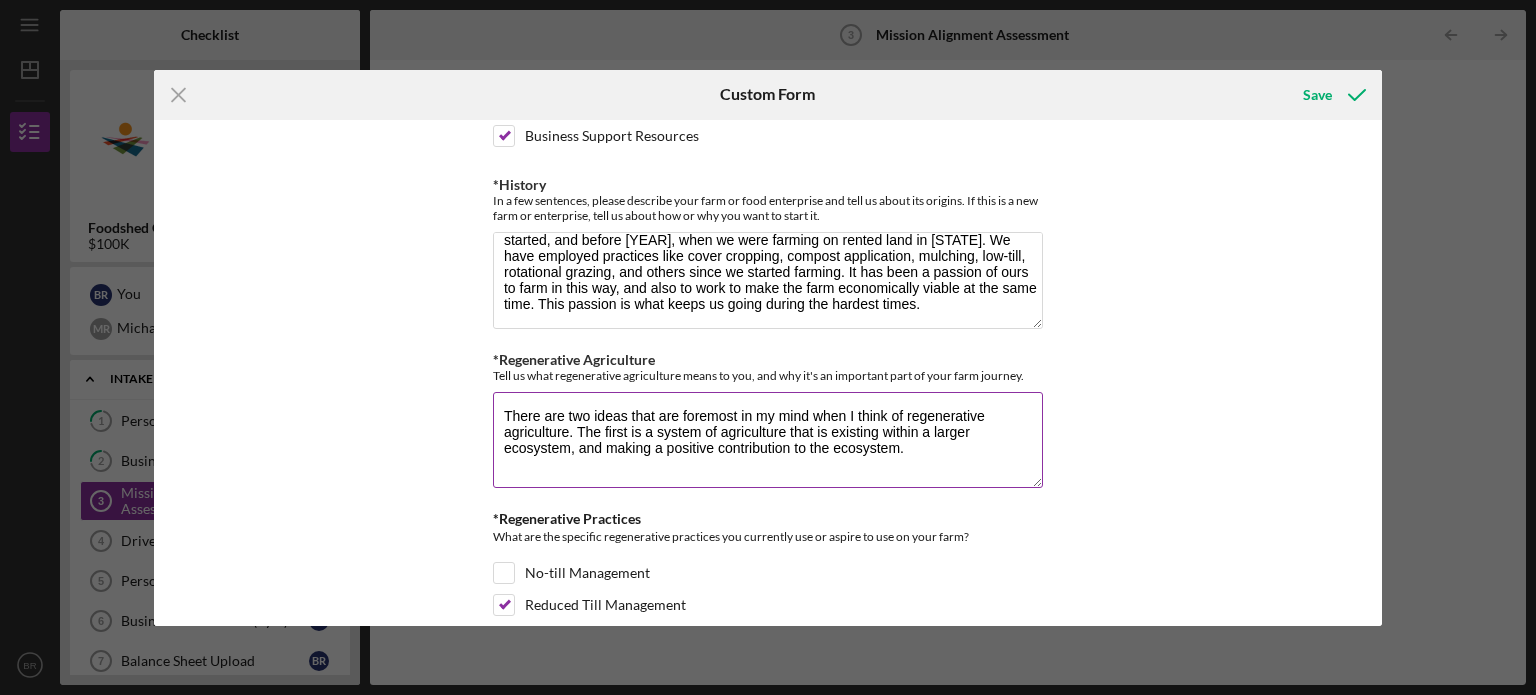 click on "There are two ideas that are foremost in my mind when I think of regenerative agriculture. The first is a system of agriculture that is existing within a larger ecosystem, and making a positive contribution to the ecosystem." at bounding box center (768, 440) 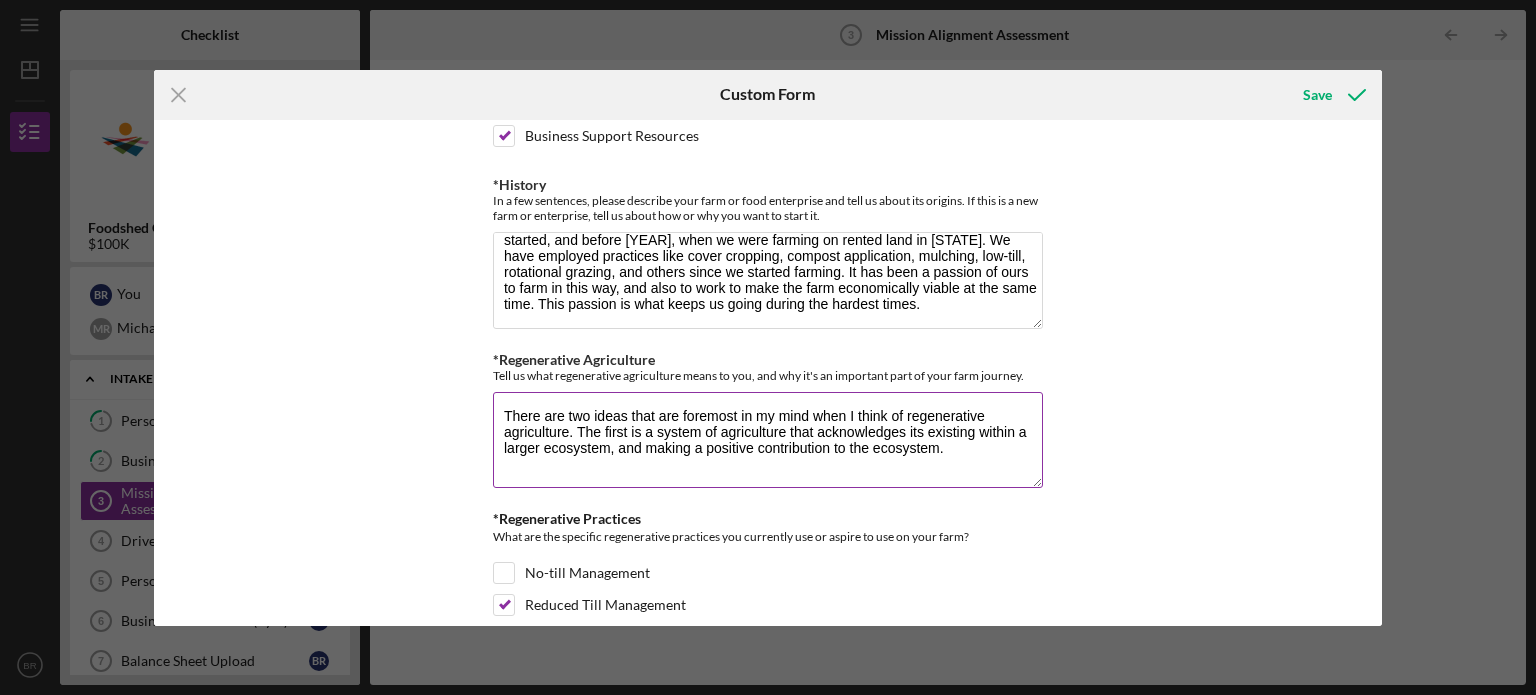 click on "There are two ideas that are foremost in my mind when I think of regenerative agriculture. The first is a system of agriculture that acknowledges its existing within a larger ecosystem, and making a positive contribution to the ecosystem." at bounding box center (768, 440) 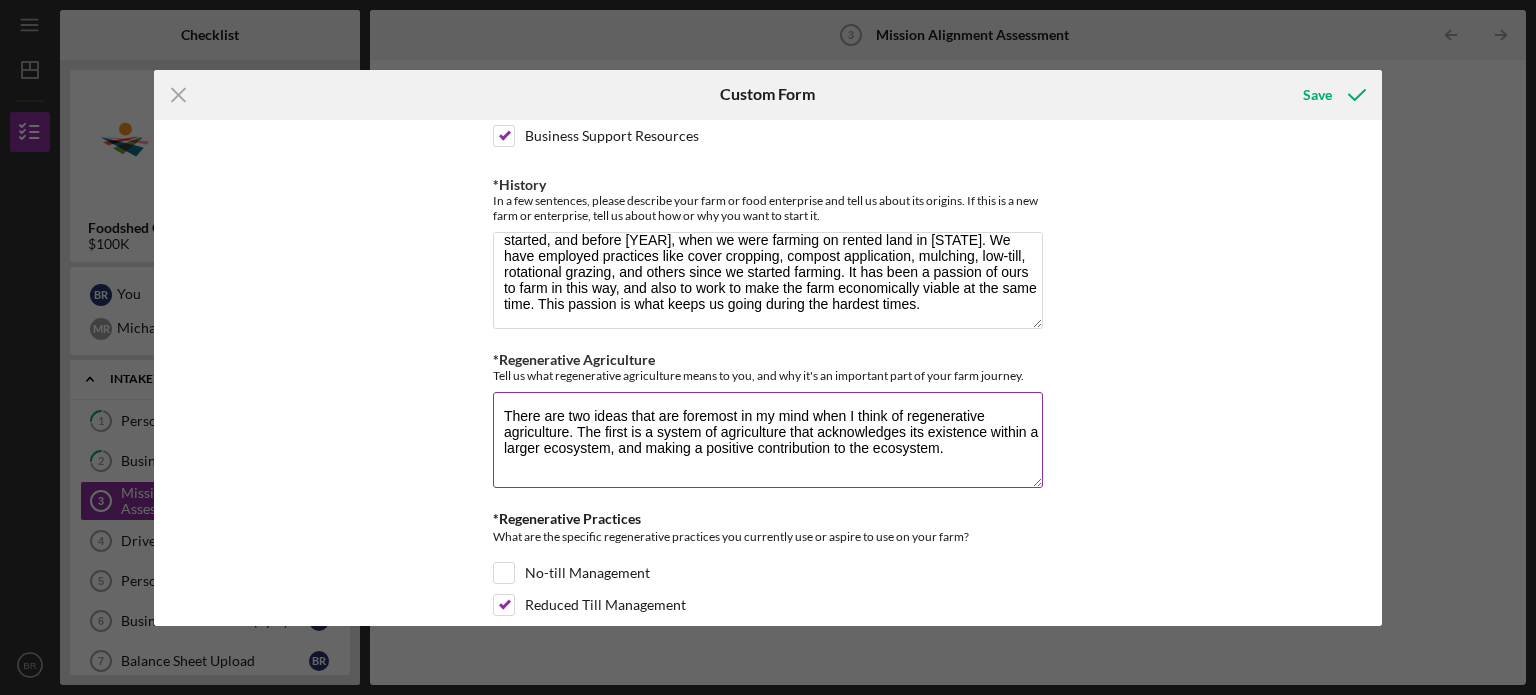 click on "There are two ideas that are foremost in my mind when I think of regenerative agriculture. The first is a system of agriculture that acknowledges its existence within a larger ecosystem, and making a positive contribution to the ecosystem." at bounding box center (768, 440) 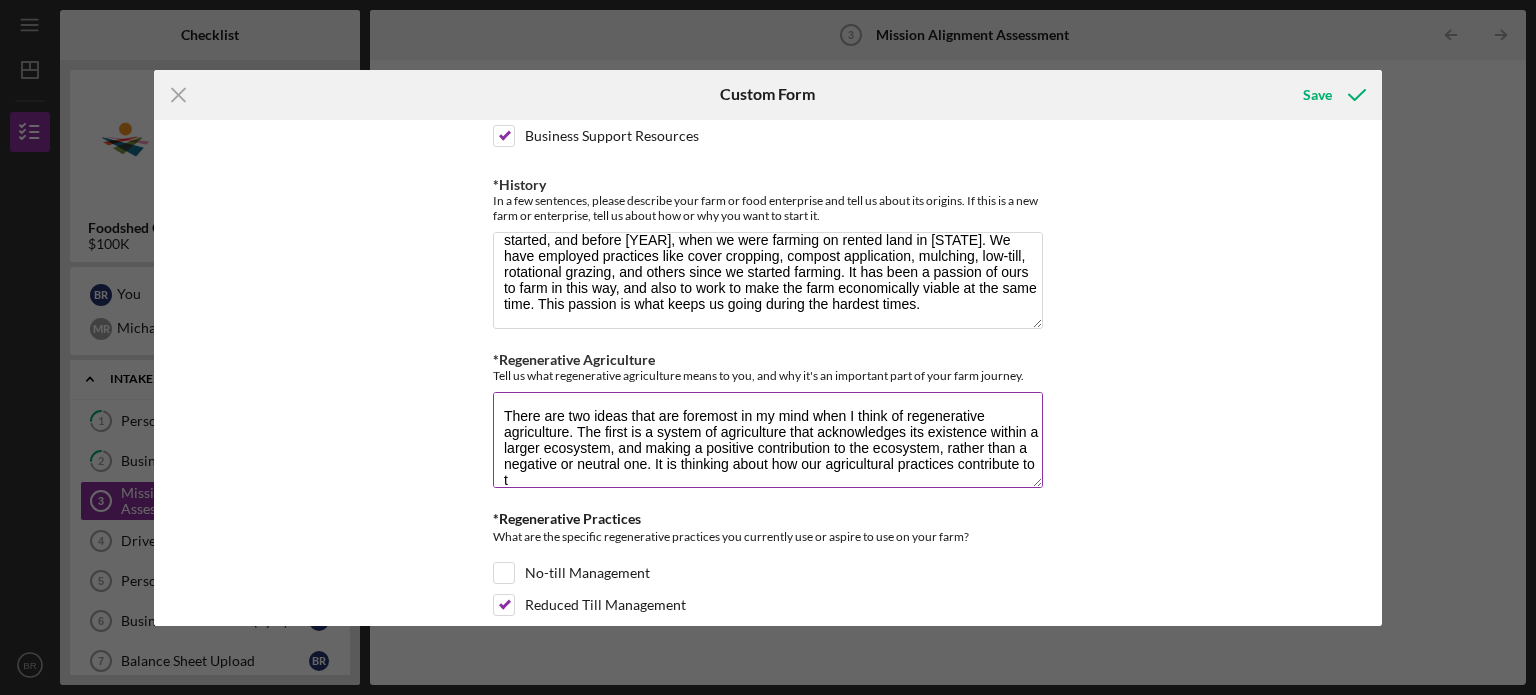 scroll, scrollTop: 0, scrollLeft: 0, axis: both 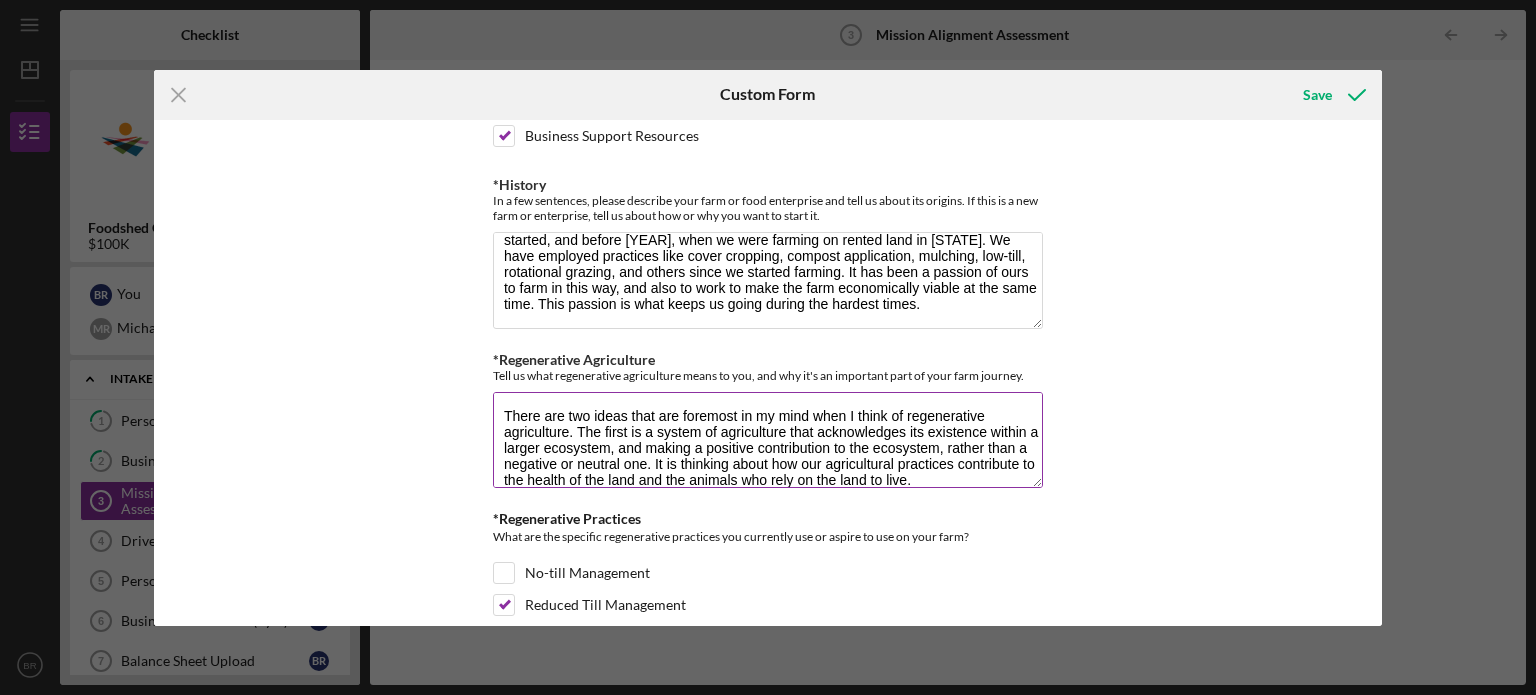 click on "There are two ideas that are foremost in my mind when I think of regenerative agriculture. The first is a system of agriculture that acknowledges its existence within a larger ecosystem, and making a positive contribution to the ecosystem, rather than a negative or neutral one. It is thinking about how our agricultural practices contribute to the health of the land and the animals who rely on the land to live." at bounding box center (768, 440) 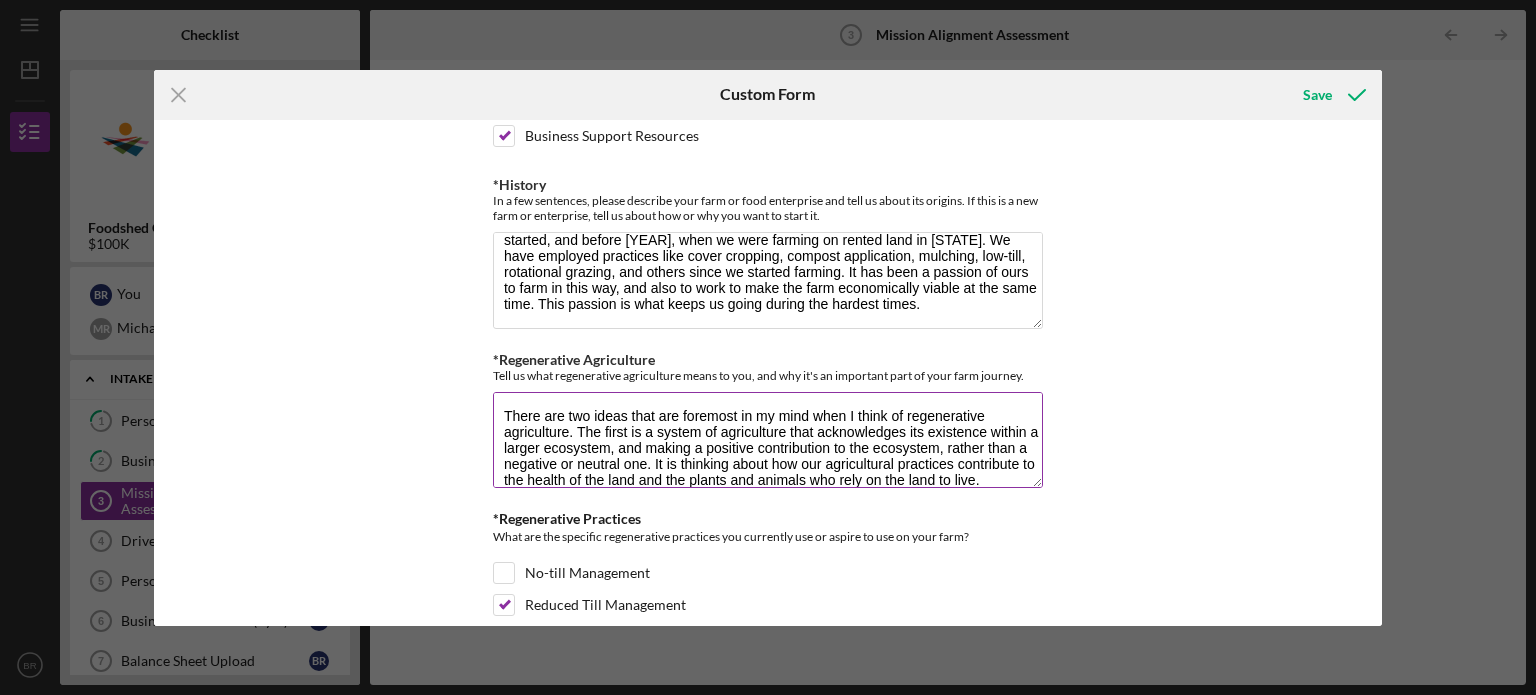 click on "There are two ideas that are foremost in my mind when I think of regenerative agriculture. The first is a system of agriculture that acknowledges its existence within a larger ecosystem, and making a positive contribution to the ecosystem, rather than a negative or neutral one. It is thinking about how our agricultural practices contribute to the health of the land and the plants and animals who rely on the land to live." at bounding box center [768, 440] 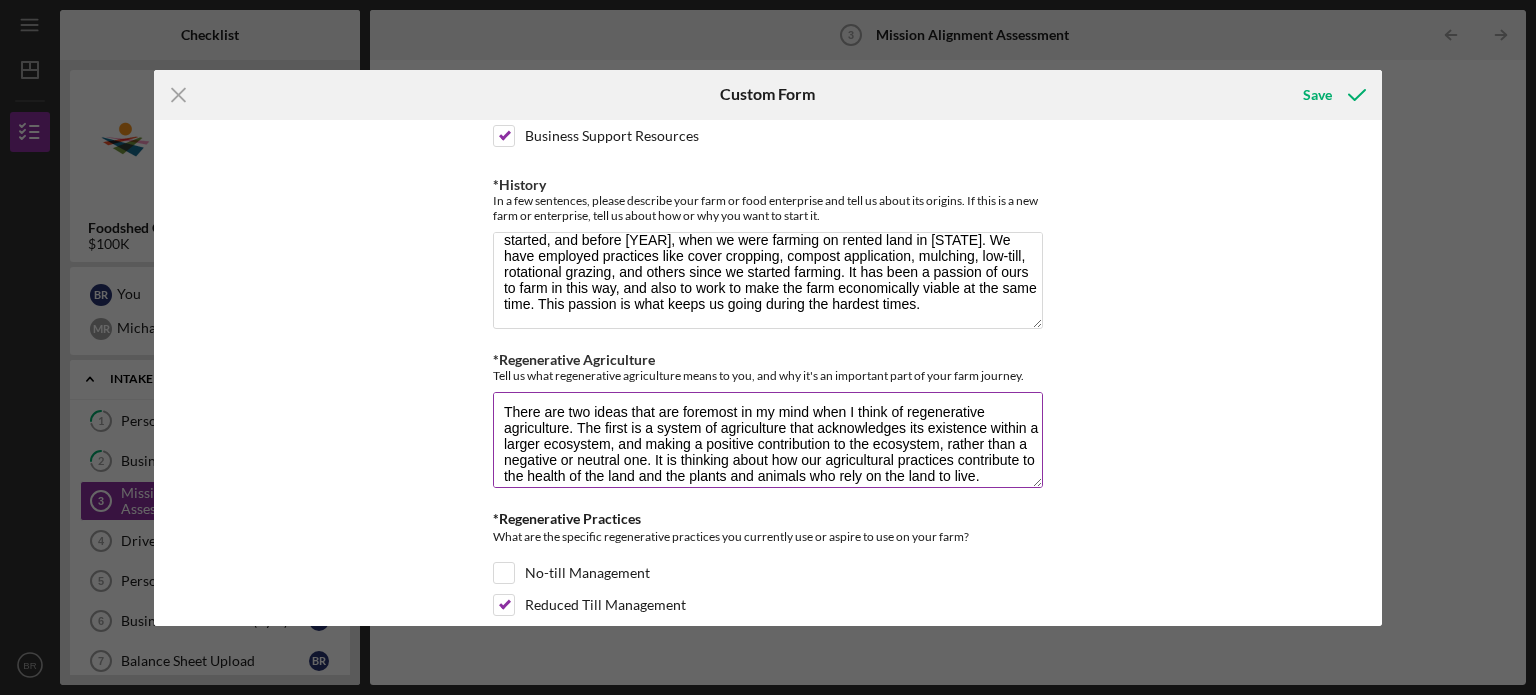 scroll, scrollTop: 5, scrollLeft: 0, axis: vertical 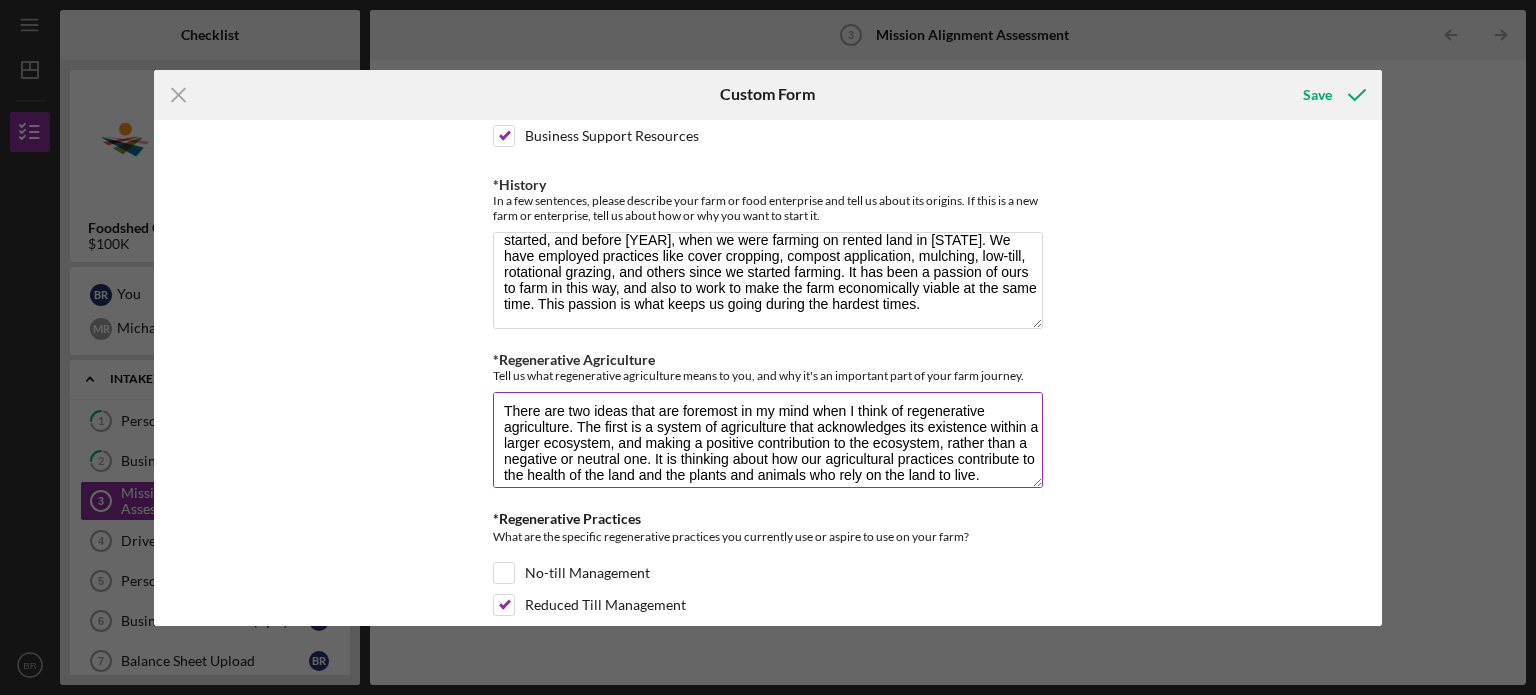 click on "There are two ideas that are foremost in my mind when I think of regenerative agriculture. The first is a system of agriculture that acknowledges its existence within a larger ecosystem, and making a positive contribution to the ecosystem, rather than a negative or neutral one. It is thinking about how our agricultural practices contribute to the health of the land and the plants and animals who rely on the land to live." at bounding box center (768, 440) 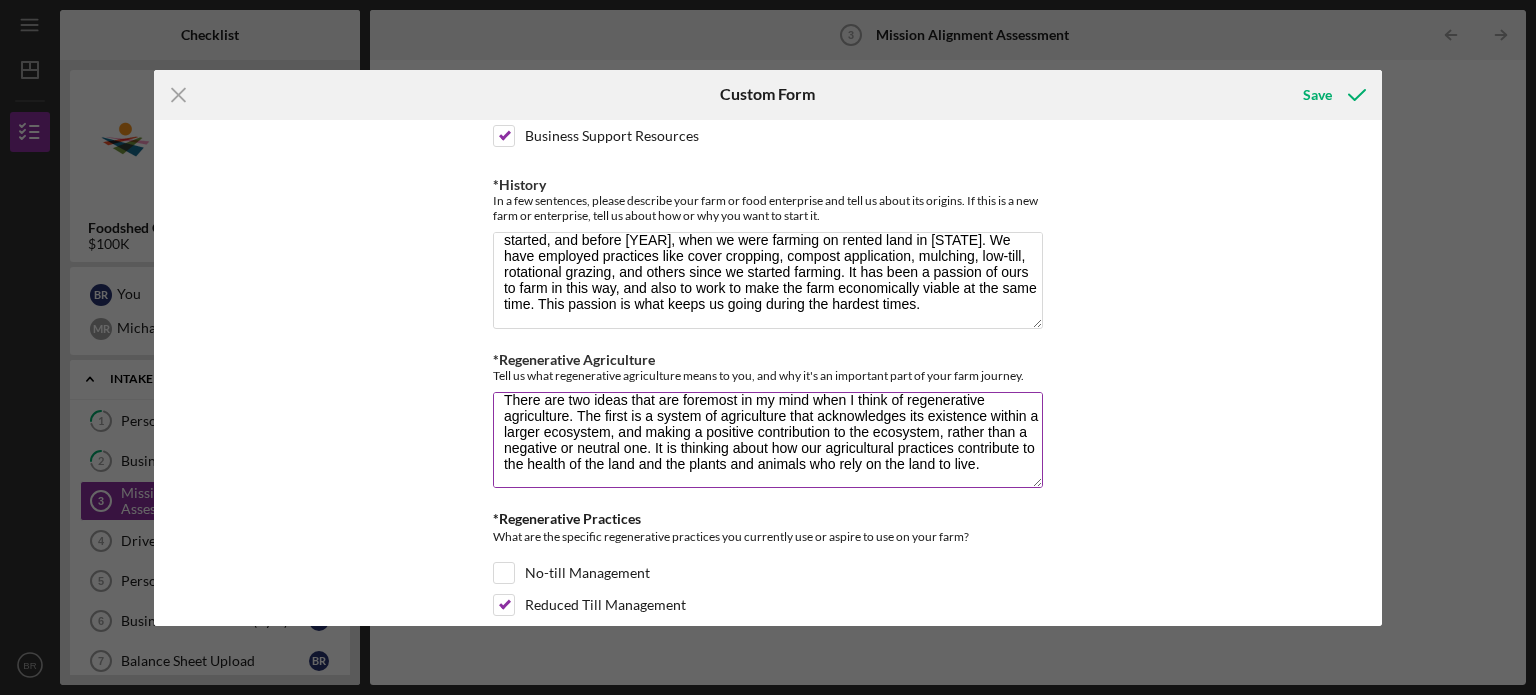 scroll, scrollTop: 32, scrollLeft: 0, axis: vertical 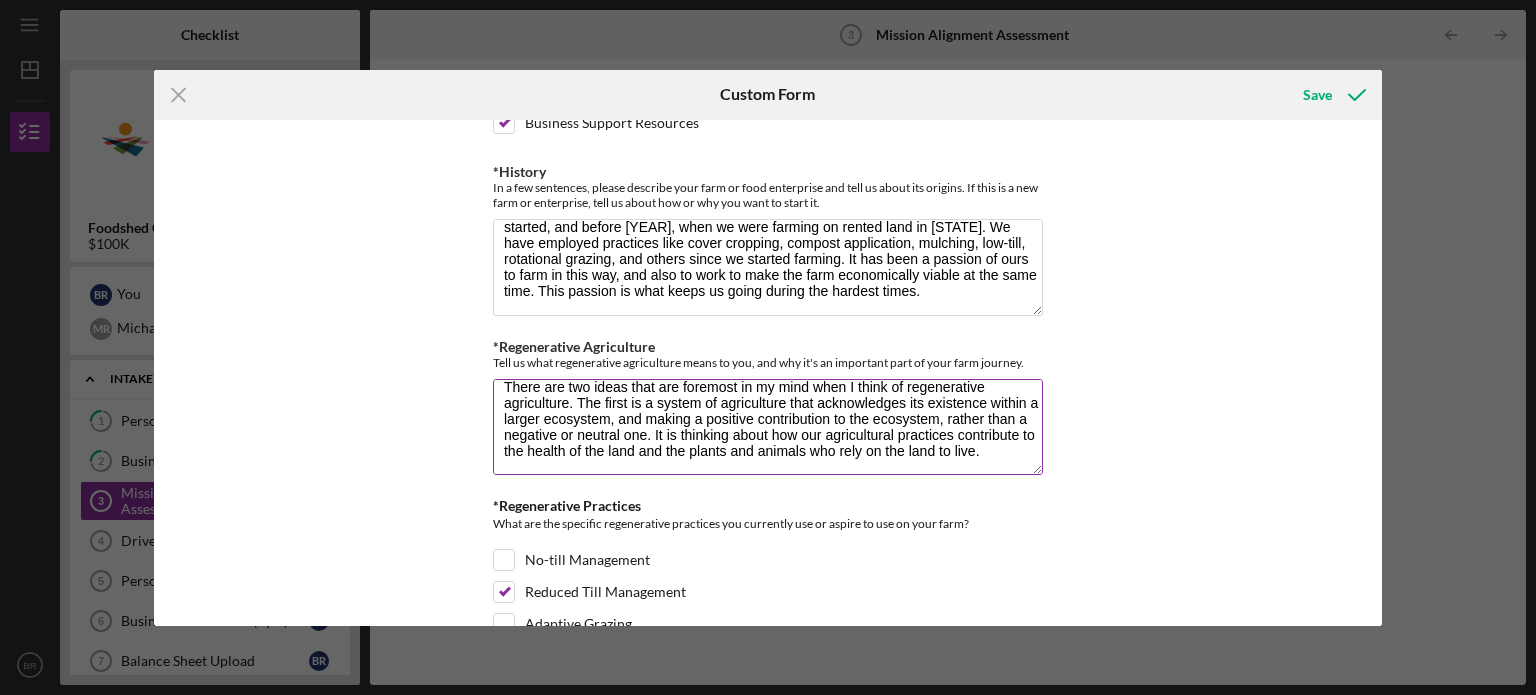 click on "There are two ideas that are foremost in my mind when I think of regenerative agriculture. The first is a system of agriculture that acknowledges its existence within a larger ecosystem, and making a positive contribution to the ecosystem, rather than a negative or neutral one. It is thinking about how our agricultural practices contribute to the health of the land and the plants and animals who rely on the land to live." at bounding box center [768, 427] 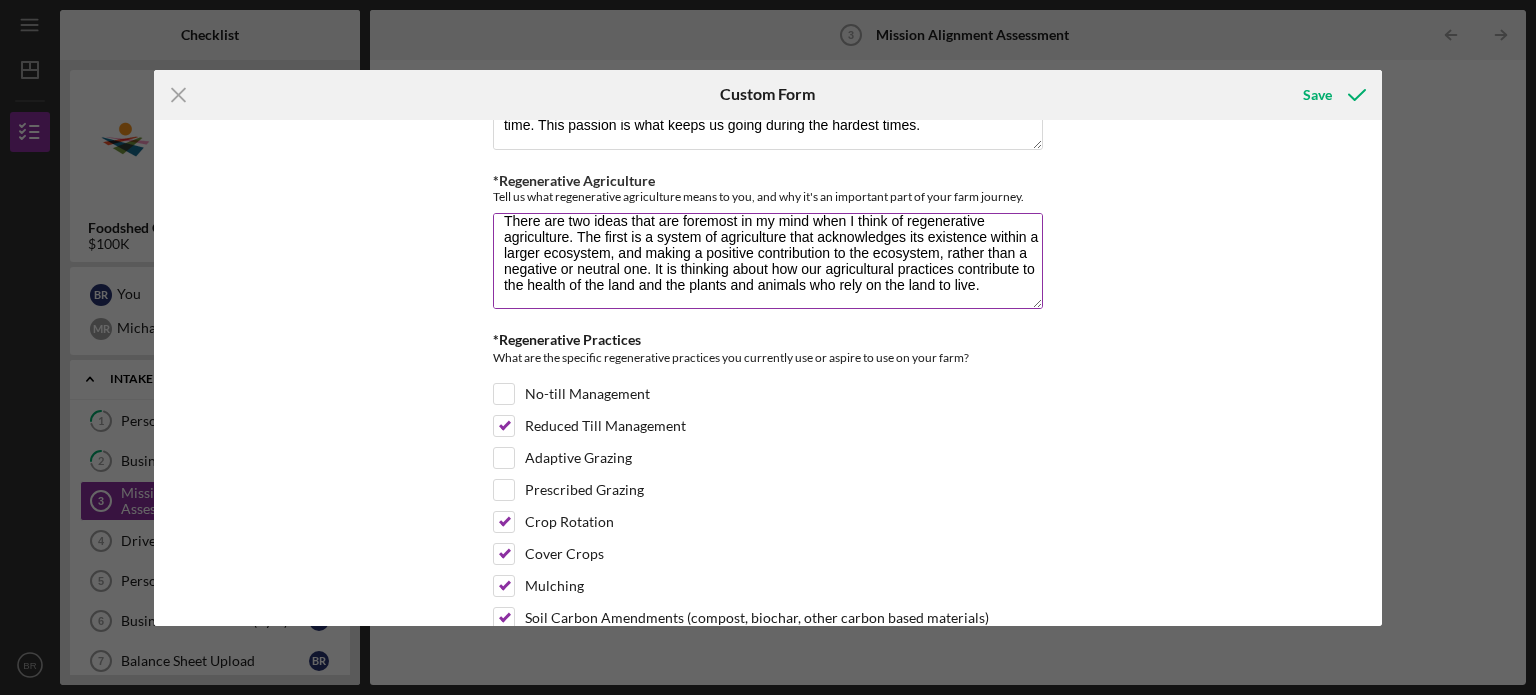 scroll, scrollTop: 956, scrollLeft: 0, axis: vertical 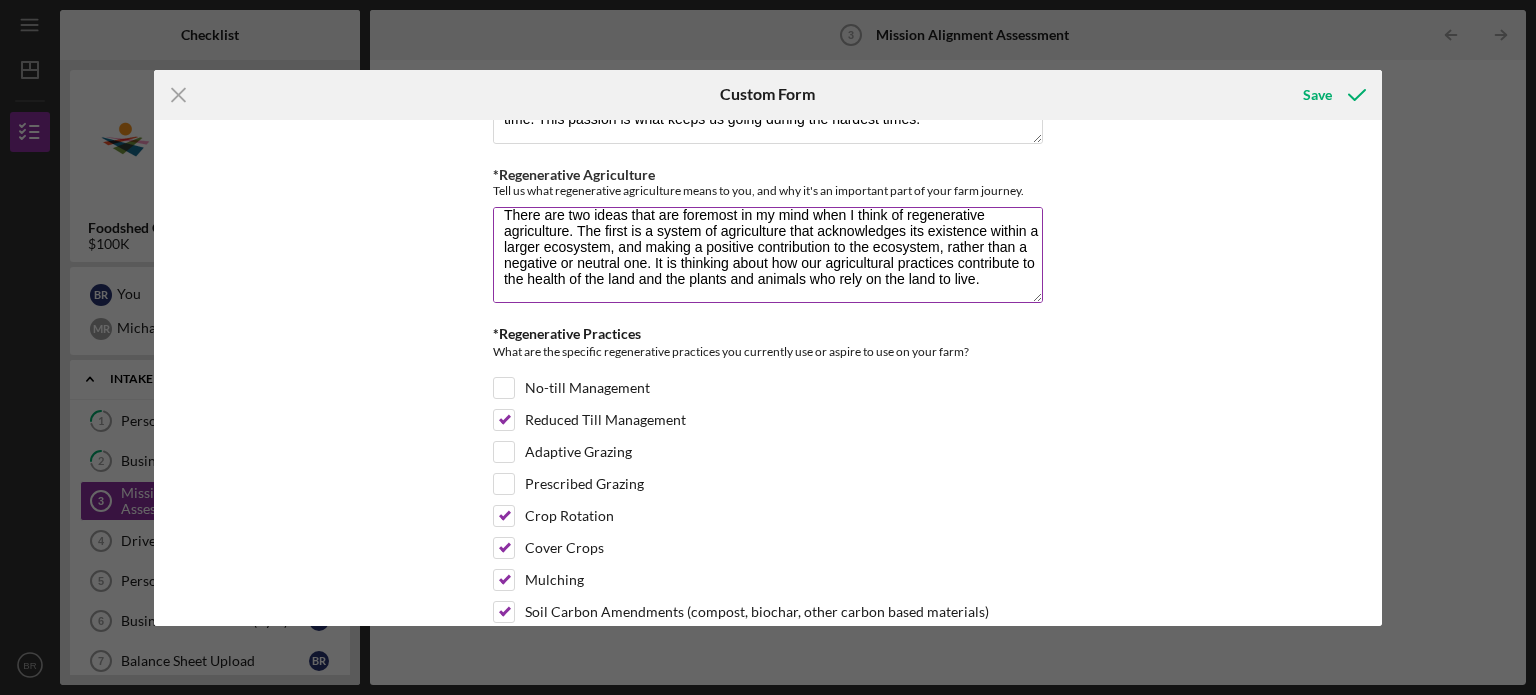 click on "There are two ideas that are foremost in my mind when I think of regenerative agriculture. The first is a system of agriculture that acknowledges its existence within a larger ecosystem, and making a positive contribution to the ecosystem, rather than a negative or neutral one. It is thinking about how our agricultural practices contribute to the health of the land and the plants and animals who rely on the land to live." at bounding box center [768, 255] 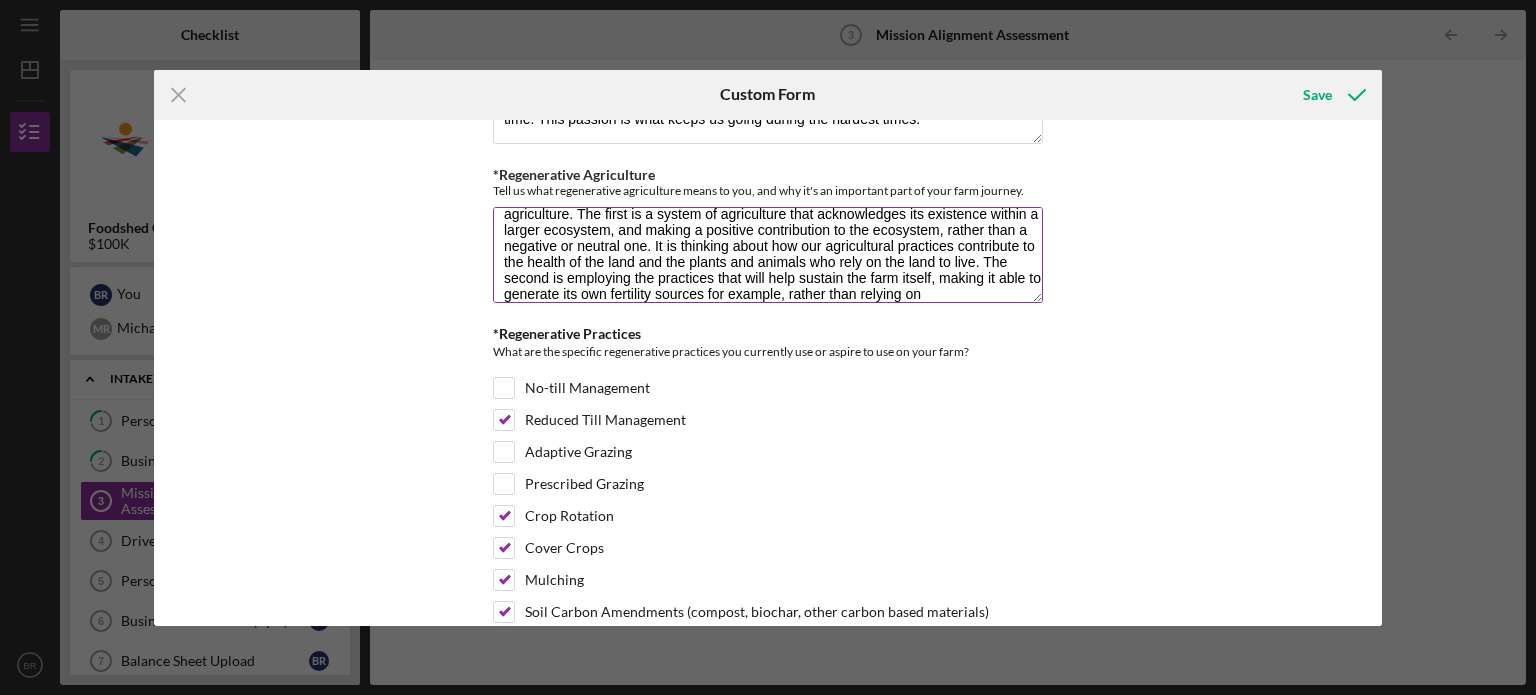scroll, scrollTop: 49, scrollLeft: 0, axis: vertical 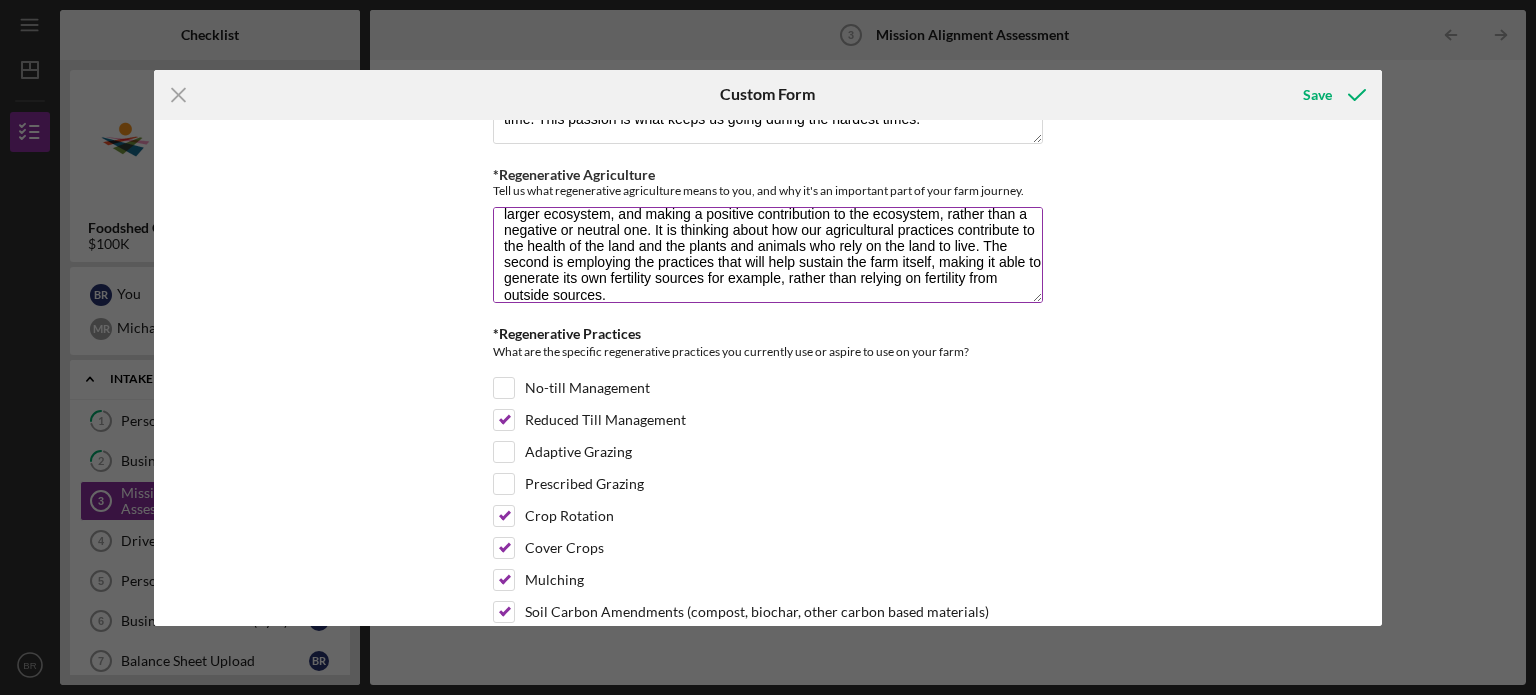 click on "There are two ideas that are foremost in my mind when I think of regenerative agriculture. The first is a system of agriculture that acknowledges its existence within a larger ecosystem, and making a positive contribution to the ecosystem, rather than a negative or neutral one. It is thinking about how our agricultural practices contribute to the health of the land and the plants and animals who rely on the land to live. The second is employing the practices that will help sustain the farm itself, making it able to generate its own fertility sources for example, rather than relying on fertility from outside sources." at bounding box center [768, 255] 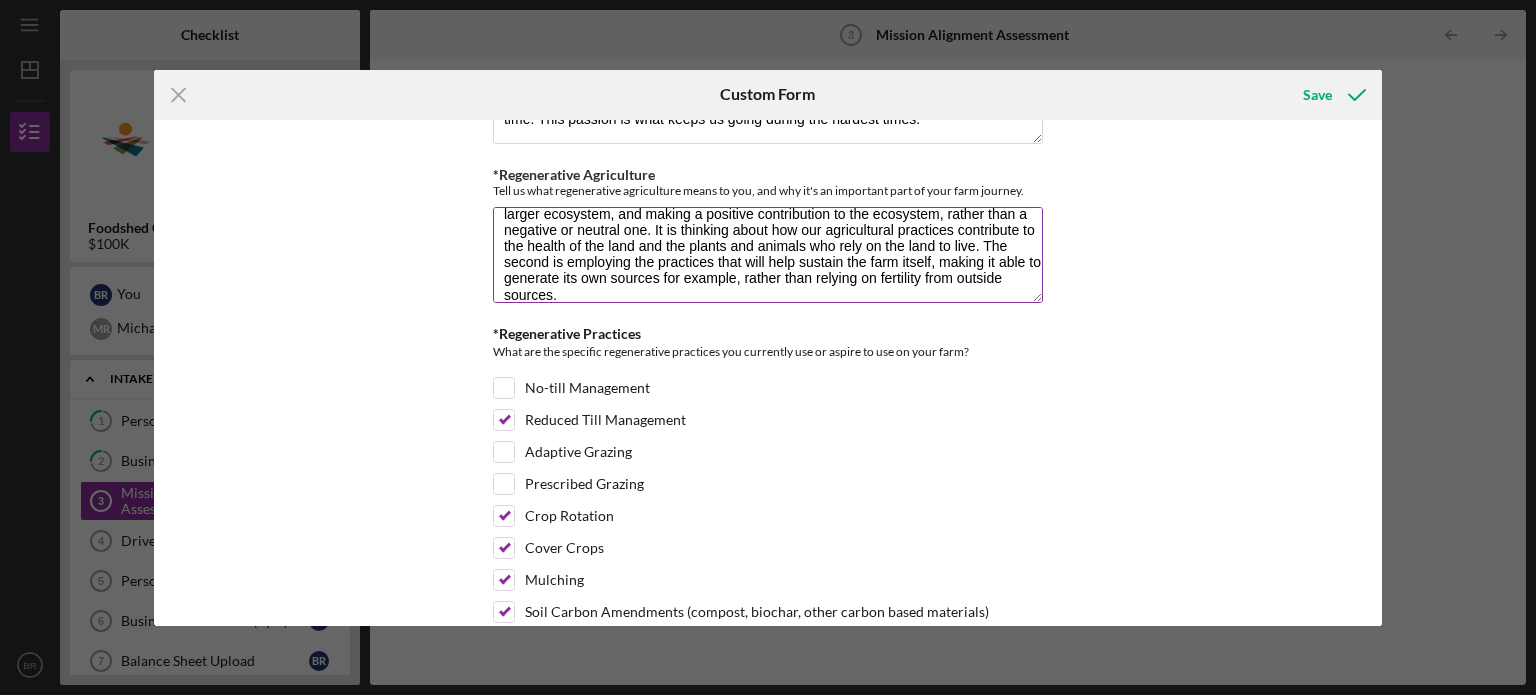 click on "There are two ideas that are foremost in my mind when I think of regenerative agriculture. The first is a system of agriculture that acknowledges its existence within a larger ecosystem, and making a positive contribution to the ecosystem, rather than a negative or neutral one. It is thinking about how our agricultural practices contribute to the health of the land and the plants and animals who rely on the land to live. The second is employing the practices that will help sustain the farm itself, making it able to generate its own sources for example, rather than relying on fertility from outside sources." at bounding box center [768, 255] 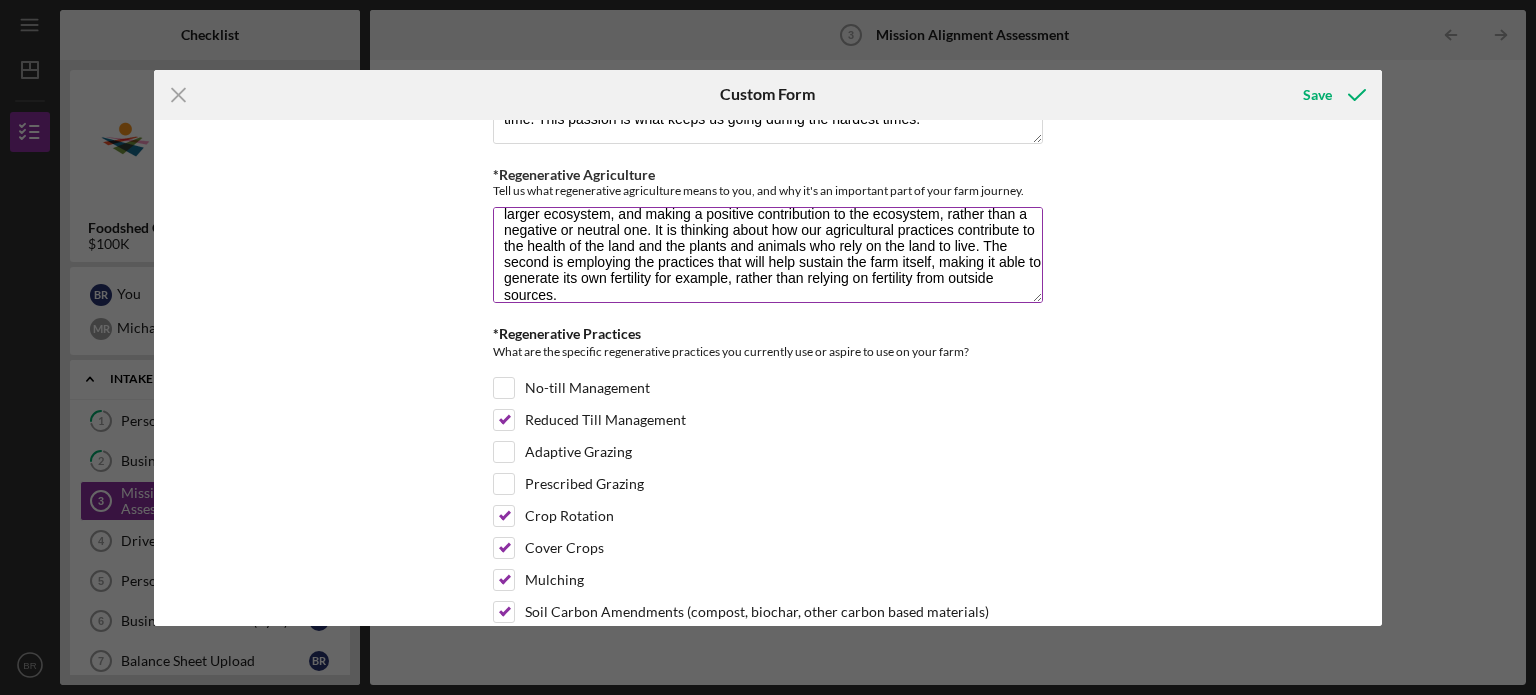 click on "There are two ideas that are foremost in my mind when I think of regenerative agriculture. The first is a system of agriculture that acknowledges its existence within a larger ecosystem, and making a positive contribution to the ecosystem, rather than a negative or neutral one. It is thinking about how our agricultural practices contribute to the health of the land and the plants and animals who rely on the land to live. The second is employing the practices that will help sustain the farm itself, making it able to generate its own fertility for example, rather than relying on fertility from outside sources." at bounding box center [768, 255] 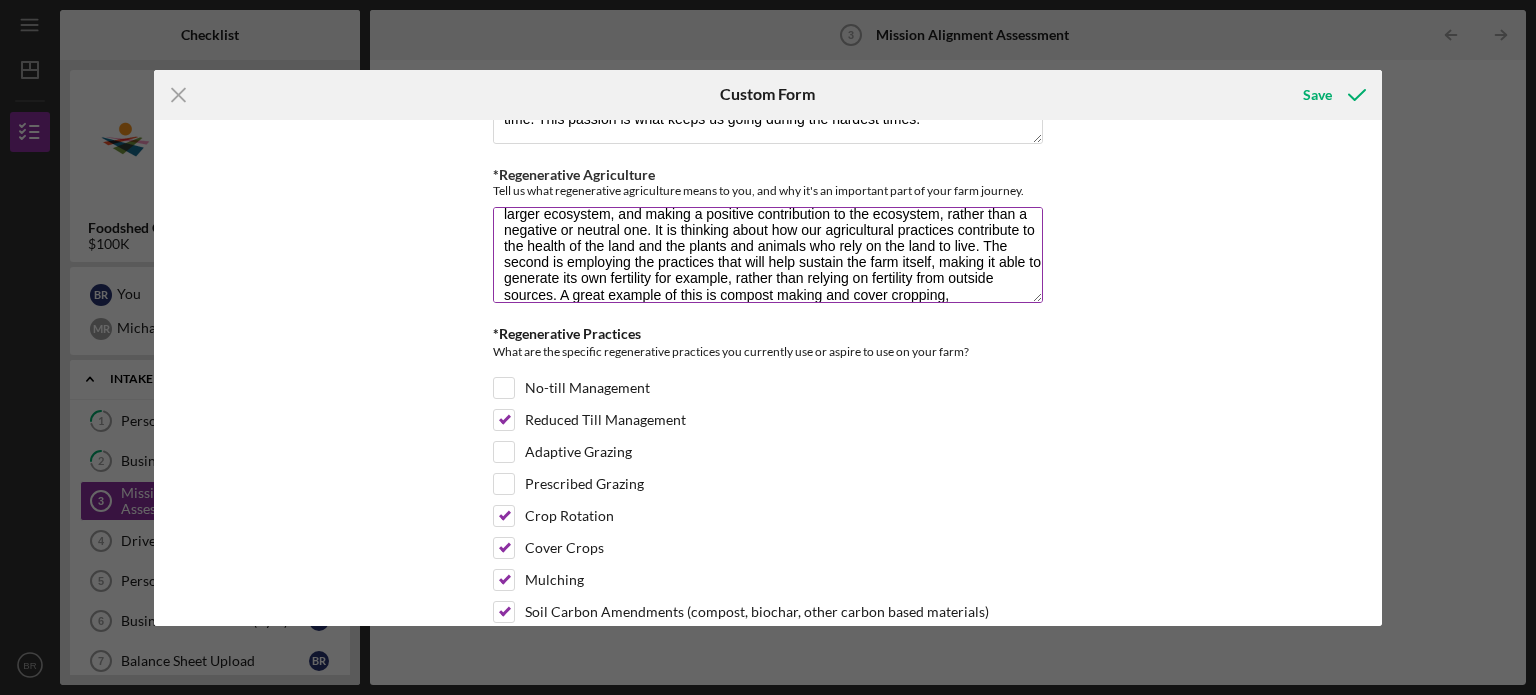 scroll, scrollTop: 65, scrollLeft: 0, axis: vertical 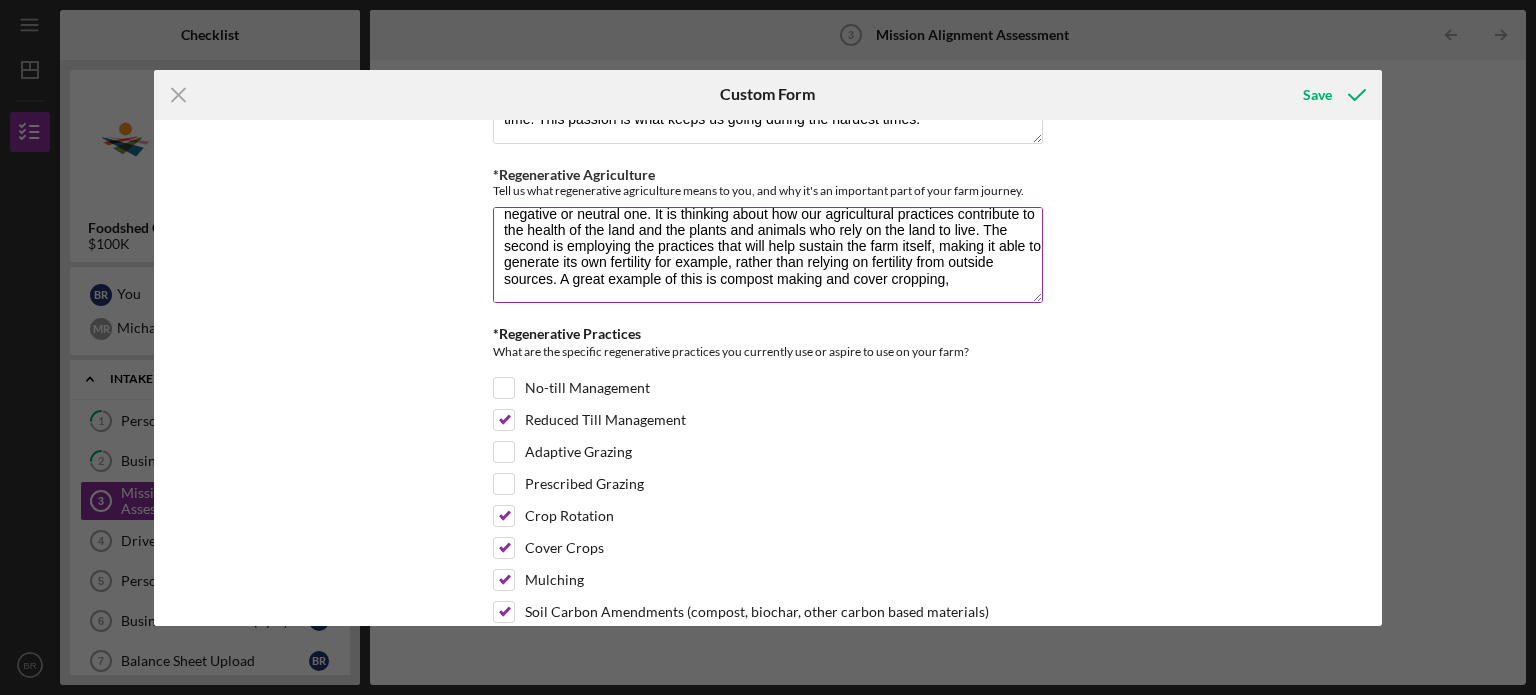 click on "There are two ideas that are foremost in my mind when I think of regenerative agriculture. The first is a system of agriculture that acknowledges its existence within a larger ecosystem, and making a positive contribution to the ecosystem, rather than a negative or neutral one. It is thinking about how our agricultural practices contribute to the health of the land and the plants and animals who rely on the land to live. The second is employing the practices that will help sustain the farm itself, making it able to generate its own fertility for example, rather than relying on fertility from outside sources. A great example of this is compost making and cover cropping," at bounding box center (768, 255) 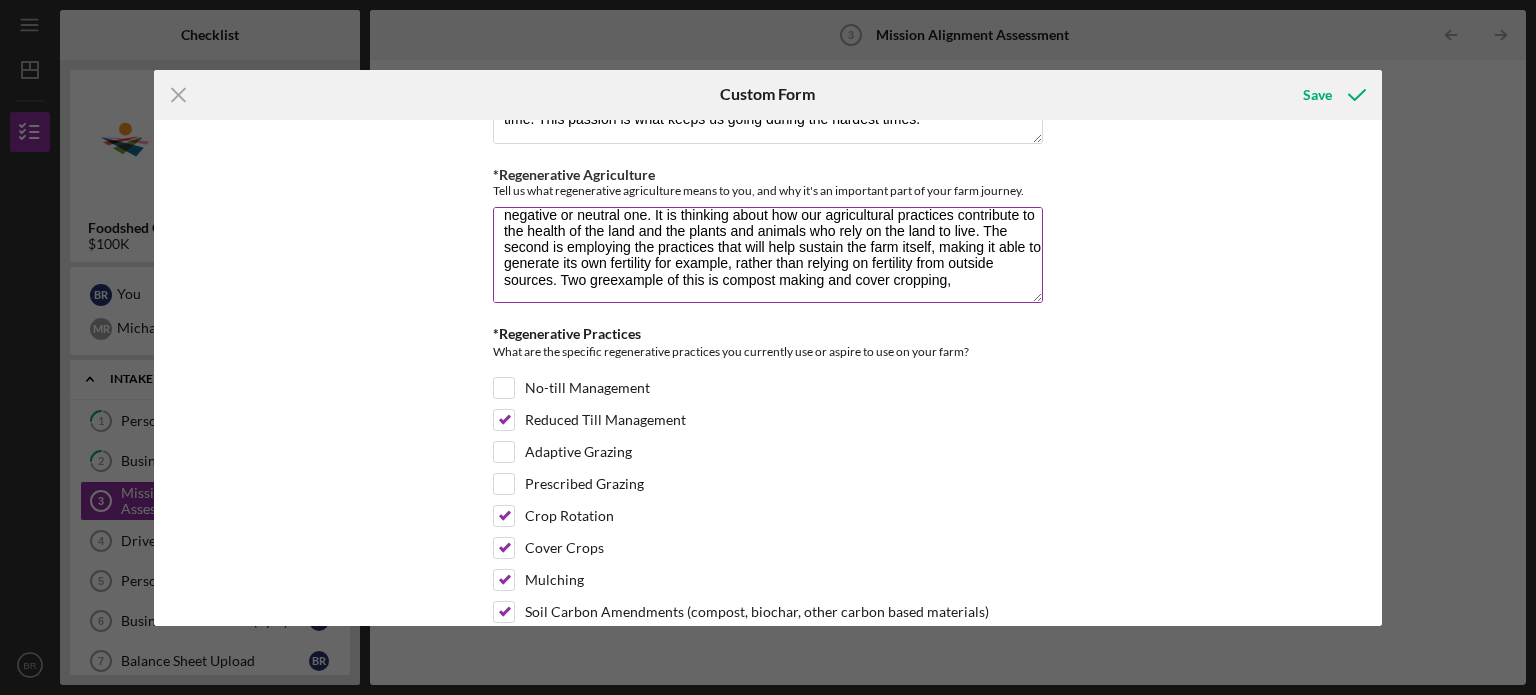 scroll, scrollTop: 65, scrollLeft: 0, axis: vertical 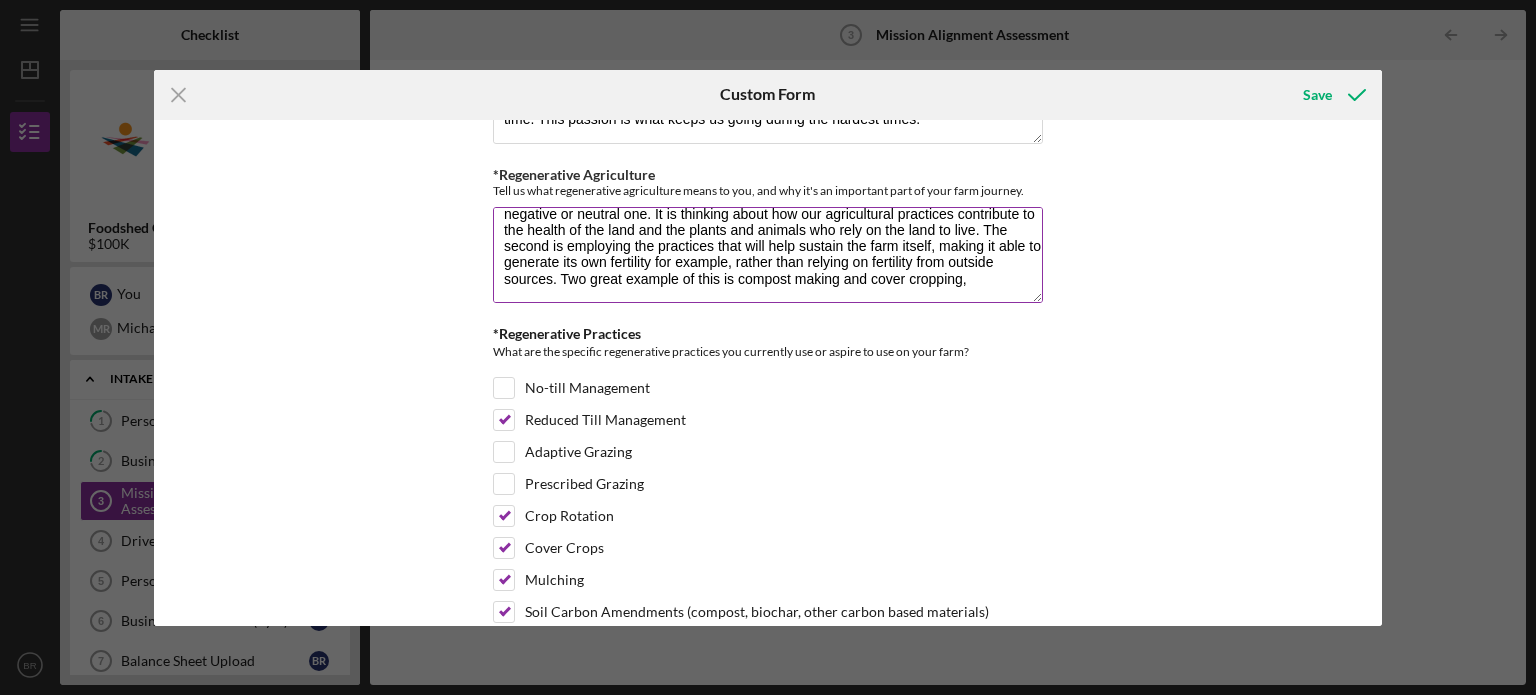 click on "There are two ideas that are foremost in my mind when I think of regenerative agriculture. The first is a system of agriculture that acknowledges its existence within a larger ecosystem, and making a positive contribution to the ecosystem, rather than a negative or neutral one. It is thinking about how our agricultural practices contribute to the health of the land and the plants and animals who rely on the land to live. The second is employing the practices that will help sustain the farm itself, making it able to generate its own fertility for example, rather than relying on fertility from outside sources. Two great example of this is compost making and cover cropping," at bounding box center (768, 255) 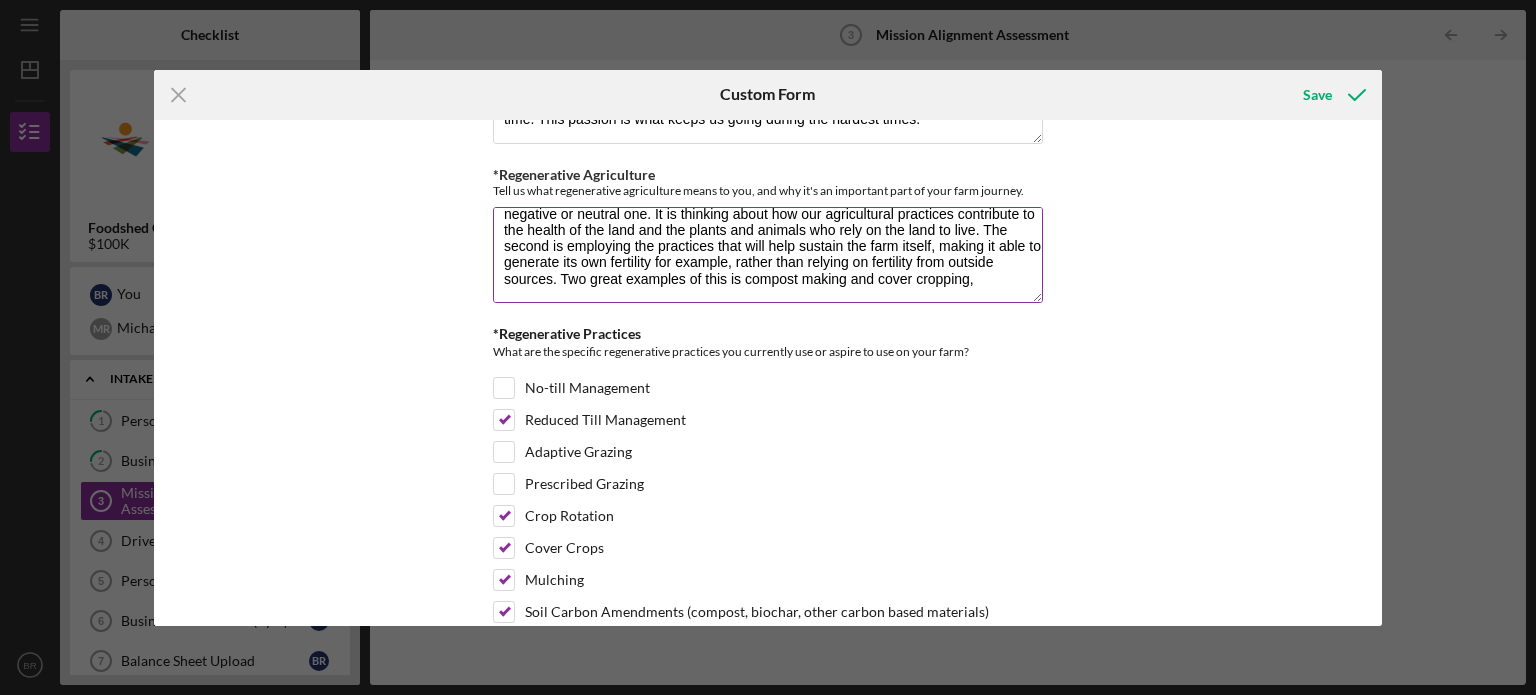click on "There are two ideas that are foremost in my mind when I think of regenerative agriculture. The first is a system of agriculture that acknowledges its existence within a larger ecosystem, and making a positive contribution to the ecosystem, rather than a negative or neutral one. It is thinking about how our agricultural practices contribute to the health of the land and the plants and animals who rely on the land to live. The second is employing the practices that will help sustain the farm itself, making it able to generate its own fertility for example, rather than relying on fertility from outside sources. Two great examples of this is compost making and cover cropping," at bounding box center [768, 255] 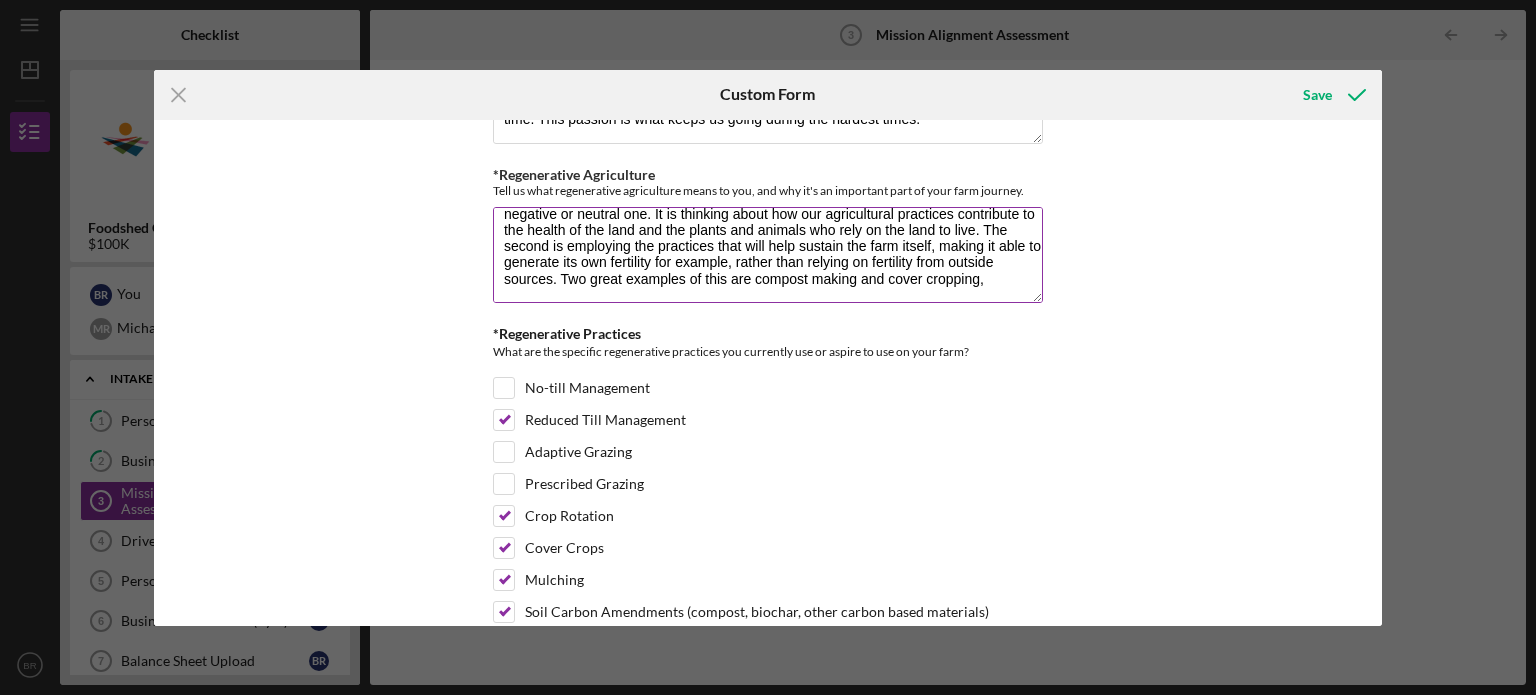 click on "There are two ideas that are foremost in my mind when I think of regenerative agriculture. The first is a system of agriculture that acknowledges its existence within a larger ecosystem, and making a positive contribution to the ecosystem, rather than a negative or neutral one. It is thinking about how our agricultural practices contribute to the health of the land and the plants and animals who rely on the land to live. The second is employing the practices that will help sustain the farm itself, making it able to generate its own fertility for example, rather than relying on fertility from outside sources. Two great examples of this are compost making and cover cropping," at bounding box center (768, 255) 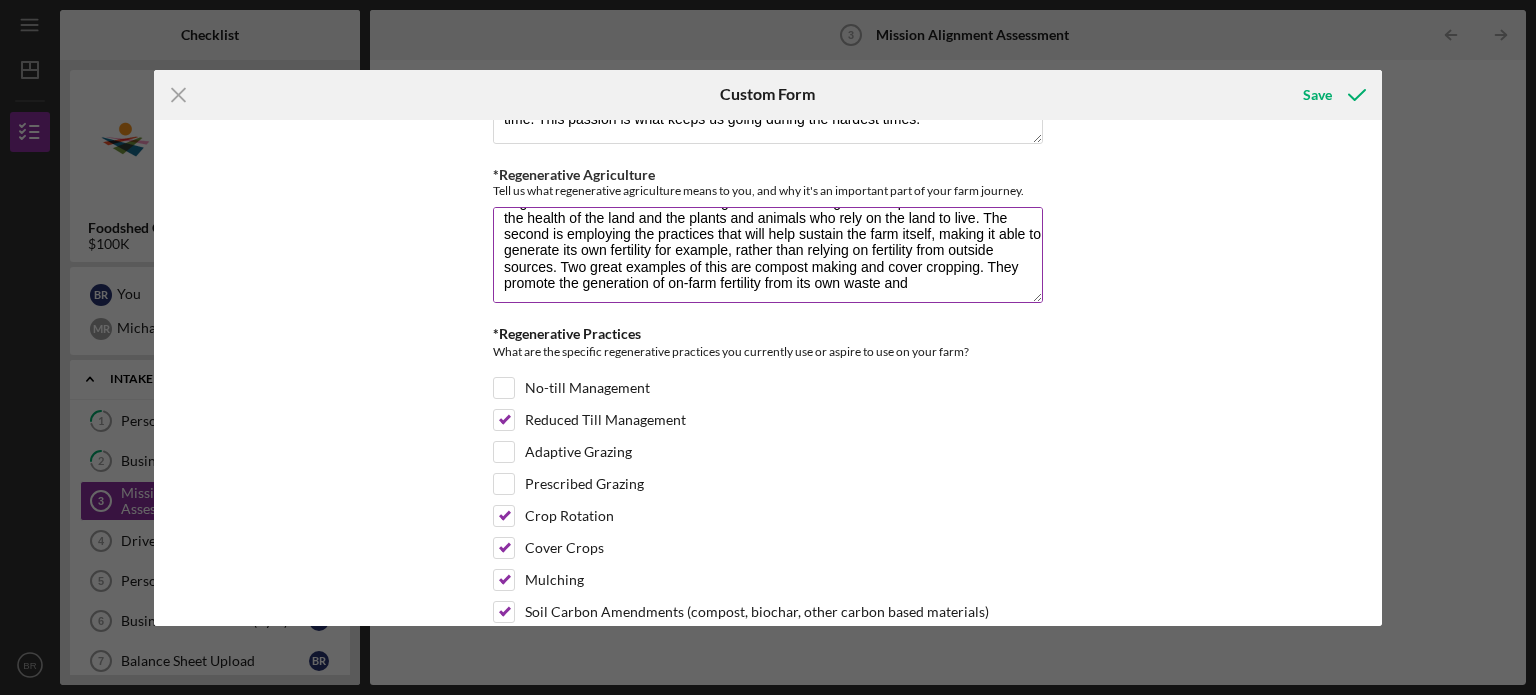 scroll, scrollTop: 76, scrollLeft: 0, axis: vertical 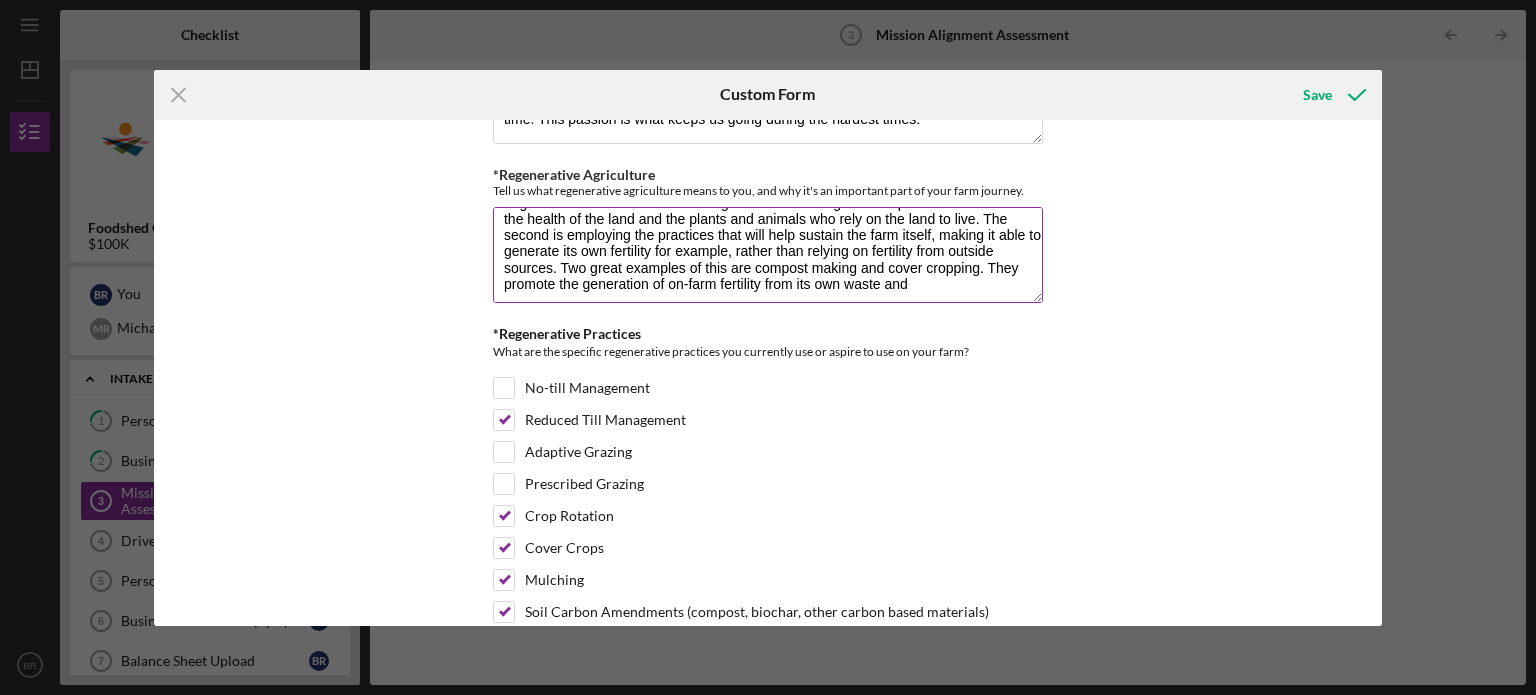 click on "There are two ideas that are foremost in my mind when I think of regenerative agriculture. The first is a system of agriculture that acknowledges its existence within a larger ecosystem, and making a positive contribution to the ecosystem, rather than a negative or neutral one. It is thinking about how our agricultural practices contribute to the health of the land and the plants and animals who rely on the land to live. The second is employing the practices that will help sustain the farm itself, making it able to generate its own fertility for example, rather than relying on fertility from outside sources. Two great examples of this are compost making and cover cropping. They promote the generation of on-farm fertility from its own waste and" at bounding box center (768, 255) 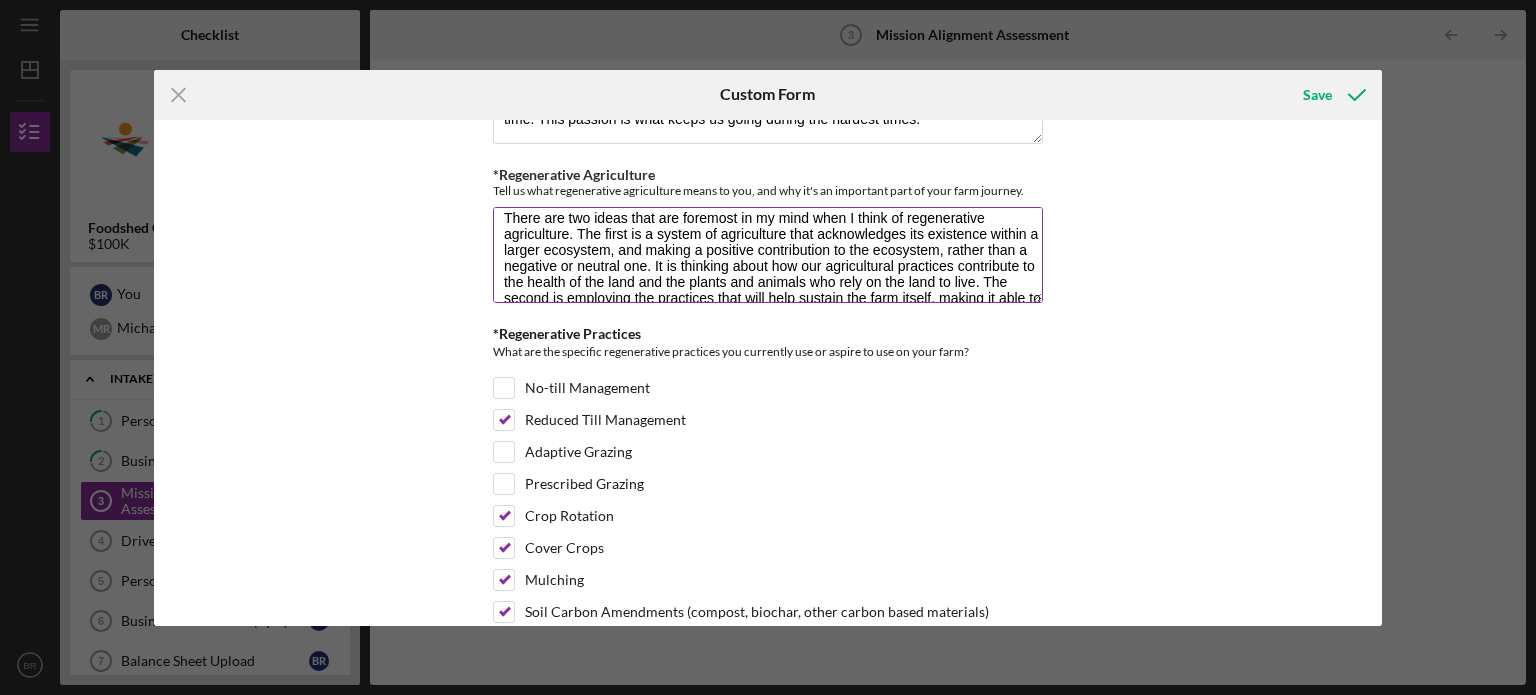 scroll, scrollTop: 12, scrollLeft: 0, axis: vertical 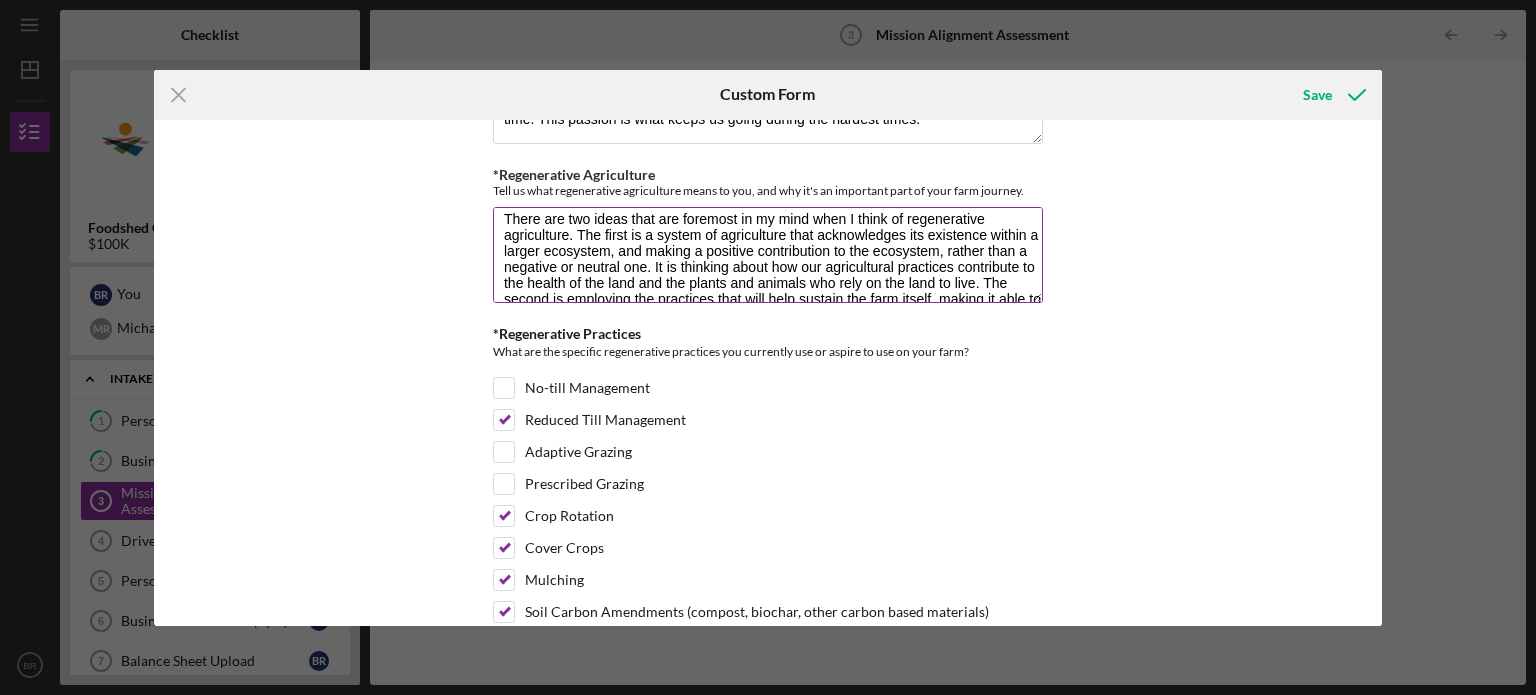 click on "There are two ideas that are foremost in my mind when I think of regenerative agriculture. The first is a system of agriculture that acknowledges its existence within a larger ecosystem, and making a positive contribution to the ecosystem, rather than a negative or neutral one. It is thinking about how our agricultural practices contribute to the health of the land and the plants and animals who rely on the land to live. The second is employing the practices that will help sustain the farm itself, making it able to generate its own fertility for example, rather than relying on fertility from outside sources. Two great examples of this are compost making and cover cropping. They promote the generation of on-farm fertility from its own waste and" at bounding box center (768, 255) 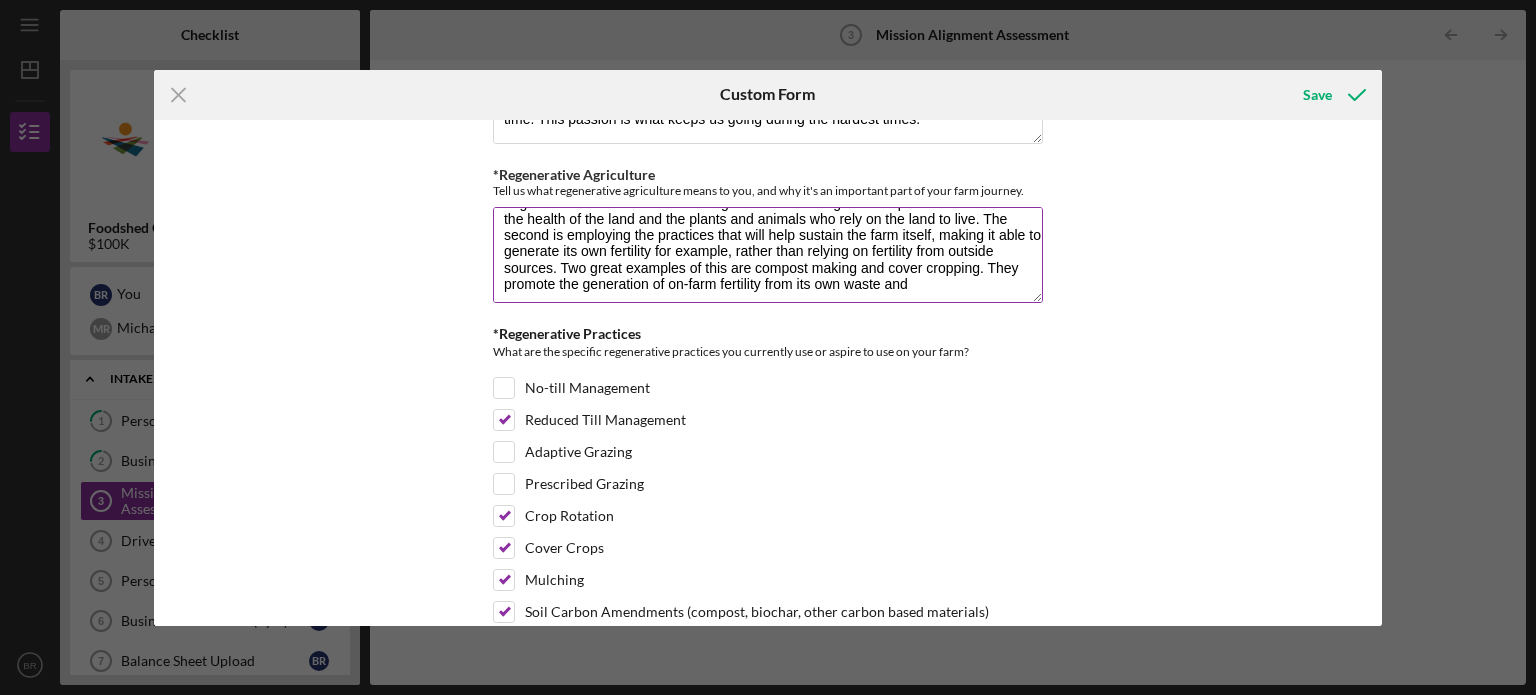 scroll, scrollTop: 80, scrollLeft: 0, axis: vertical 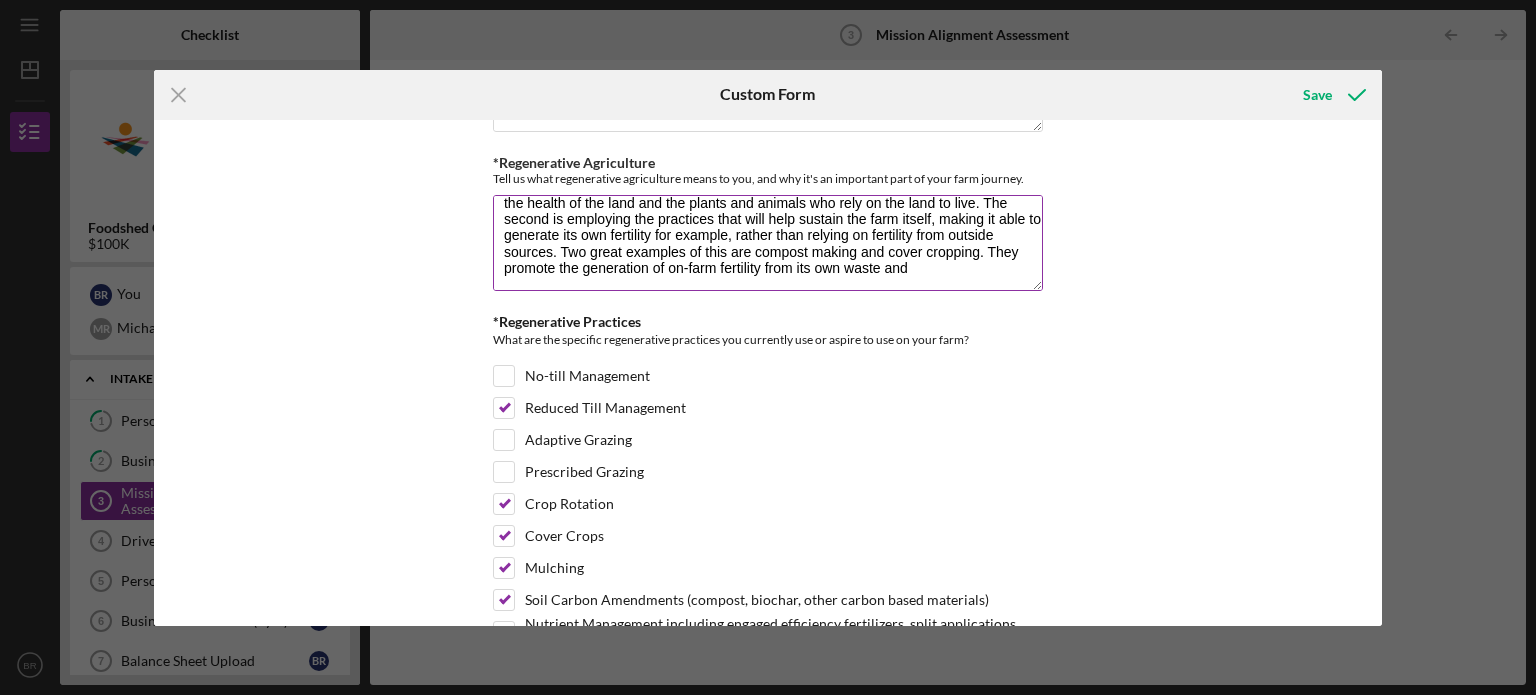 click on "There are two ideas that are foremost in my mind when I think of regenerative agriculture. The first is a system of agriculture that acknowledges its existence within a larger ecosystem, and making a positive contribution to the ecosystem, rather than a negative or neutral one. It is thinking about how our agricultural practices contribute to the health of the land and the plants and animals who rely on the land to live. The second is employing the practices that will help sustain the farm itself, making it able to generate its own fertility for example, rather than relying on fertility from outside sources. Two great examples of this are compost making and cover cropping. They promote the generation of on-farm fertility from its own waste and" at bounding box center [768, 243] 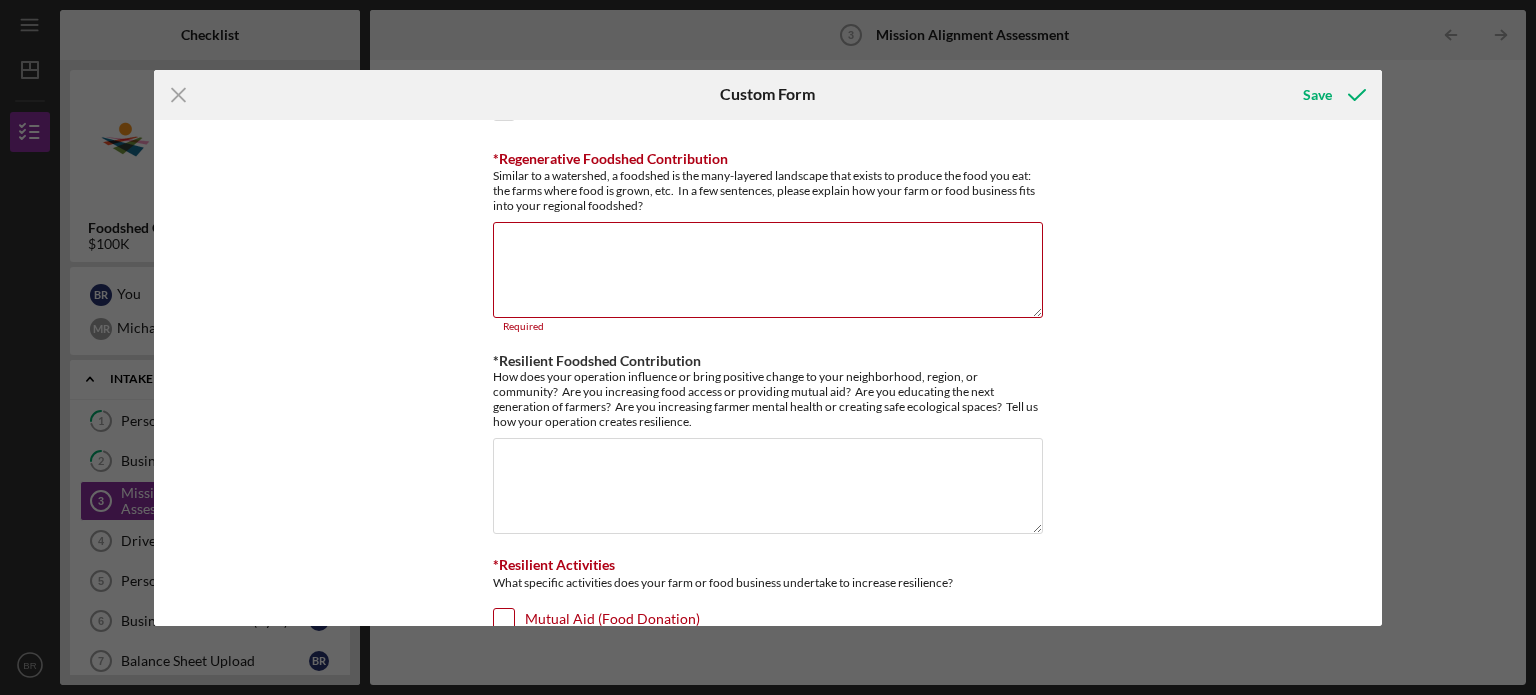 scroll, scrollTop: 1832, scrollLeft: 0, axis: vertical 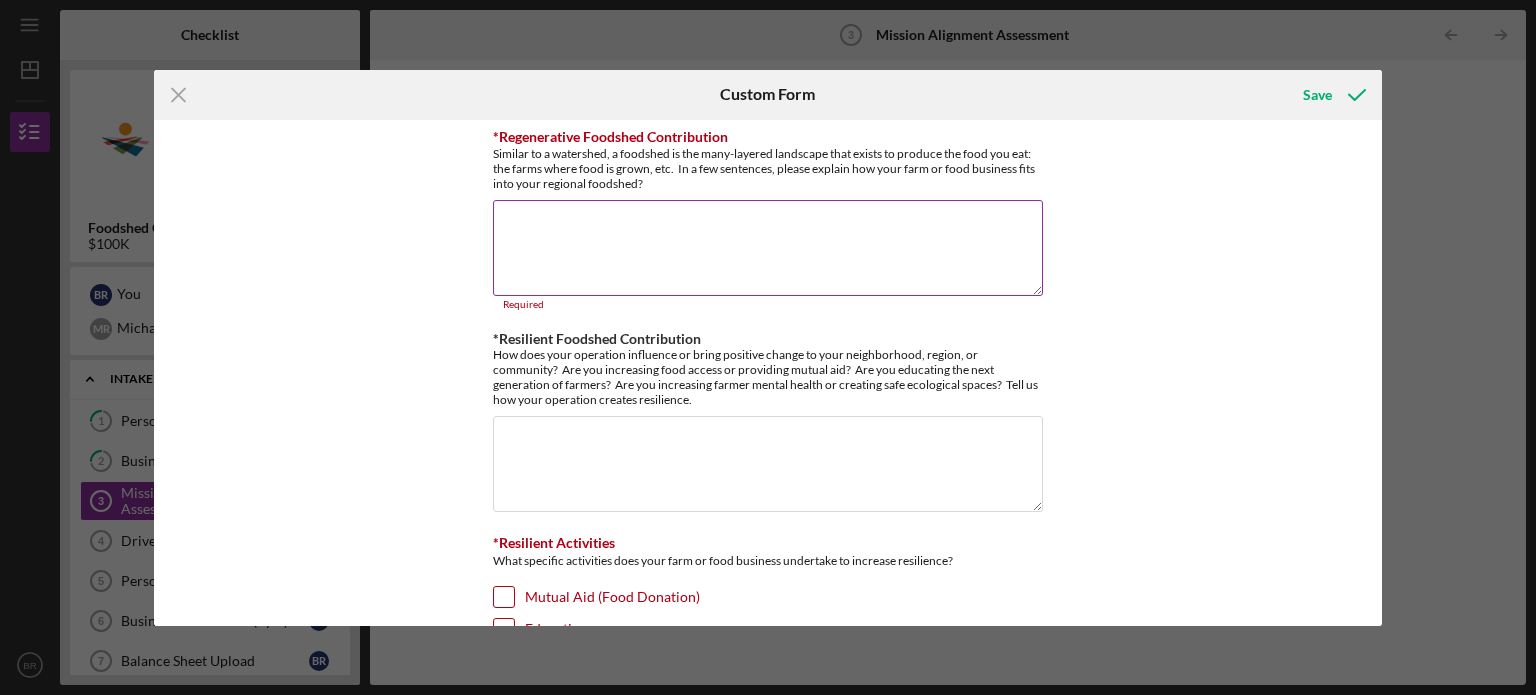 type on "There are two ideas that are foremost in my mind when I think of regenerative agriculture. The first is a system of agriculture that acknowledges its existence within a larger ecosystem, and making a positive contribution to the ecosystem, rather than a negative or neutral one. It is thinking about how our agricultural practices contribute to the health of the land and the plants and animals who rely on the land to live. The second is employing the practices that will help sustain the farm itself, making it able to generate its own fertility for example, rather than relying on fertility from outside sources. Two great examples of this are compost making and cover cropping. They promote the generation of on-farm fertility." 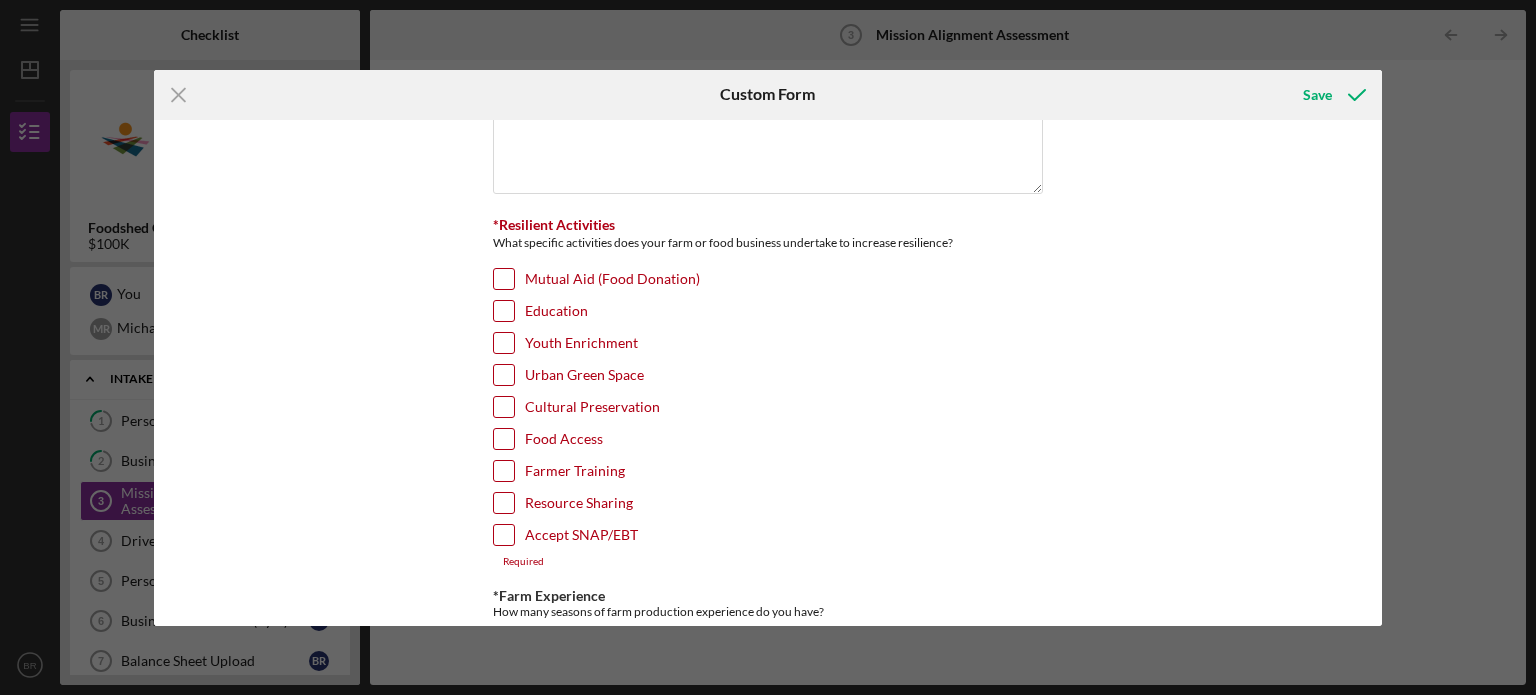 scroll, scrollTop: 2156, scrollLeft: 0, axis: vertical 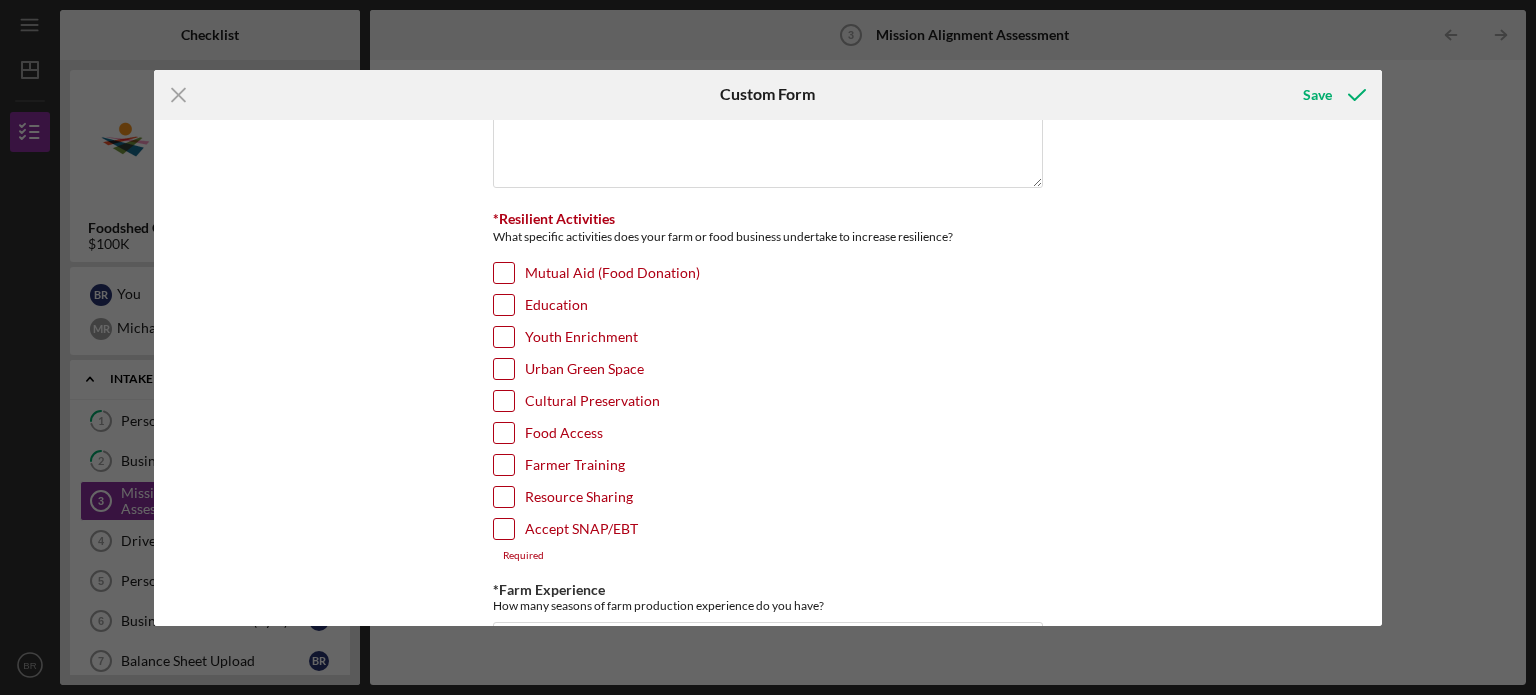 click on "Accept SNAP/EBT" at bounding box center [504, 529] 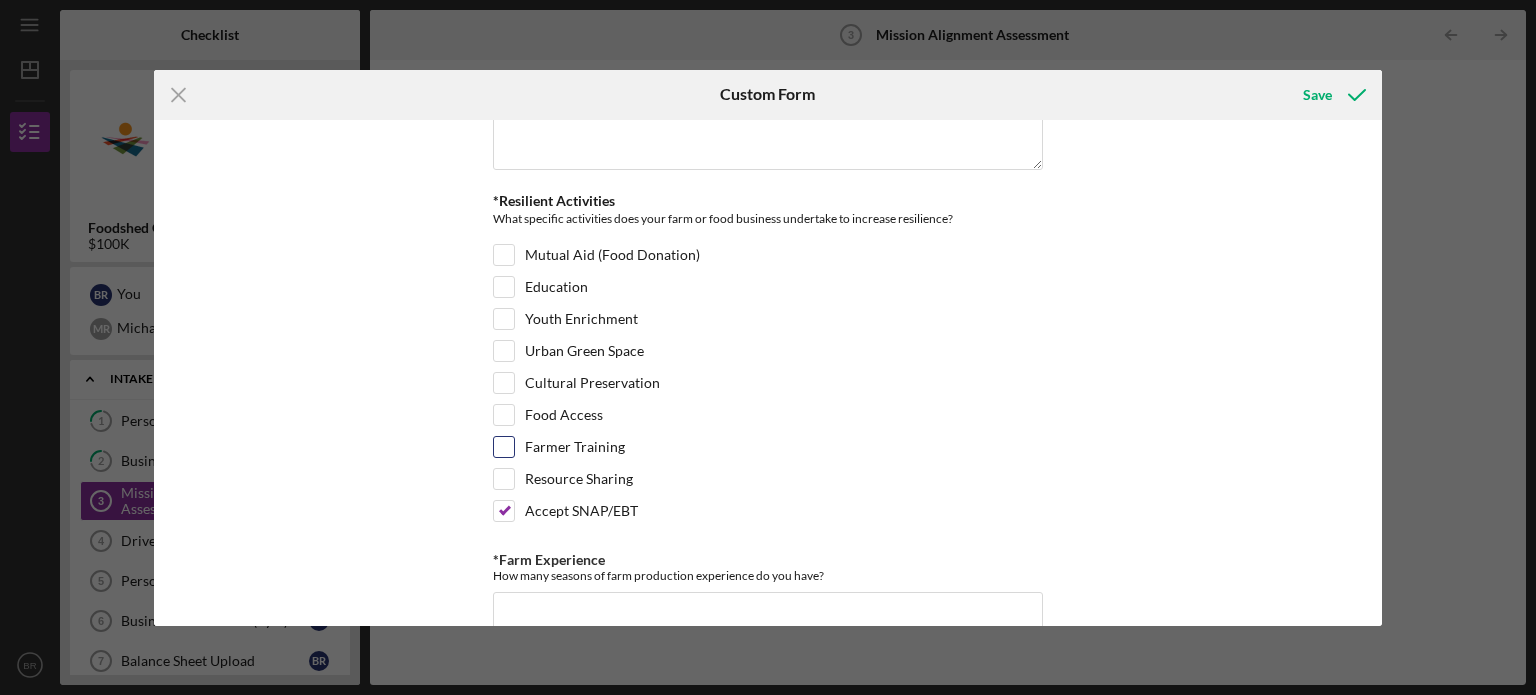 scroll, scrollTop: 2175, scrollLeft: 0, axis: vertical 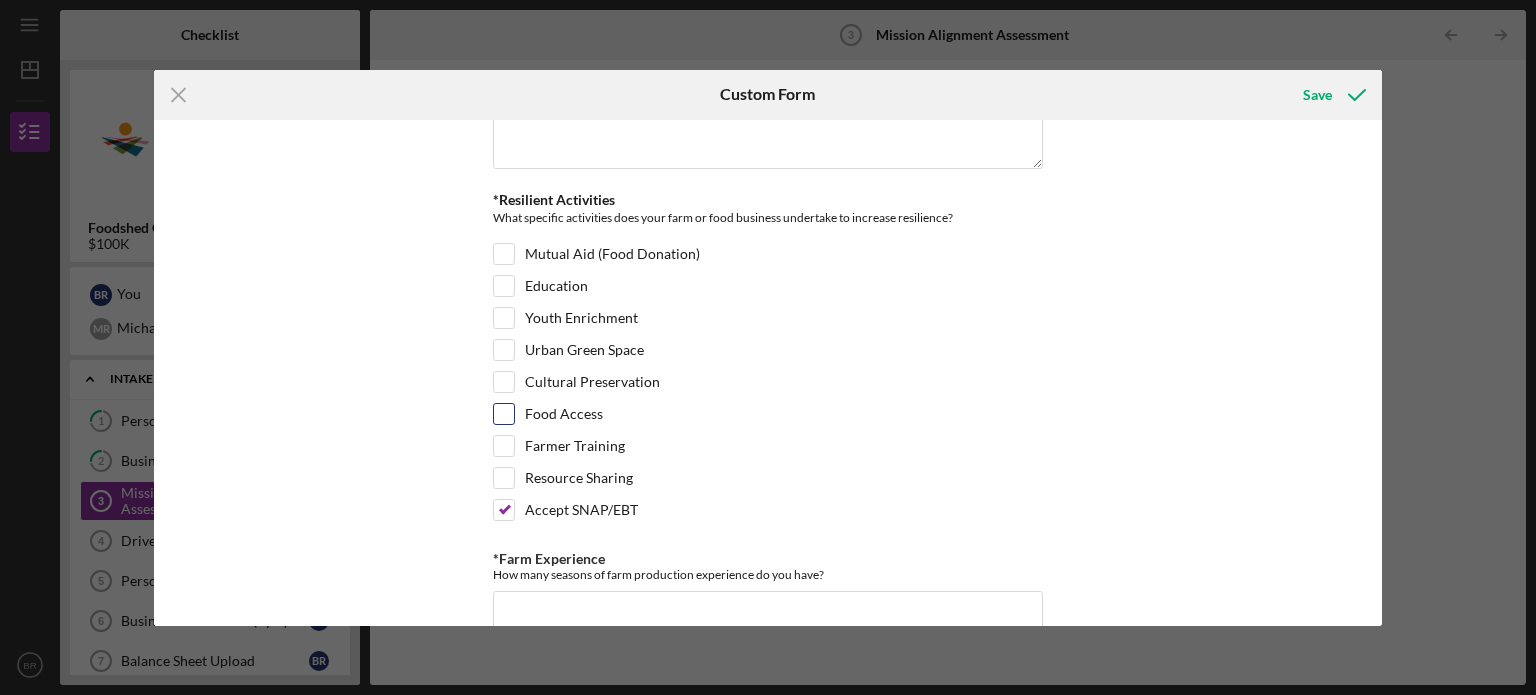 click on "Food Access" at bounding box center [504, 414] 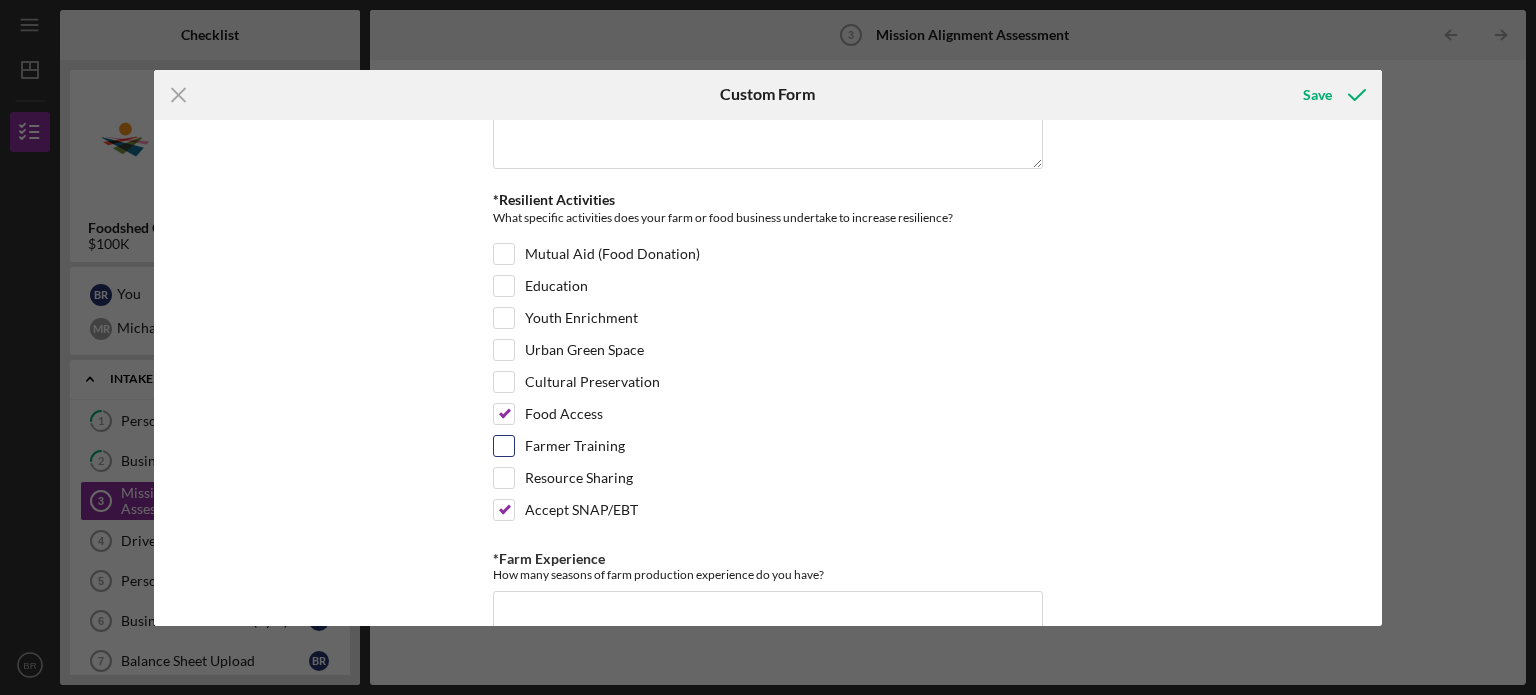 click at bounding box center (504, 446) 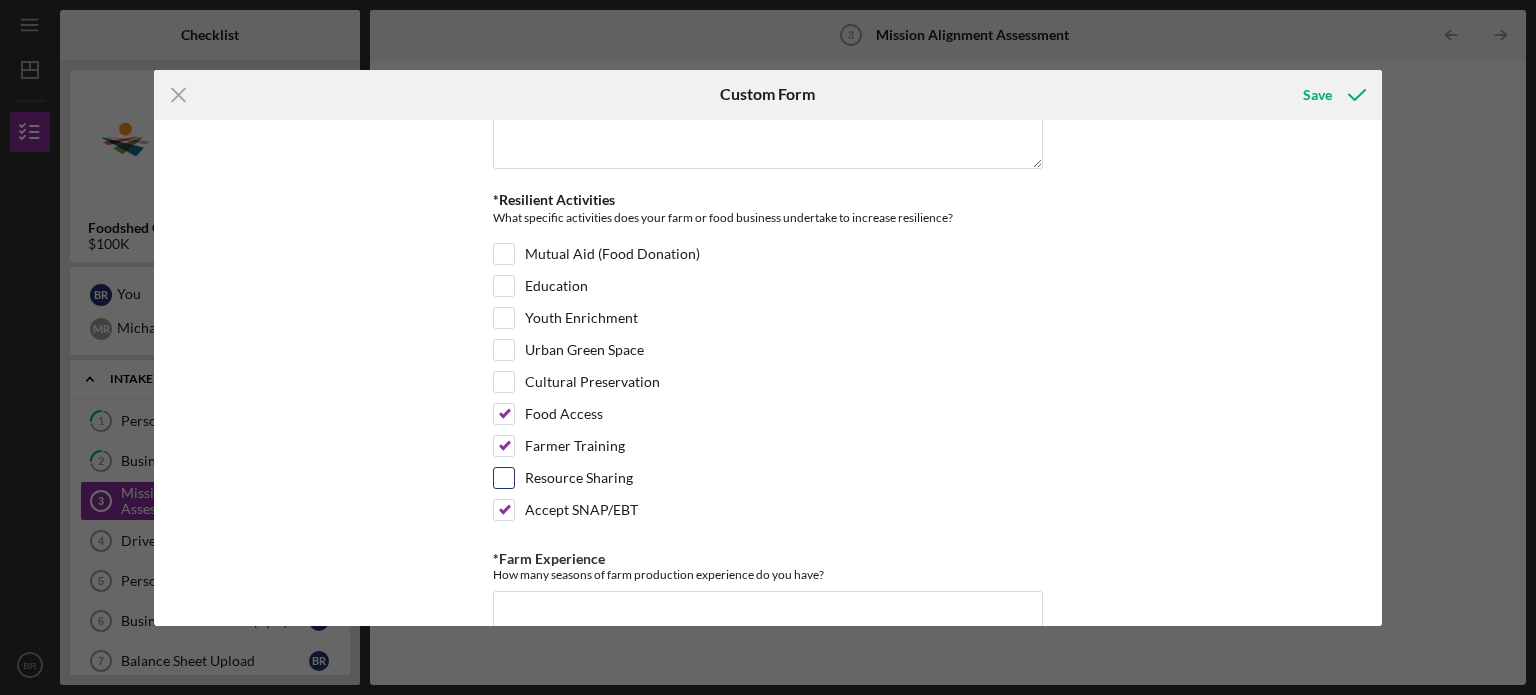 click on "Resource Sharing" at bounding box center [504, 478] 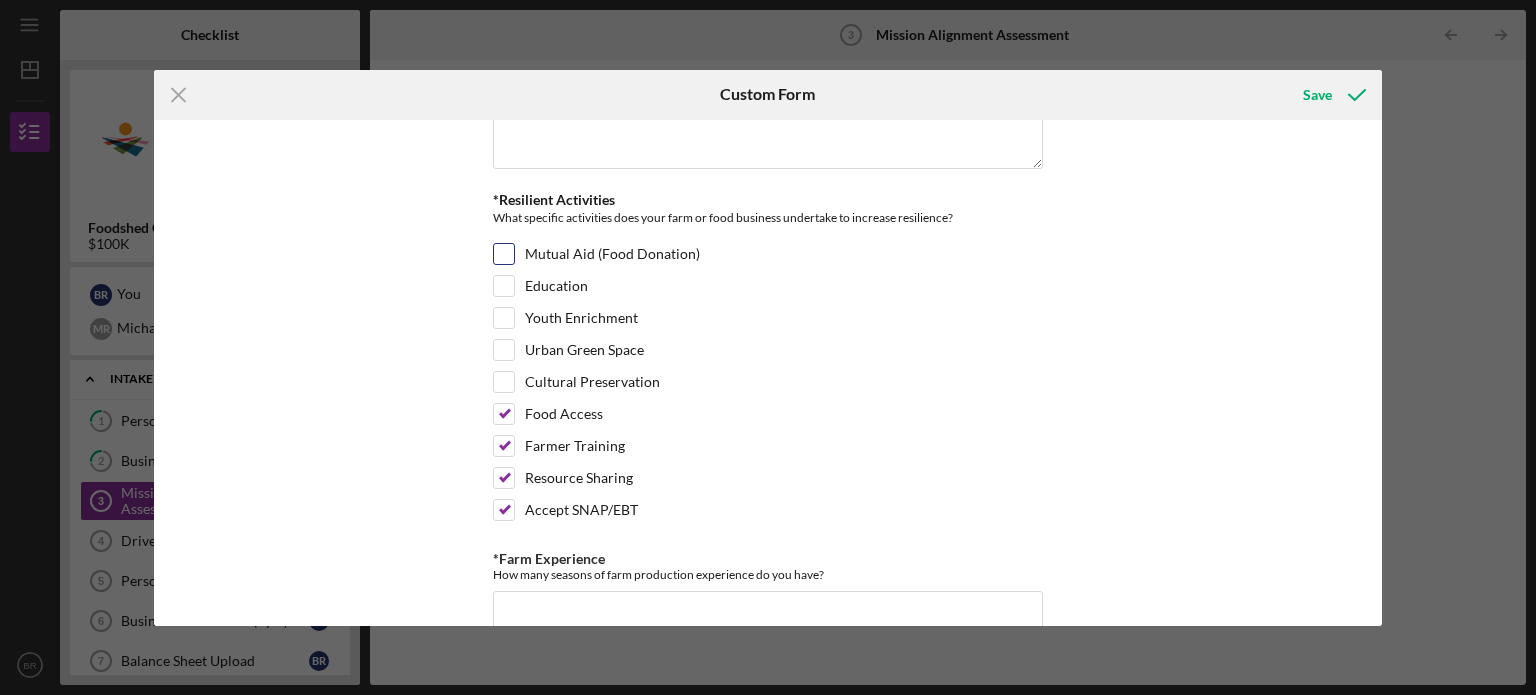 click on "Mutual Aid (Food Donation)" at bounding box center [504, 254] 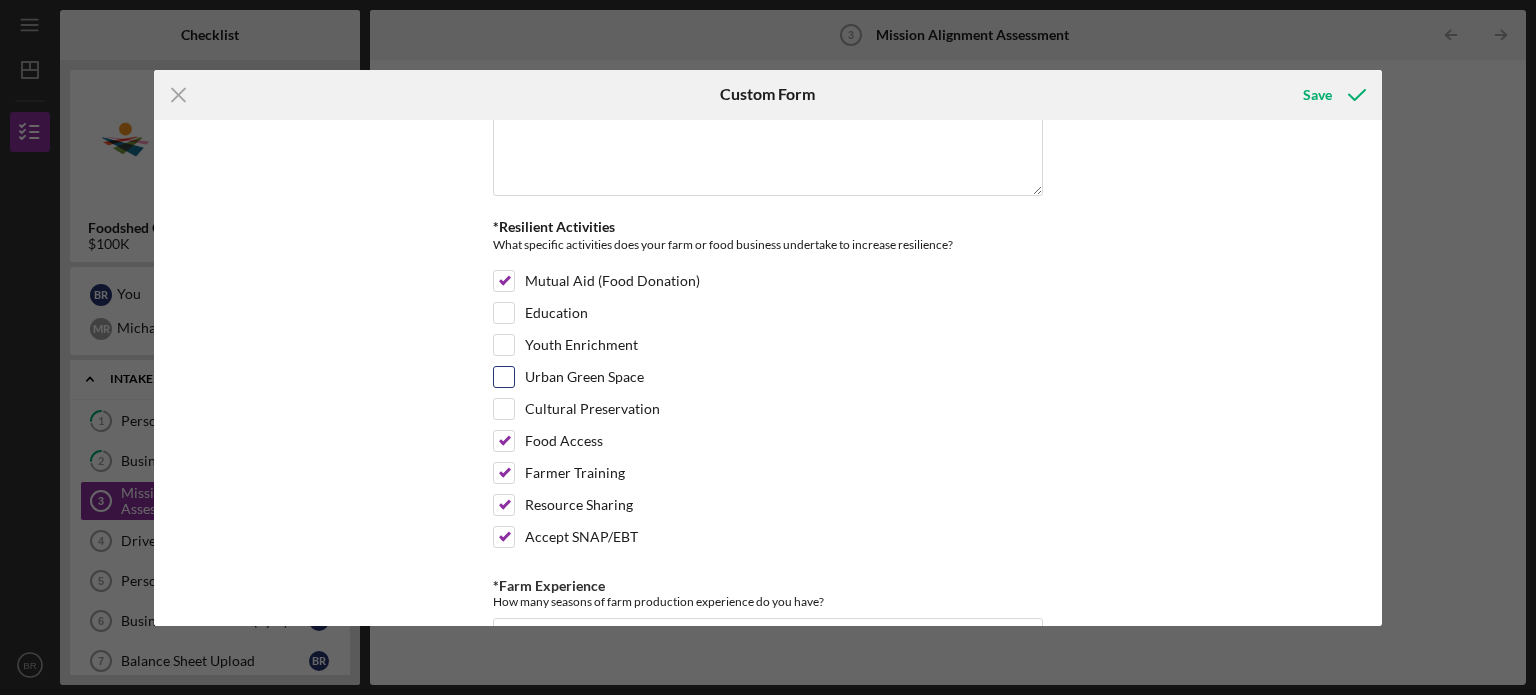 scroll, scrollTop: 2147, scrollLeft: 0, axis: vertical 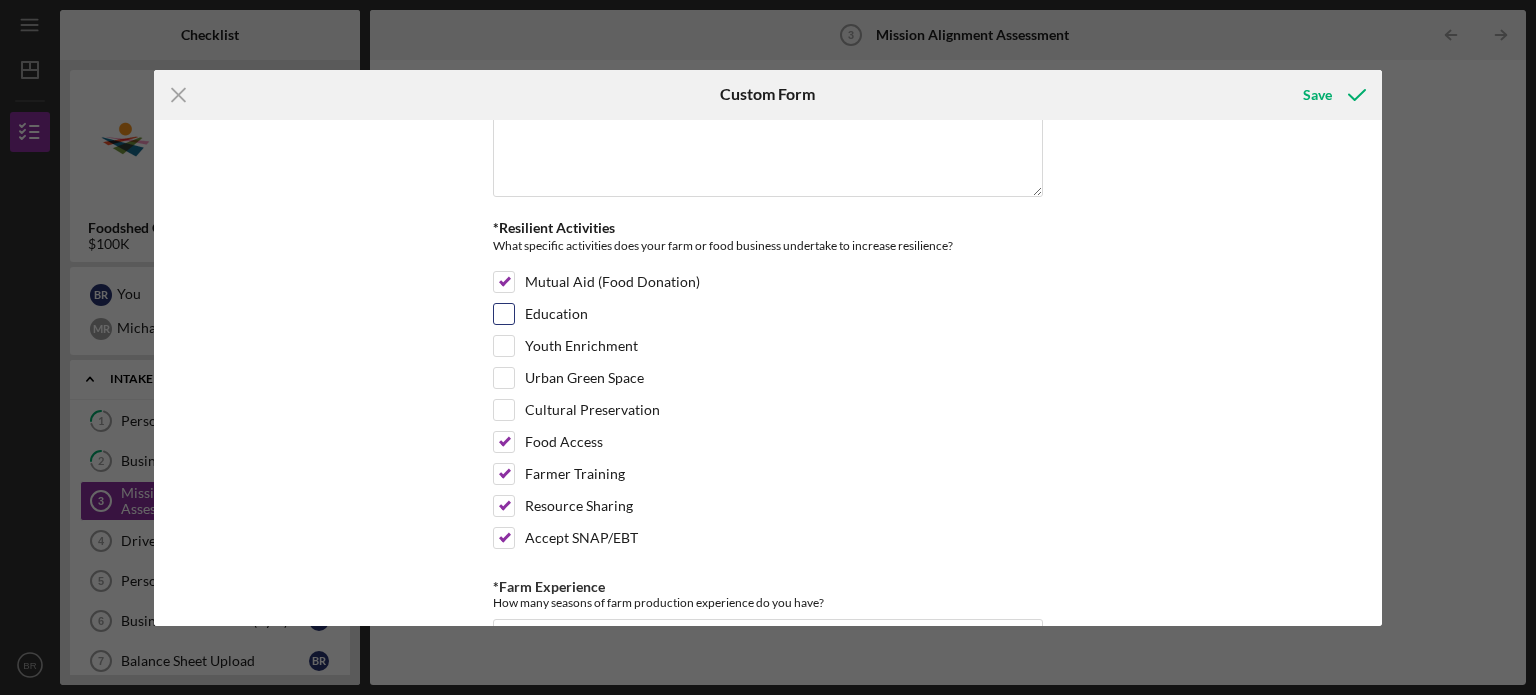 click on "Education" at bounding box center [504, 314] 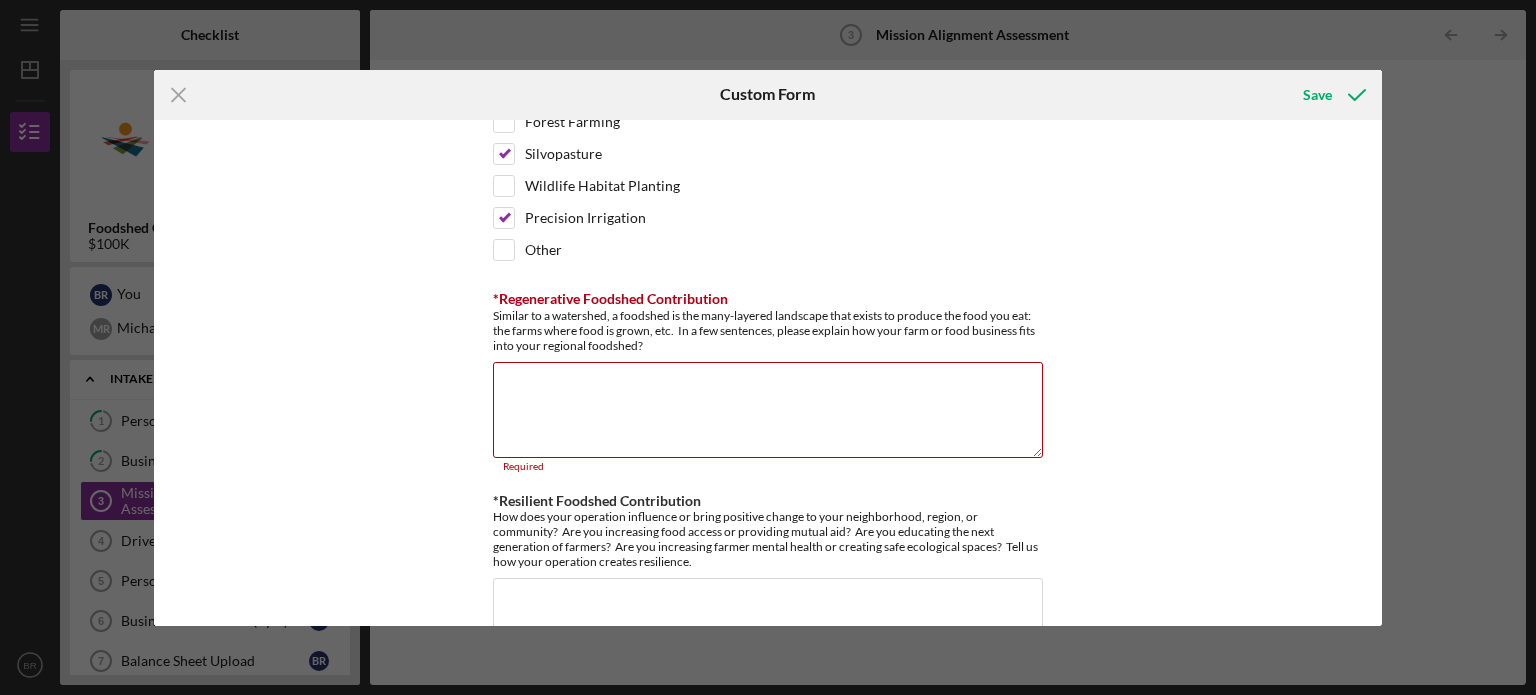 scroll, scrollTop: 1660, scrollLeft: 0, axis: vertical 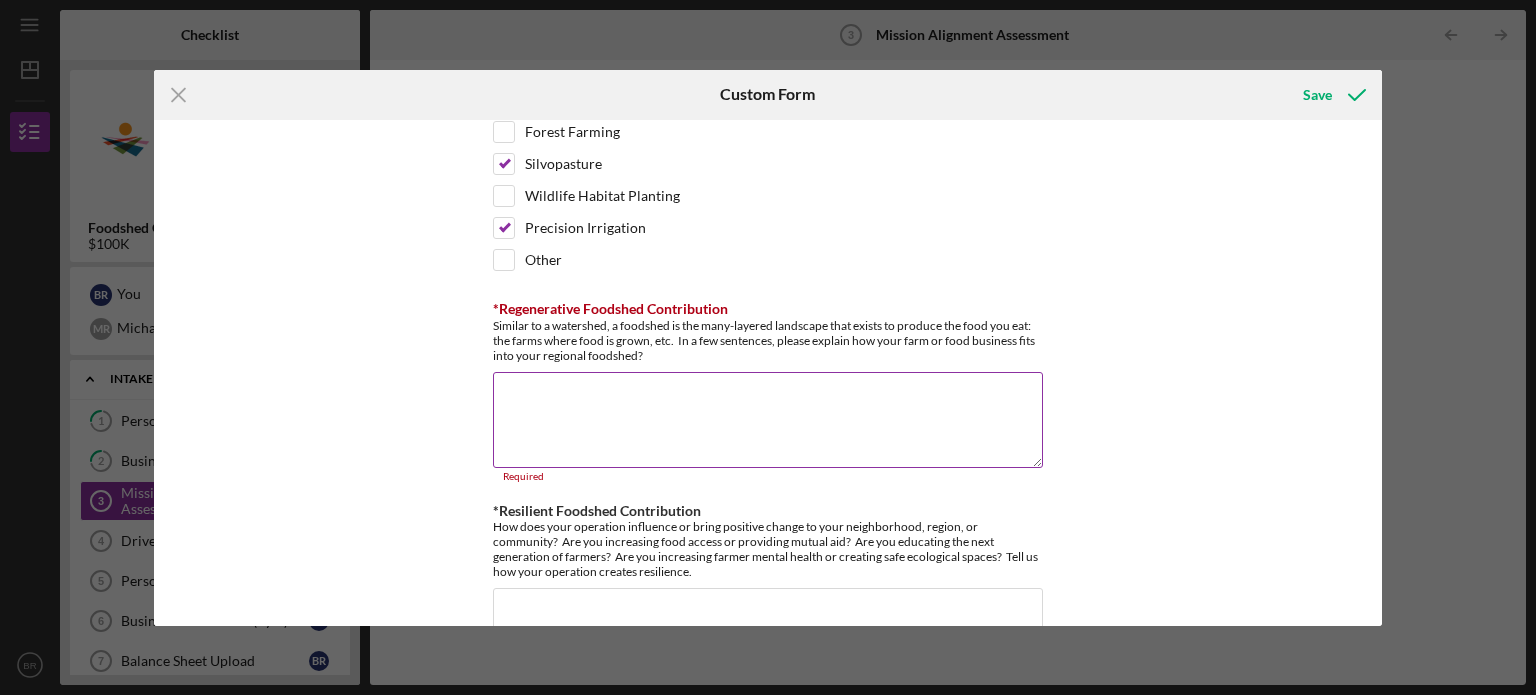 click on "*Regenerative Foodshed Contribution" at bounding box center (768, 420) 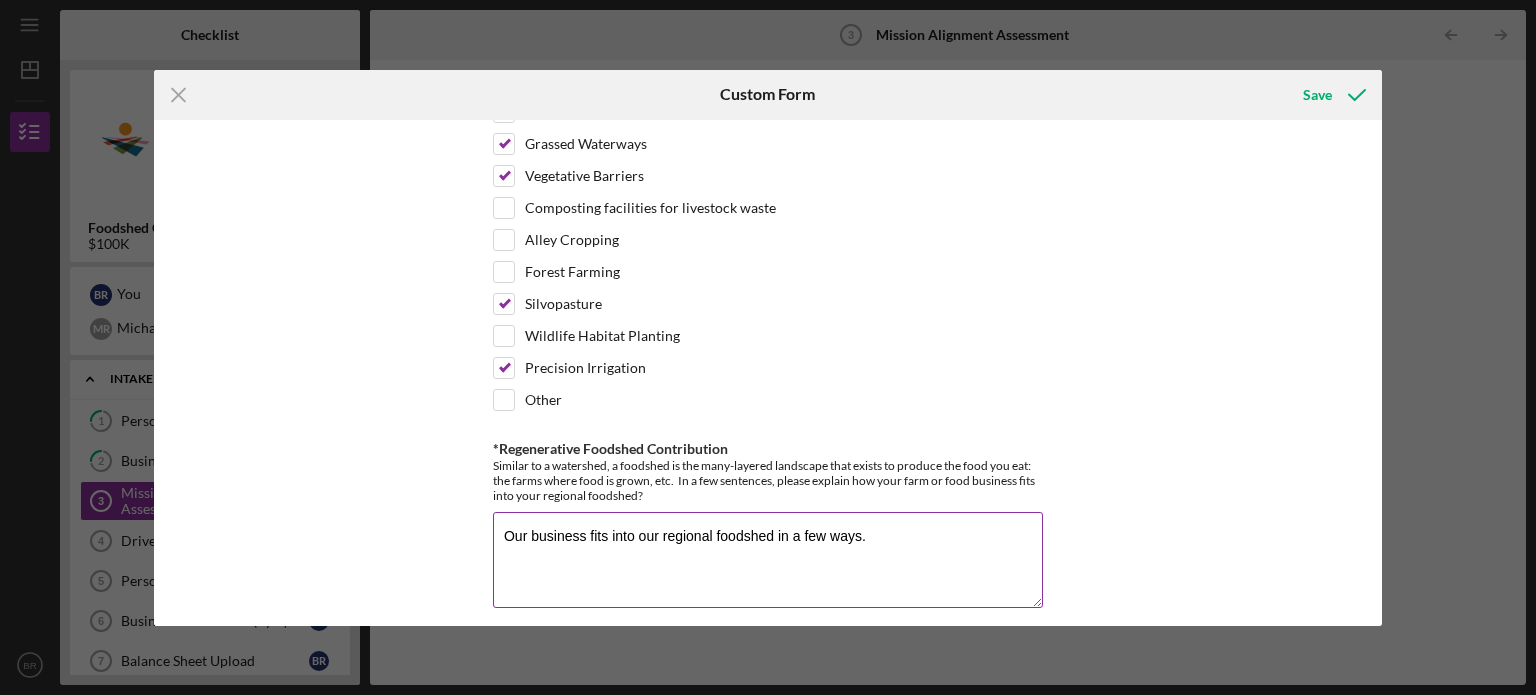 scroll, scrollTop: 1566, scrollLeft: 0, axis: vertical 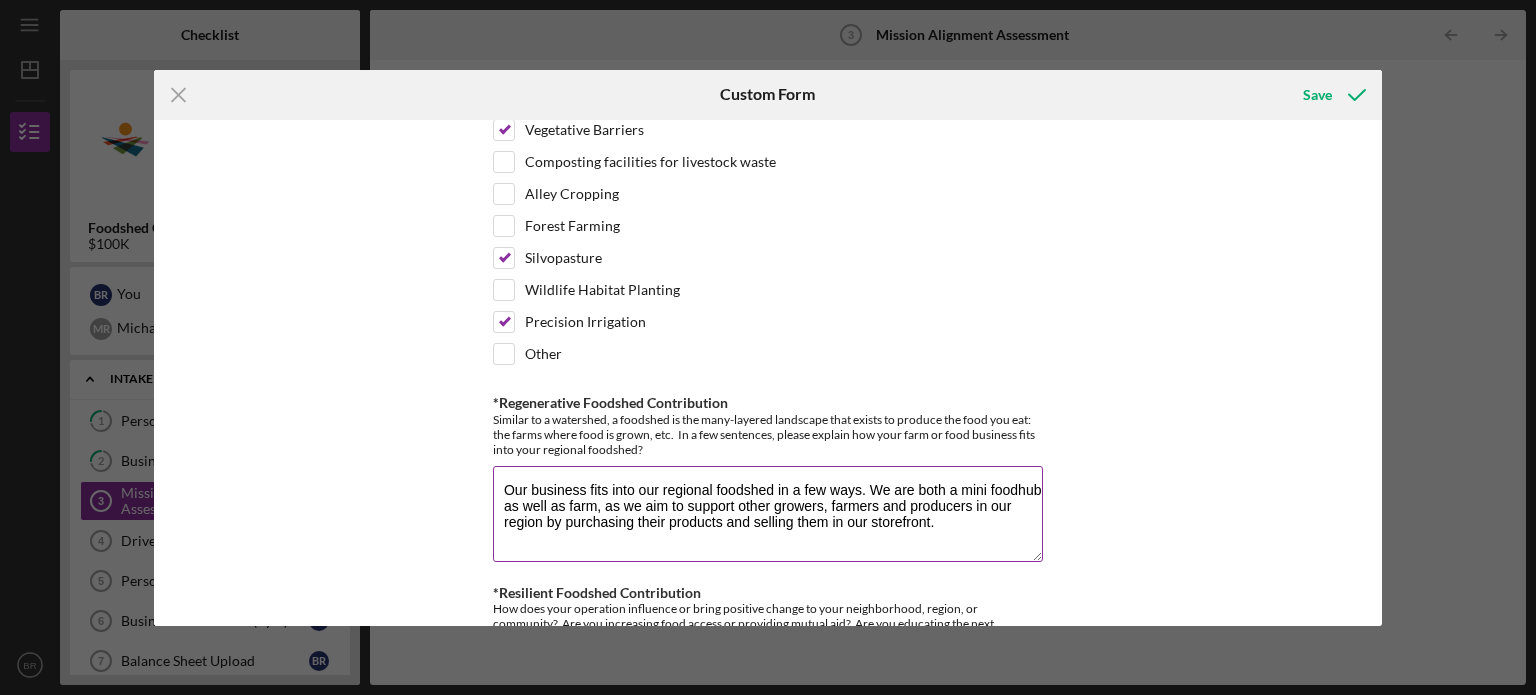 click on "Our business fits into our regional foodshed in a few ways. We are both a mini foodhub as well as farm, as we aim to support other growers, farmers and producers in our region by purchasing their products and selling them in our storefront." at bounding box center [768, 514] 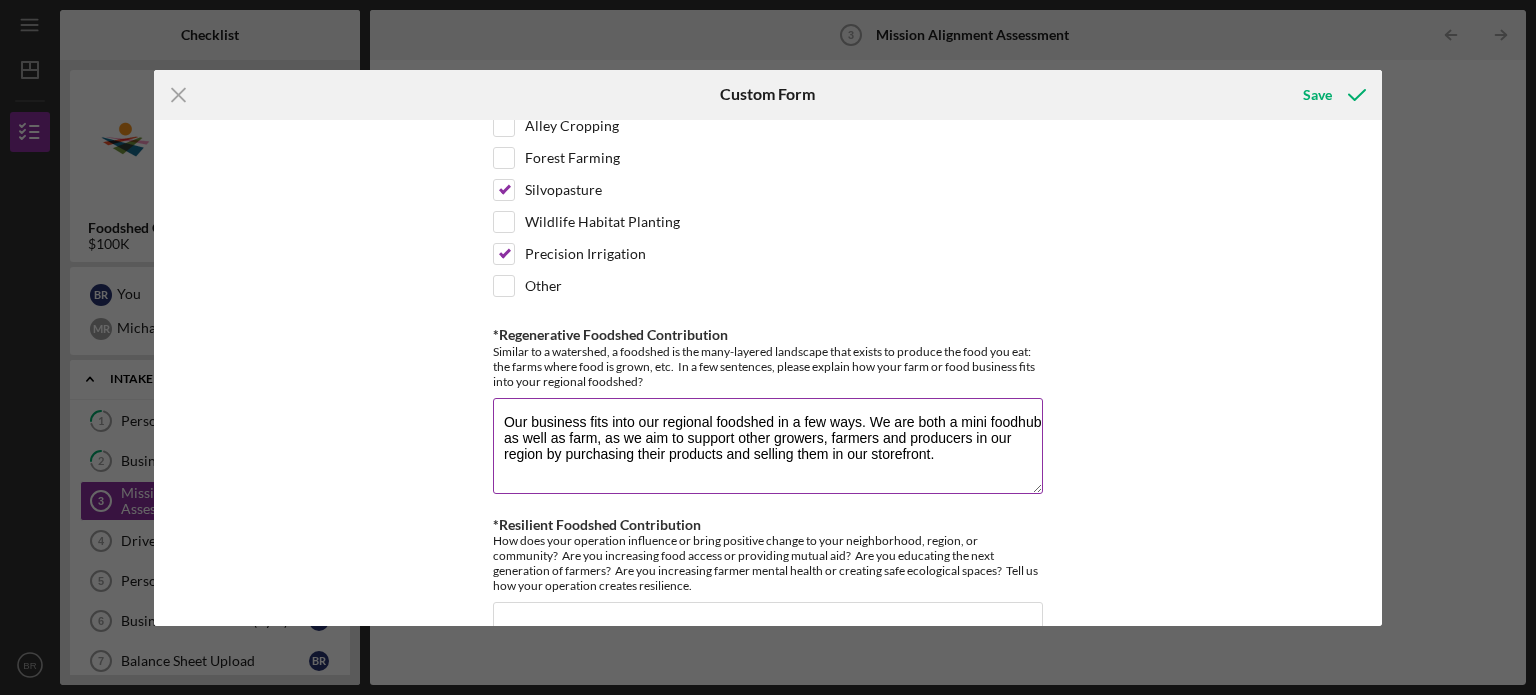 scroll, scrollTop: 1635, scrollLeft: 0, axis: vertical 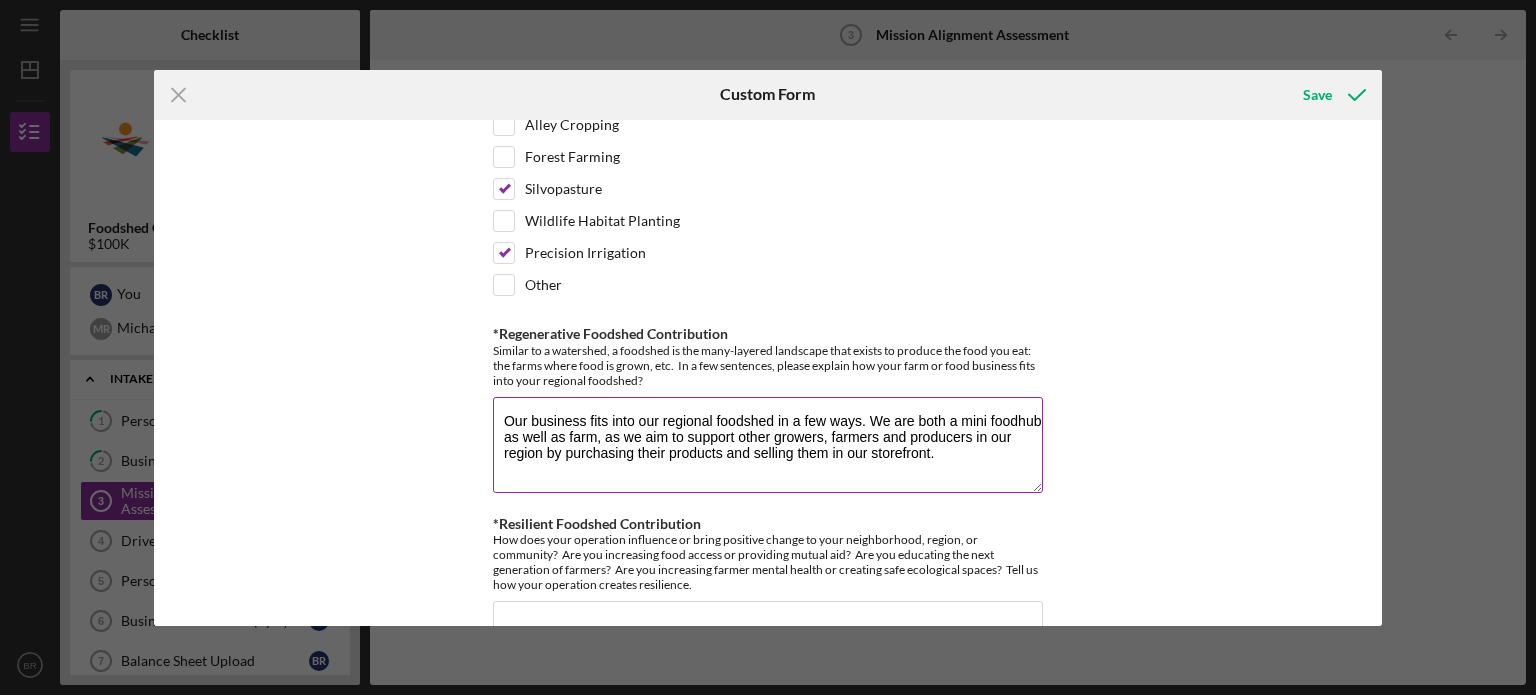 click on "Our business fits into our regional foodshed in a few ways. We are both a mini foodhub as well as farm, as we aim to support other growers, farmers and producers in our region by purchasing their products and selling them in our storefront." at bounding box center (768, 445) 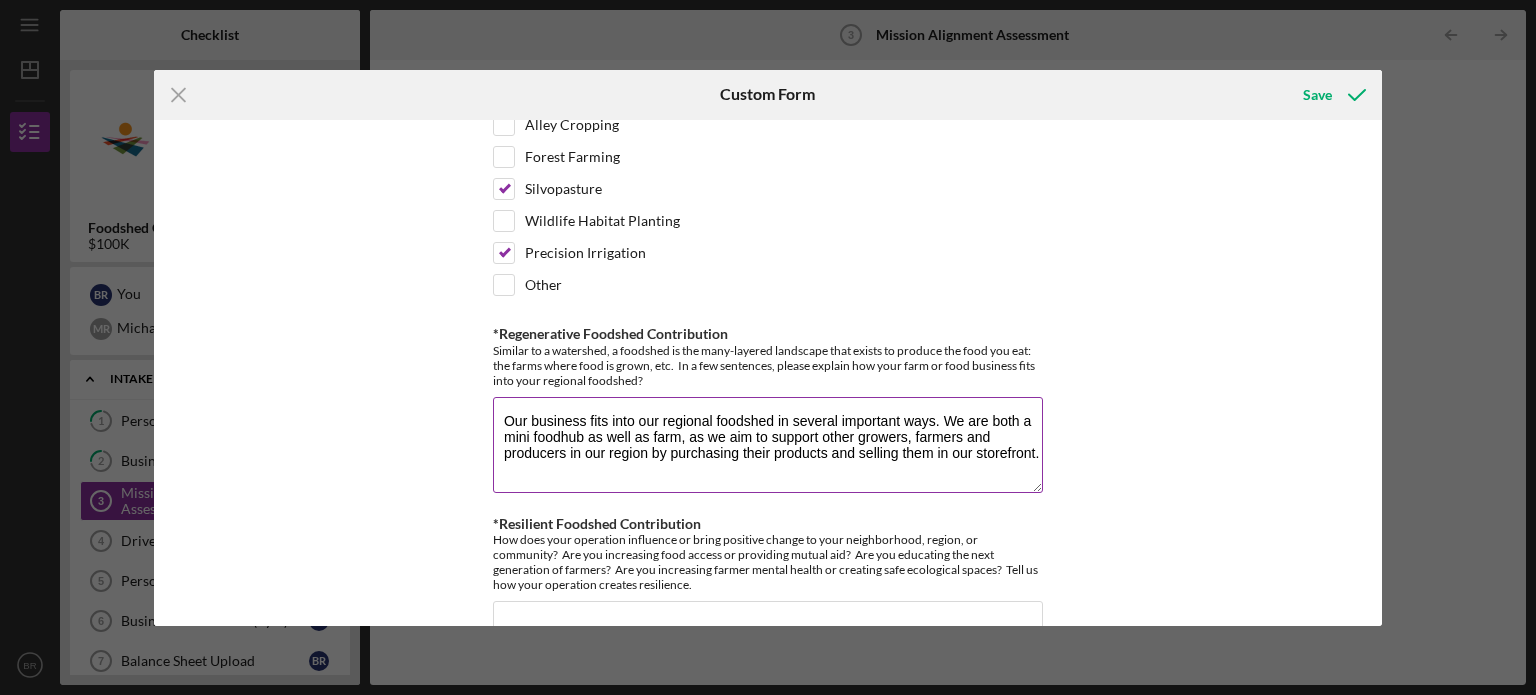 click on "Our business fits into our regional foodshed in several important ways. We are both a mini foodhub as well as farm, as we aim to support other growers, farmers and producers in our region by purchasing their products and selling them in our storefront." at bounding box center (768, 445) 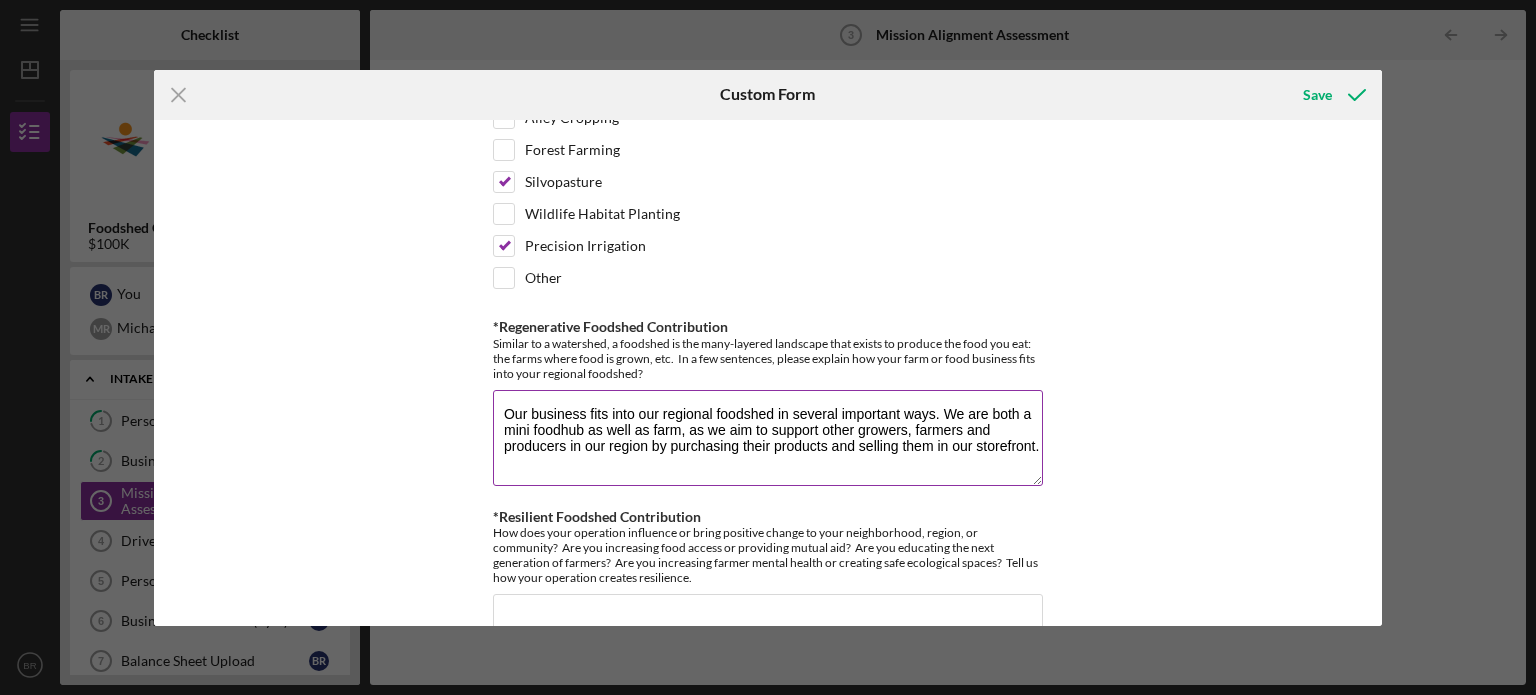 click on "Our business fits into our regional foodshed in several important ways. We are both a mini foodhub as well as farm, as we aim to support other growers, farmers and producers in our region by purchasing their products and selling them in our storefront." at bounding box center [768, 438] 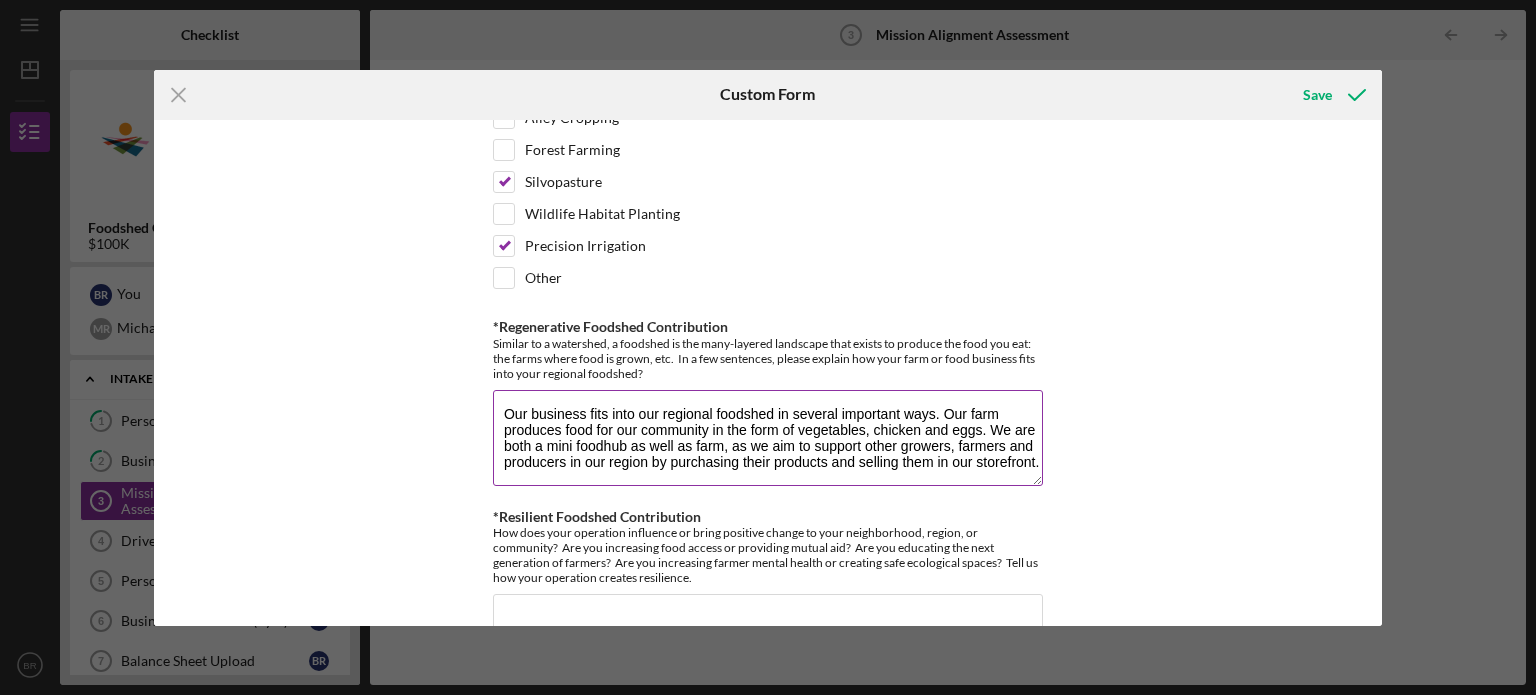 click on "Our business fits into our regional foodshed in several important ways. Our farm produces food for our community in the form of vegetables, chicken and eggs. We are both a mini foodhub as well as farm, as we aim to support other growers, farmers and producers in our region by purchasing their products and selling them in our storefront." at bounding box center (768, 438) 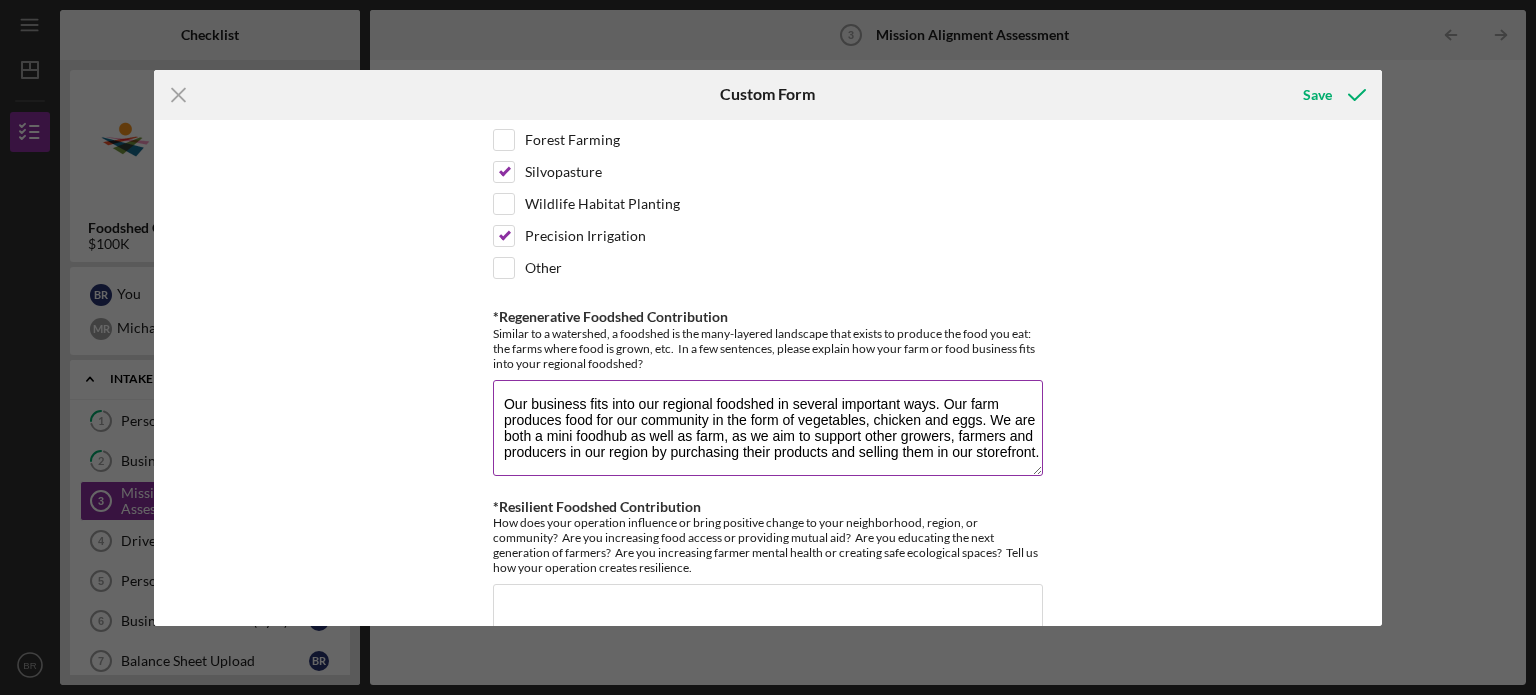 scroll, scrollTop: 1655, scrollLeft: 0, axis: vertical 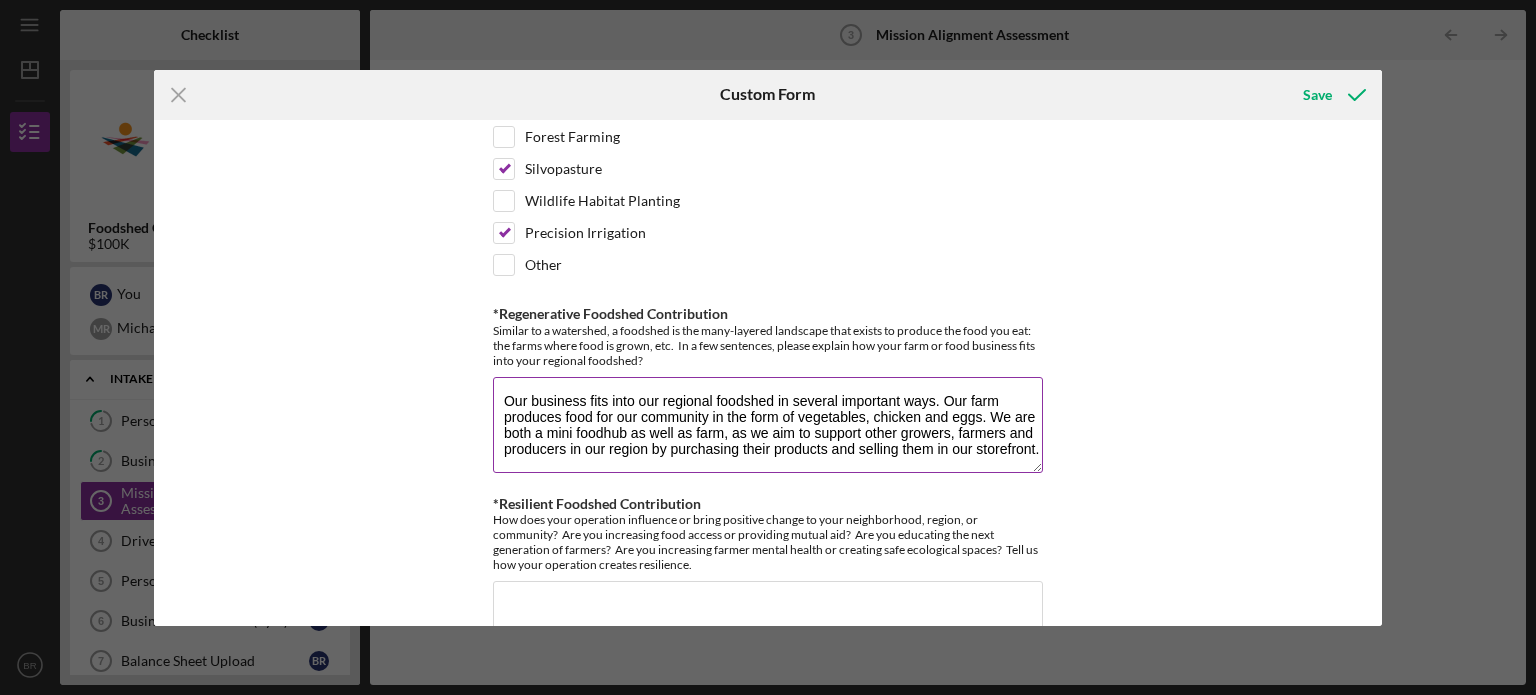 click on "Our business fits into our regional foodshed in several important ways. Our farm produces food for our community in the form of vegetables, chicken and eggs. We are both a mini foodhub as well as farm, as we aim to support other growers, farmers and producers in our region by purchasing their products and selling them in our storefront." at bounding box center (768, 425) 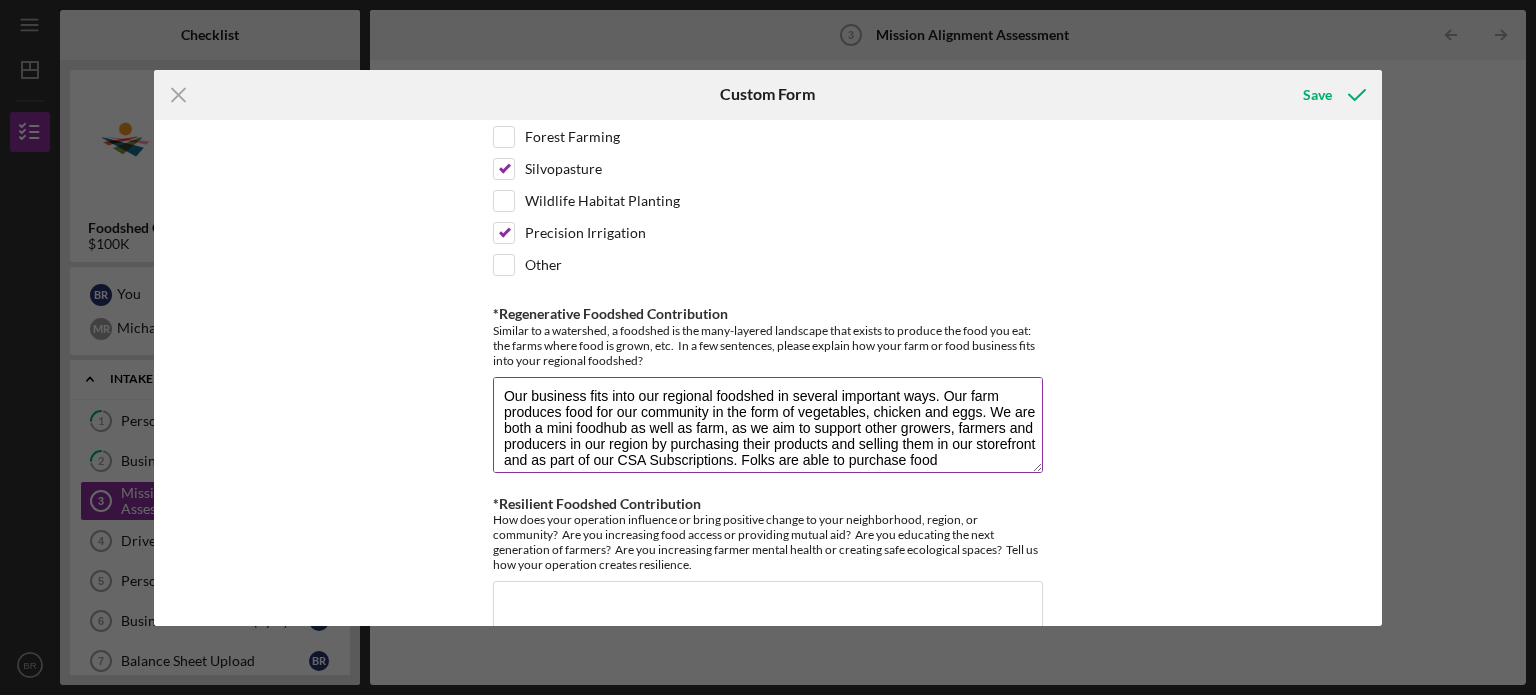 scroll, scrollTop: 17, scrollLeft: 0, axis: vertical 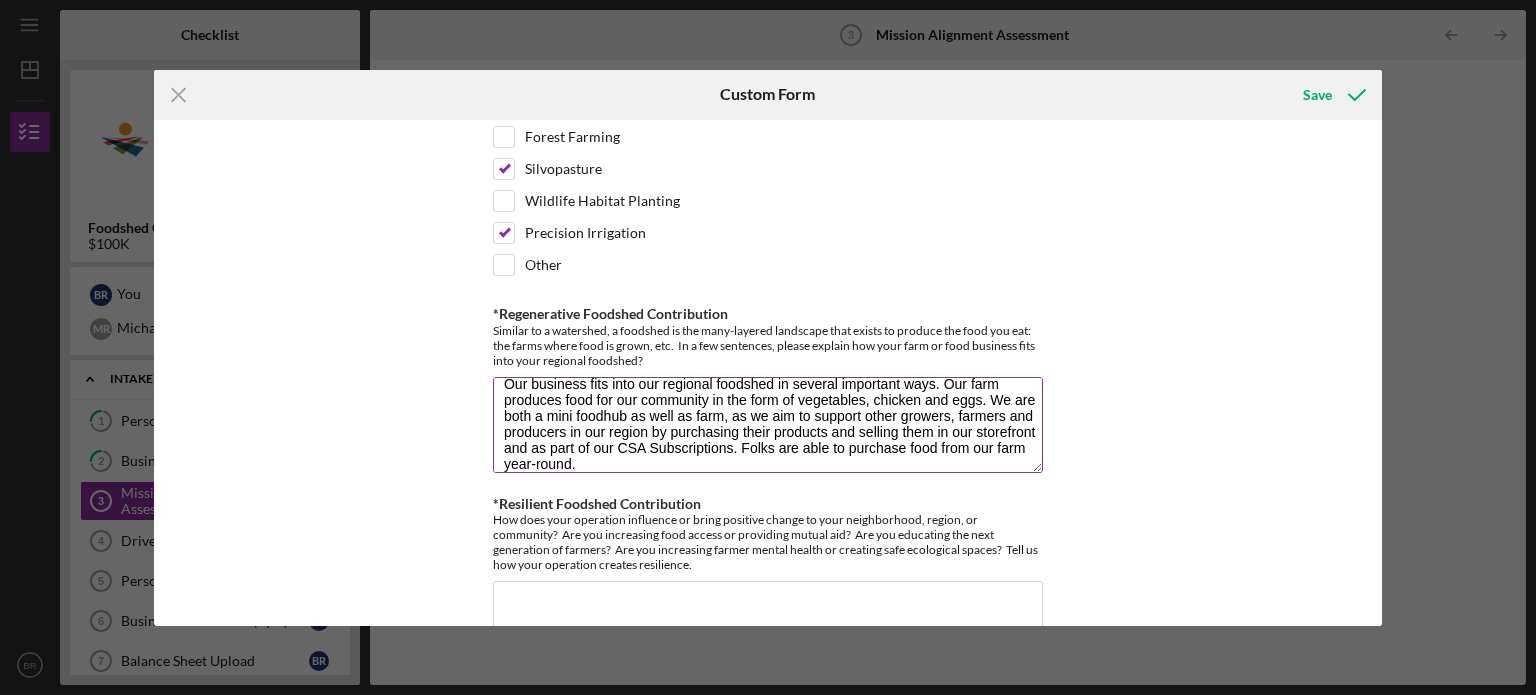 click on "Our business fits into our regional foodshed in several important ways. Our farm produces food for our community in the form of vegetables, chicken and eggs. We are both a mini foodhub as well as farm, as we aim to support other growers, farmers and producers in our region by purchasing their products and selling them in our storefront and as part of our CSA Subscriptions. Folks are able to purchase food from our farm year-round." at bounding box center [768, 425] 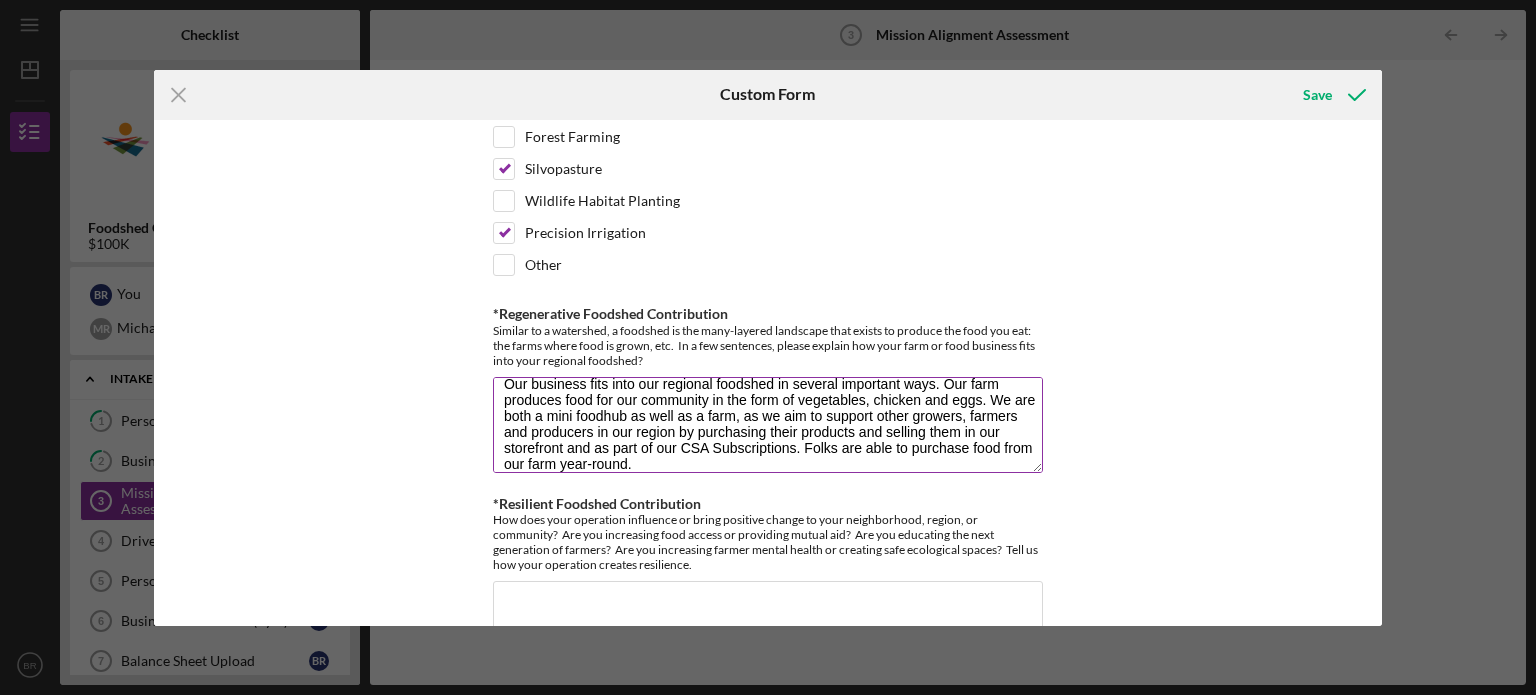 click on "Our business fits into our regional foodshed in several important ways. Our farm produces food for our community in the form of vegetables, chicken and eggs. We are both a mini foodhub as well as a farm, as we aim to support other growers, farmers and producers in our region by purchasing their products and selling them in our storefront and as part of our CSA Subscriptions. Folks are able to purchase food from our farm year-round." at bounding box center (768, 425) 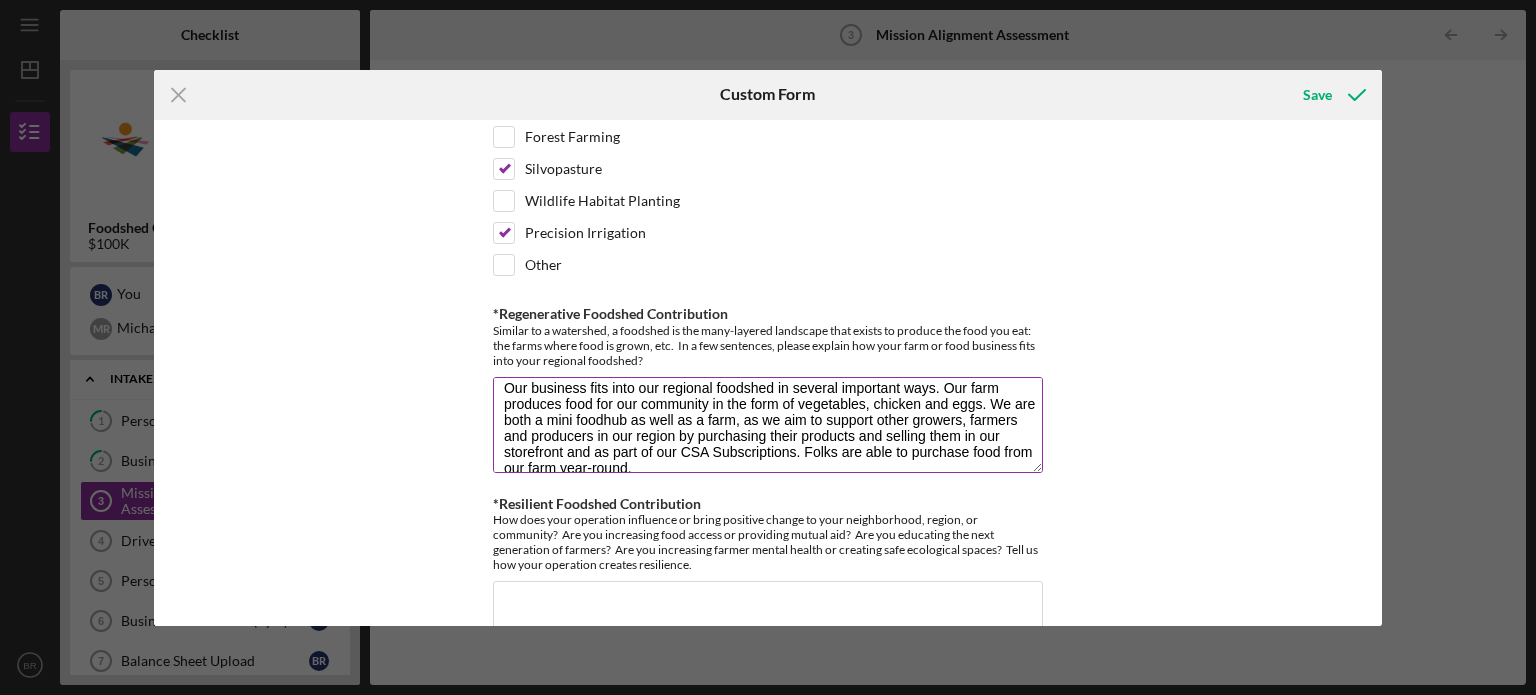 scroll, scrollTop: 0, scrollLeft: 0, axis: both 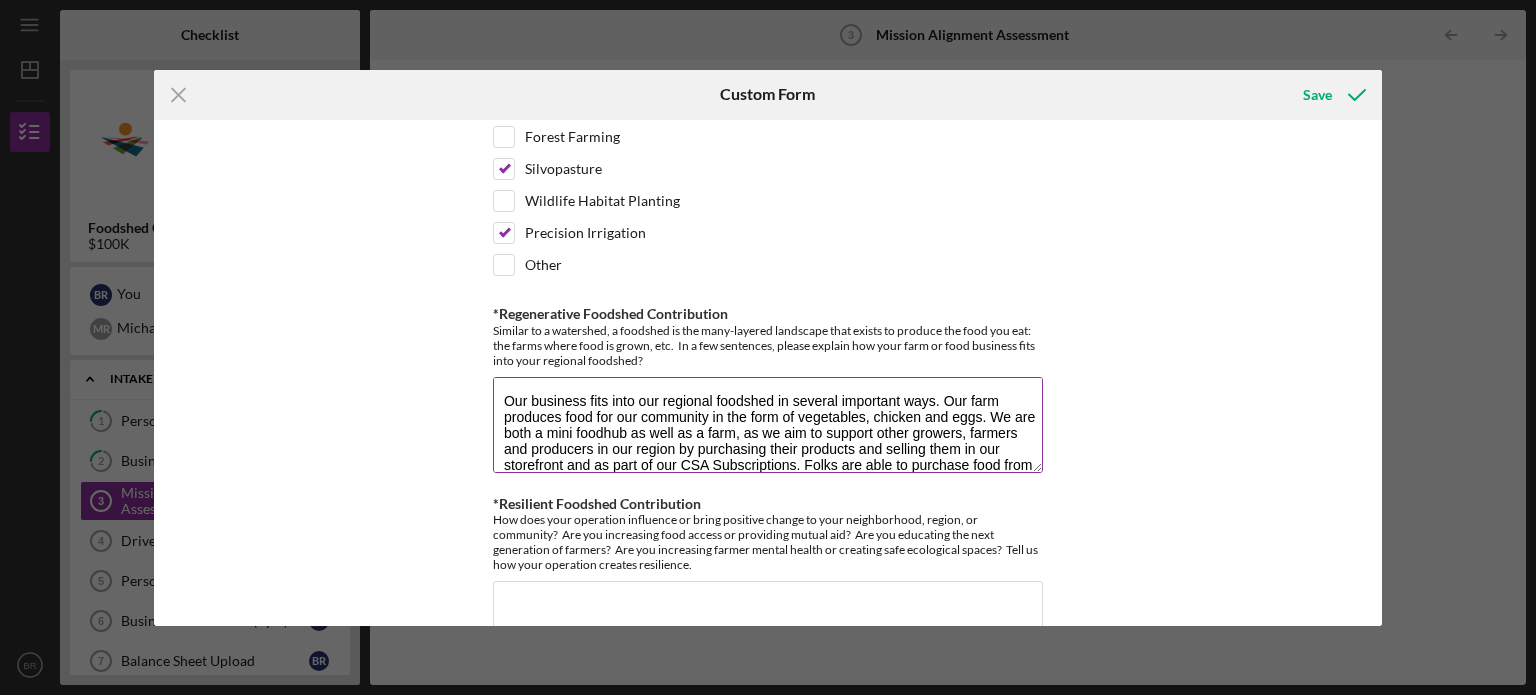 click on "Our business fits into our regional foodshed in several important ways. Our farm produces food for our community in the form of vegetables, chicken and eggs. We are both a mini foodhub as well as a farm, as we aim to support other growers, farmers and producers in our region by purchasing their products and selling them in our storefront and as part of our CSA Subscriptions. Folks are able to purchase food from our farm year-round.
Our immediate foodshed is lacking CSA programs. There are not many farms offering CSA subscriptions, and we aim to fill this void with our program, as we also hope to grow our program significantly in coming season. This is feedback that we have received from many of our customers who appreciate the fully customizable subscriptions that we offer. It is our belief that as we grow, we will be able to provide this service to many more folks in our regional foodshed, going beyond our current reach." at bounding box center (768, 425) 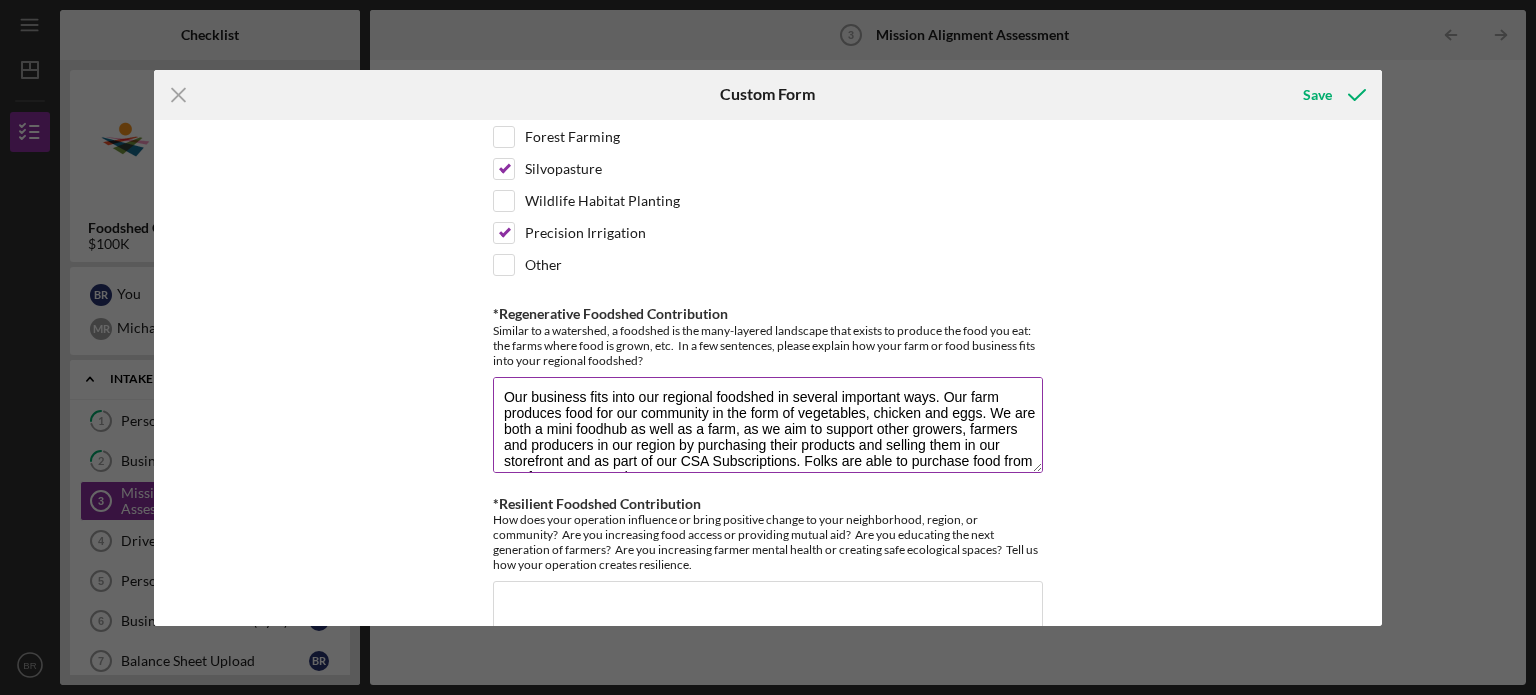 scroll, scrollTop: 0, scrollLeft: 0, axis: both 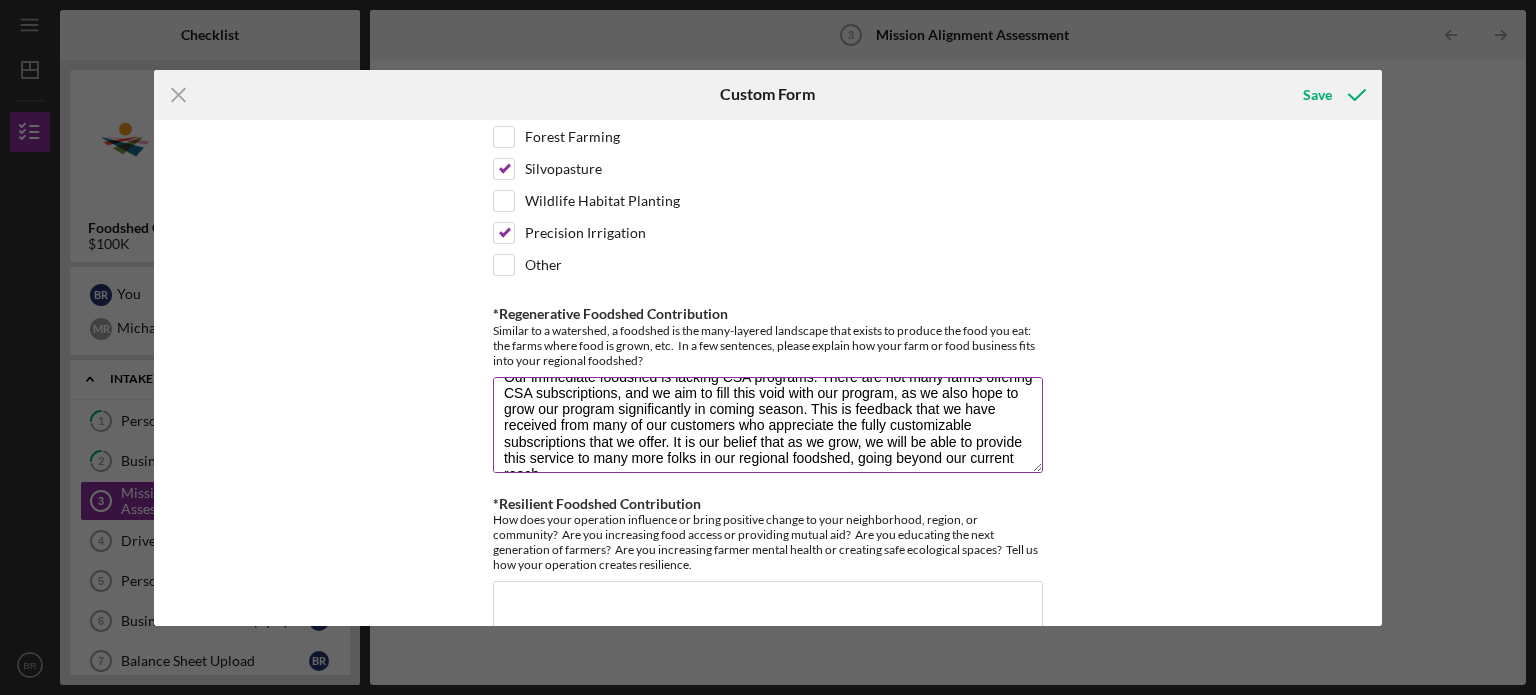 click on "Our business fits into our regional foodshed in several important ways. Our farm produces food for our community in the form of vegetables, chicken and eggs. We are both a mini foodhub as well as a farm, as we aim to support other growers, farmers and producers in our region by purchasing their products and selling them in our storefront and as part of our CSA Subscriptions. Folks are able to purchase food from our farm year-round.
Our immediate foodshed is lacking CSA programs. There are not many farms offering CSA subscriptions, and we aim to fill this void with our program, as we also hope to grow our program significantly in coming season. This is feedback that we have received from many of our customers who appreciate the fully customizable subscriptions that we offer. It is our belief that as we grow, we will be able to provide this service to many more folks in our regional foodshed, going beyond our current reach." at bounding box center (768, 425) 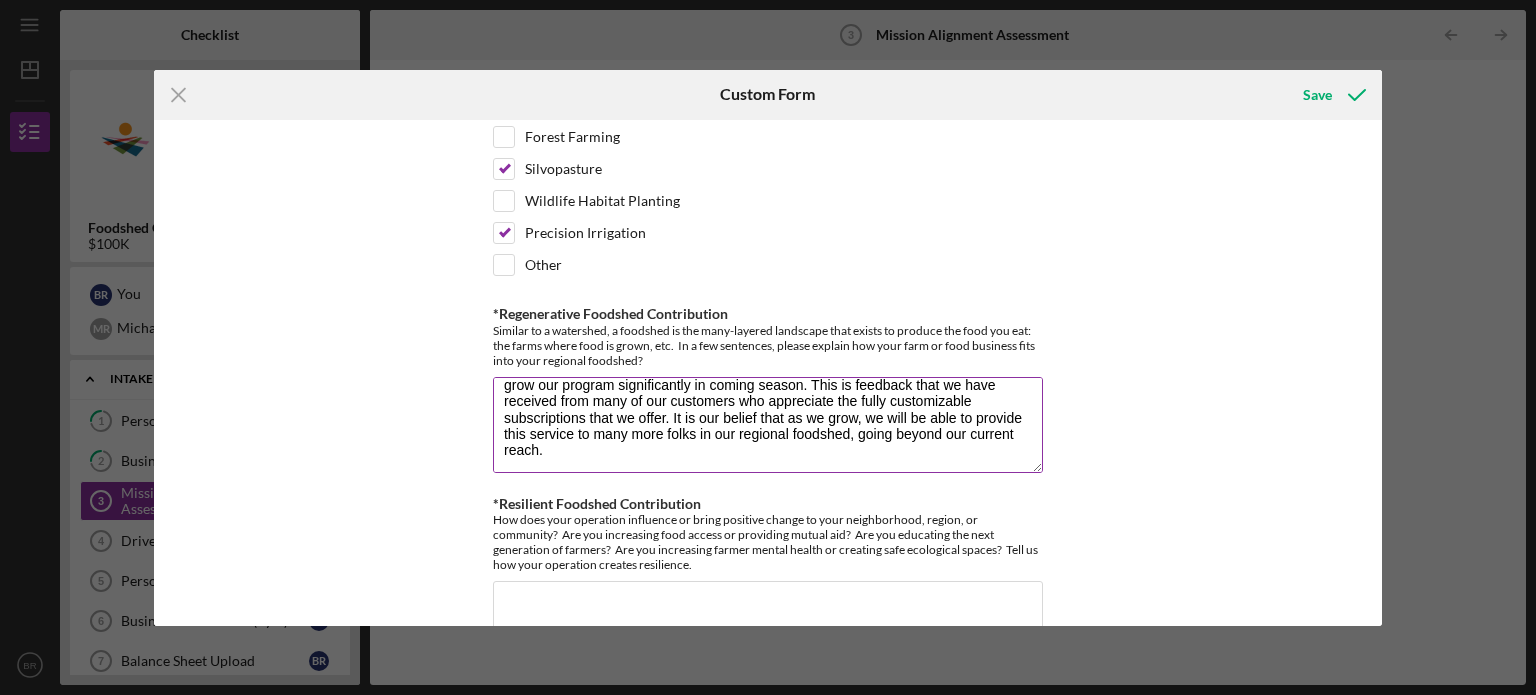 click on "Our business fits into our regional foodshed in several important ways. Our farm produces food for our community in the form of vegetables, chicken and eggs. We are both a mini foodhub as well as a farm, as we aim to support other growers, farmers and producers in our region by purchasing their products and selling them in our storefront and as part of our CSA Subscriptions. Folks are able to purchase food from our farm year-round.
Our immediate foodshed is lacking CSA programs. There are not many farms offering CSA subscriptions, and we aim to fill this void with our program, as we also hope to grow our program significantly in coming season. This is feedback that we have received from many of our customers who appreciate the fully customizable subscriptions that we offer. It is our belief that as we grow, we will be able to provide this service to many more folks in our regional foodshed, going beyond our current reach." at bounding box center (768, 425) 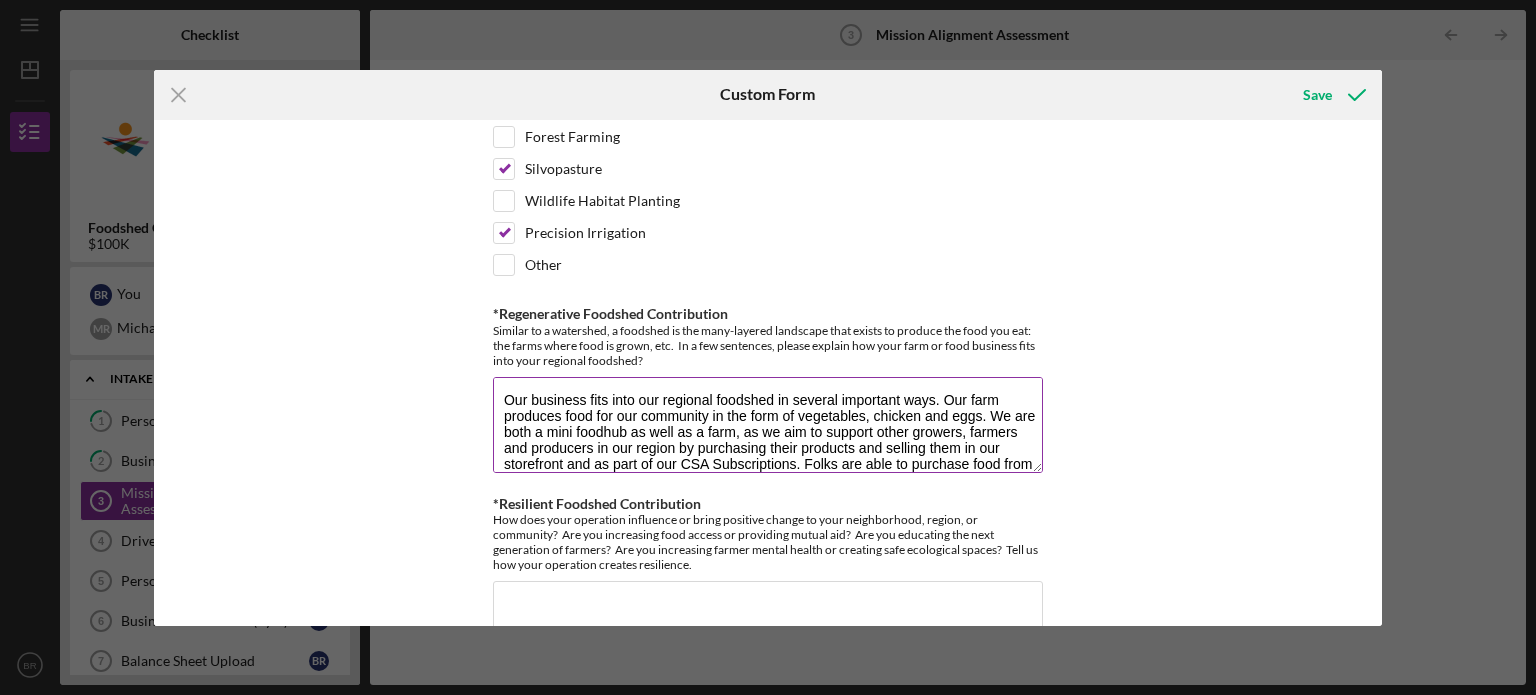 scroll, scrollTop: 0, scrollLeft: 0, axis: both 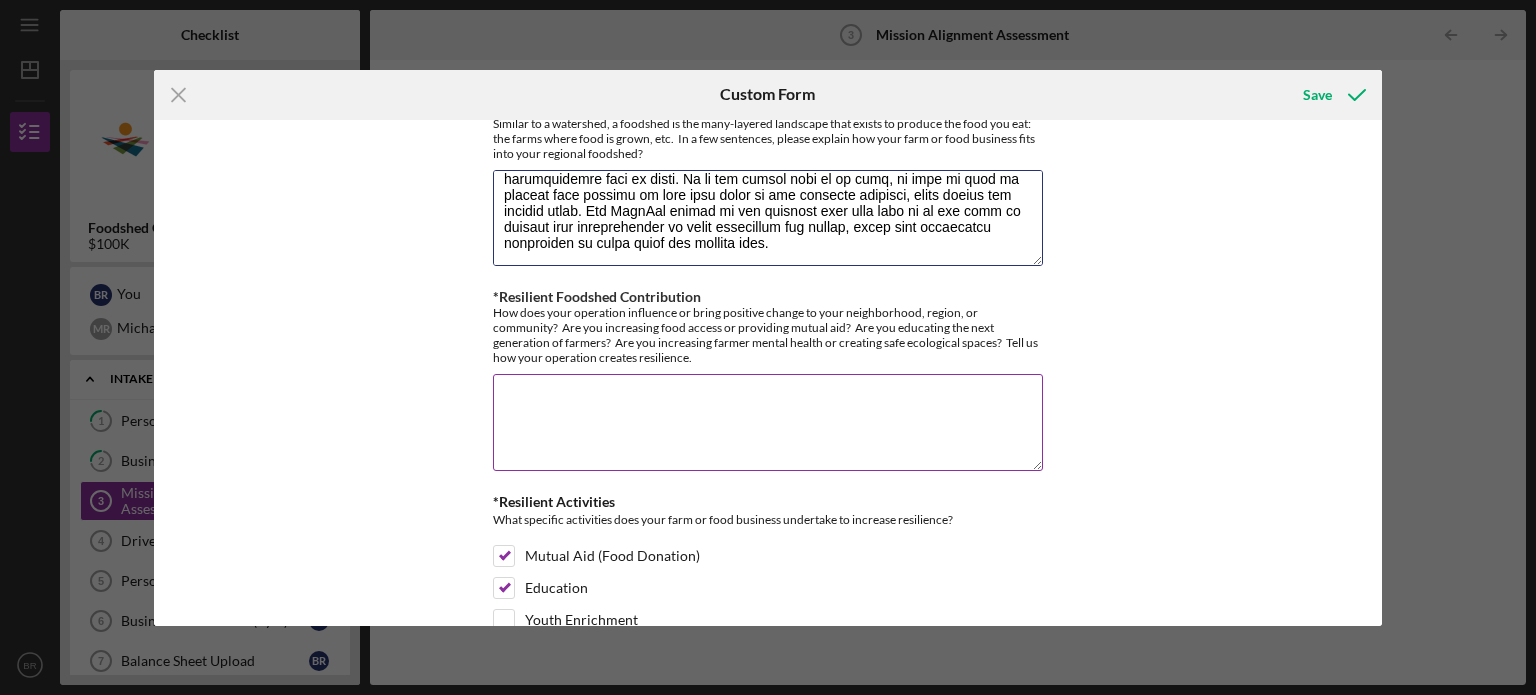 type on "Our business fits into our regional foodshed in several important ways. Our farm produces food for our community in the form of vegetables, chicken and eggs. We are both a mini foodhub as well as a farm, as we aim to support other growers, farmers and producers in our region by purchasing their products and selling them in our storefront and as part of our CSA Subscriptions. Folks are able to purchase food from our farm year-round.
Our immediate foodshed is lacking CSA programs. There are not many farms offering CSA subscriptions, and we aim to fill this void with our program, as we also hope to grow our program significantly in coming season. This is feedback that we have received from many of our customers who appreciate the fully customizable subscriptions that we offer. It is our belief that as we grow, we will be able to provide this service to many more folks in our regional foodshed, going beyond our current reach. The FoodHub aspect of our business will also grow as we are able to provide more sub..." 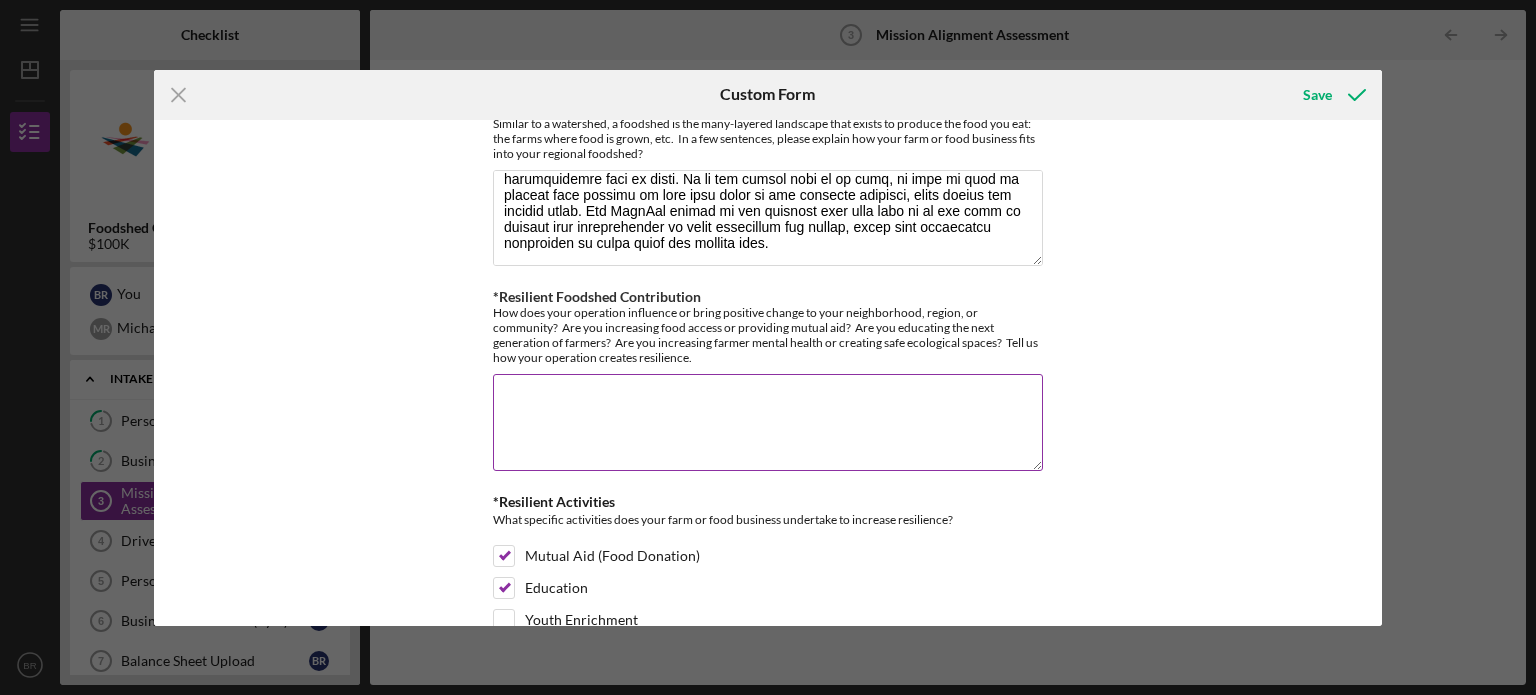 click on "*Resilient Foodshed Contribution" at bounding box center [768, 422] 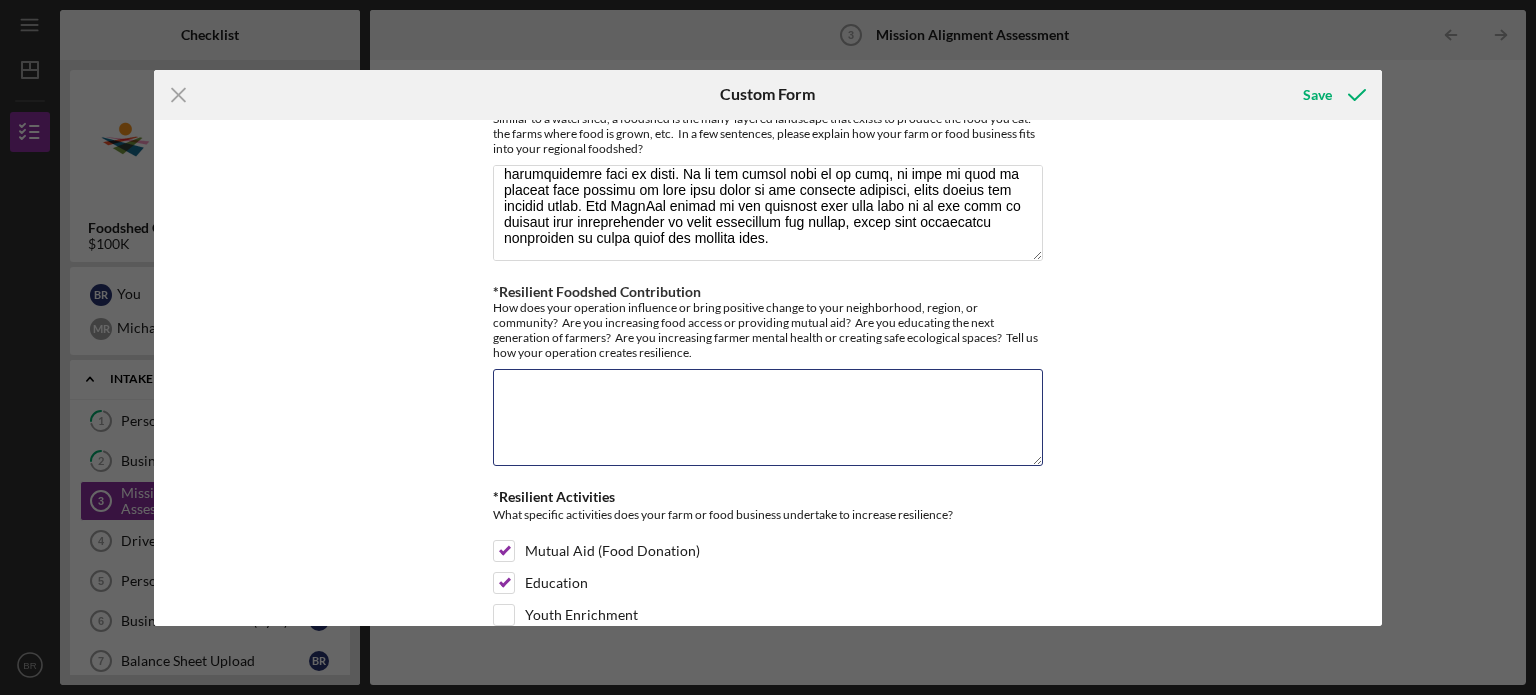 scroll, scrollTop: 1868, scrollLeft: 0, axis: vertical 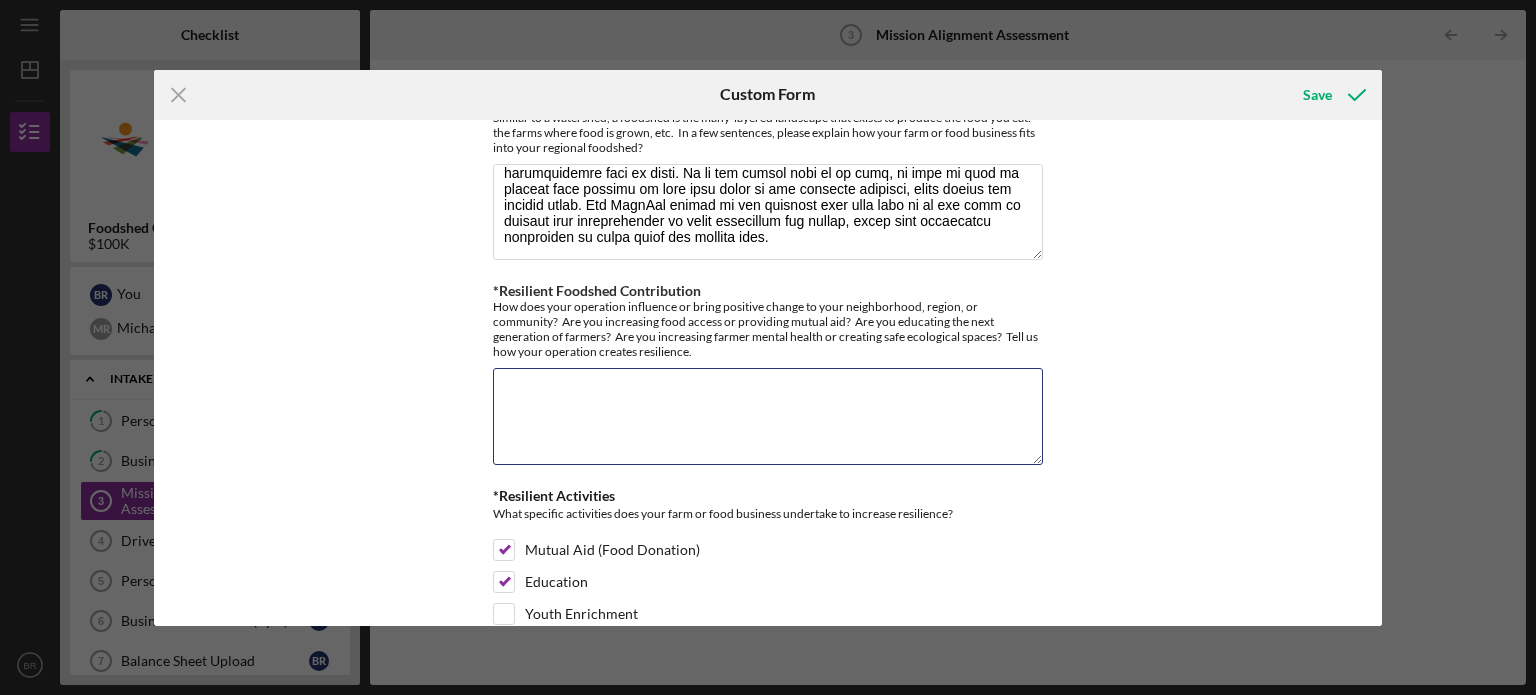 type on "O" 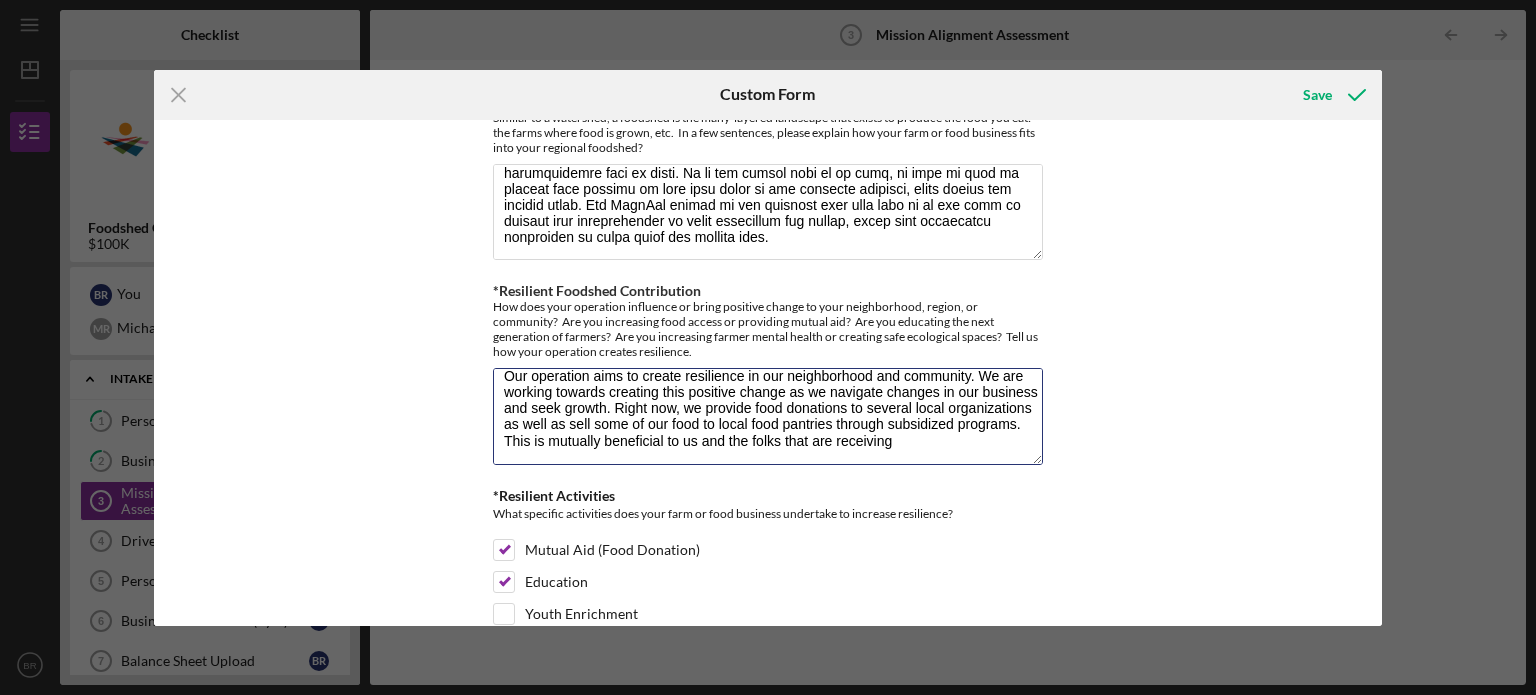 scroll, scrollTop: 17, scrollLeft: 0, axis: vertical 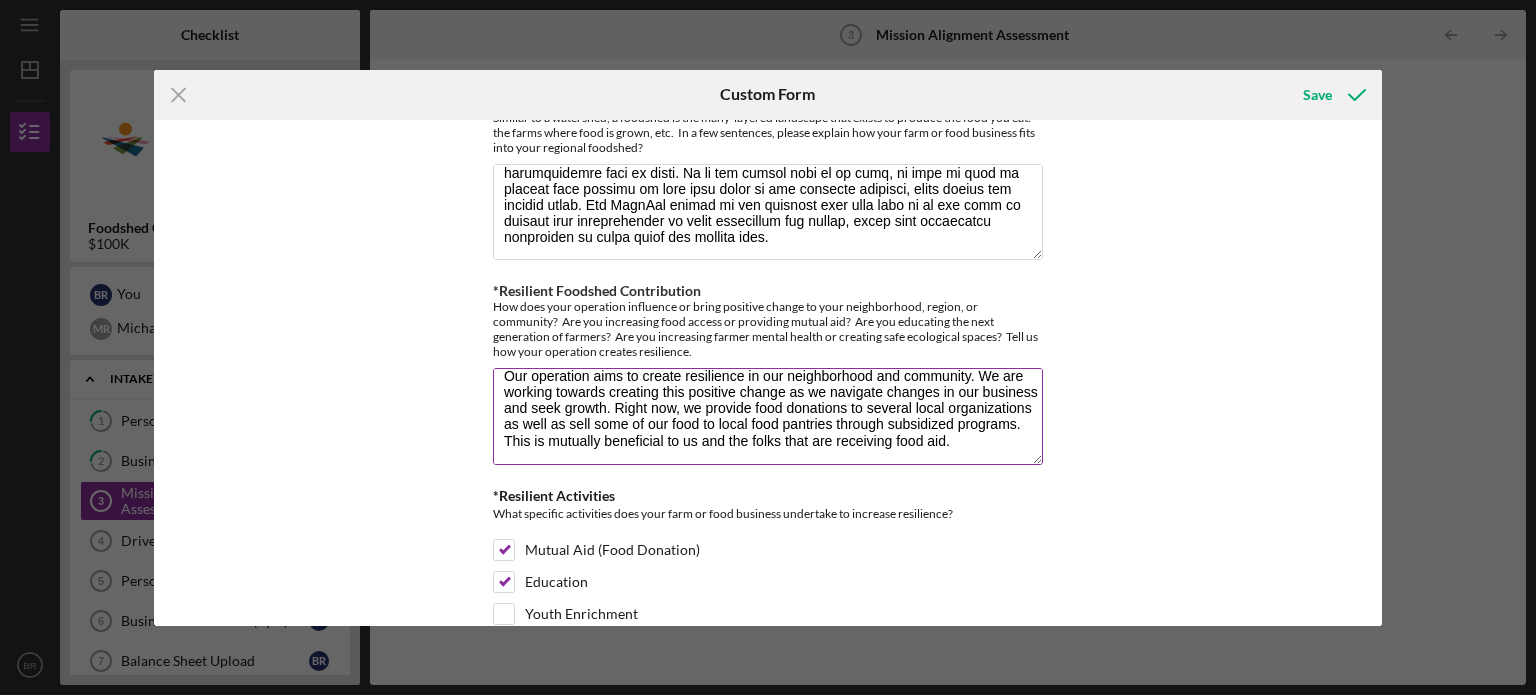 click on "Our operation aims to create resilience in our neighborhood and community. We are working towards creating this positive change as we navigate changes in our business and seek growth. Right now, we provide food donations to several local organizations as well as sell some of our food to local food pantries through subsidized programs. This is mutually beneficial to us and the folks that are receiving food aid." at bounding box center (768, 416) 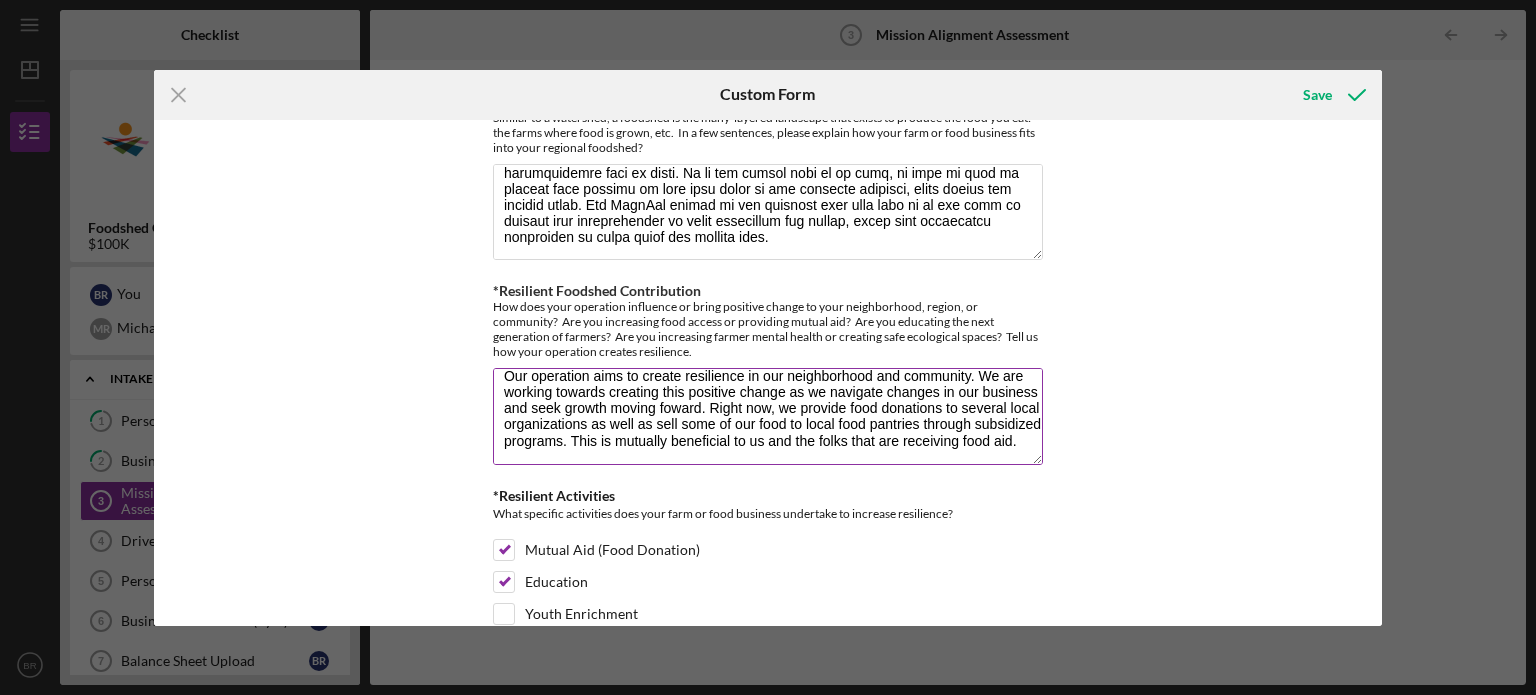 click on "Our operation aims to create resilience in our neighborhood and community. We are working towards creating this positive change as we navigate changes in our business and seek growth moving foward. Right now, we provide food donations to several local organizations as well as sell some of our food to local food pantries through subsidized programs. This is mutually beneficial to us and the folks that are receiving food aid." at bounding box center [768, 416] 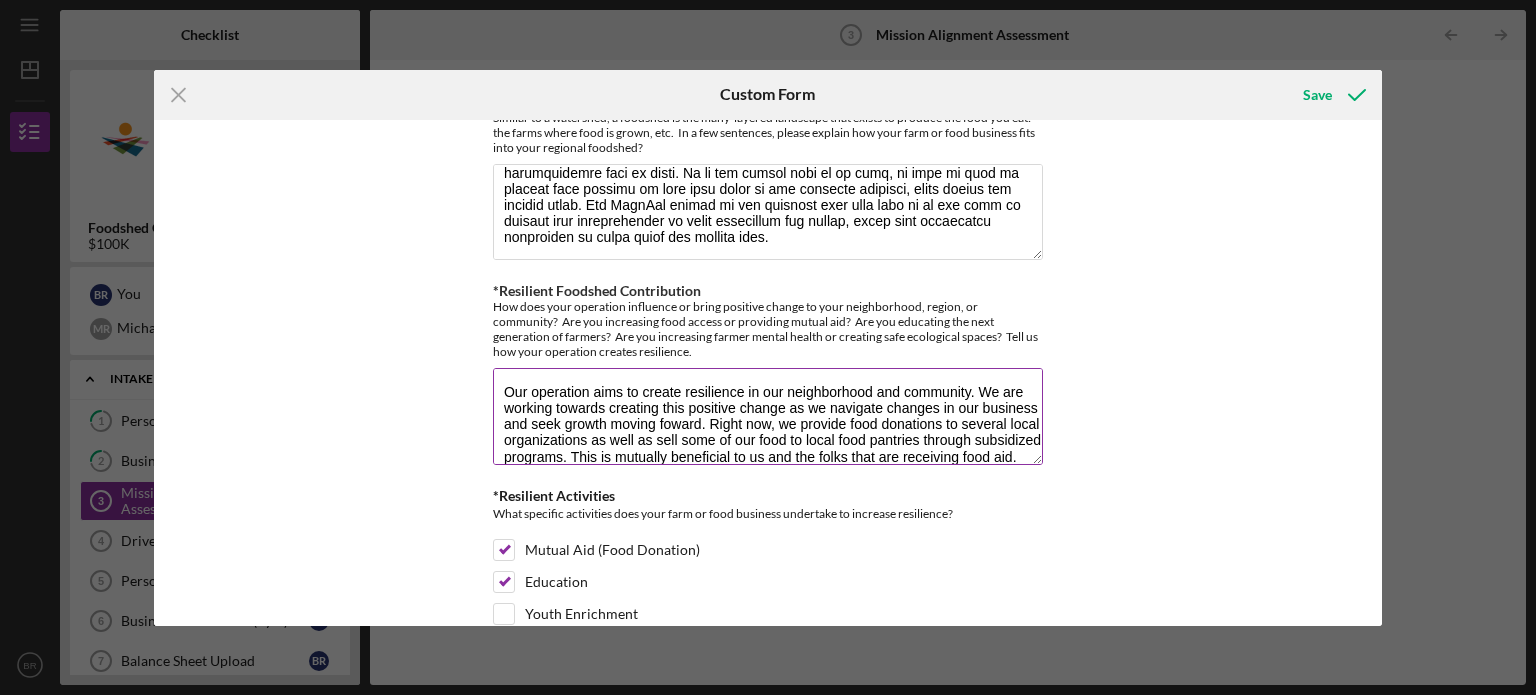 click on "Our operation aims to create resilience in our neighborhood and community. We are working towards creating this positive change as we navigate changes in our business and seek growth moving foward. Right now, we provide food donations to several local organizations as well as sell some of our food to local food pantries through subsidized programs. This is mutually beneficial to us and the folks that are receiving food aid." at bounding box center [768, 416] 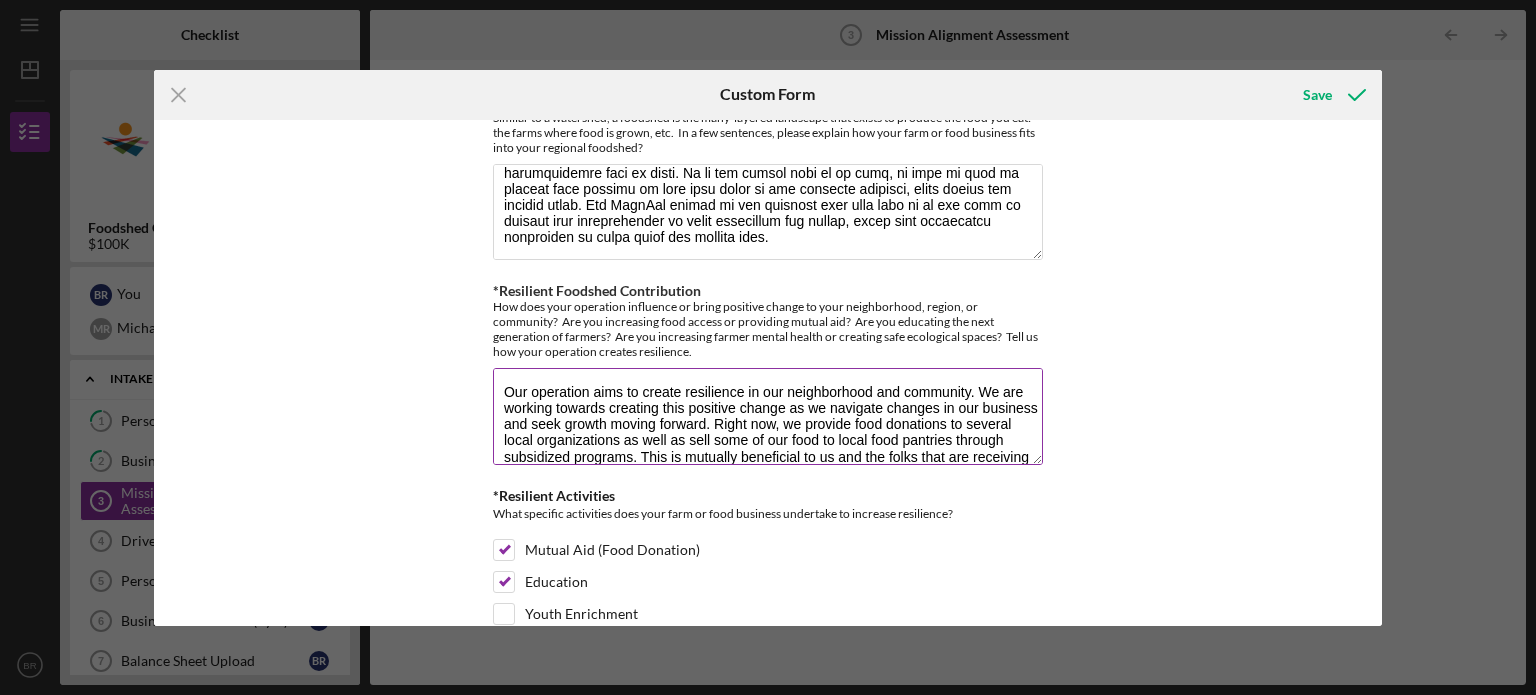 click on "Our operation aims to create resilience in our neighborhood and community. We are working towards creating this positive change as we navigate changes in our business and seek growth moving forward. Right now, we provide food donations to several local organizations as well as sell some of our food to local food pantries through subsidized programs. This is mutually beneficial to us and the folks that are receiving food aid." at bounding box center [768, 416] 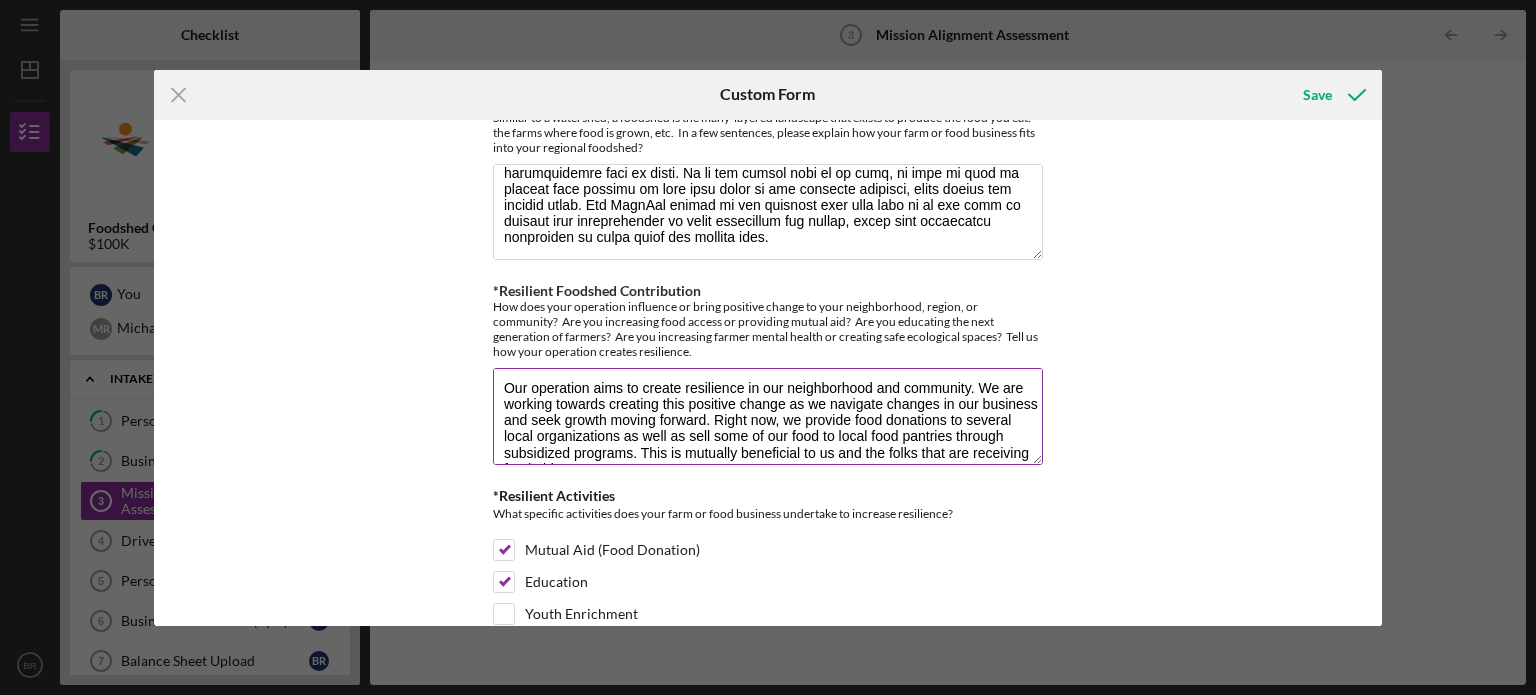 scroll, scrollTop: 8, scrollLeft: 0, axis: vertical 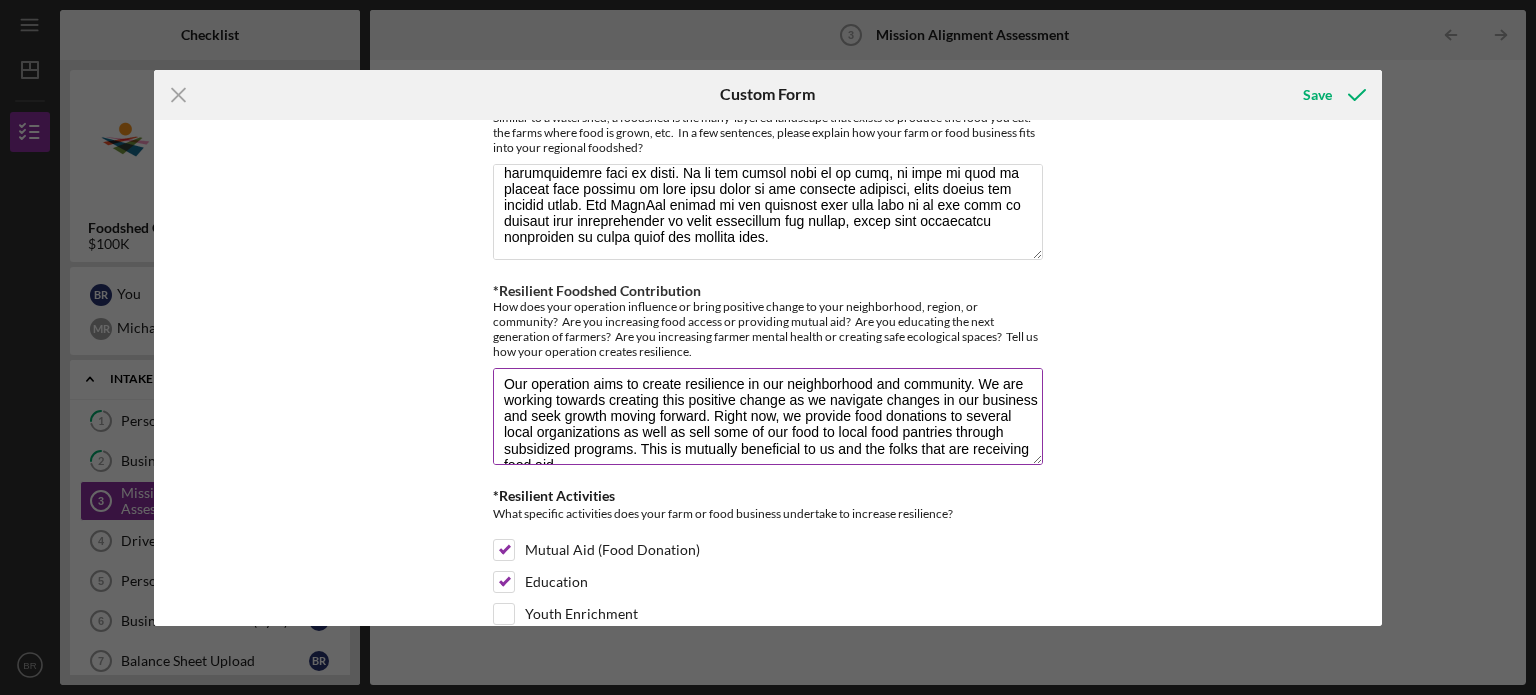 click on "Our operation aims to create resilience in our neighborhood and community. We are working towards creating this positive change as we navigate changes in our business and seek growth moving forward. Right now, we provide food donations to several local organizations as well as sell some of our food to local food pantries through subsidized programs. This is mutually beneficial to us and the folks that are receiving food aid." at bounding box center (768, 416) 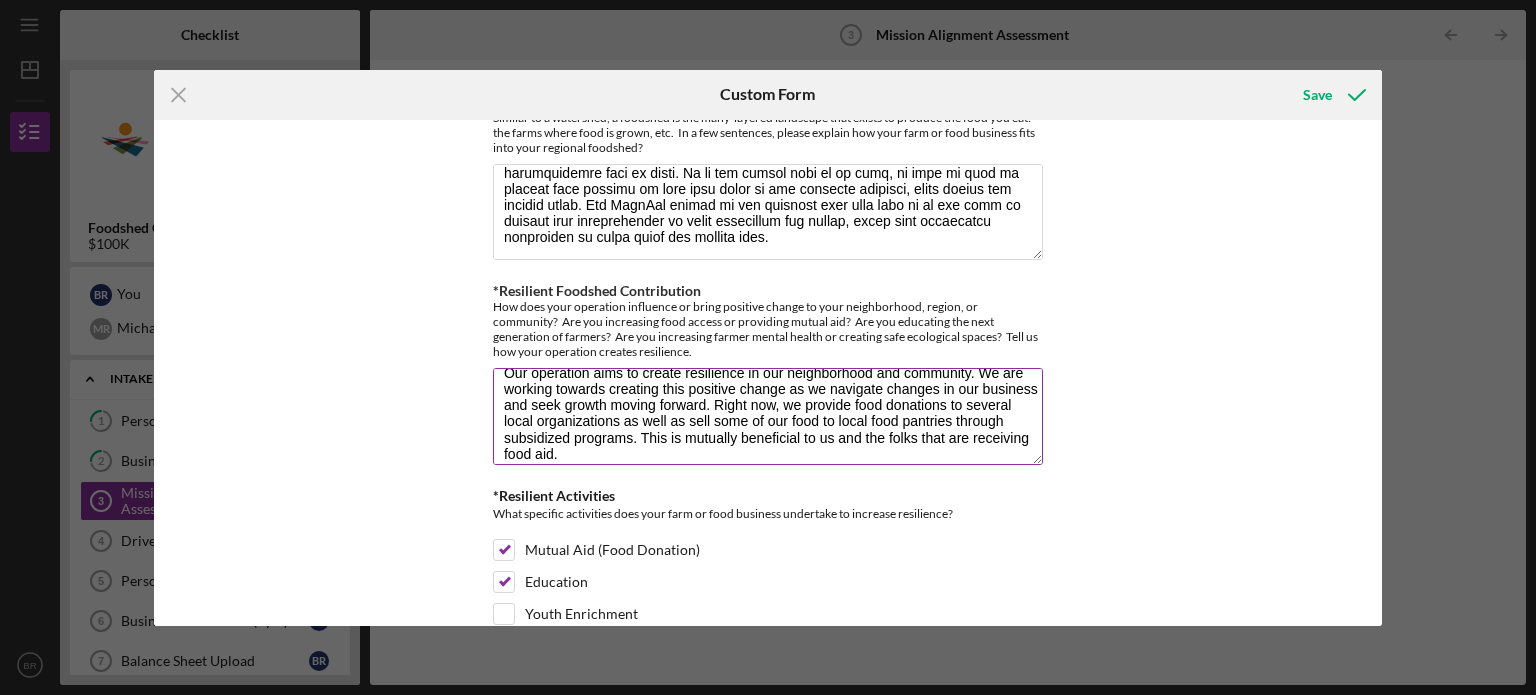 scroll, scrollTop: 20, scrollLeft: 0, axis: vertical 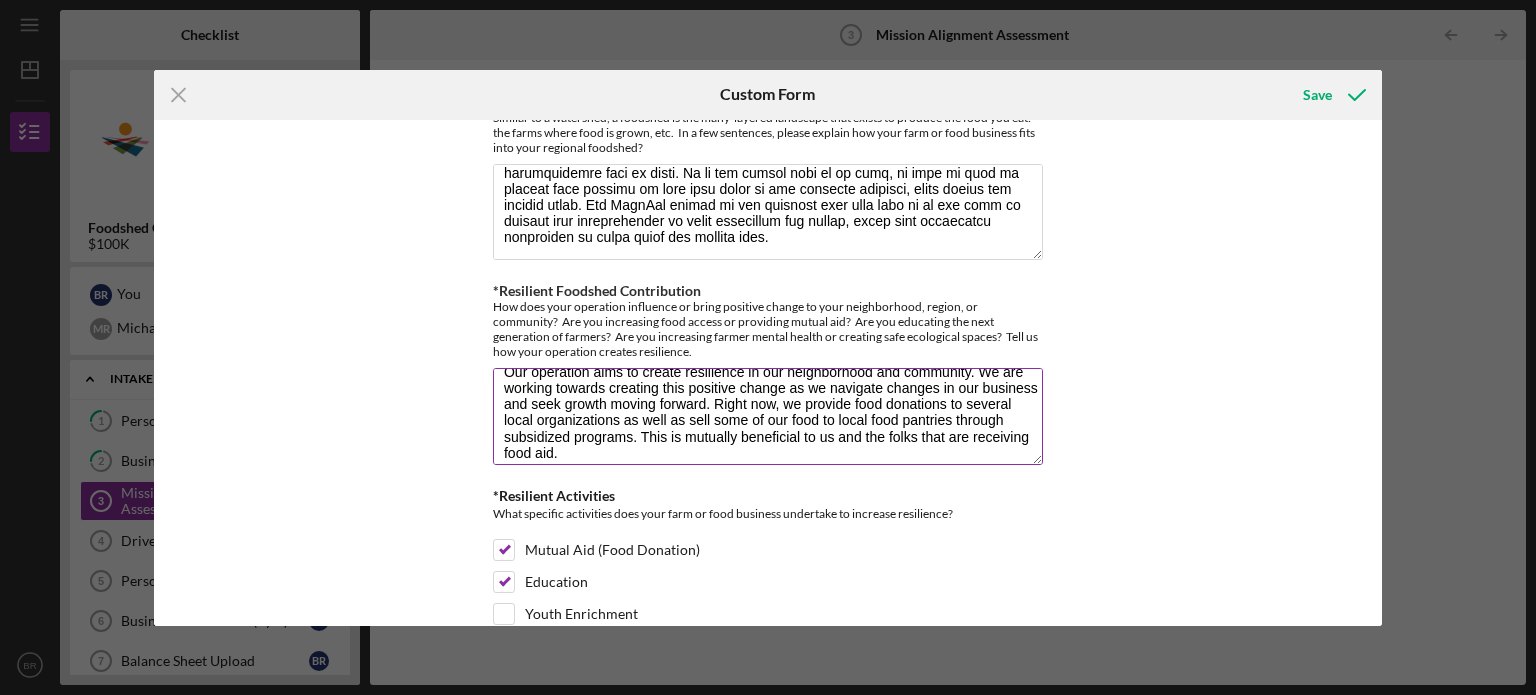 click on "Our operation aims to create resilience in our neighborhood and community. We are working towards creating this positive change as we navigate changes in our business and seek growth moving forward. Right now, we provide food donations to several local organizations as well as sell some of our food to local food pantries through subsidized programs. This is mutually beneficial to us and the folks that are receiving food aid." at bounding box center (768, 416) 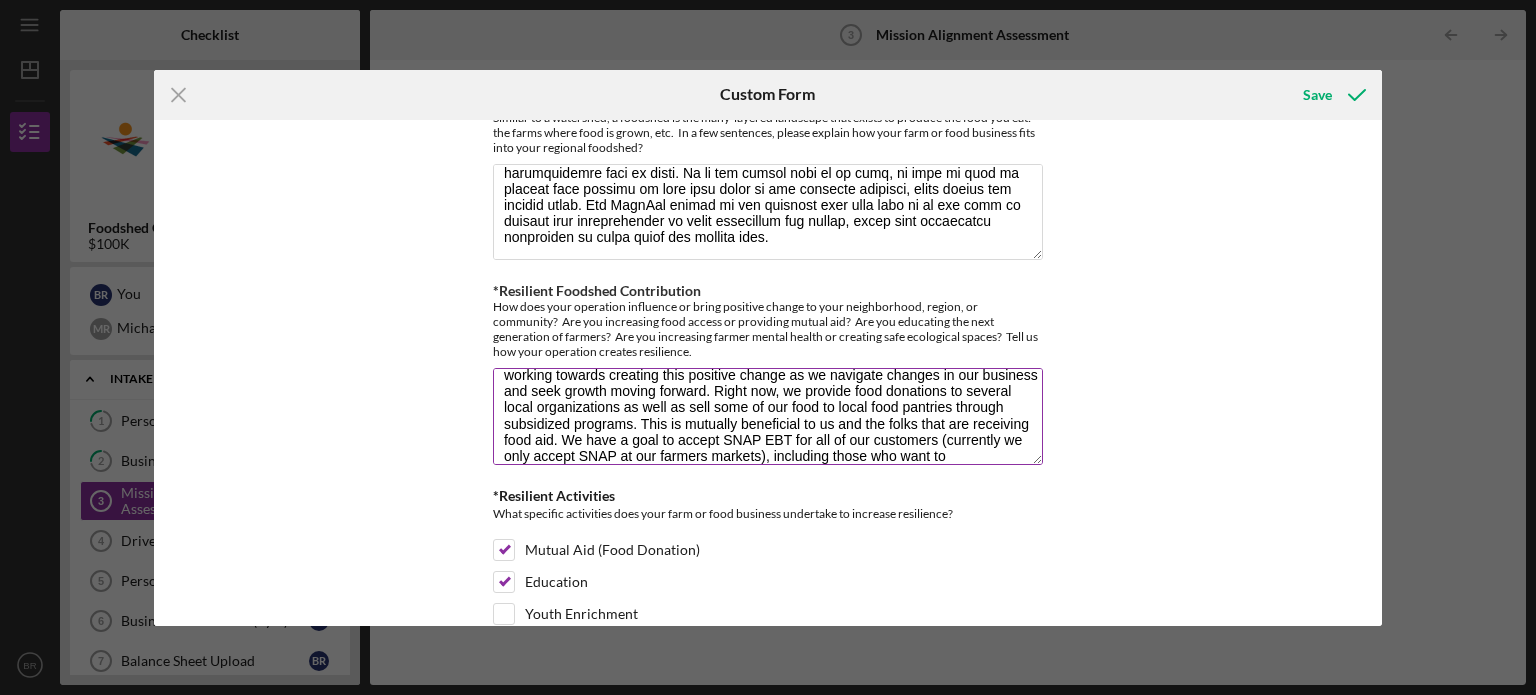 scroll, scrollTop: 49, scrollLeft: 0, axis: vertical 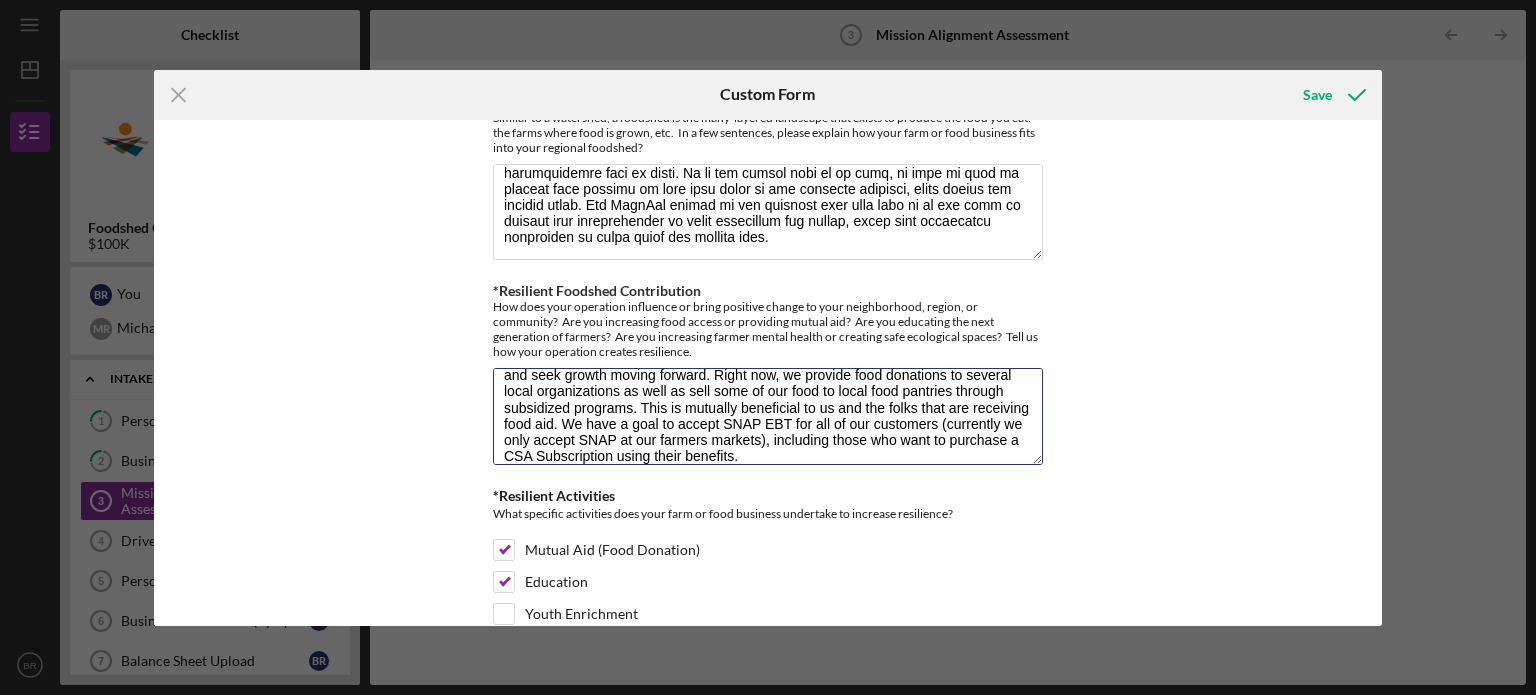 type on "Our operation aims to create resilience in our neighborhood and community. We are working towards creating this positive change as we navigate changes in our business and seek growth moving forward. Right now, we provide food donations to several local organizations as well as sell some of our food to local food pantries through subsidized programs. This is mutually beneficial to us and the folks that are receiving food aid. We have a goal to accept SNAP EBT for all of our customers (currently we only accept SNAP at our farmers markets), including those who want to purchase a CSA Subscription using their benefits." 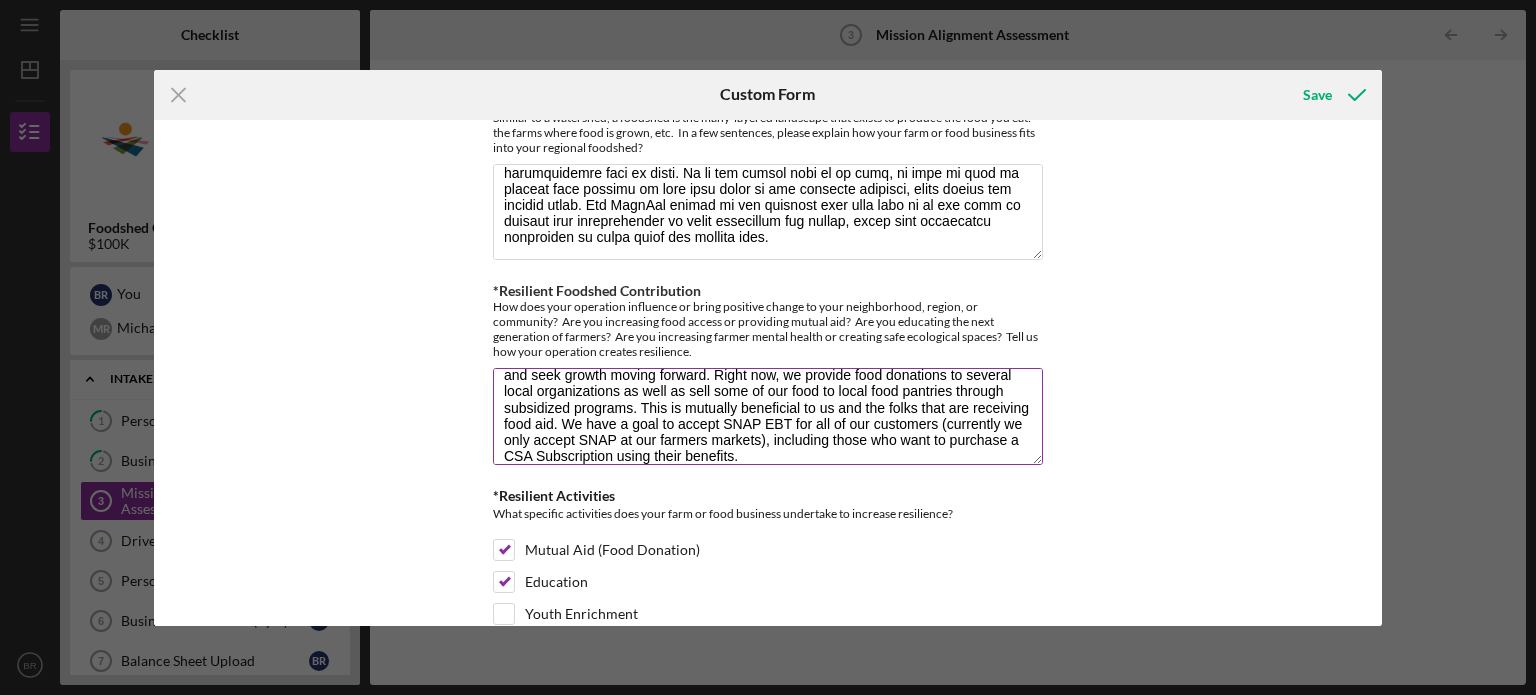 click on "Our operation aims to create resilience in our neighborhood and community. We are working towards creating this positive change as we navigate changes in our business and seek growth moving forward. Right now, we provide food donations to several local organizations as well as sell some of our food to local food pantries through subsidized programs. This is mutually beneficial to us and the folks that are receiving food aid. We have a goal to accept SNAP EBT for all of our customers (currently we only accept SNAP at our farmers markets), including those who want to purchase a CSA Subscription using their benefits." at bounding box center [768, 416] 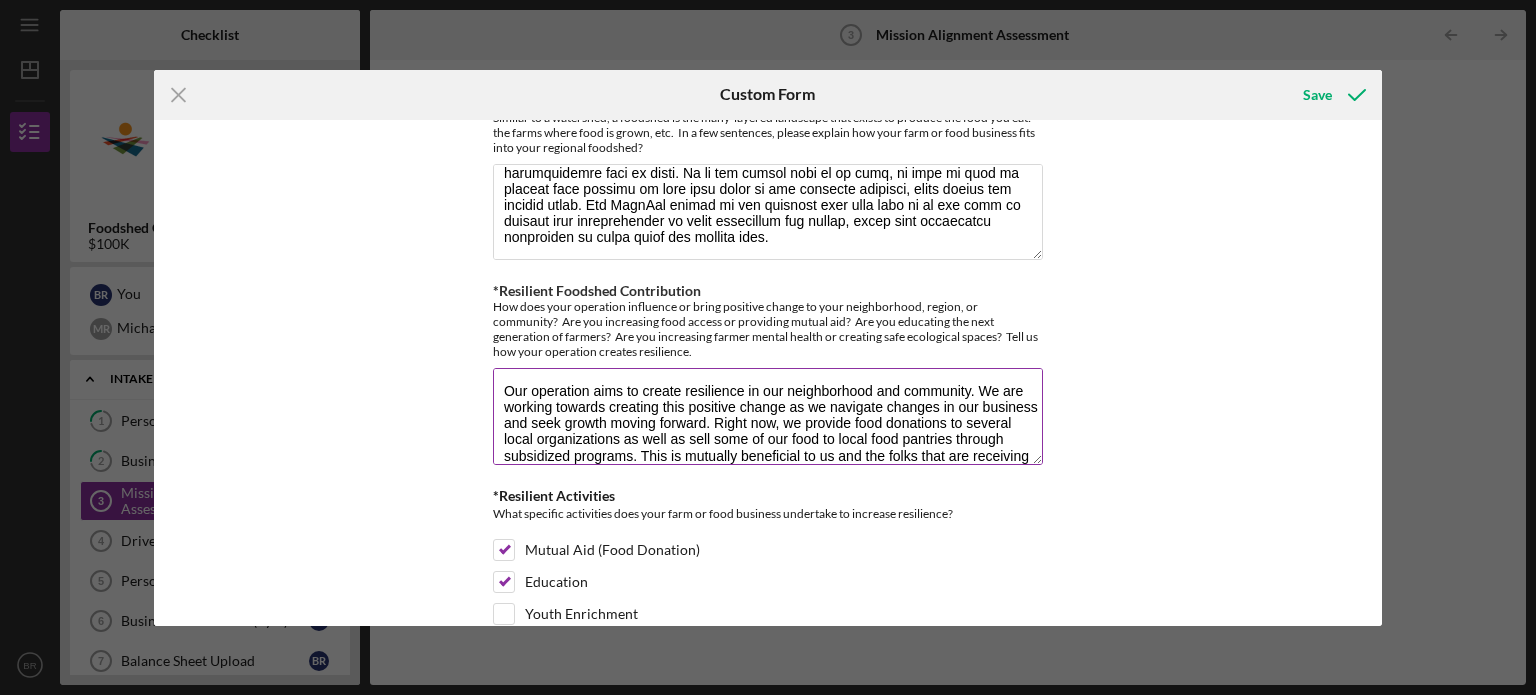 scroll, scrollTop: 0, scrollLeft: 0, axis: both 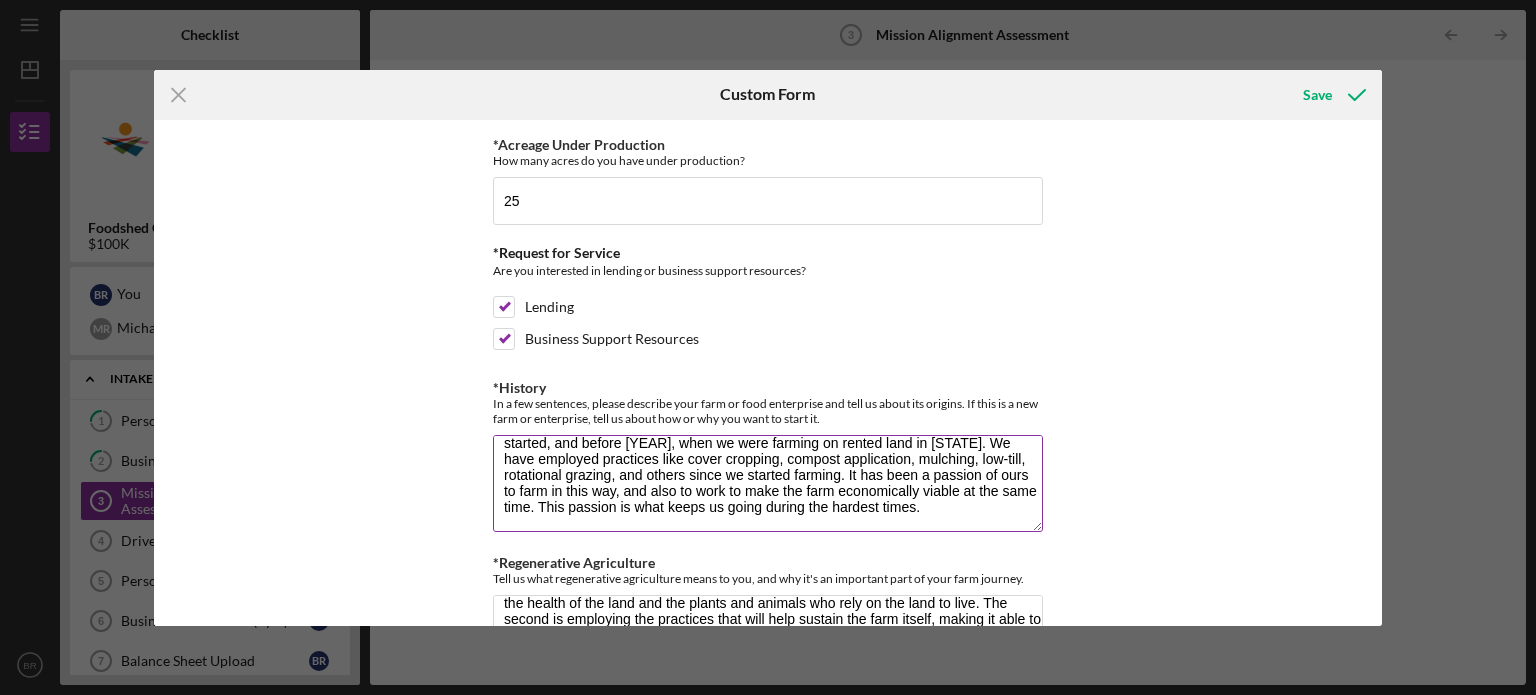 click on "[COMPANY] ([FIRST] and [FIRST] [LAST]) has been operating on this farm in [CITY] [STATE] since [YEAR]; we are currently in our 5th season growing vegetables and pasture-raised chicken and eggs. We started with about a 70 member CSA and have since grown to about 150 members in this season. We attend Central Market [CITY] and the [CITY] Farmers Market. We also wholesale our vegetables and chicken to a few local buyers. We have been growing using organic/regenerative methods since we started, and before [YEAR], when we were farming on rented land in [STATE]. We have employed practices like cover cropping, compost application, mulching, low-till, rotational grazing, and others since we started farming. It has been a passion of ours to farm in this way, and also to work to make the farm economically viable at the same time. This passion is what keeps us going during the hardest times." at bounding box center (768, 483) 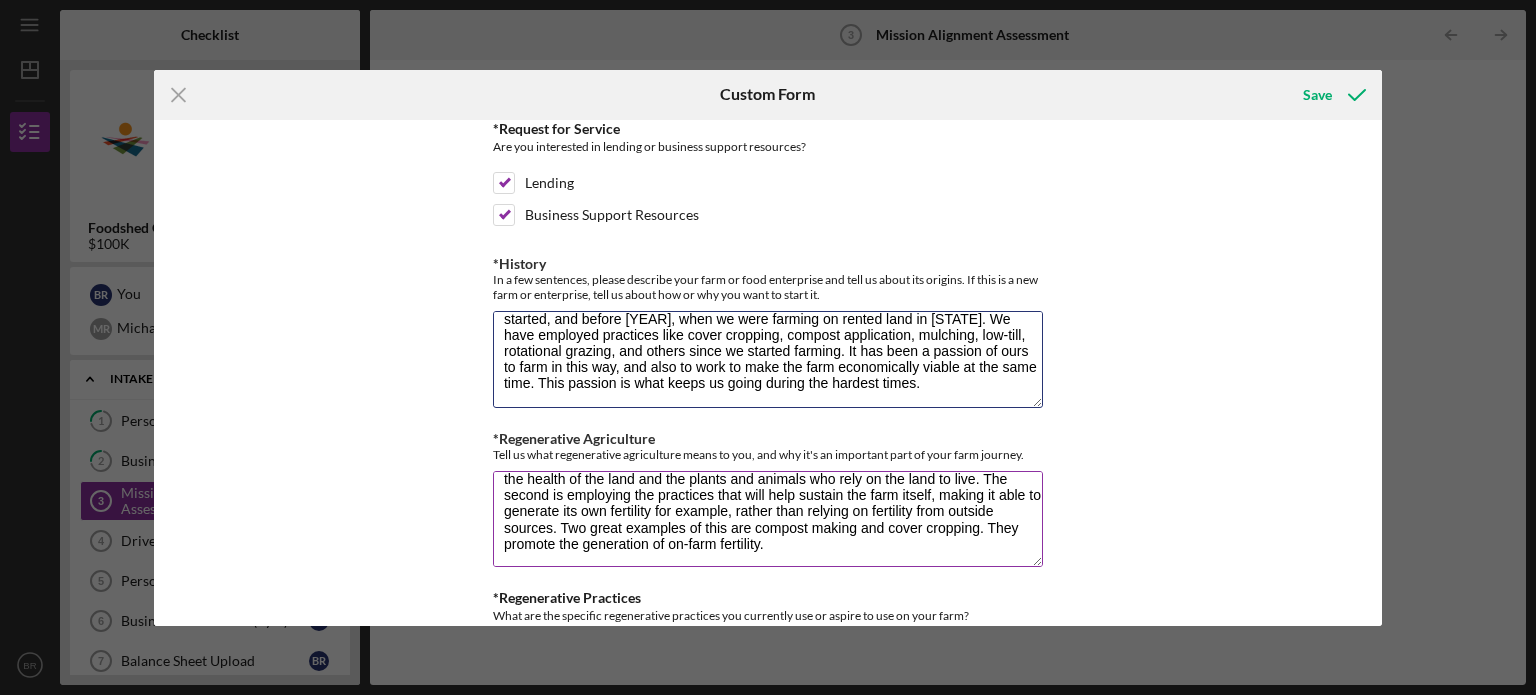 scroll, scrollTop: 668, scrollLeft: 0, axis: vertical 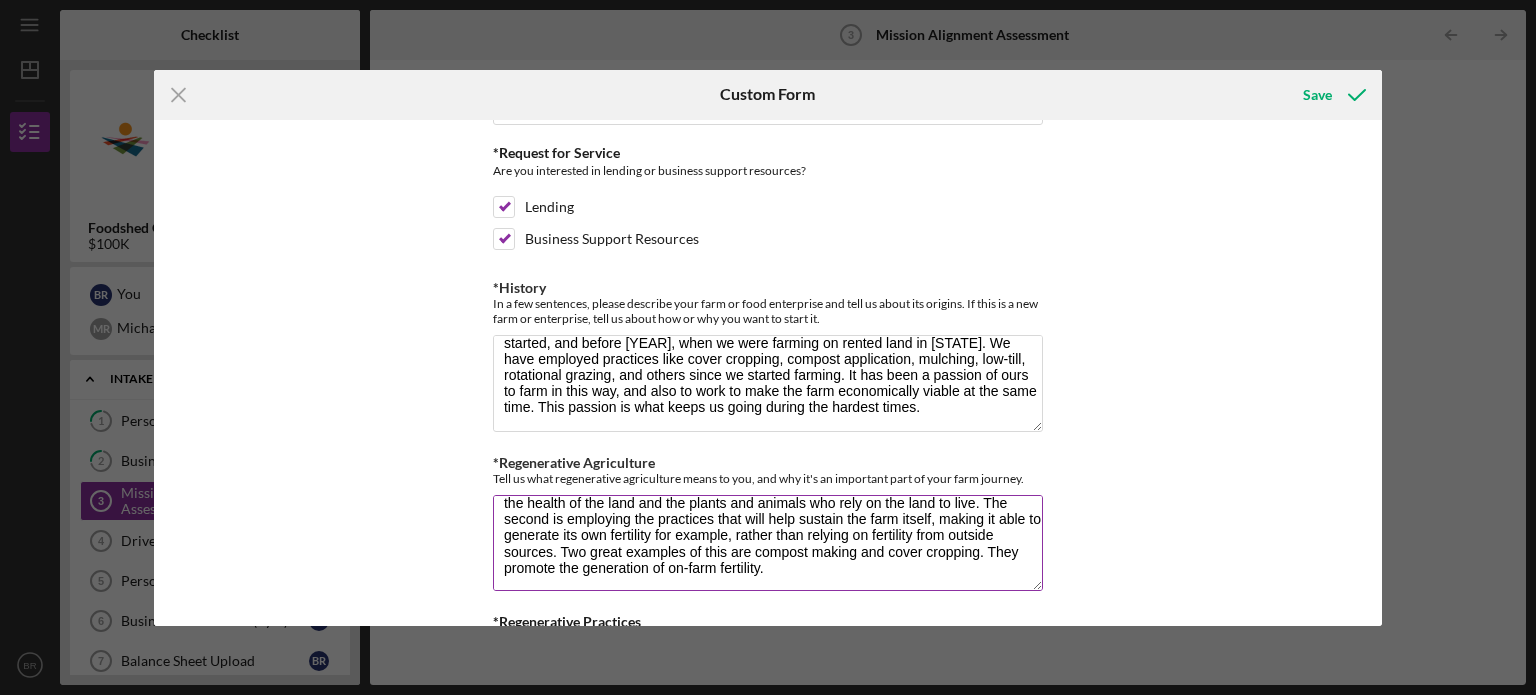 click on "There are two ideas that are foremost in my mind when I think of regenerative agriculture. The first is a system of agriculture that acknowledges its existence within a larger ecosystem, and making a positive contribution to the ecosystem, rather than a negative or neutral one. It is thinking about how our agricultural practices contribute to the health of the land and the plants and animals who rely on the land to live. The second is employing the practices that will help sustain the farm itself, making it able to generate its own fertility for example, rather than relying on fertility from outside sources. Two great examples of this are compost making and cover cropping. They promote the generation of on-farm fertility." at bounding box center [768, 543] 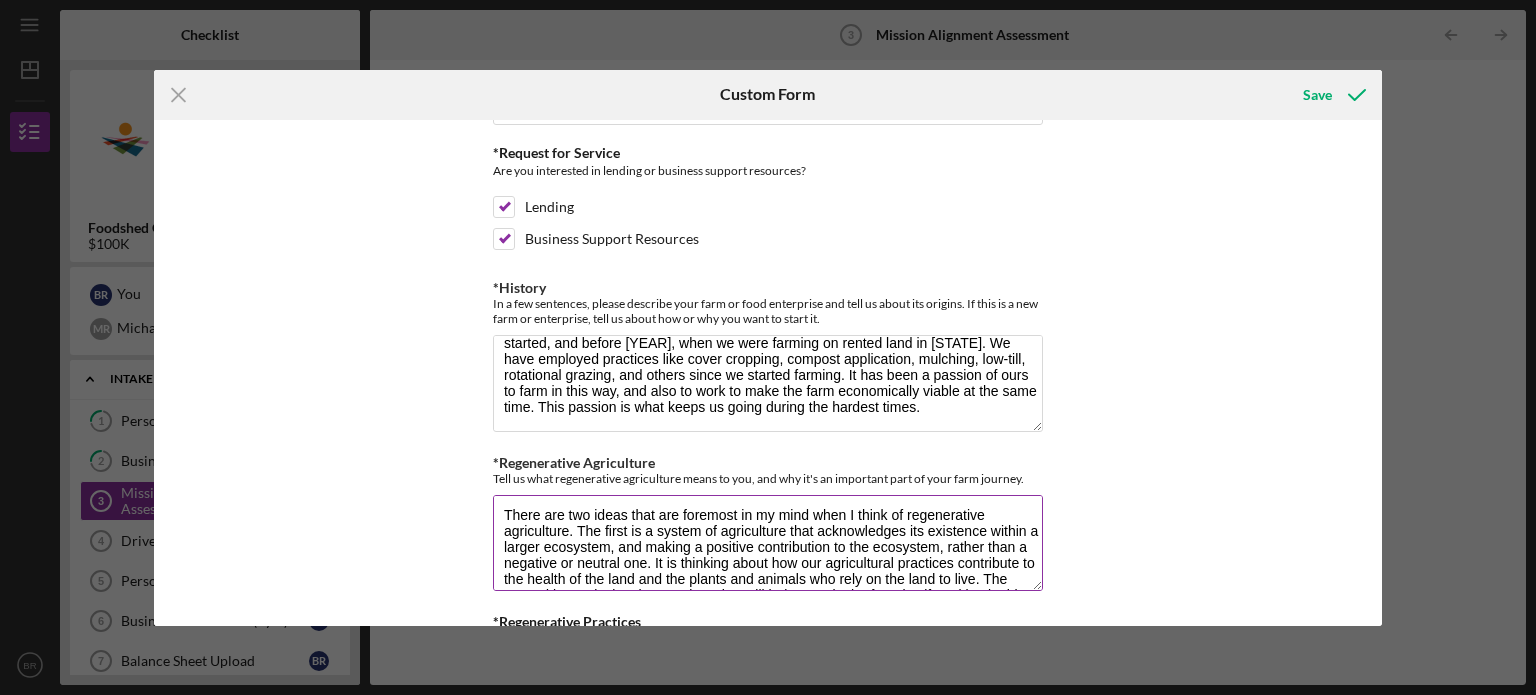 scroll, scrollTop: 0, scrollLeft: 0, axis: both 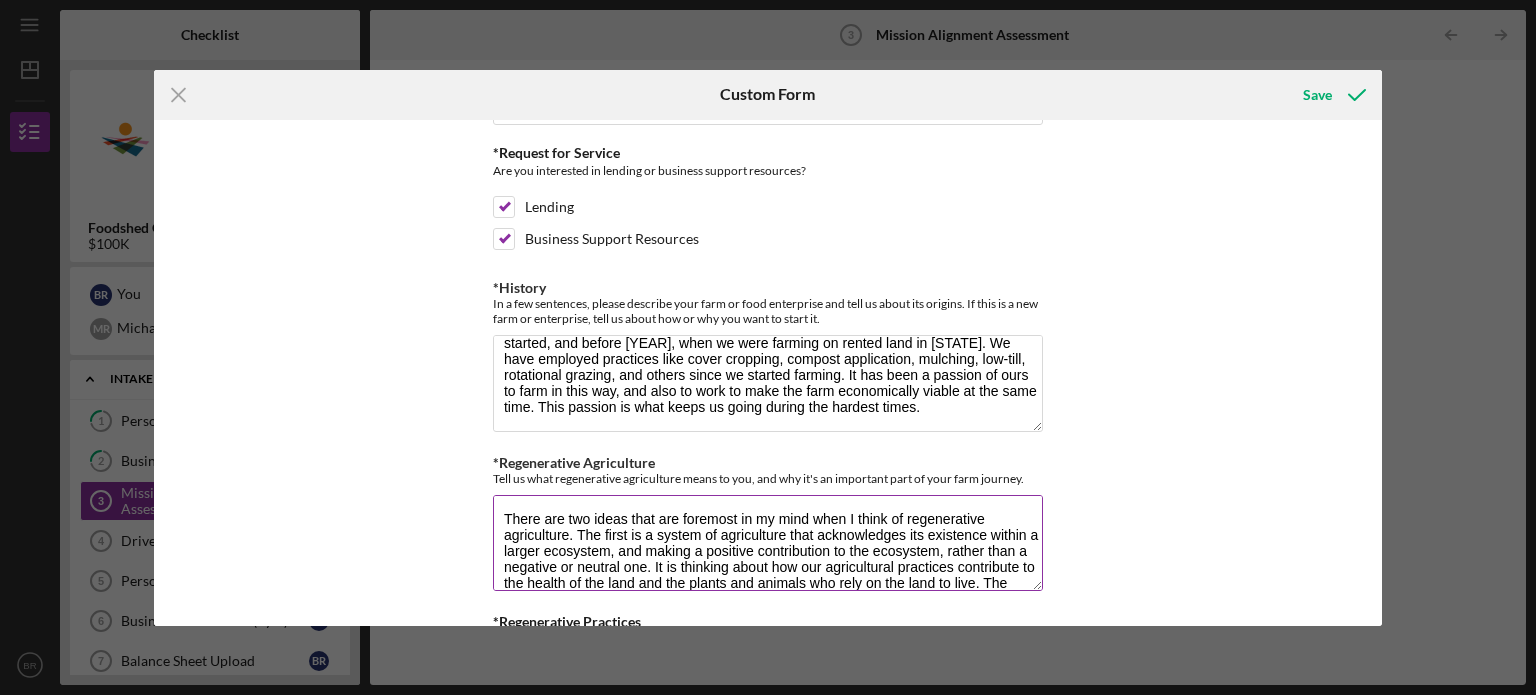 click on "There are two ideas that are foremost in my mind when I think of regenerative agriculture. The first is a system of agriculture that acknowledges its existence within a larger ecosystem, and making a positive contribution to the ecosystem, rather than a negative or neutral one. It is thinking about how our agricultural practices contribute to the health of the land and the plants and animals who rely on the land to live. The second is employing the practices that will help sustain the farm itself, making it able to generate its own fertility for example, rather than relying on fertility from outside sources. Two great examples of this are compost making and cover cropping. They promote the generation of on-farm fertility." at bounding box center [768, 543] 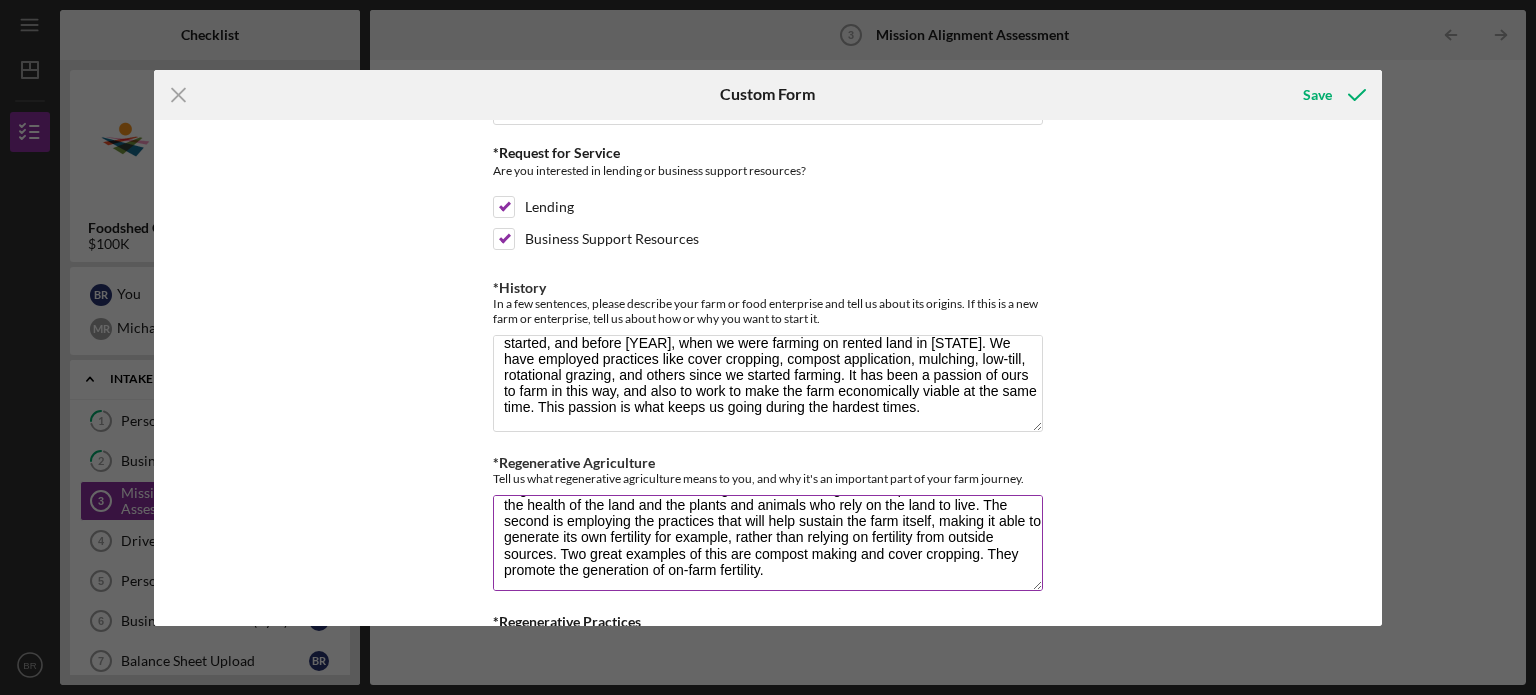 scroll, scrollTop: 80, scrollLeft: 0, axis: vertical 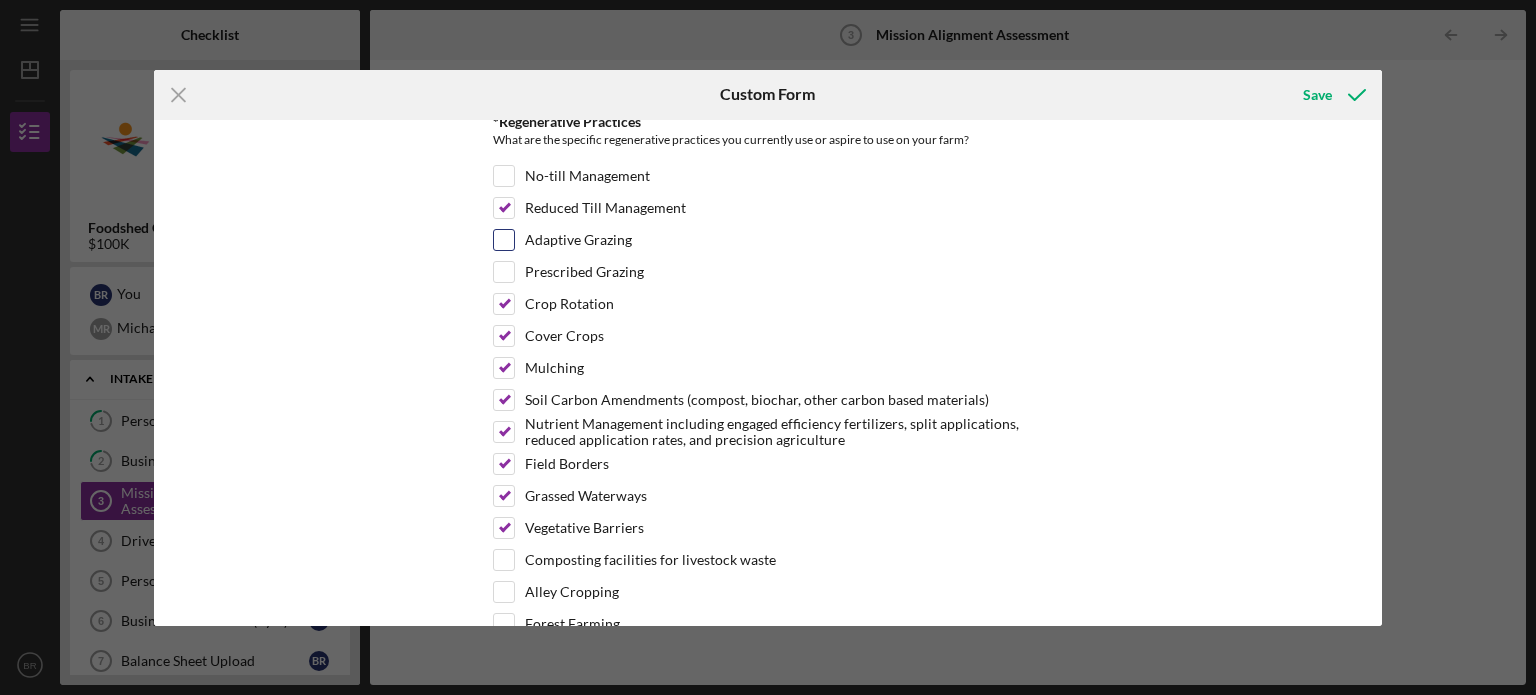 click on "Adaptive Grazing" at bounding box center (504, 240) 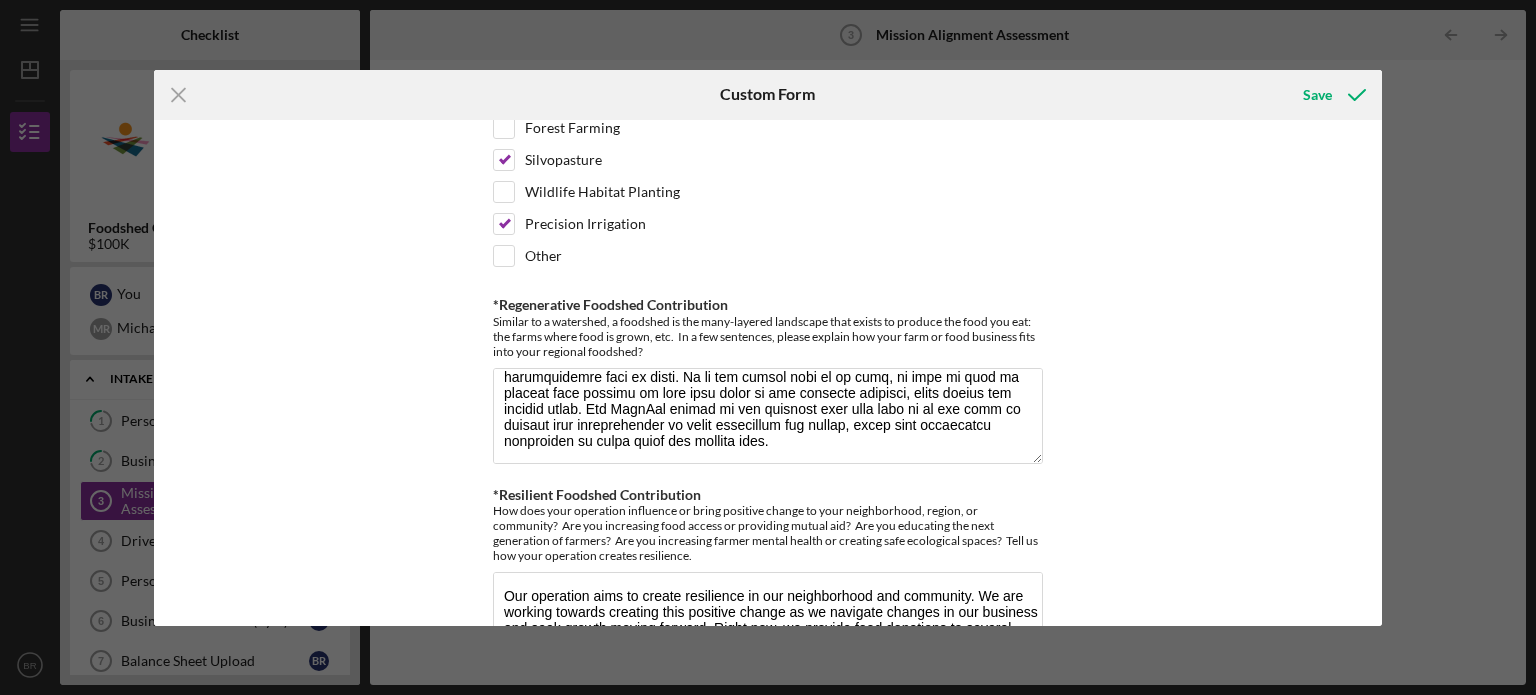 scroll, scrollTop: 1668, scrollLeft: 0, axis: vertical 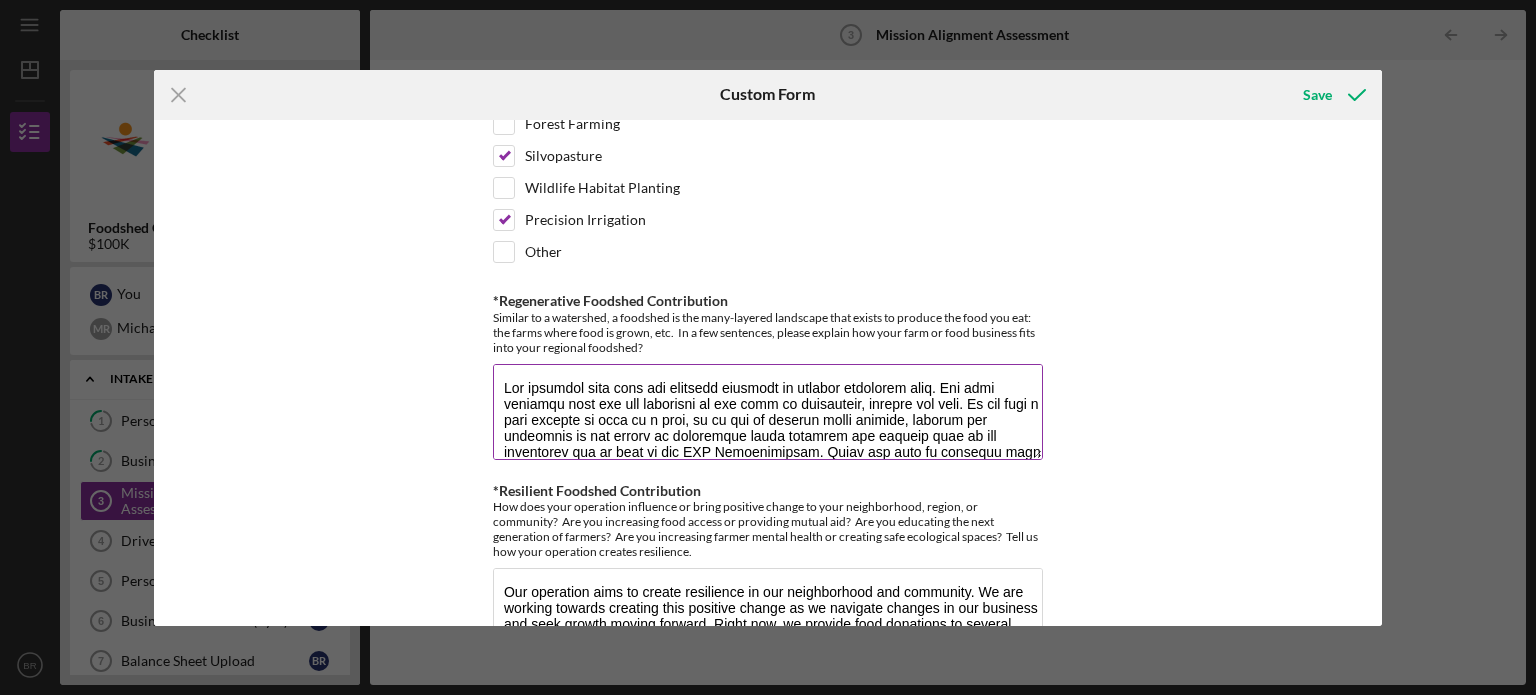 click on "*Regenerative Foodshed Contribution" at bounding box center [768, 412] 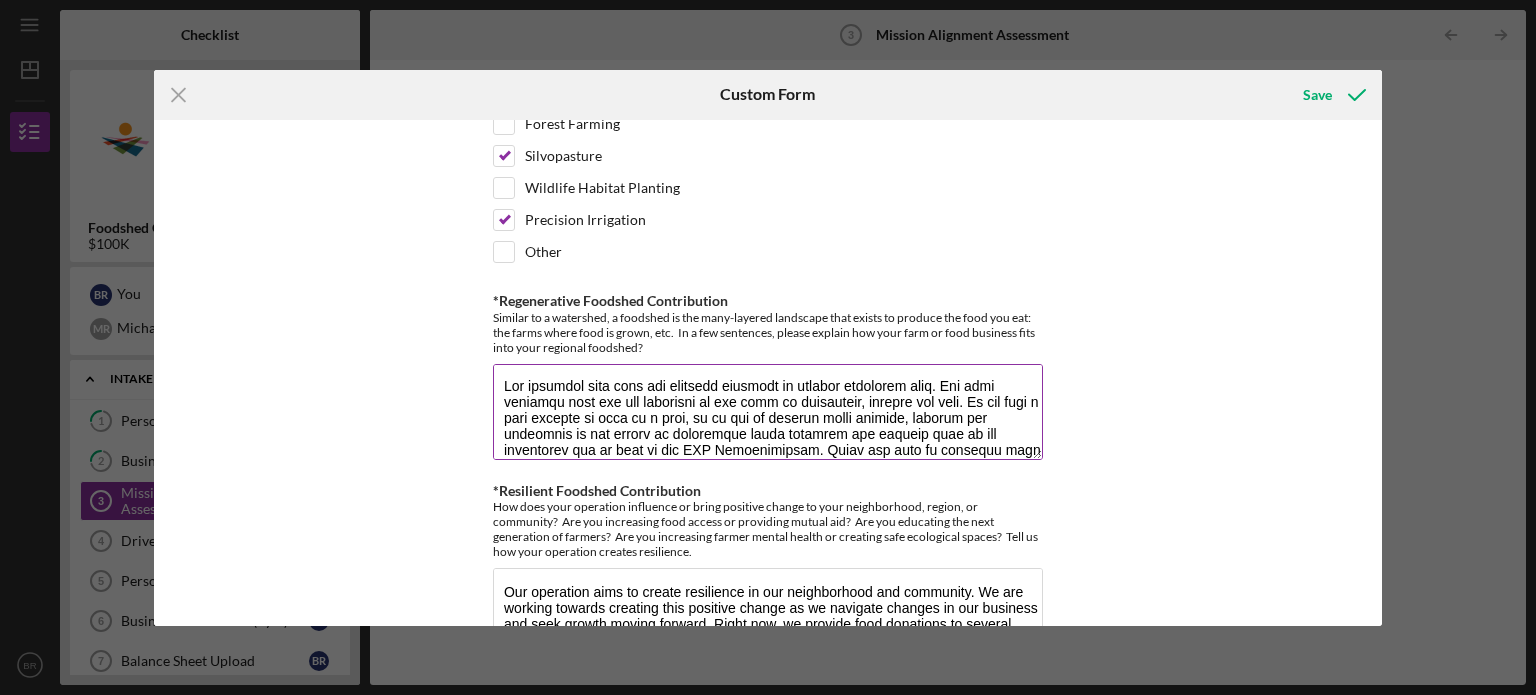 scroll, scrollTop: 0, scrollLeft: 0, axis: both 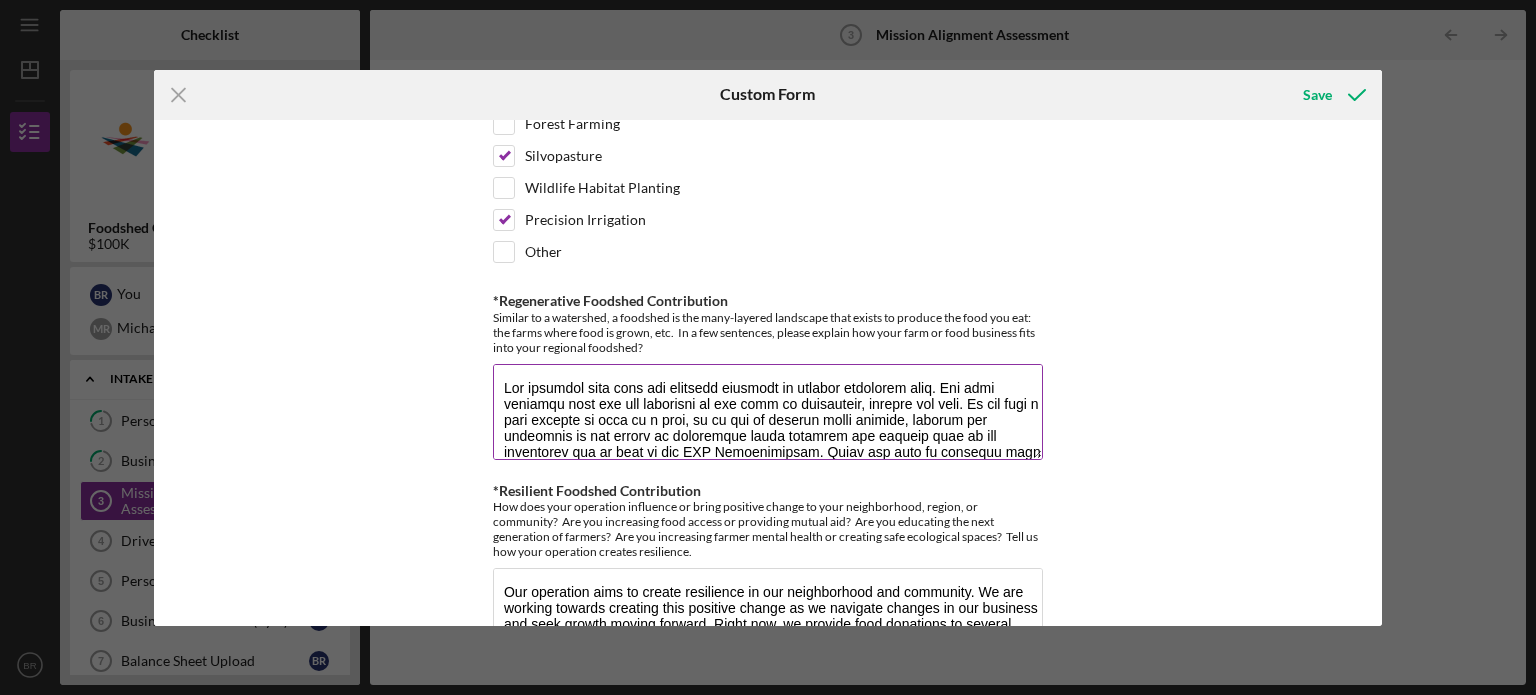 click on "*Regenerative Foodshed Contribution" at bounding box center [768, 412] 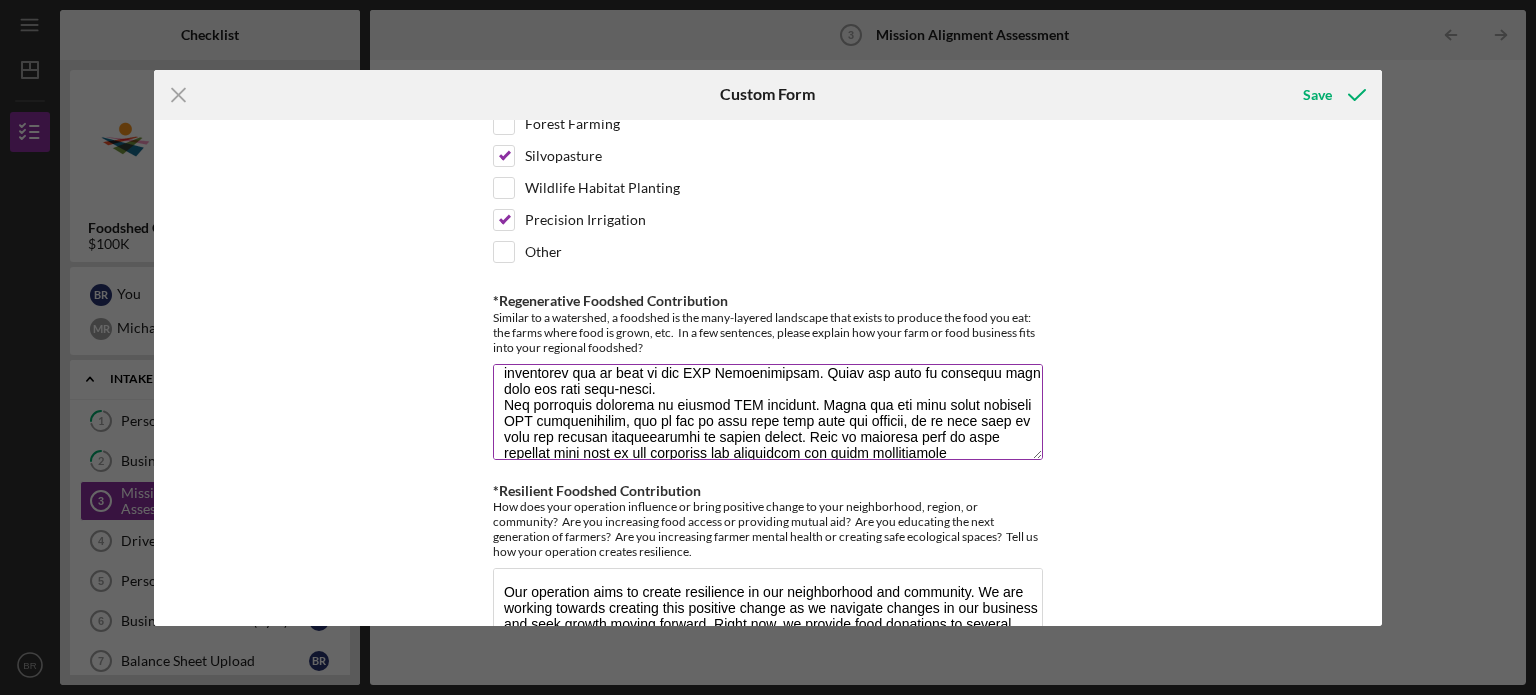 scroll, scrollTop: 80, scrollLeft: 0, axis: vertical 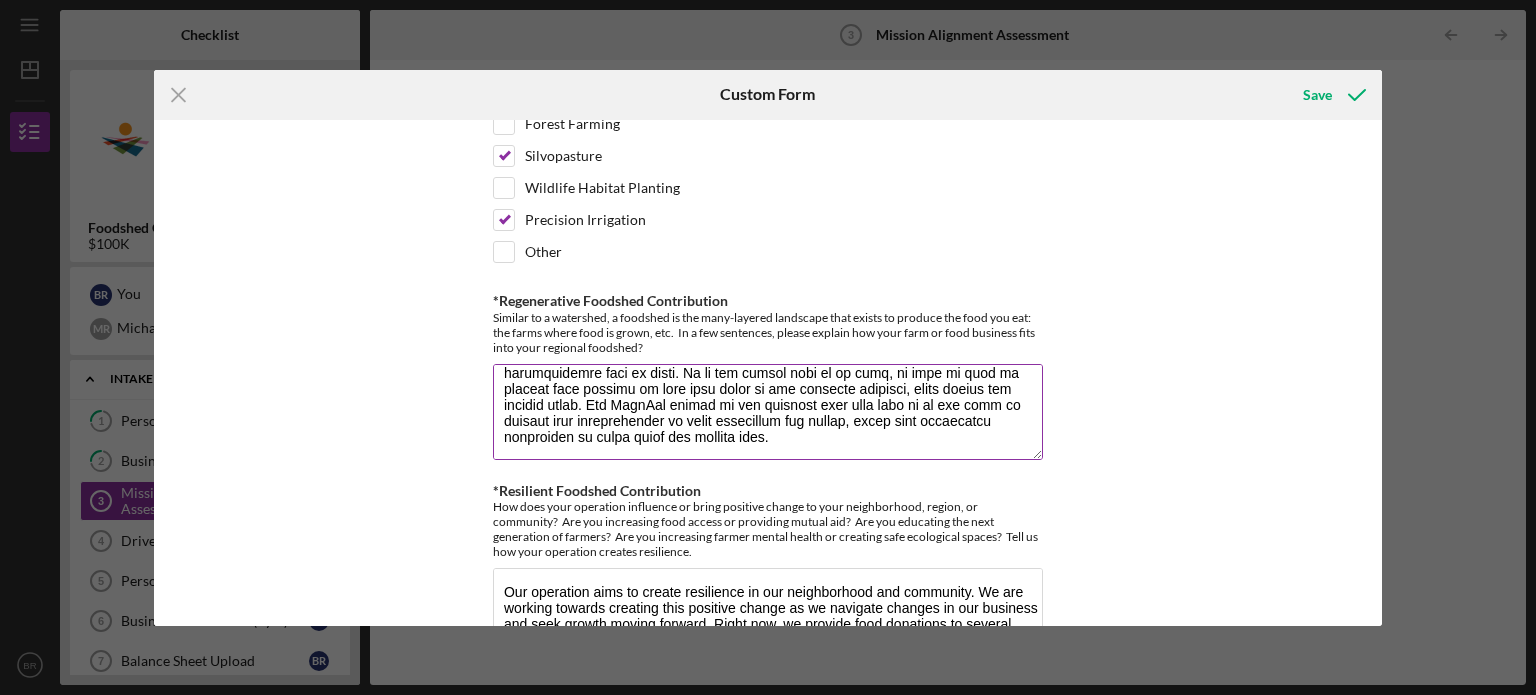 click on "*Regenerative Foodshed Contribution" at bounding box center (768, 412) 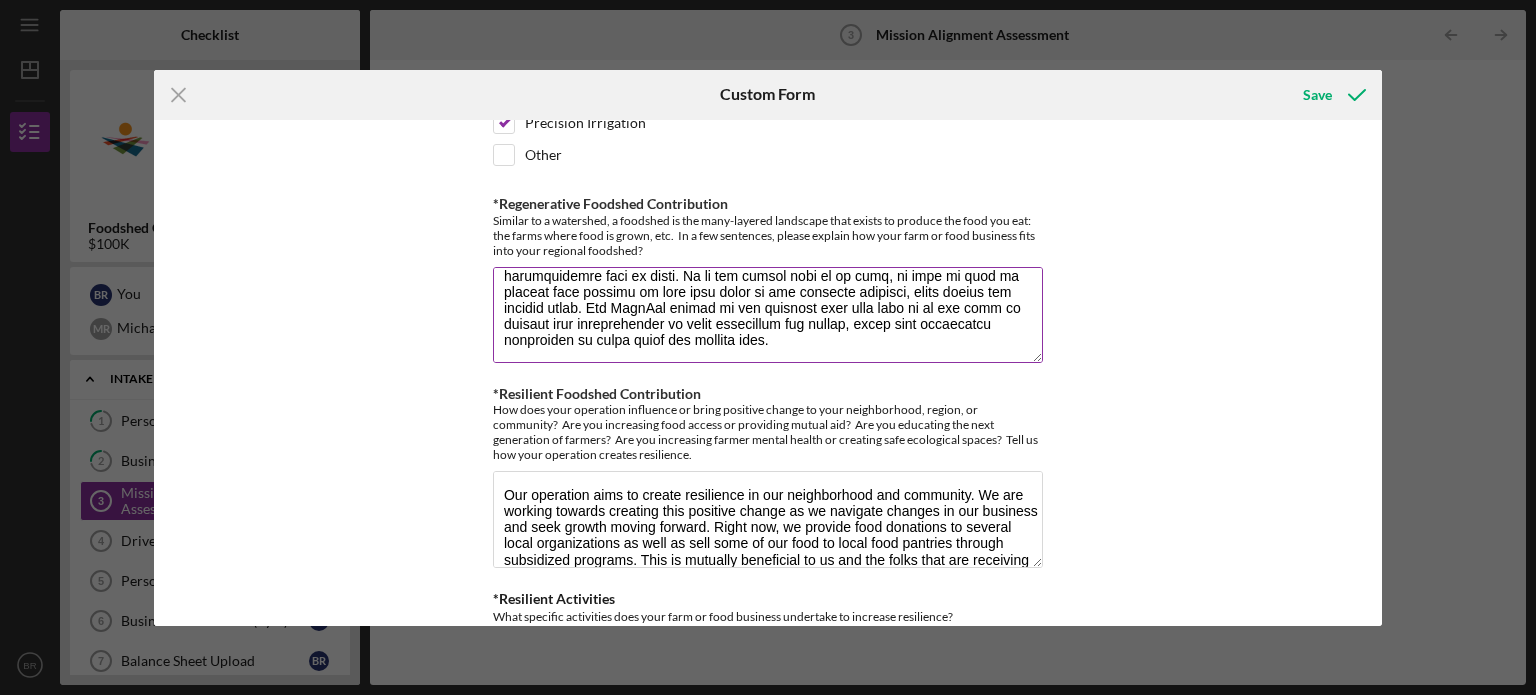 scroll, scrollTop: 1768, scrollLeft: 0, axis: vertical 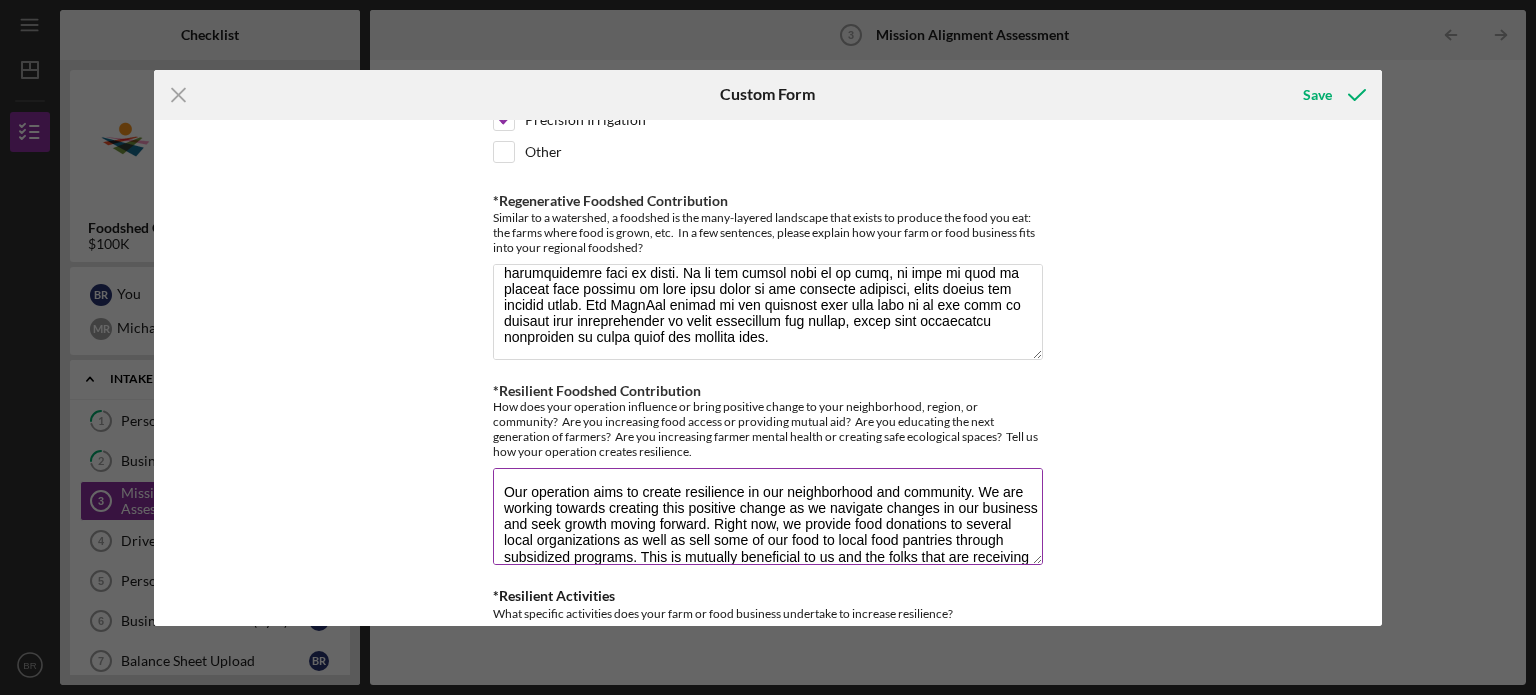 click on "Our operation aims to create resilience in our neighborhood and community. We are working towards creating this positive change as we navigate changes in our business and seek growth moving forward. Right now, we provide food donations to several local organizations as well as sell some of our food to local food pantries through subsidized programs. This is mutually beneficial to us and the folks that are receiving food aid. We have a goal to accept SNAP EBT for all of our customers (currently we only accept SNAP at our farmers markets), including those who want to purchase a CSA Subscription using their benefits." at bounding box center [768, 516] 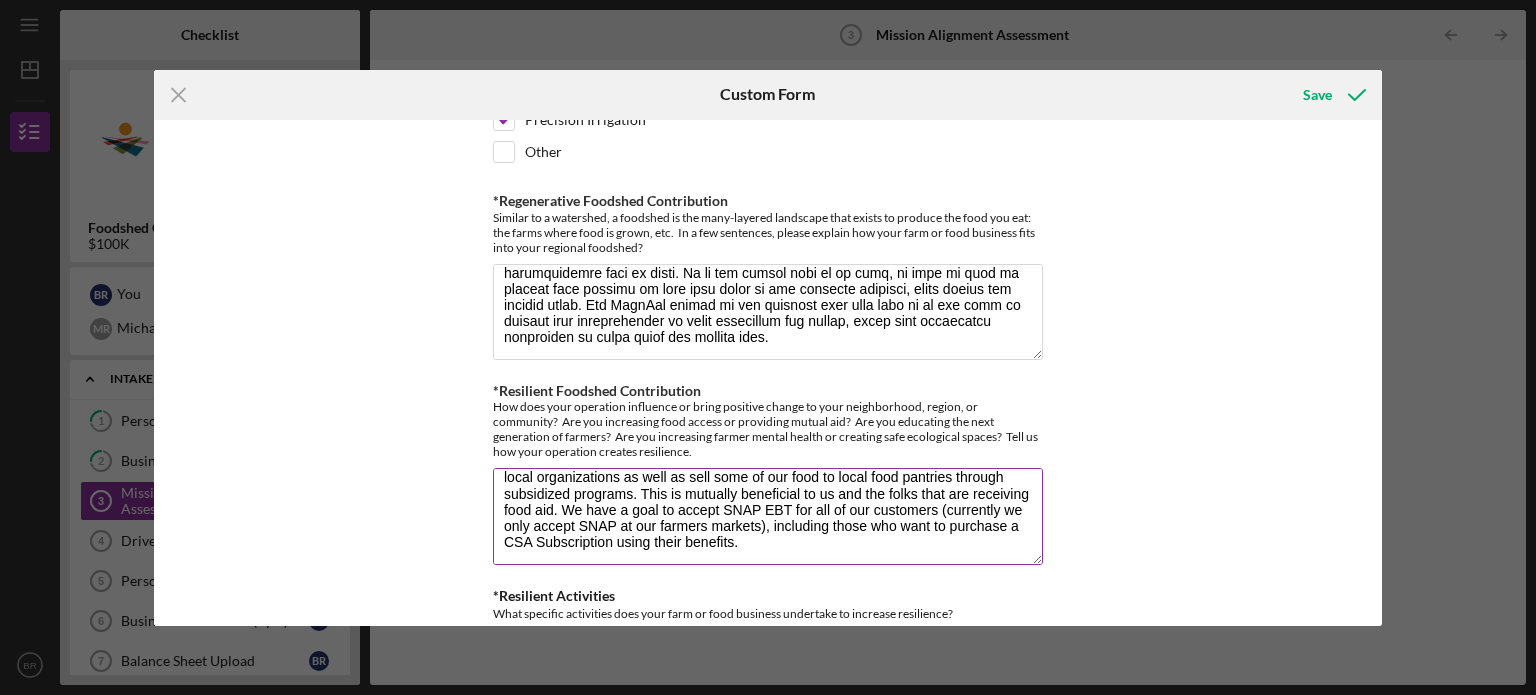 scroll, scrollTop: 64, scrollLeft: 0, axis: vertical 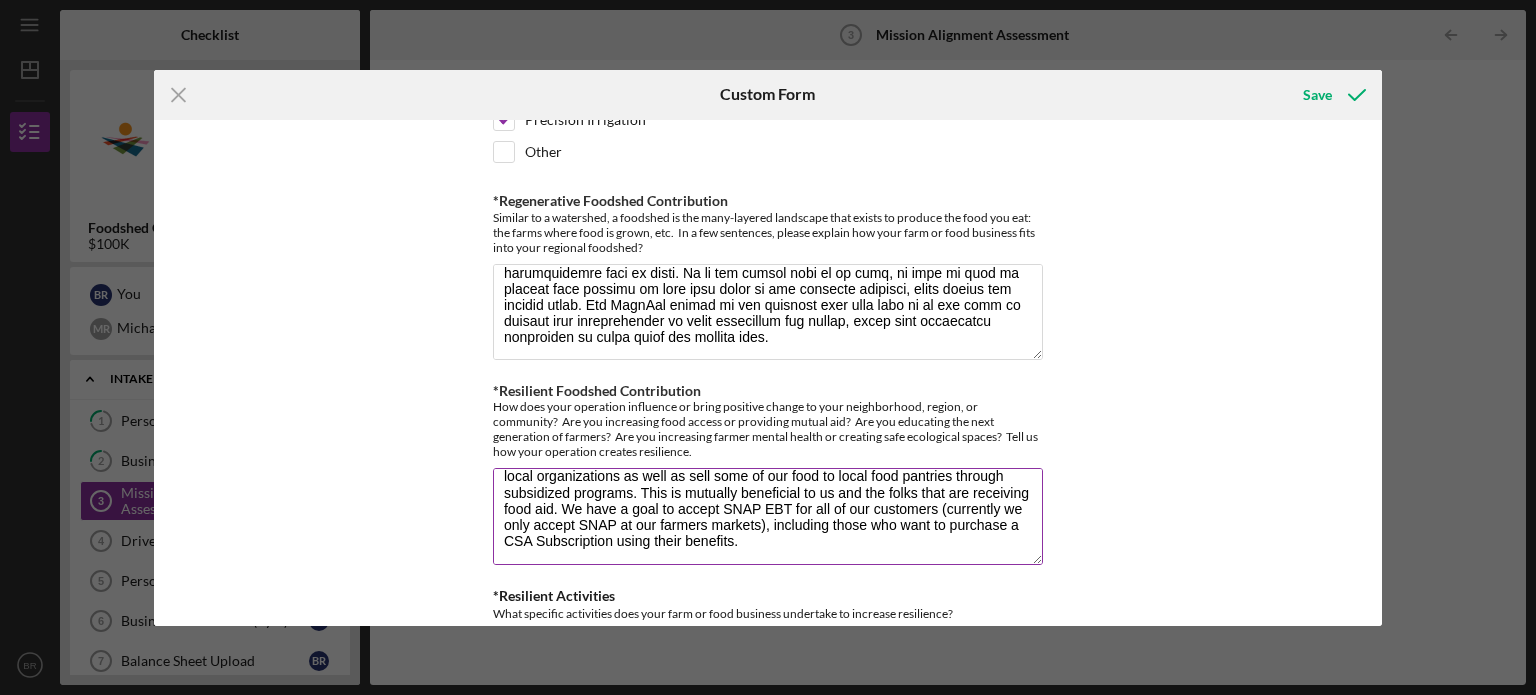click on "Our operation aims to create resilience in our neighborhood and community. We are working towards creating this positive change as we navigate changes in our business and seek growth moving forward. Right now, we provide food donations to several local organizations as well as sell some of our food to local food pantries through subsidized programs. This is mutually beneficial to us and the folks that are receiving food aid. We have a goal to accept SNAP EBT for all of our customers (currently we only accept SNAP at our farmers markets), including those who want to purchase a CSA Subscription using their benefits." at bounding box center (768, 516) 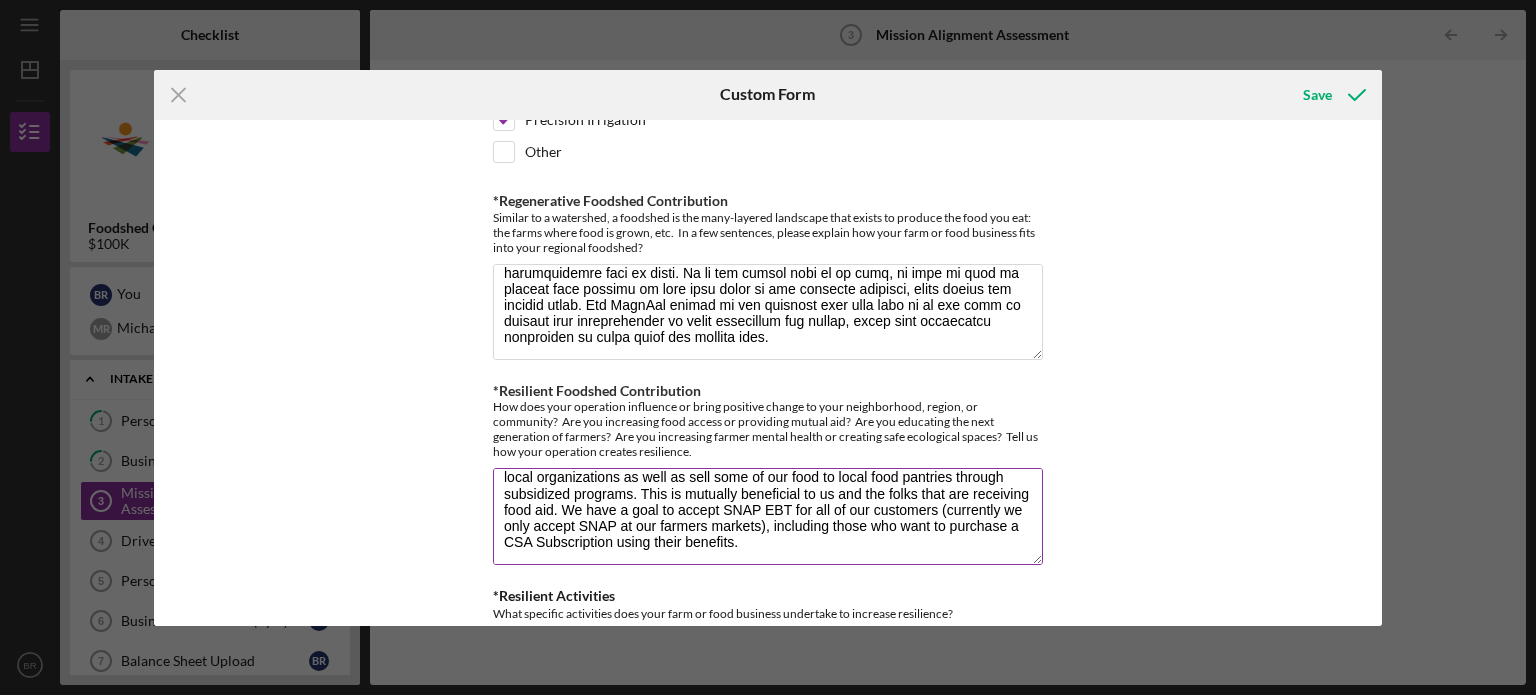 scroll, scrollTop: 64, scrollLeft: 0, axis: vertical 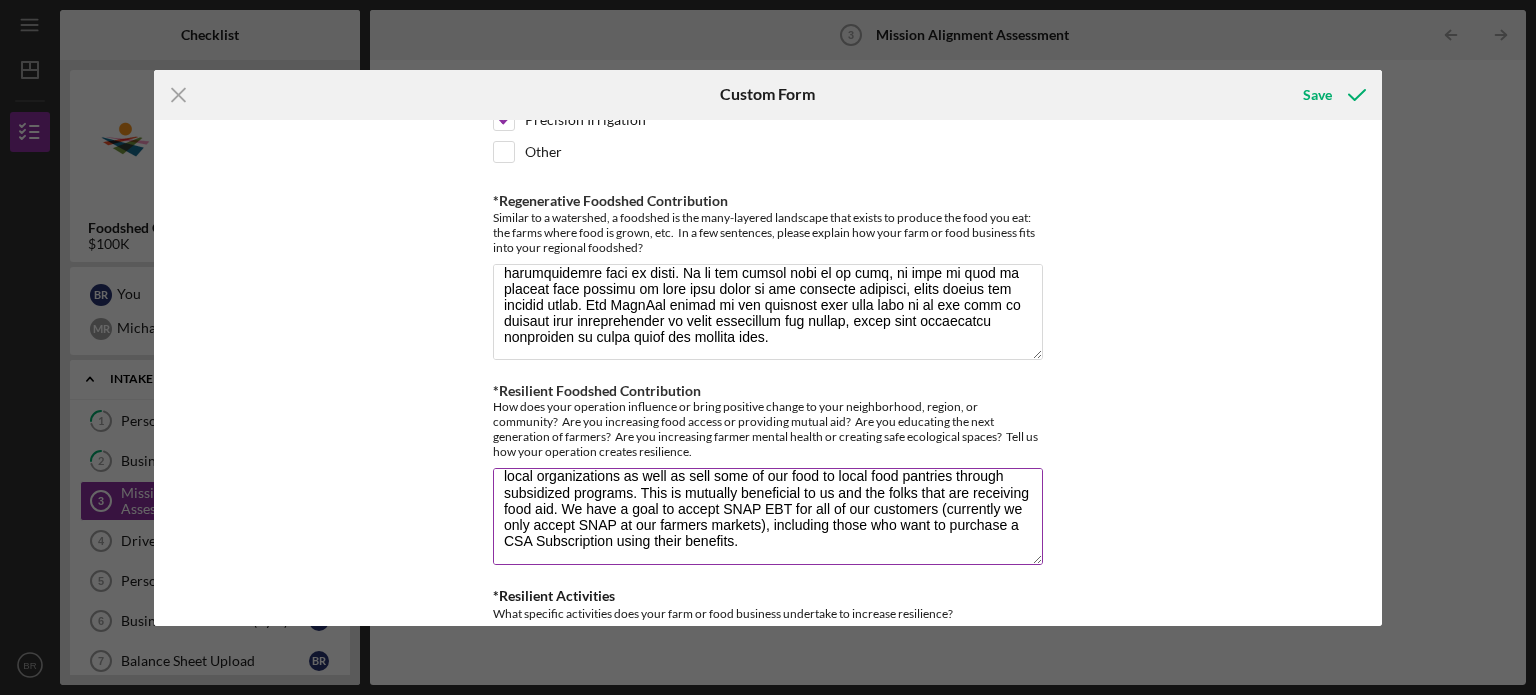 click on "Our operation aims to create resilience in our neighborhood and community. We are working towards creating this positive change as we navigate changes in our business and seek growth moving forward. Right now, we provide food donations to several local organizations as well as sell some of our food to local food pantries through subsidized programs. This is mutually beneficial to us and the folks that are receiving food aid. We have a goal to accept SNAP EBT for all of our customers (currently we only accept SNAP at our farmers markets), including those who want to purchase a CSA Subscription using their benefits." at bounding box center [768, 516] 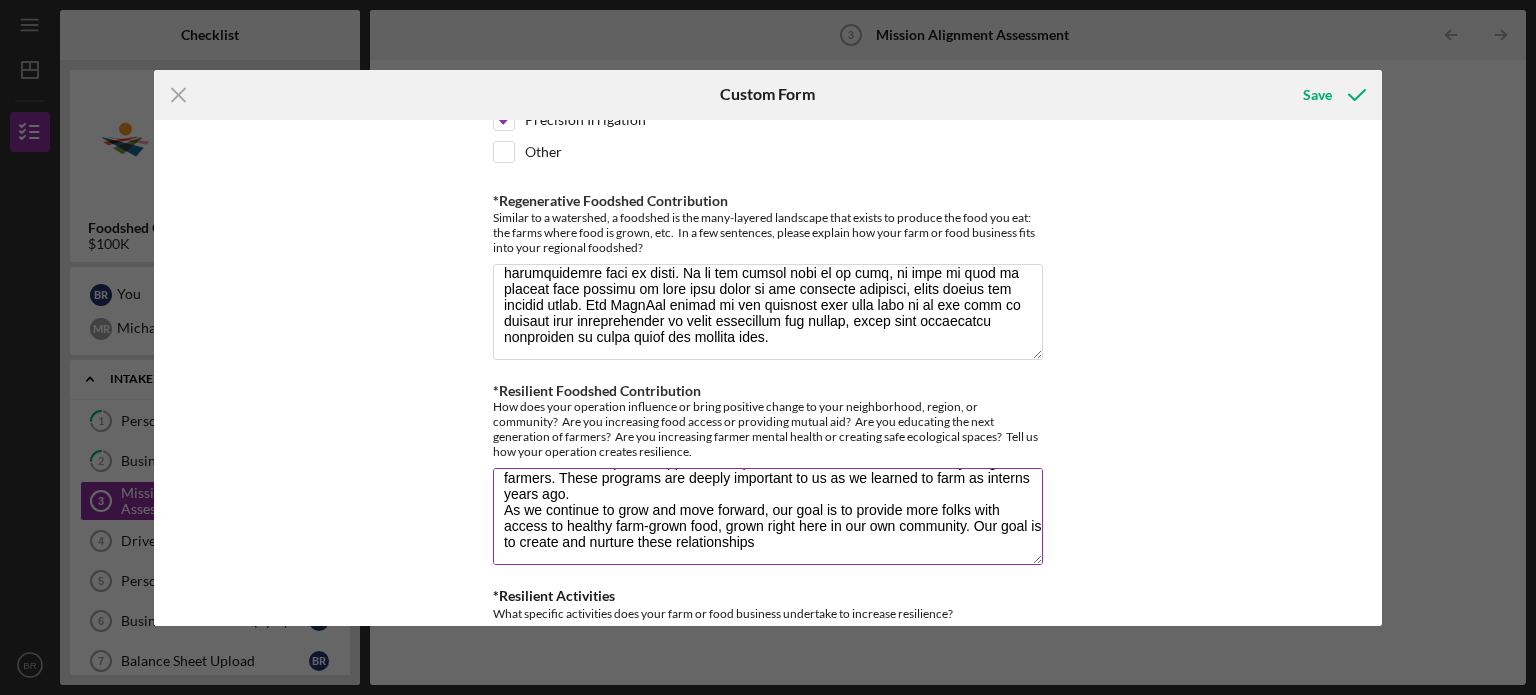 scroll, scrollTop: 160, scrollLeft: 0, axis: vertical 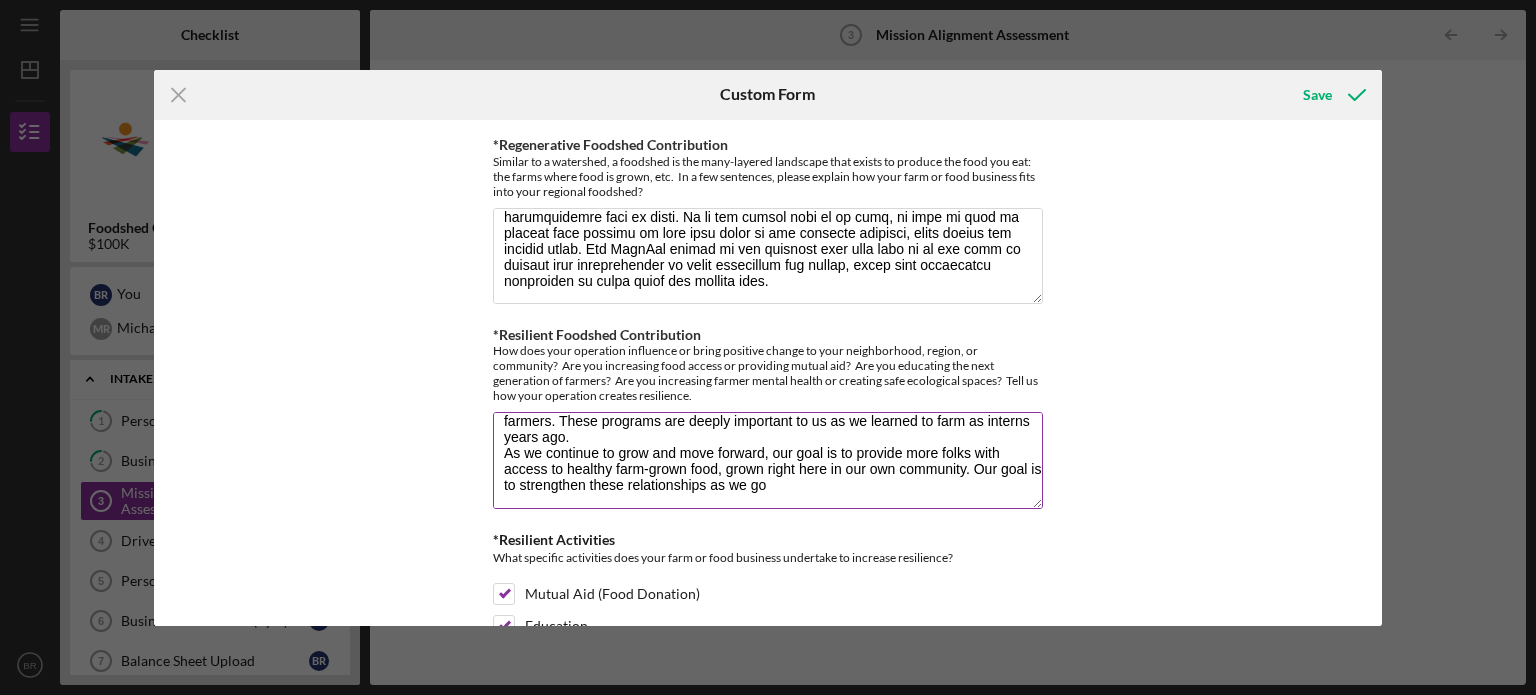 click on "Our operation aims to create resilience in our neighborhood and community. We are working towards creating this positive change as we navigate changes in our business and seek growth moving forward. Right now, we provide food donations to several local organizations as well as sell some of our food to local food pantries through subsidized programs. This is mutually beneficial to us and the folks that are receiving food aid. We have a goal to accept SNAP EBT for all of our customers (currently we only accept SNAP at our farmers markets), including those who want to purchase a CSA Subscription using their benefits.
We offer internships and apprenticeships in an effort to train and educate young farmers. These programs are deeply important to us as we learned to farm as interns years ago.
As we continue to grow and move forward, our goal is to provide more folks with access to healthy farm-grown food, grown right here in our own community. Our goal is to strengthen these relationships as we go" at bounding box center [768, 460] 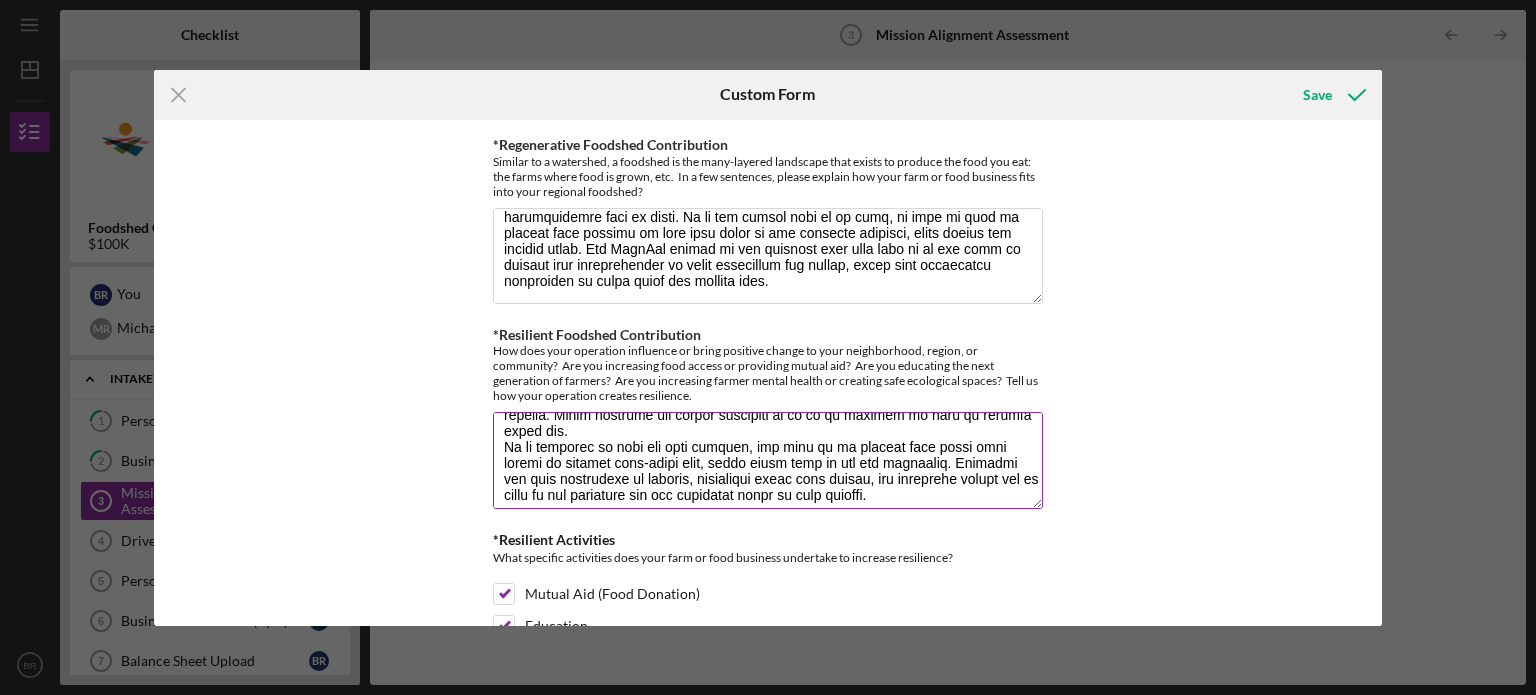 scroll, scrollTop: 168, scrollLeft: 0, axis: vertical 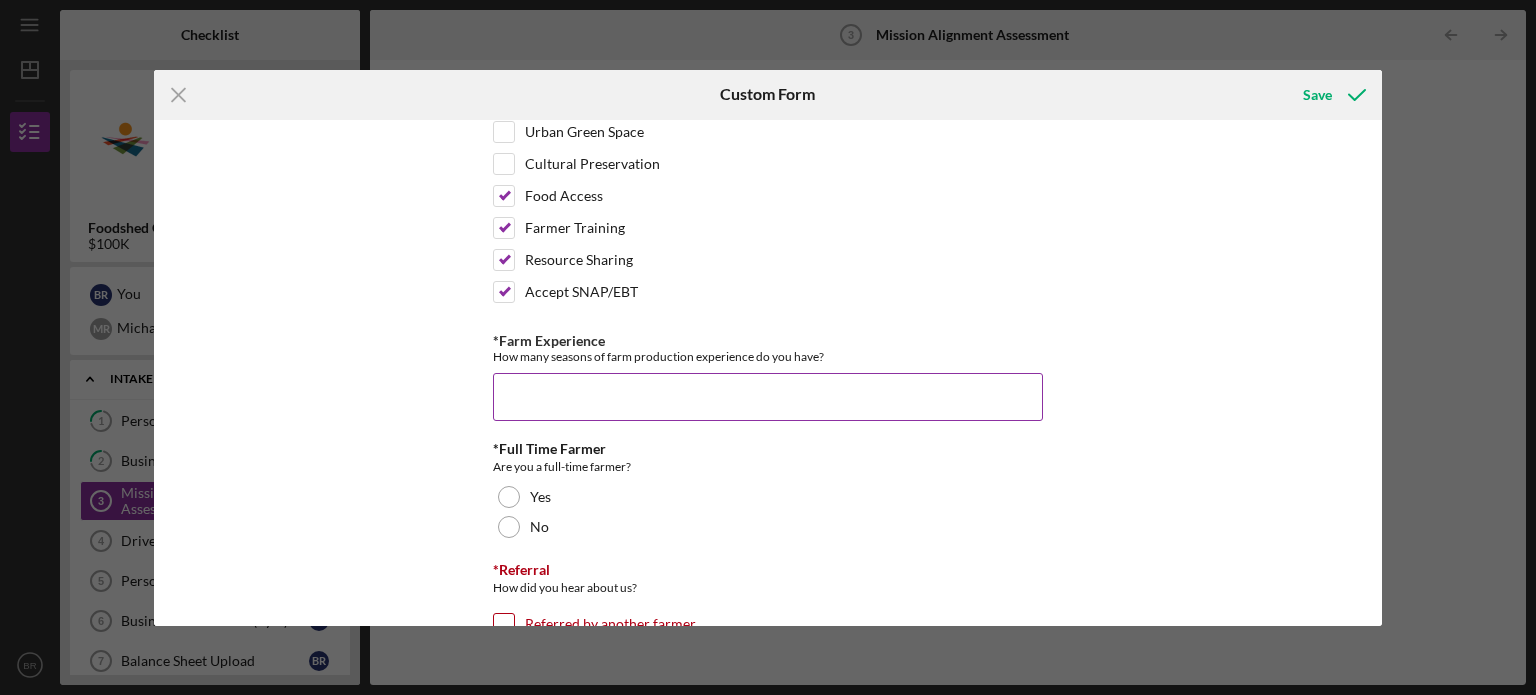 type on "Mad Radish Farm ([FIRST] [LAST]) has been operating on this farm in [CITY] [STATE] since 2021; we are currently in our 5th season growing vegetables and pasture-raised chicken and eggs. We started with about a 70 member CSA and have since grown to about 150 members in this season. We attend Central Market York and the Downingtown Farmers Market. We also wholesale our vegetables and chicken to a few local buyers. We have been growing using organic/regenerative methods since we started, and before 2021, when we were farming on rented land in [STATE]. We have employed practices like cover cropping, compost application, mulching, low-till, rotational grazing, and others since we started farming. It has been a passion of ours to farm in this way, and also to work to make the farm economically viable at the same time. This passion is what keeps us going on the hardest" 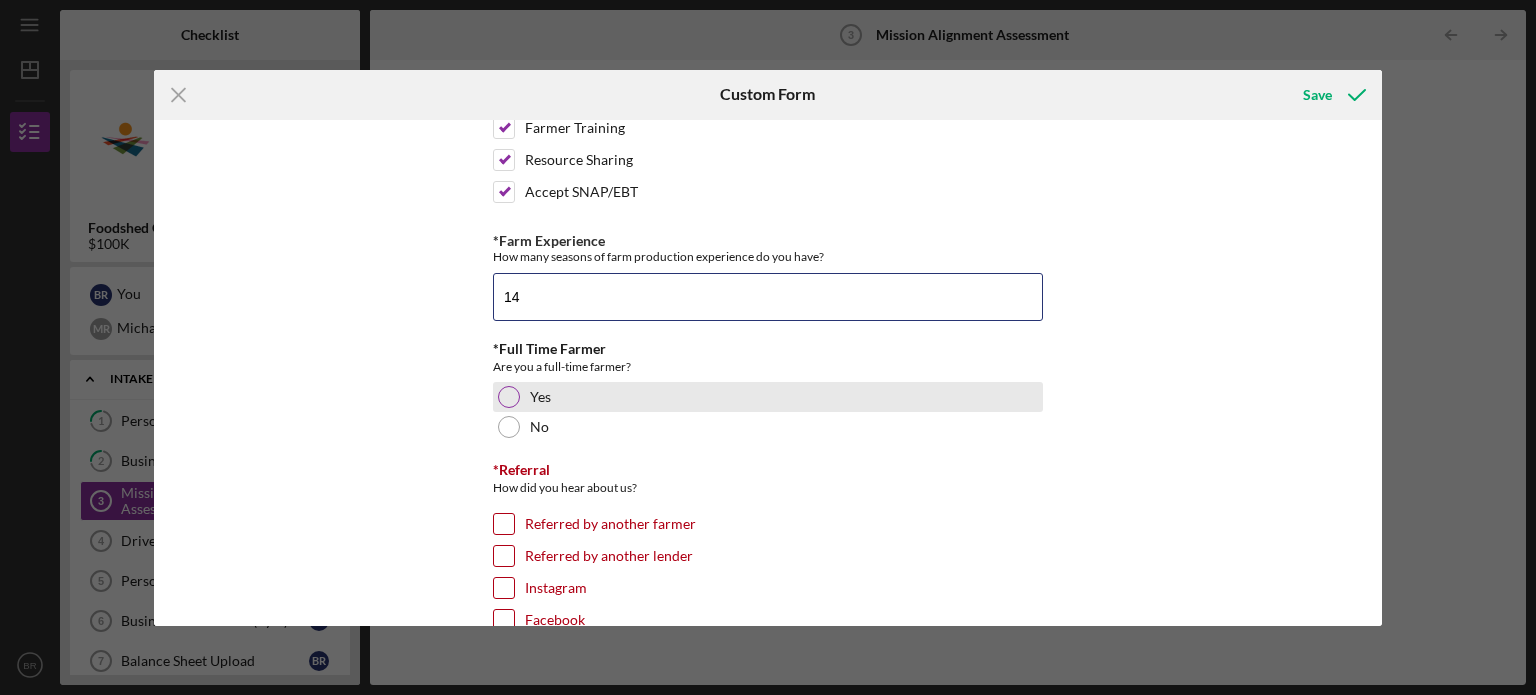 type on "14" 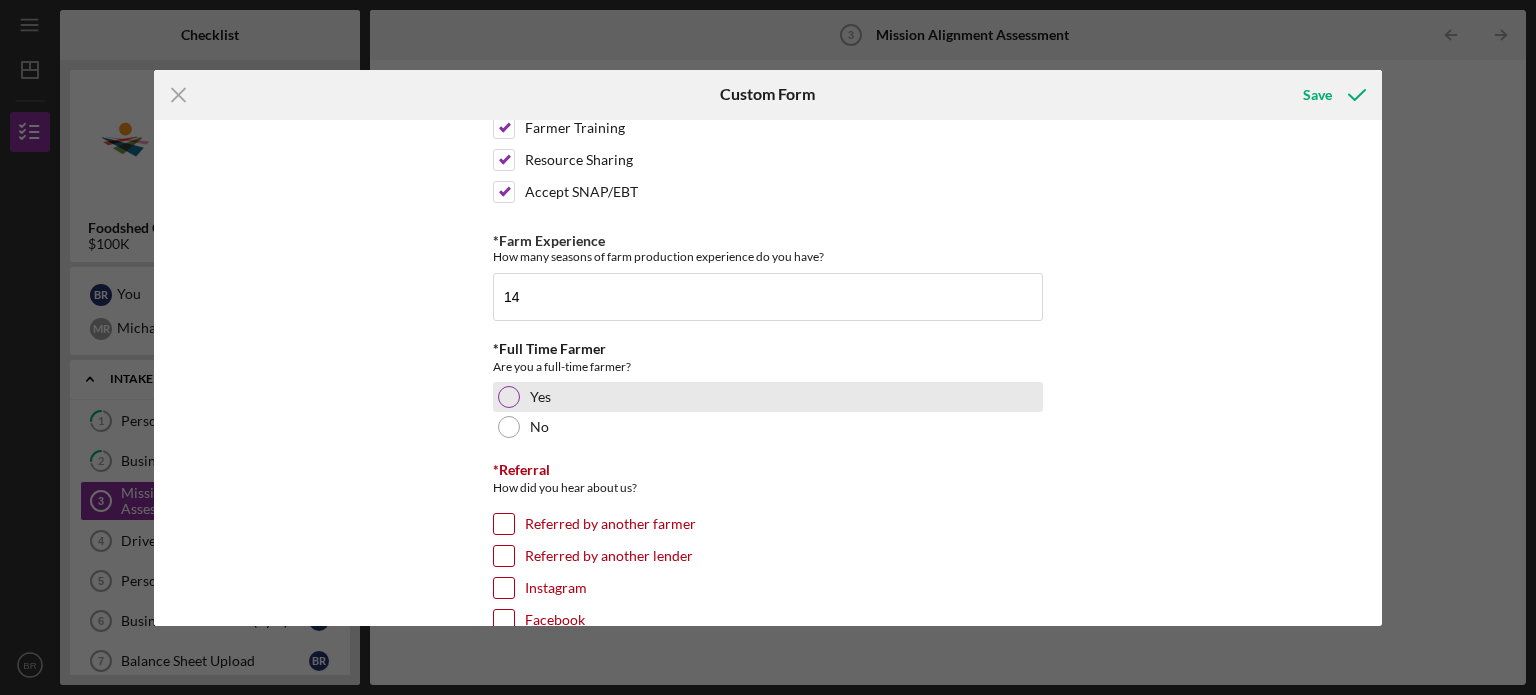 click on "Yes" at bounding box center (768, 397) 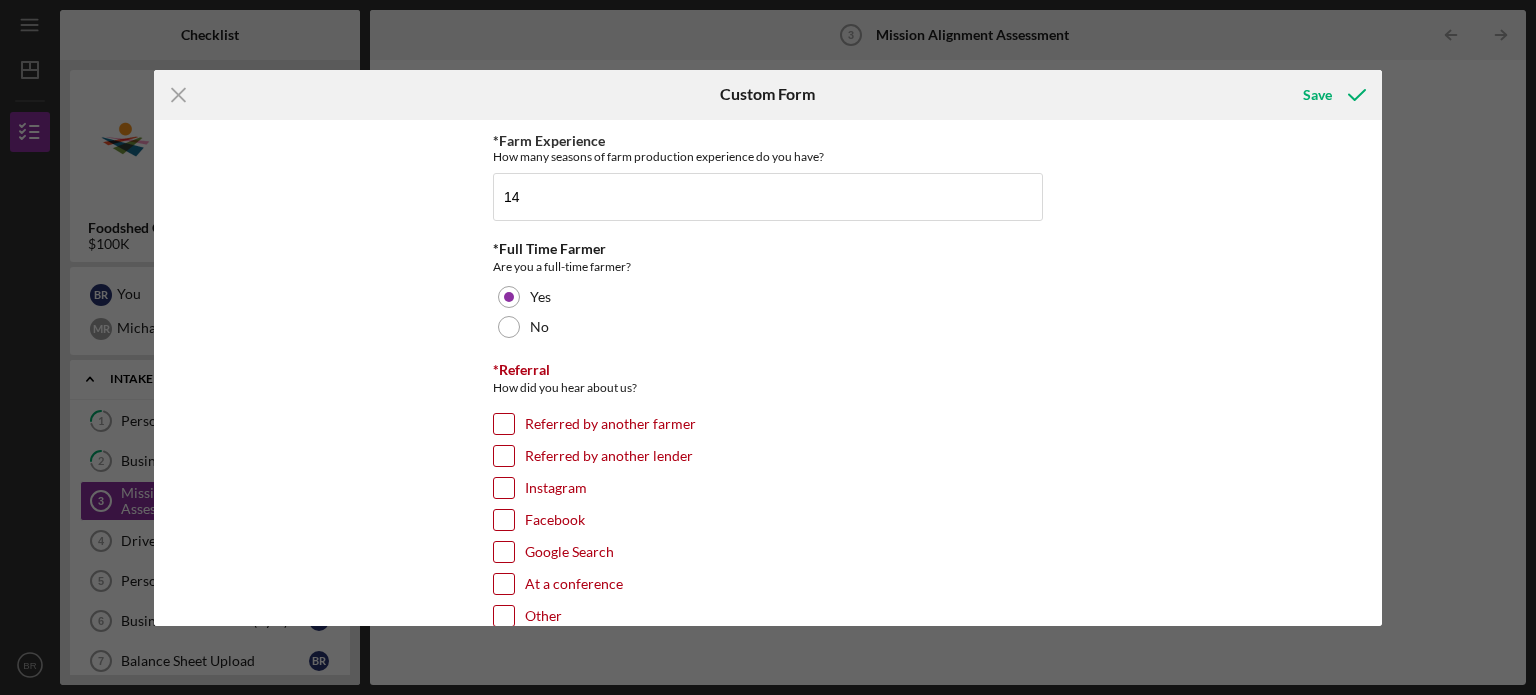 click on "Referred by another farmer" at bounding box center [504, 424] 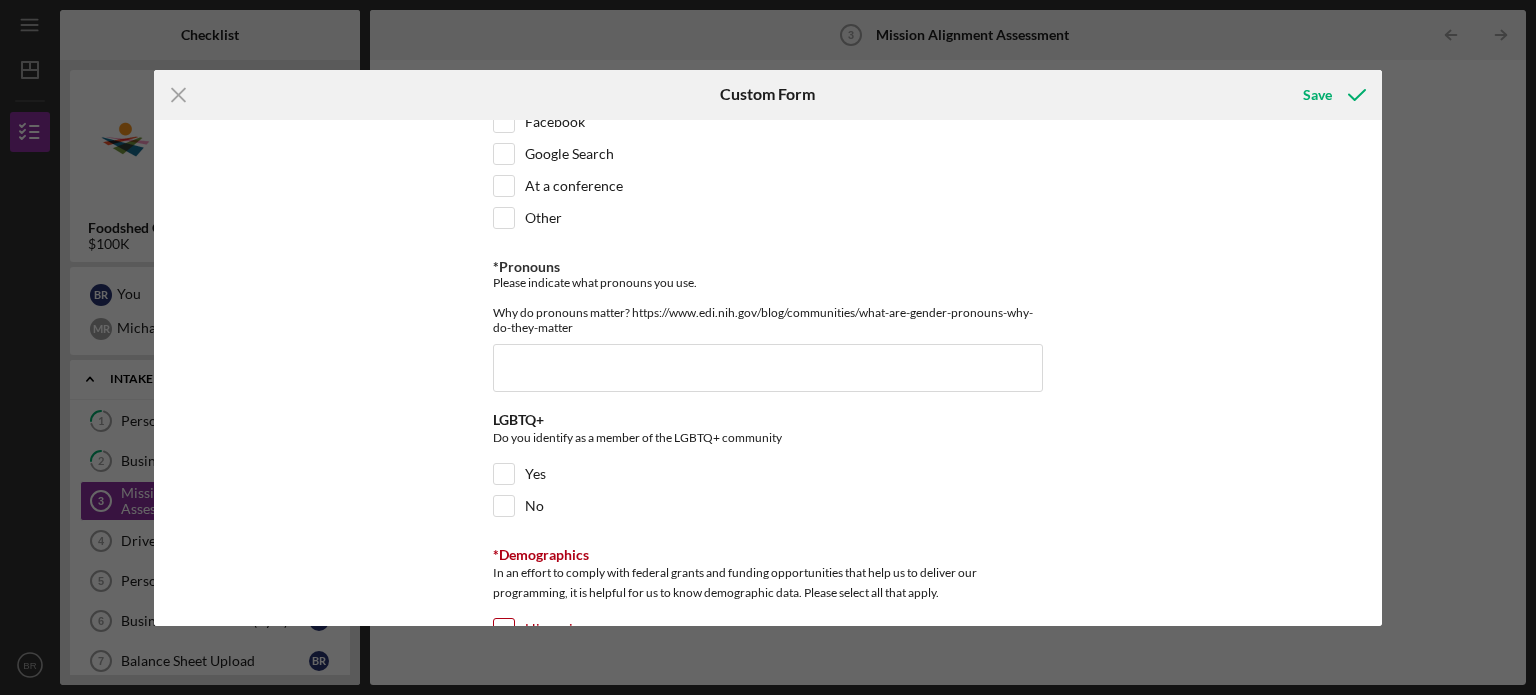 scroll, scrollTop: 2982, scrollLeft: 0, axis: vertical 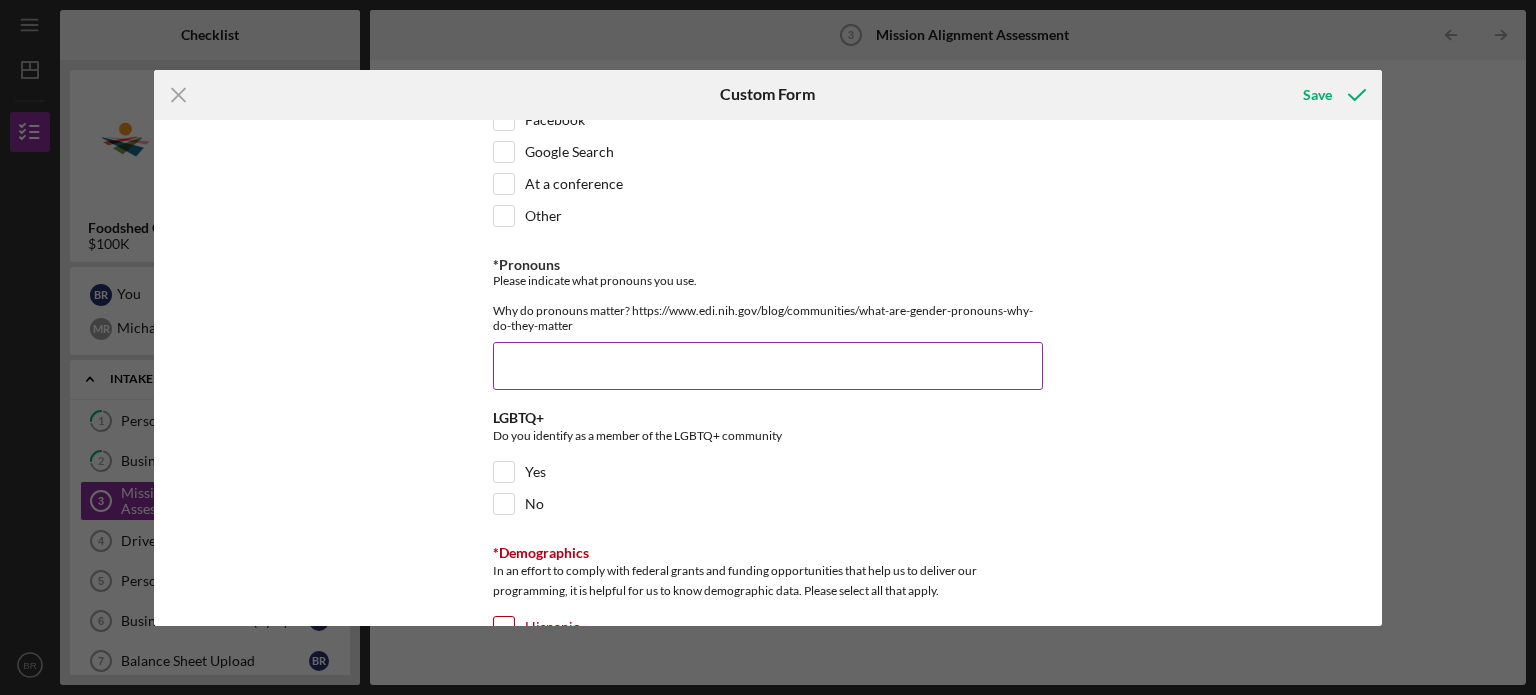 click on "*Pronouns" at bounding box center [768, 366] 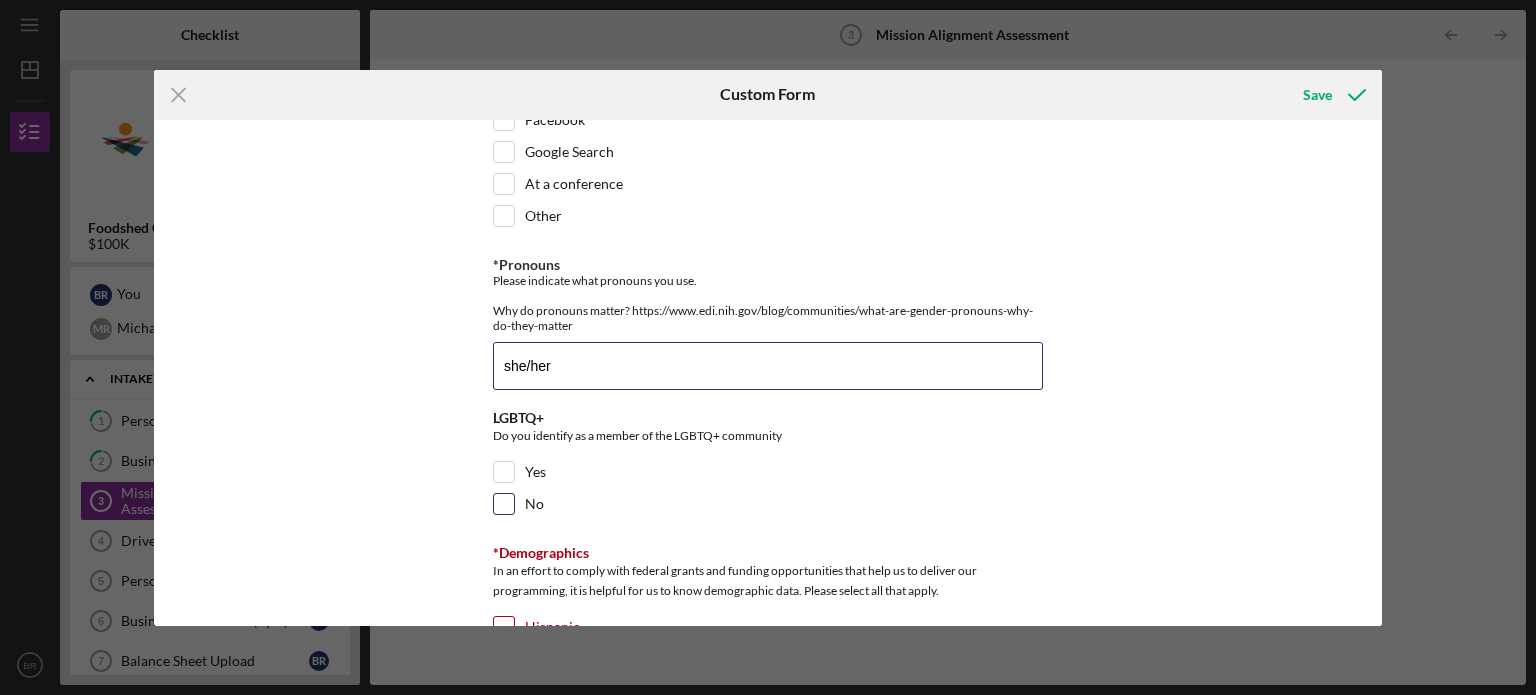 type on "she/her" 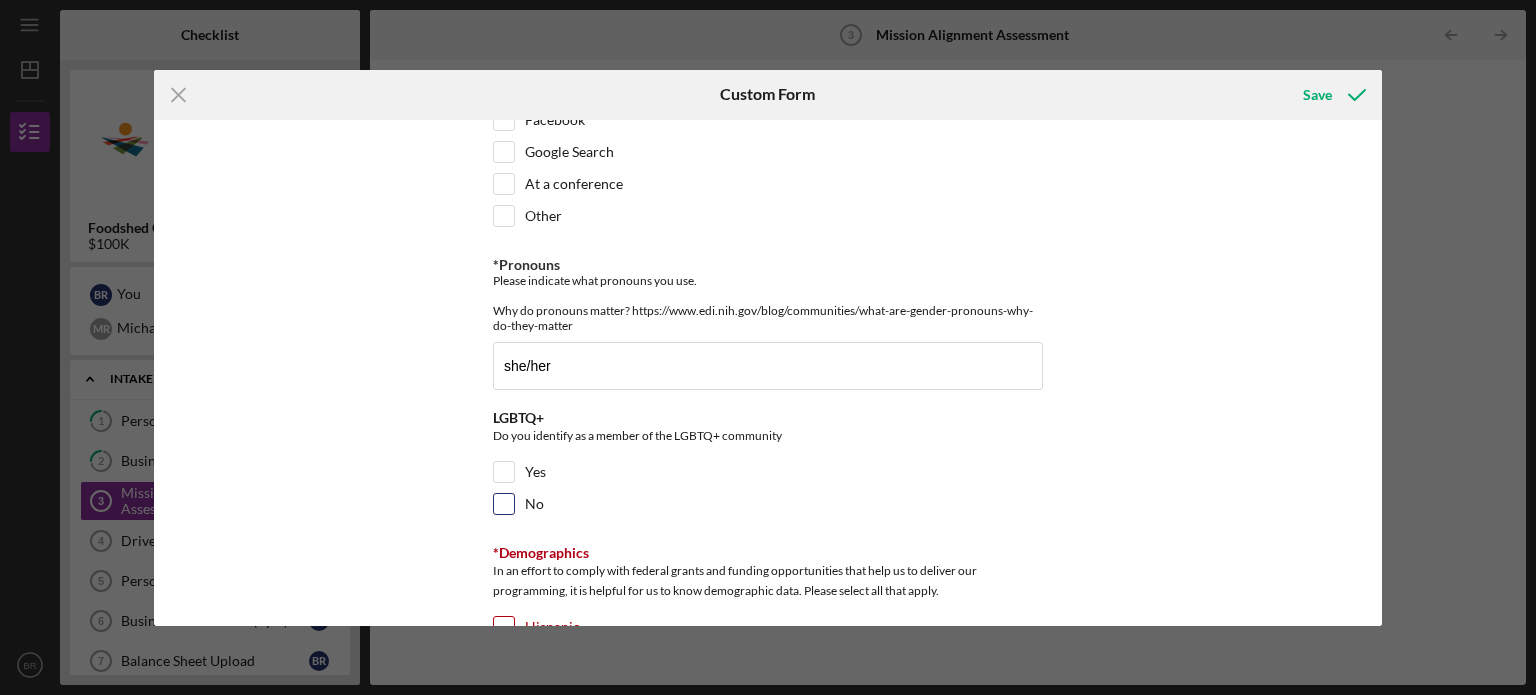 click on "No" at bounding box center [534, 504] 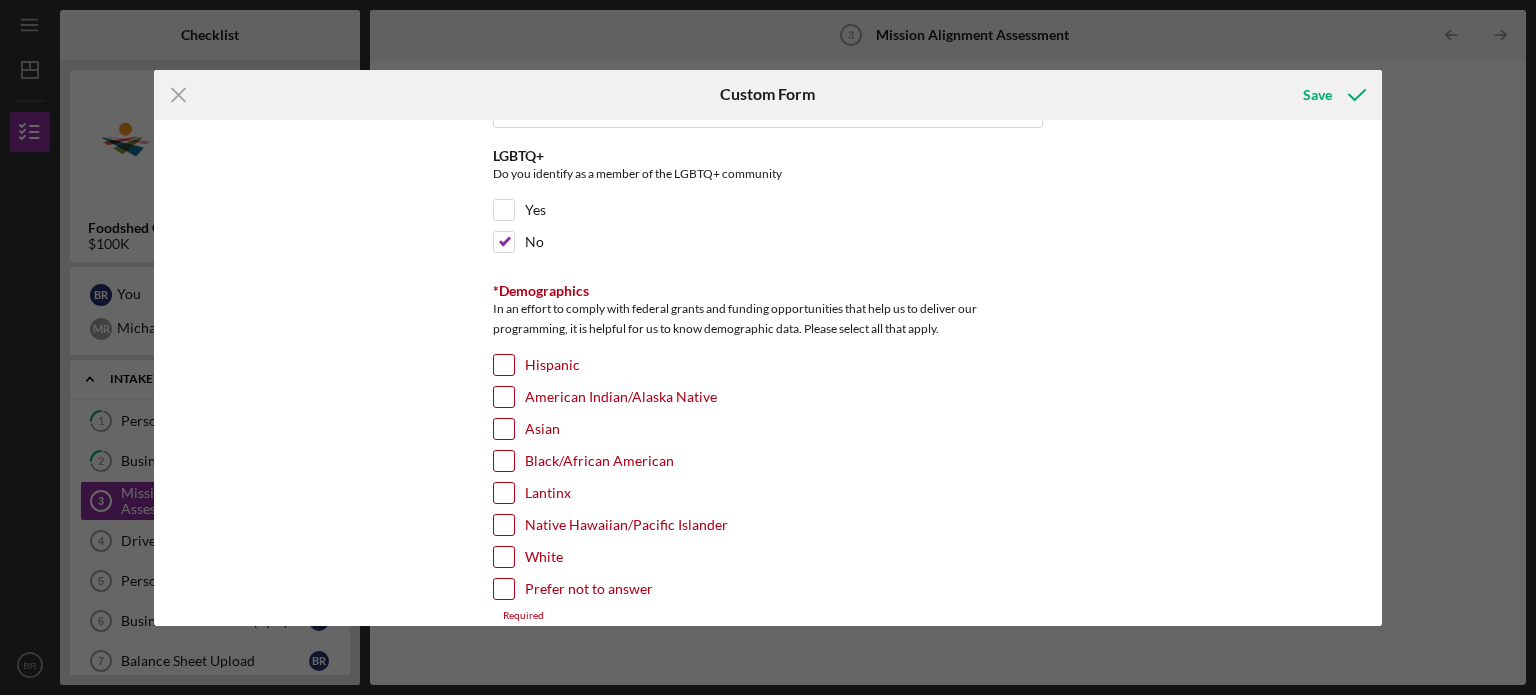 scroll, scrollTop: 3244, scrollLeft: 0, axis: vertical 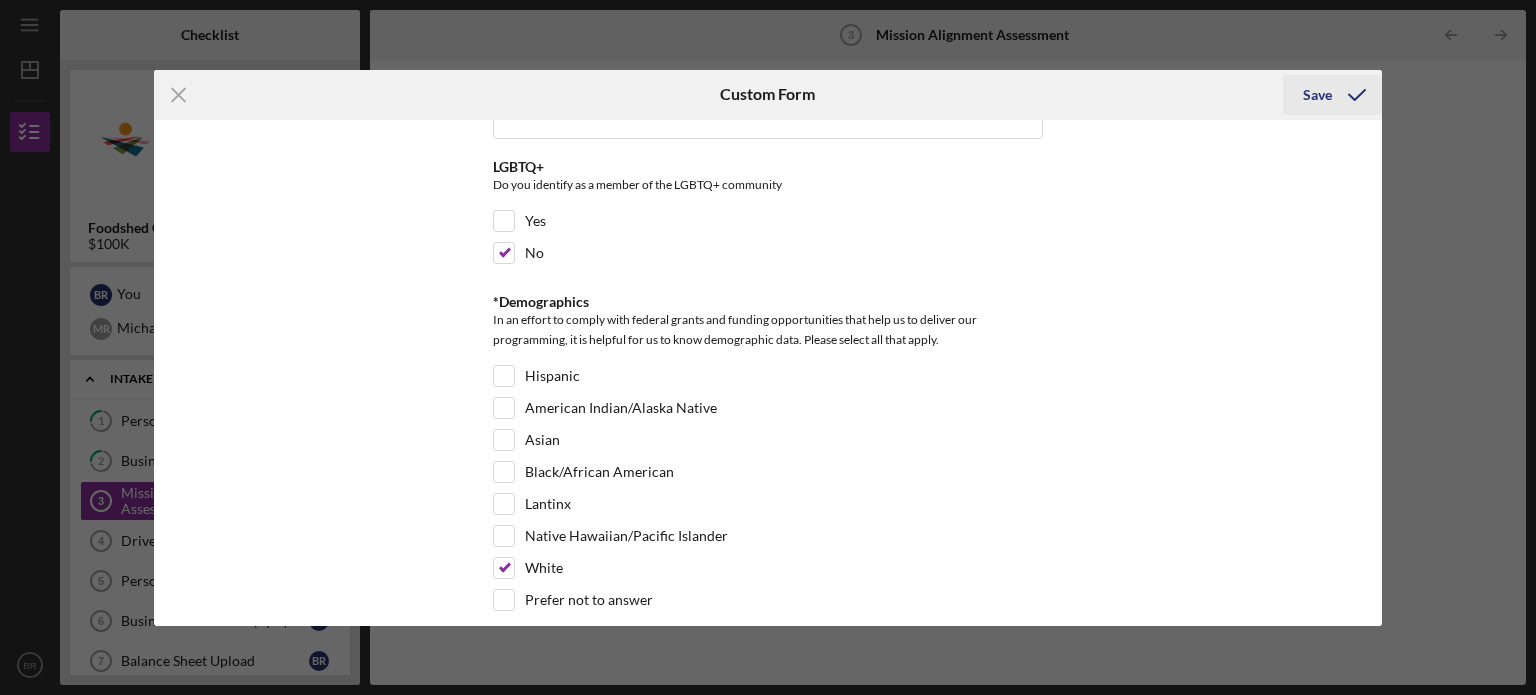 click on "Save" at bounding box center [1317, 95] 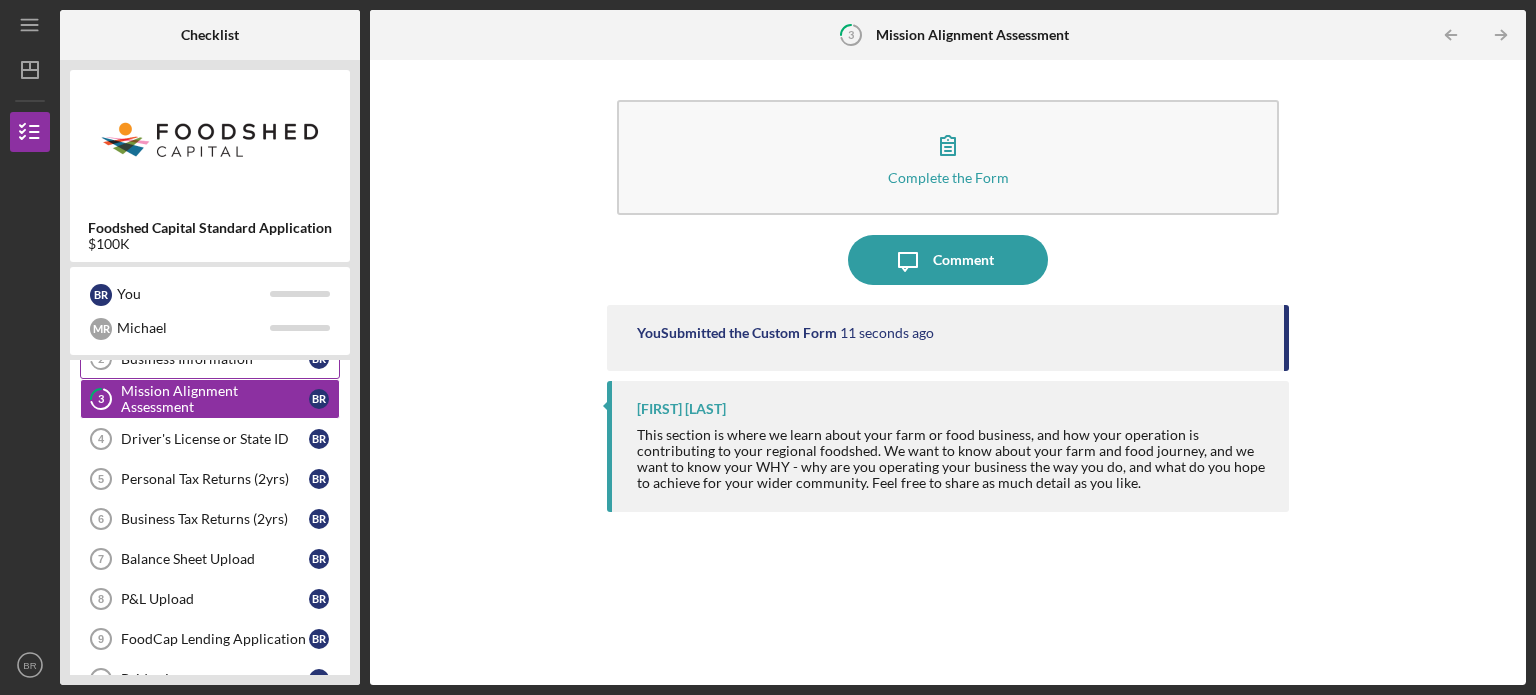 scroll, scrollTop: 100, scrollLeft: 0, axis: vertical 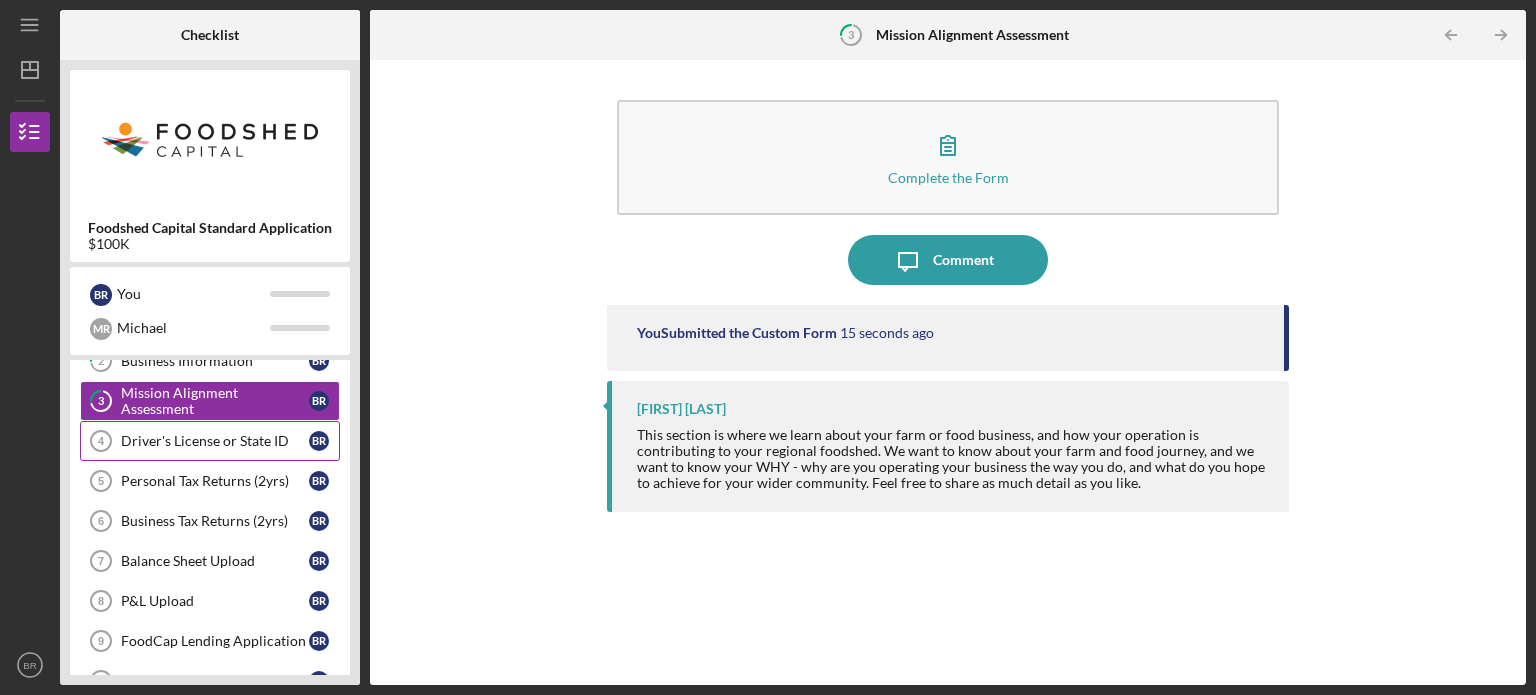 click on "Driver's License or State ID" at bounding box center [215, 441] 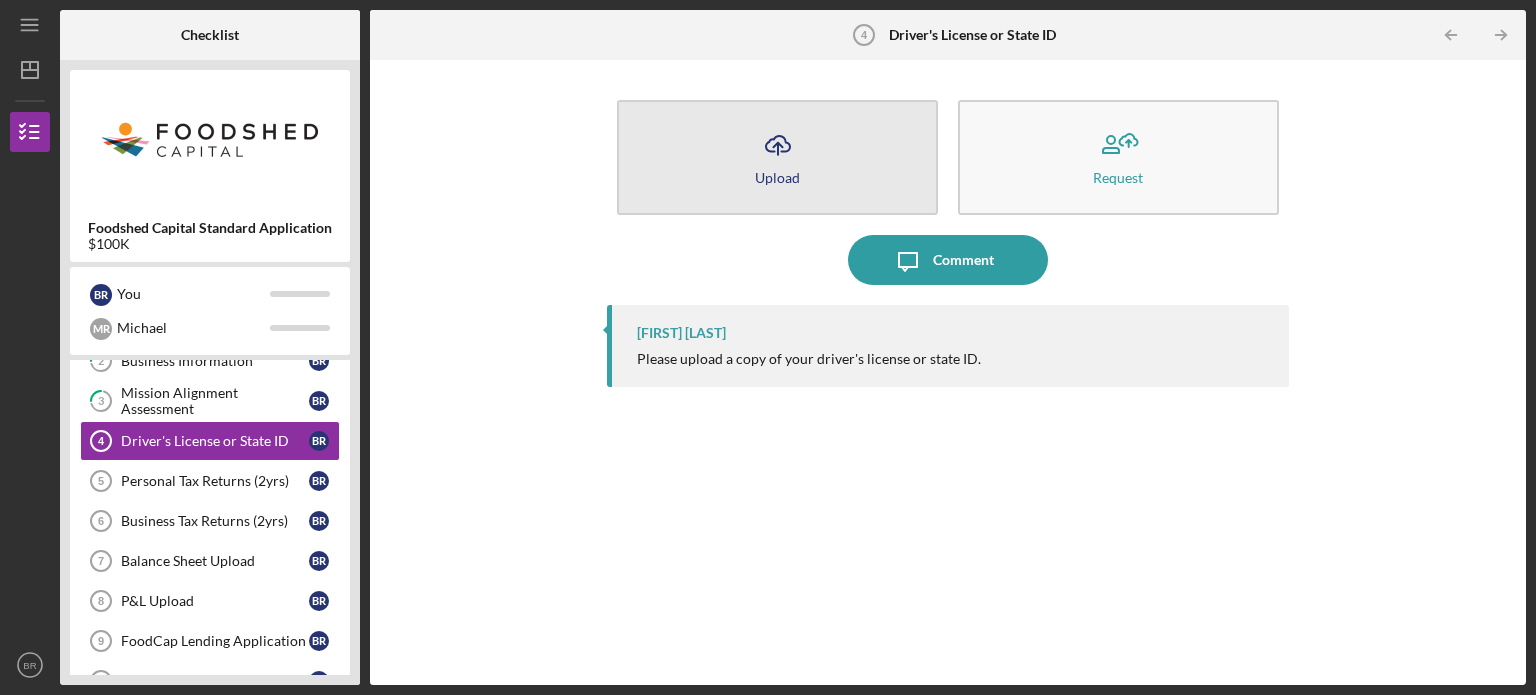 click on "Icon/Upload" 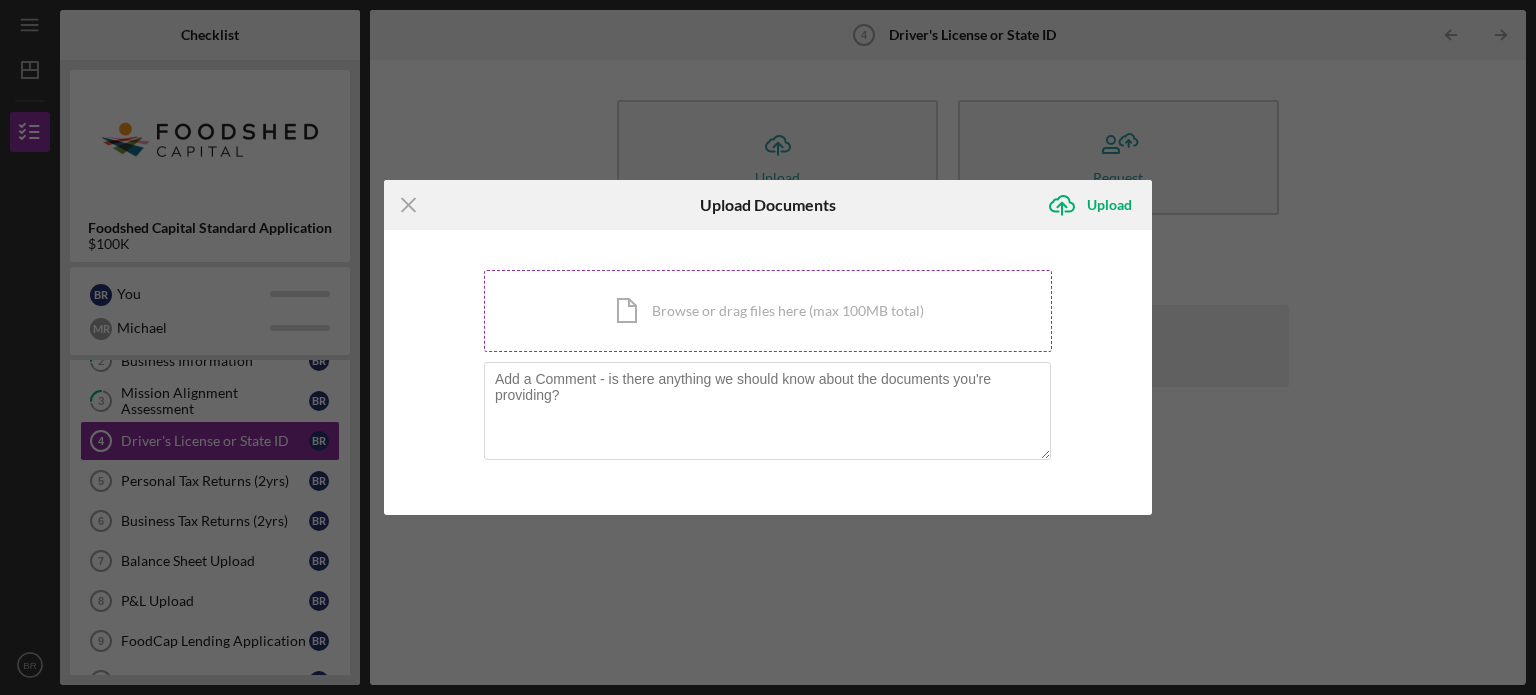 click on "Icon/Document Browse or drag files here (max 100MB total) Tap to choose files or take a photo" at bounding box center (768, 311) 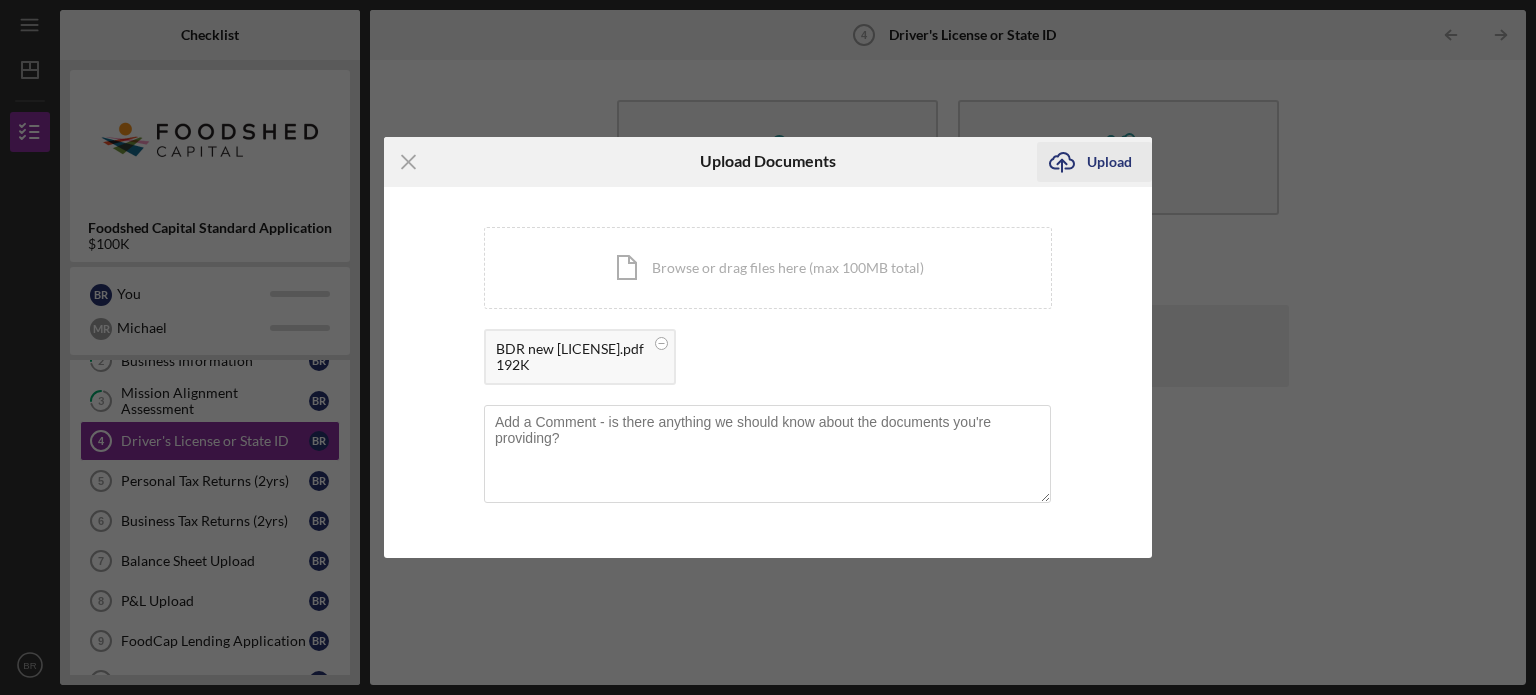 click on "Upload" at bounding box center [1109, 162] 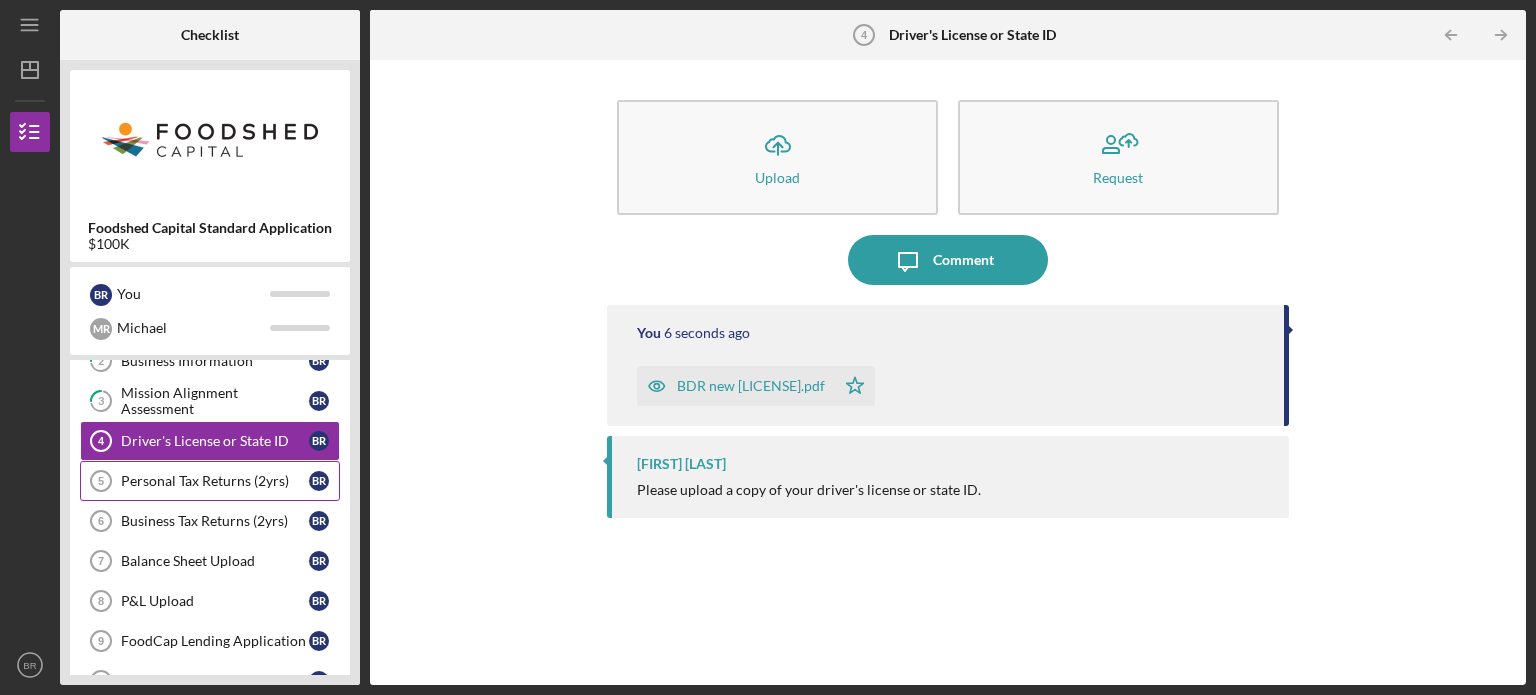 click on "Personal Tax Returns (2yrs)" at bounding box center [215, 481] 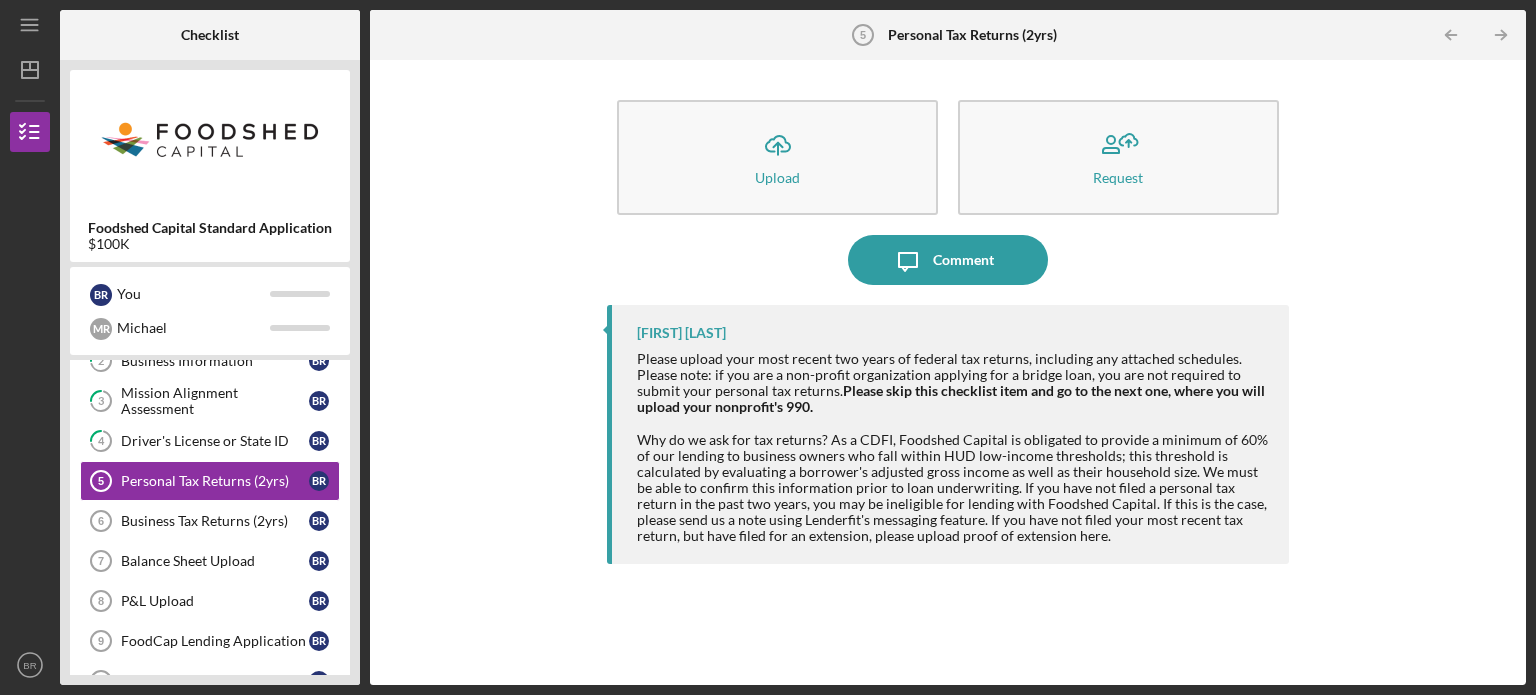 click on "Please upload your most recent two years of federal tax returns, including any attached schedules. Please note: if you are a non-profit organization applying for a bridge loan, you are not required to submit your personal tax returns. Please skip this checklist item and go to the next one, where you will upload your nonprofit's 990." at bounding box center (953, 383) 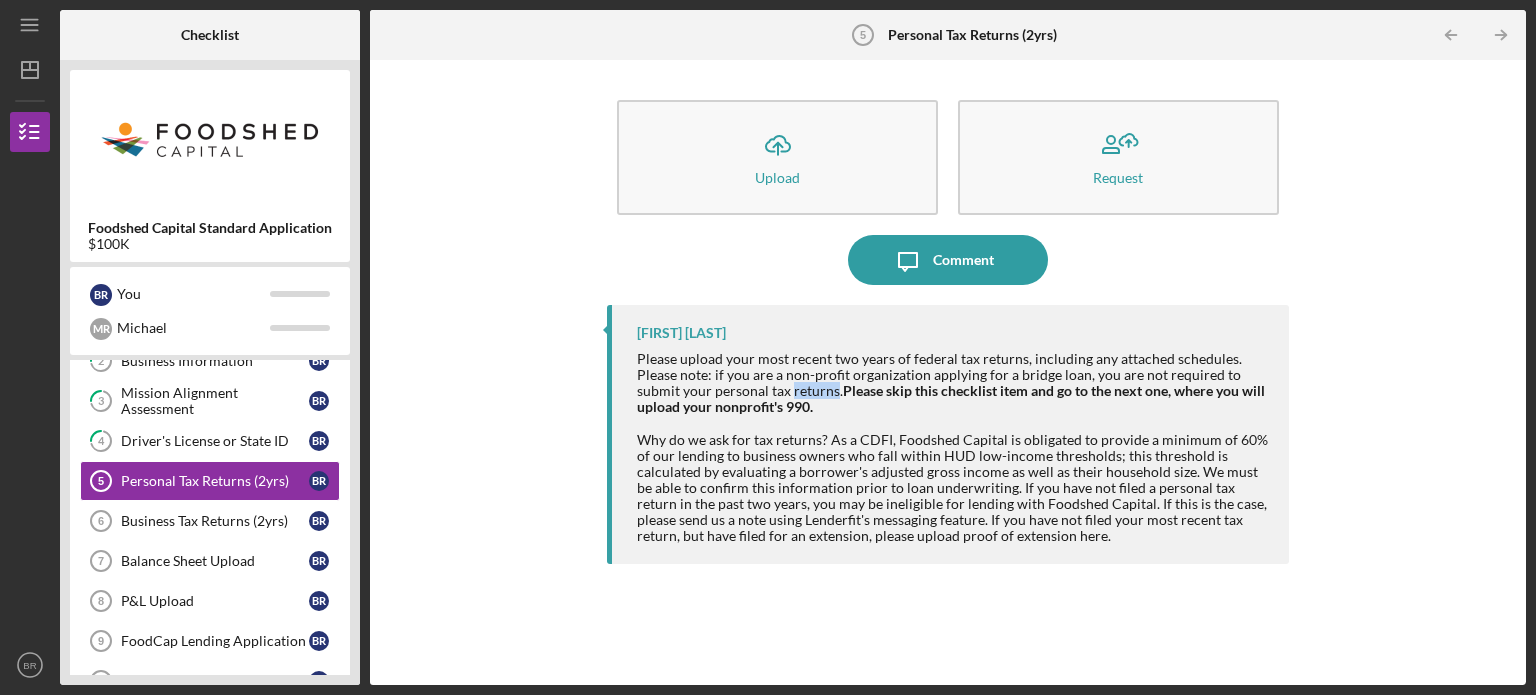 click on "Please upload your most recent two years of federal tax returns, including any attached schedules. Please note: if you are a non-profit organization applying for a bridge loan, you are not required to submit your personal tax returns. Please skip this checklist item and go to the next one, where you will upload your nonprofit's 990." at bounding box center [953, 383] 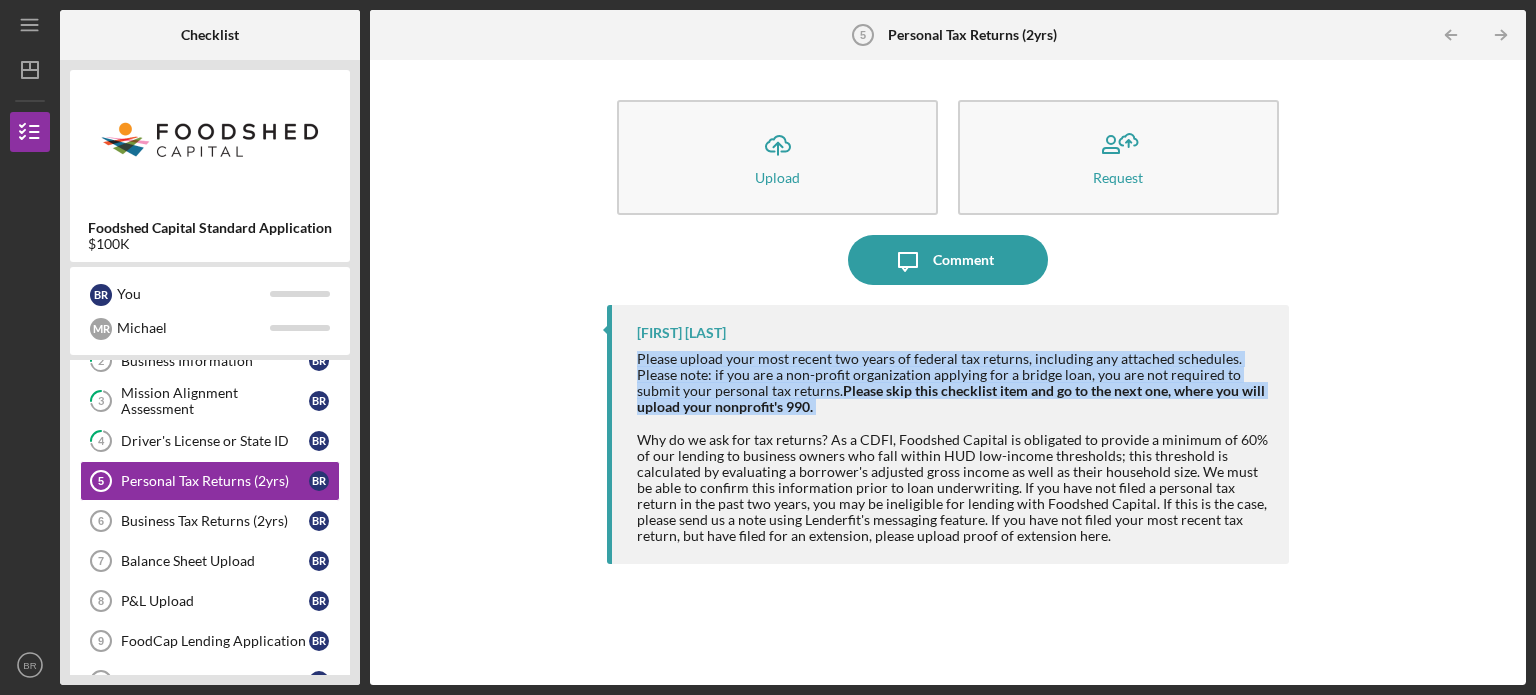 click on "Please upload your most recent two years of federal tax returns, including any attached schedules. Please note: if you are a non-profit organization applying for a bridge loan, you are not required to submit your personal tax returns. Please skip this checklist item and go to the next one, where you will upload your nonprofit's 990." at bounding box center [953, 383] 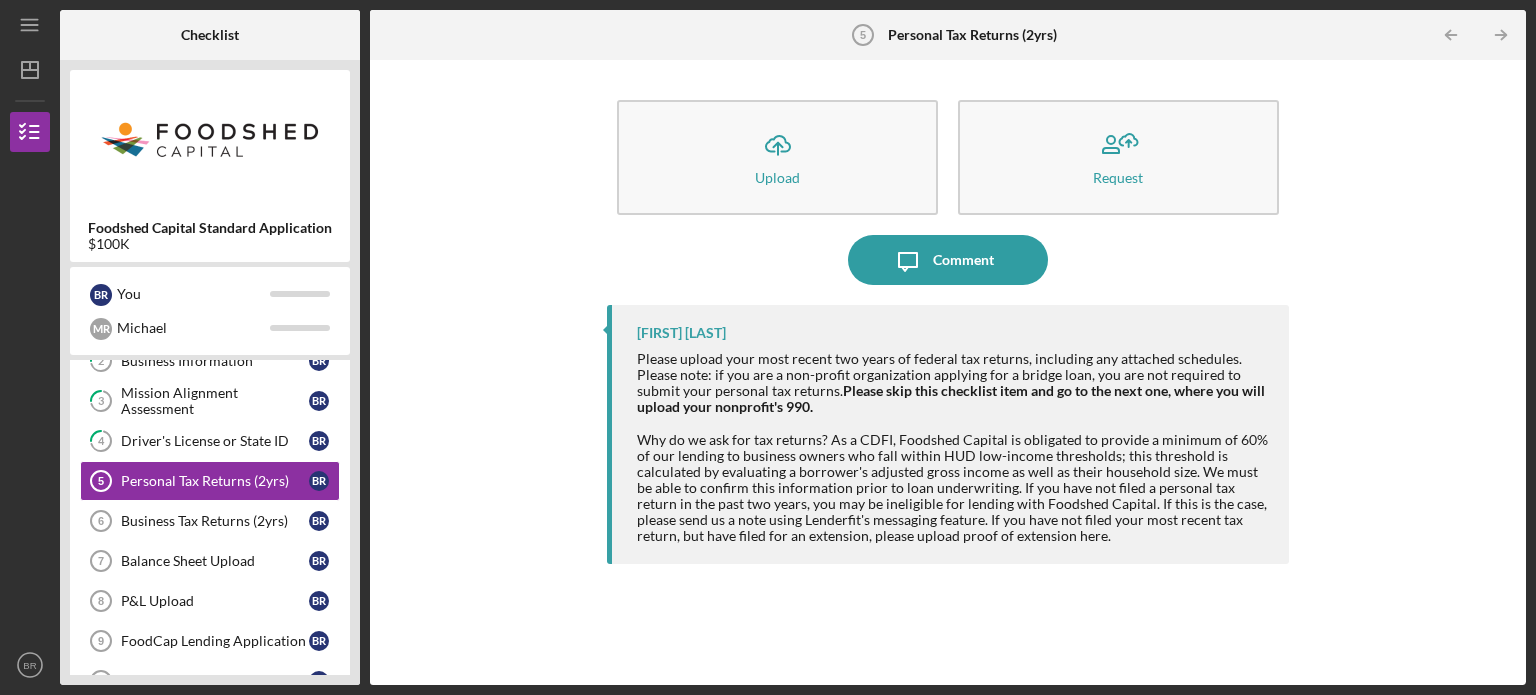 click on "Please upload your most recent two years of federal tax returns, including any attached schedules. Please note: if you are a non-profit organization applying for a bridge loan, you are not required to submit your personal tax returns. Please skip this checklist item and go to the next one, where you will upload your nonprofit's 990." at bounding box center [953, 383] 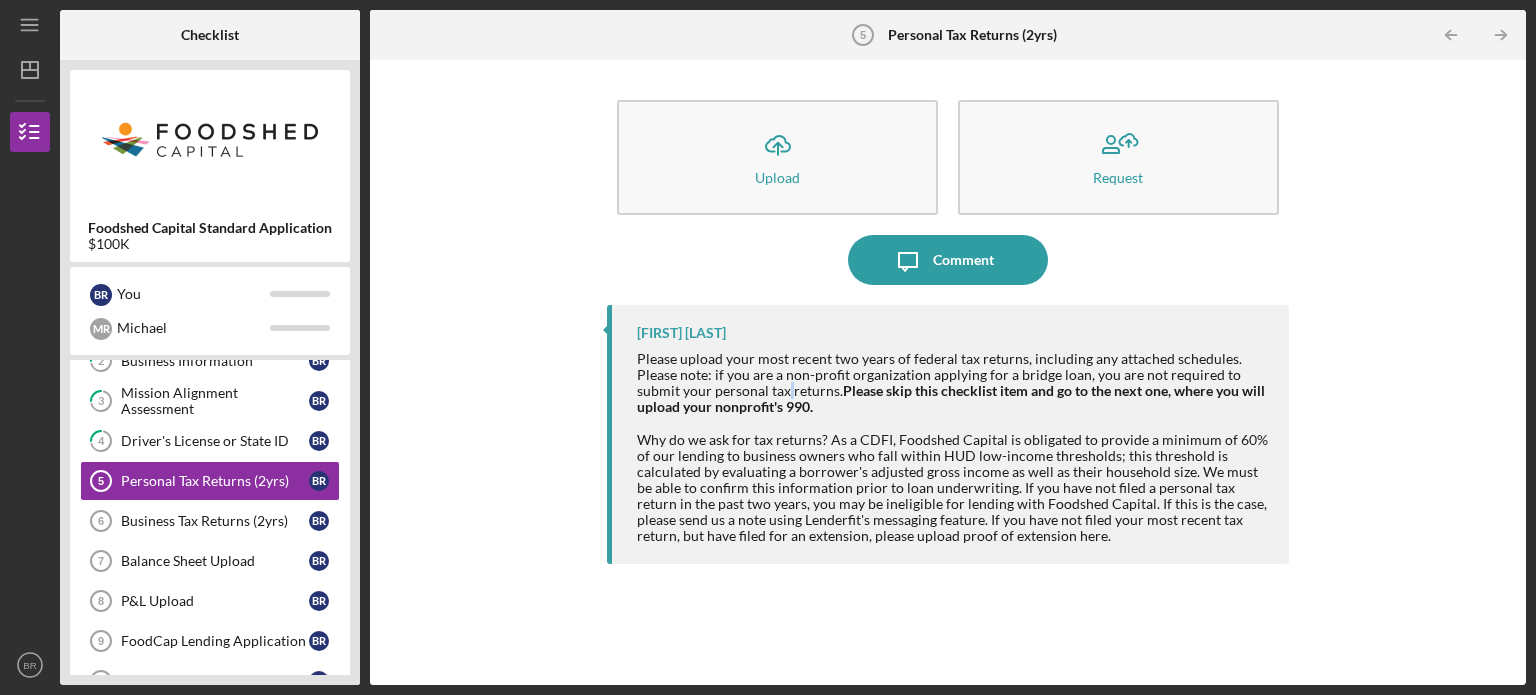 click on "Please upload your most recent two years of federal tax returns, including any attached schedules. Please note: if you are a non-profit organization applying for a bridge loan, you are not required to submit your personal tax returns. Please skip this checklist item and go to the next one, where you will upload your nonprofit's 990." at bounding box center (953, 383) 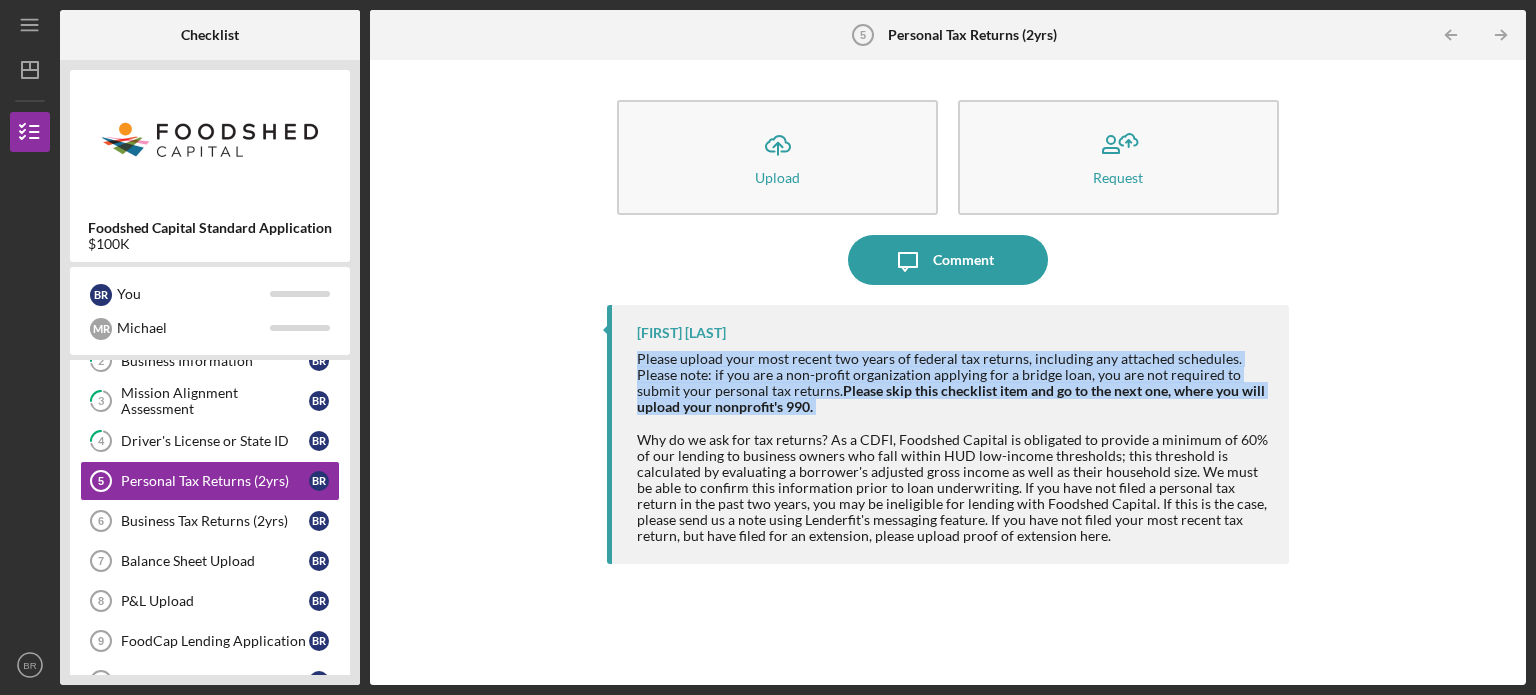 click on "Please upload your most recent two years of federal tax returns, including any attached schedules. Please note: if you are a non-profit organization applying for a bridge loan, you are not required to submit your personal tax returns. Please skip this checklist item and go to the next one, where you will upload your nonprofit's 990." at bounding box center [953, 383] 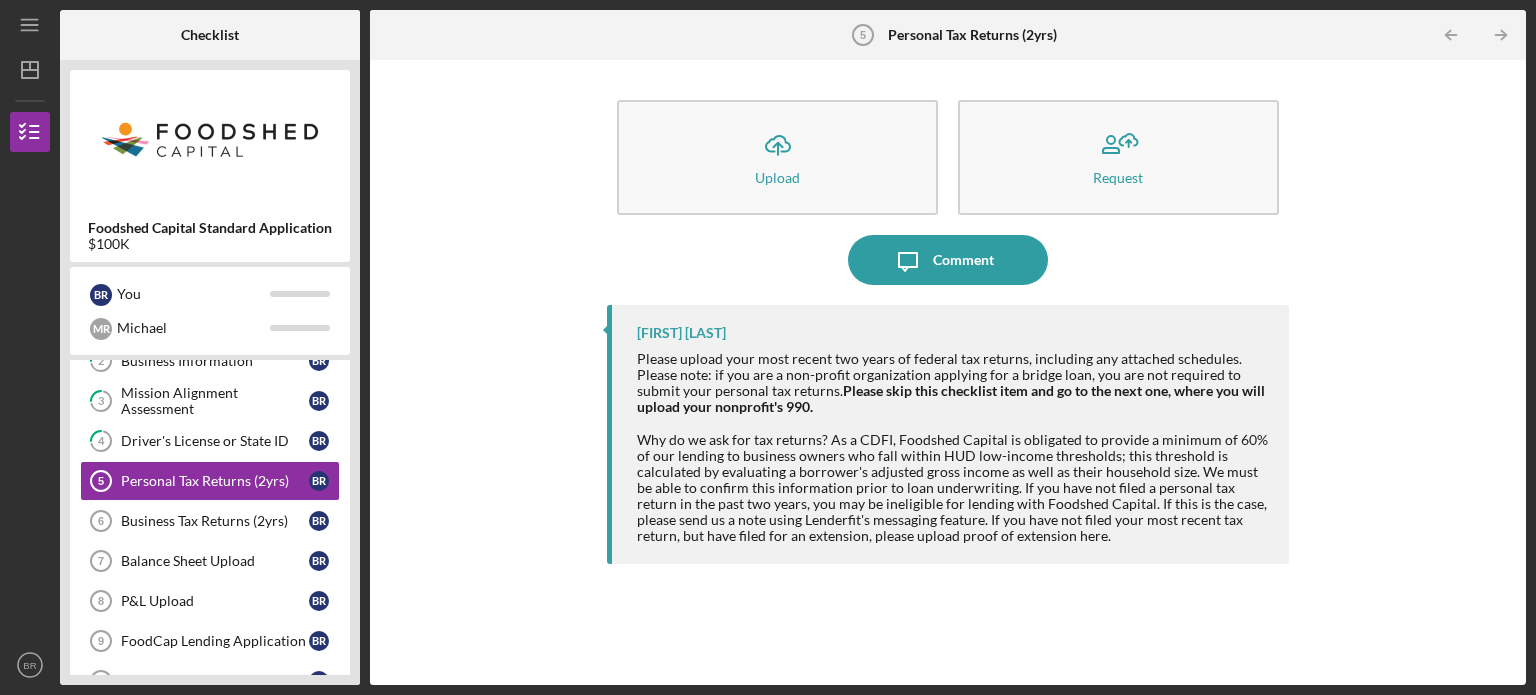 click on "Why do we ask for tax returns? As a CDFI, Foodshed Capital is obligated to provide a minimum of 60% of our lending to business owners who fall within HUD low-income thresholds; this threshold is calculated by evaluating a borrower's adjusted gross income as well as their household size. We must be able to confirm this information prior to loan underwriting. If you have not filed a personal tax return in the past two years, you may be ineligible for lending with Foodshed Capital. If this is the case, please send us a note using Lenderfit's messaging feature. If you have not filed your most recent tax return, but have filed for an extension, please upload proof of extension here." at bounding box center (953, 488) 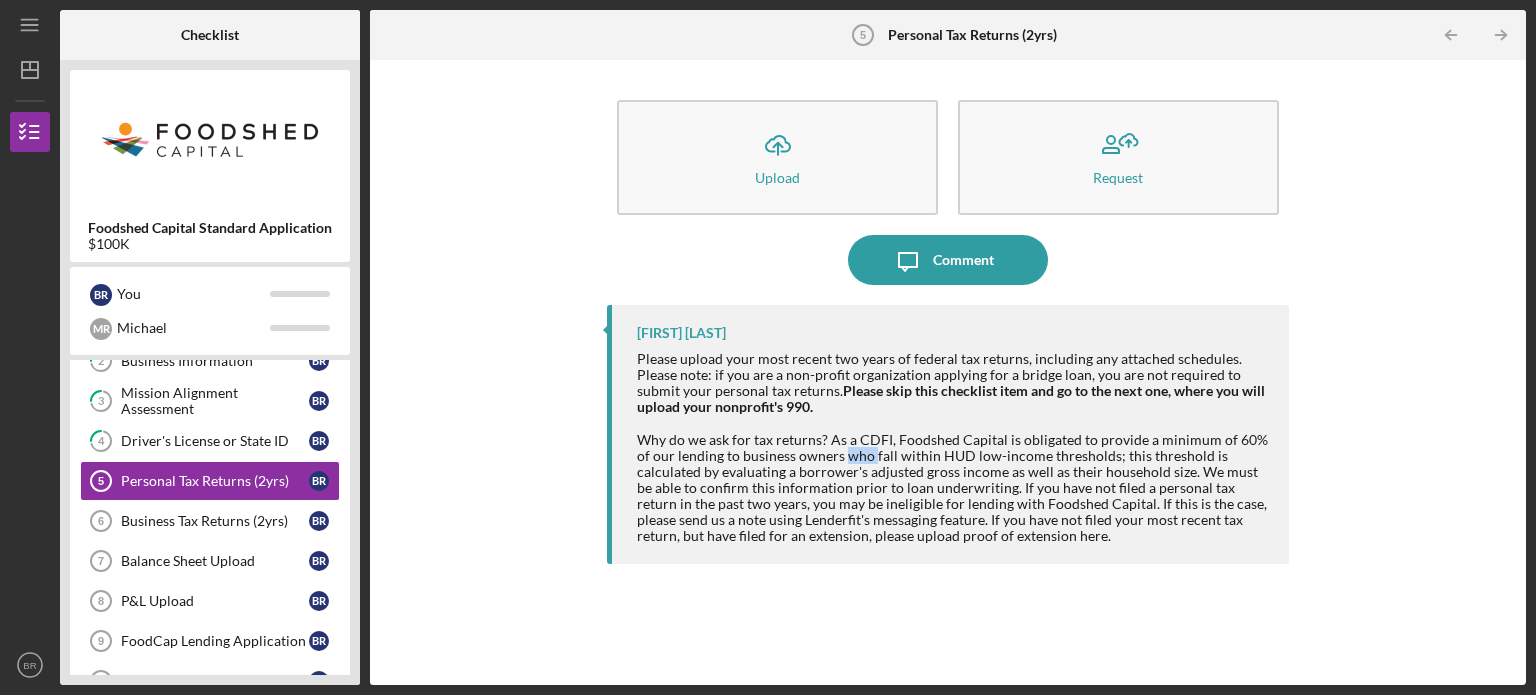 click on "Why do we ask for tax returns? As a CDFI, Foodshed Capital is obligated to provide a minimum of 60% of our lending to business owners who fall within HUD low-income thresholds; this threshold is calculated by evaluating a borrower's adjusted gross income as well as their household size. We must be able to confirm this information prior to loan underwriting. If you have not filed a personal tax return in the past two years, you may be ineligible for lending with Foodshed Capital. If this is the case, please send us a note using Lenderfit's messaging feature. If you have not filed your most recent tax return, but have filed for an extension, please upload proof of extension here." at bounding box center [953, 488] 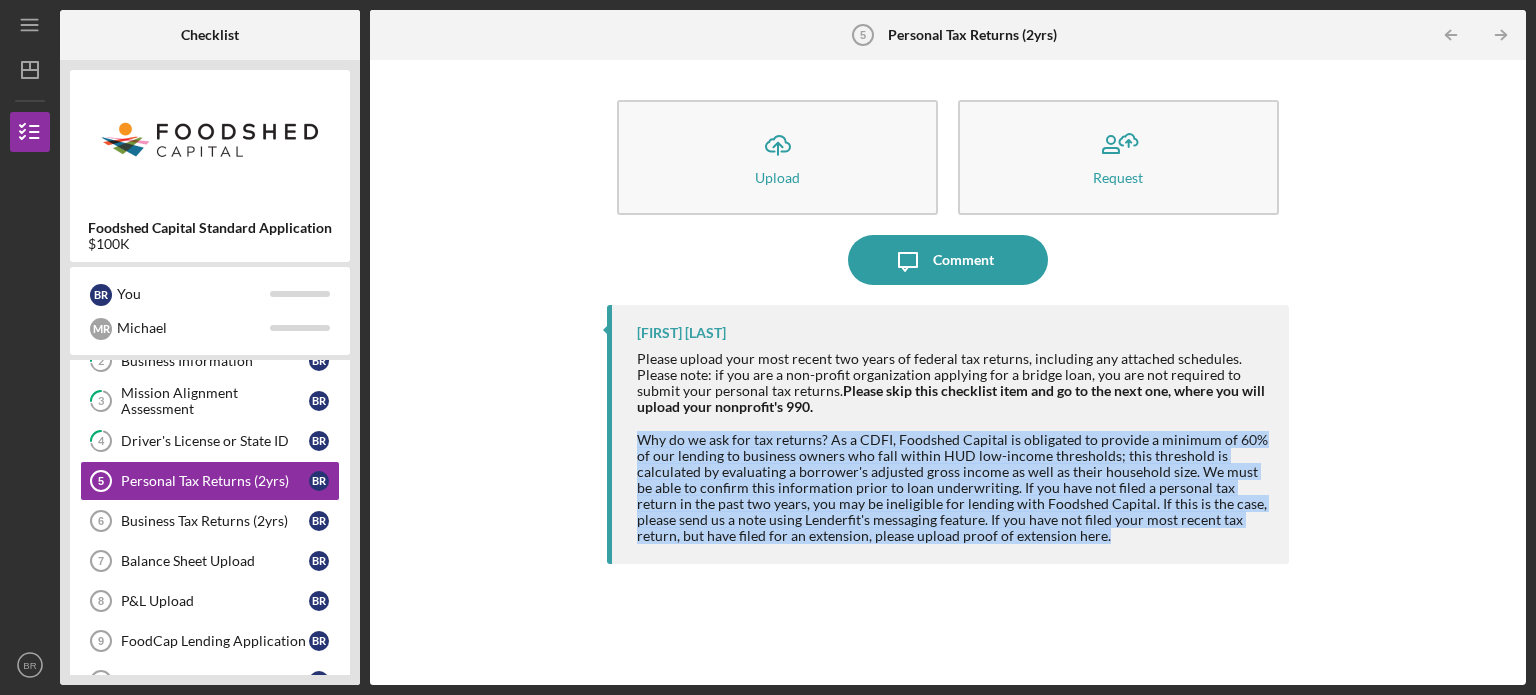 click on "Why do we ask for tax returns? As a CDFI, Foodshed Capital is obligated to provide a minimum of 60% of our lending to business owners who fall within HUD low-income thresholds; this threshold is calculated by evaluating a borrower's adjusted gross income as well as their household size. We must be able to confirm this information prior to loan underwriting. If you have not filed a personal tax return in the past two years, you may be ineligible for lending with Foodshed Capital. If this is the case, please send us a note using Lenderfit's messaging feature. If you have not filed your most recent tax return, but have filed for an extension, please upload proof of extension here." at bounding box center (953, 488) 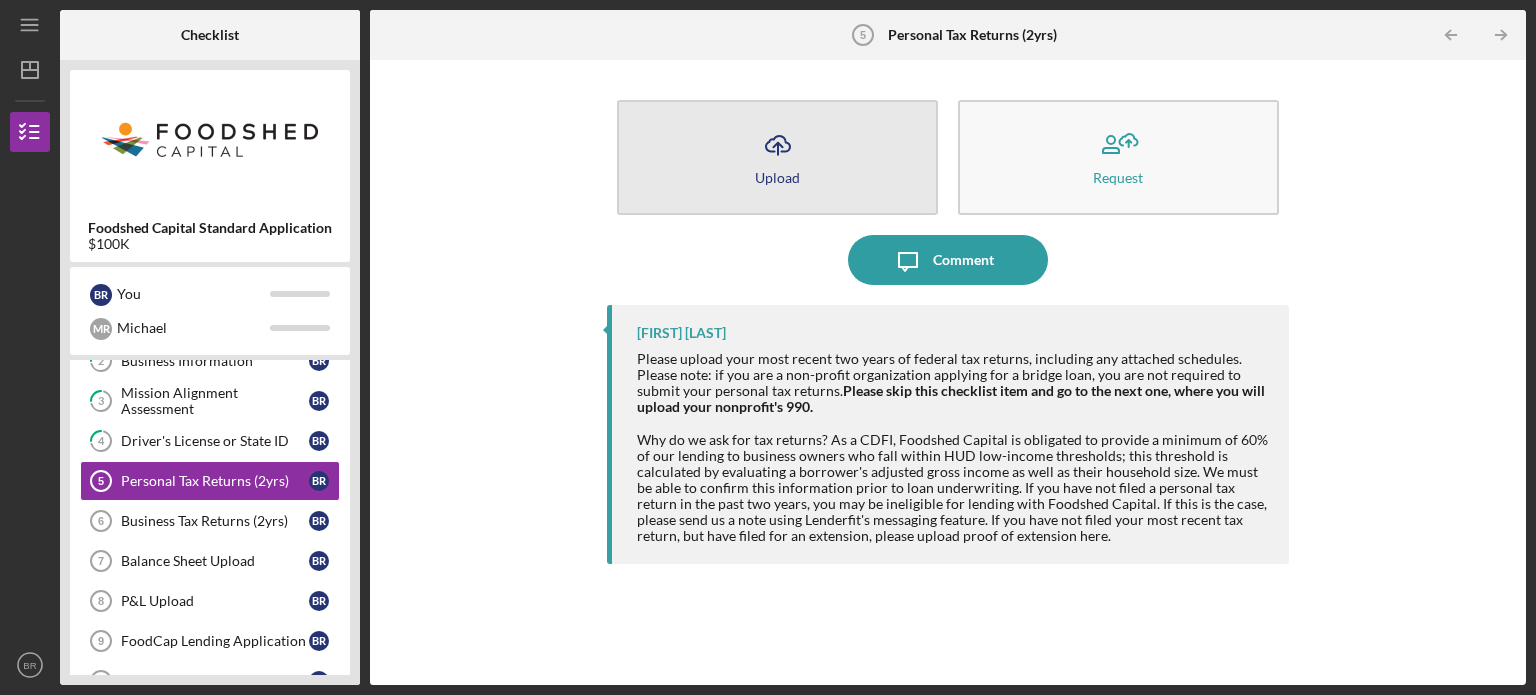 click on "Icon/Upload Upload" at bounding box center [777, 157] 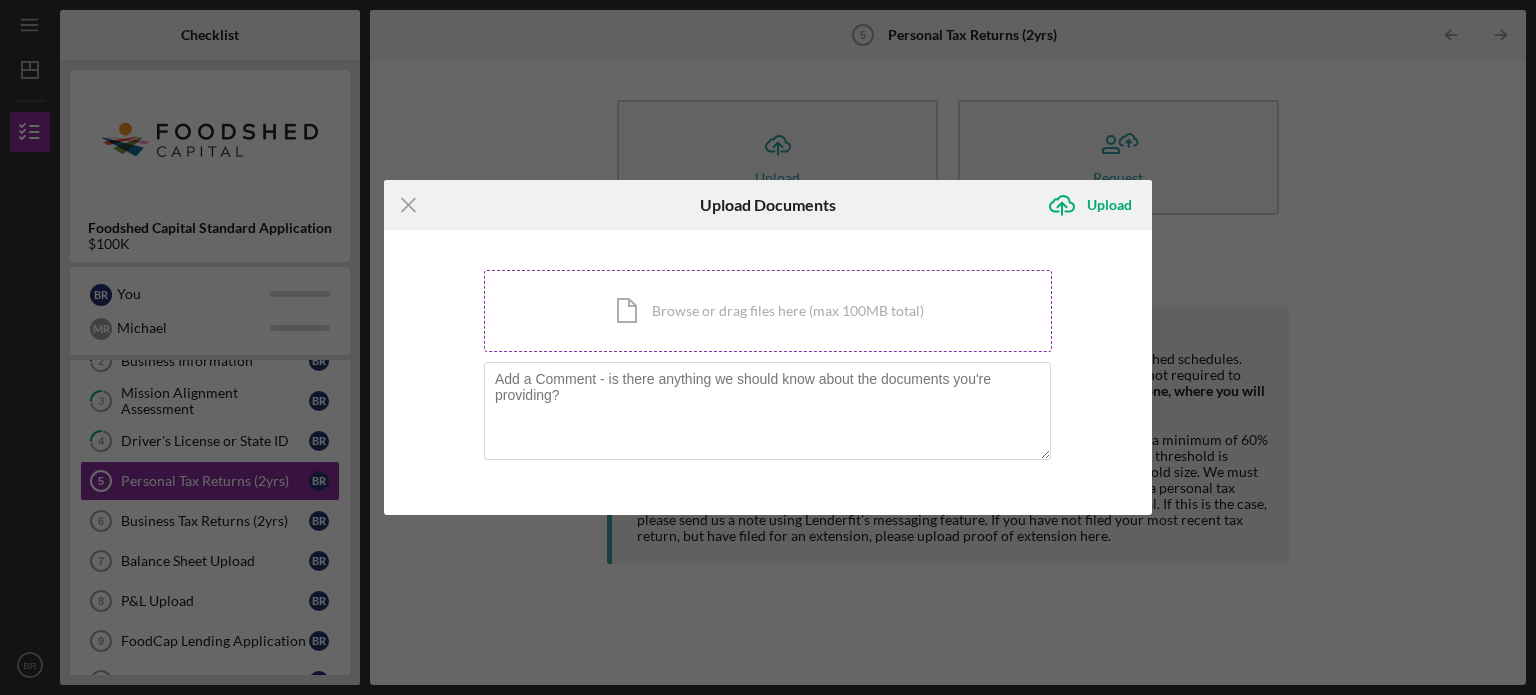 click on "Icon/Document Browse or drag files here (max 100MB total) Tap to choose files or take a photo" at bounding box center (768, 311) 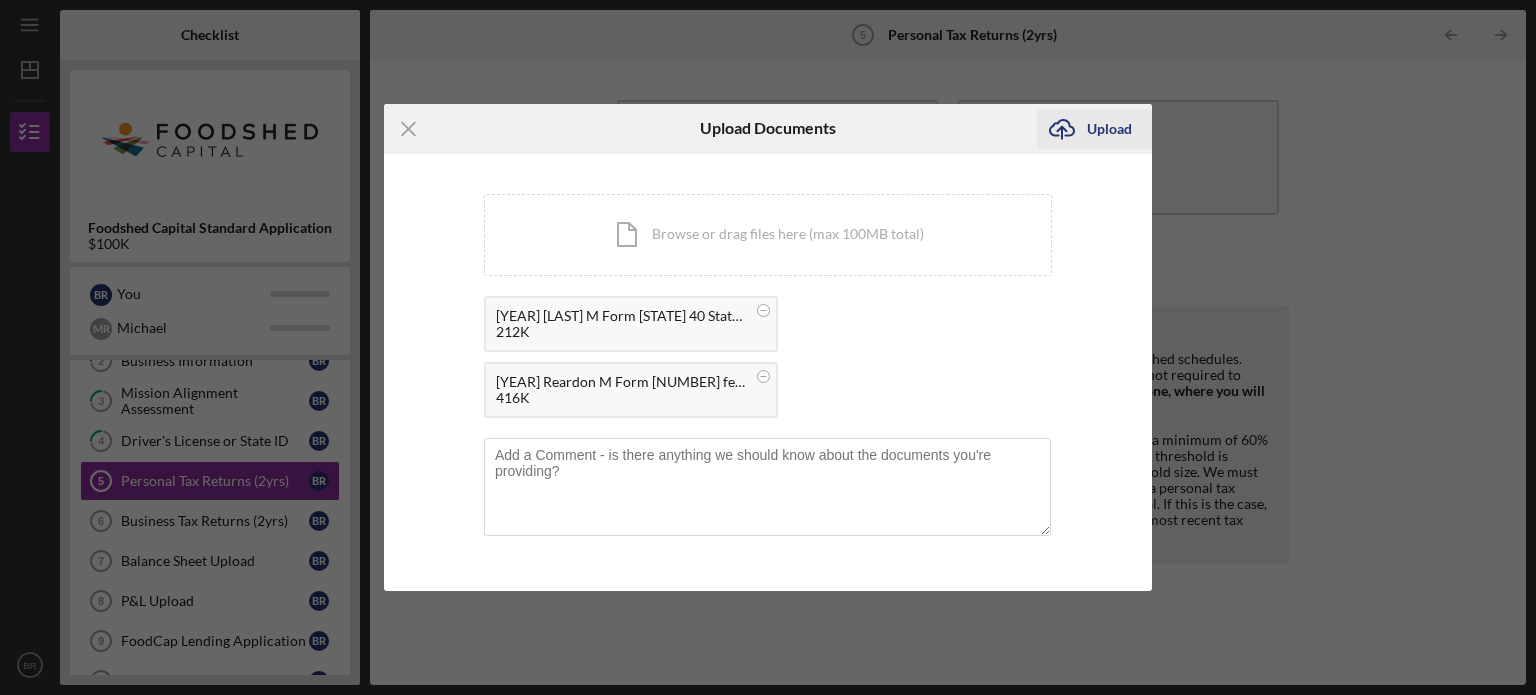 click on "Upload" at bounding box center (1109, 129) 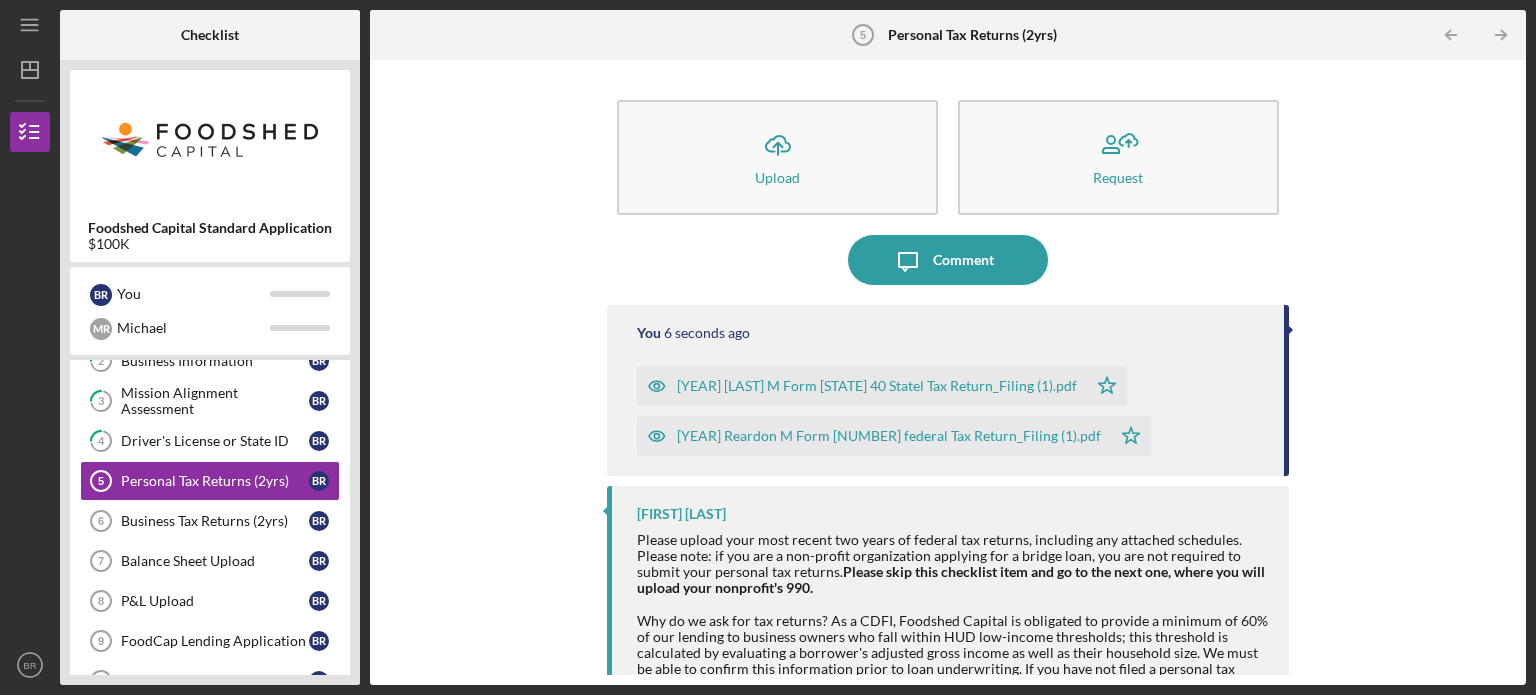 scroll, scrollTop: 0, scrollLeft: 0, axis: both 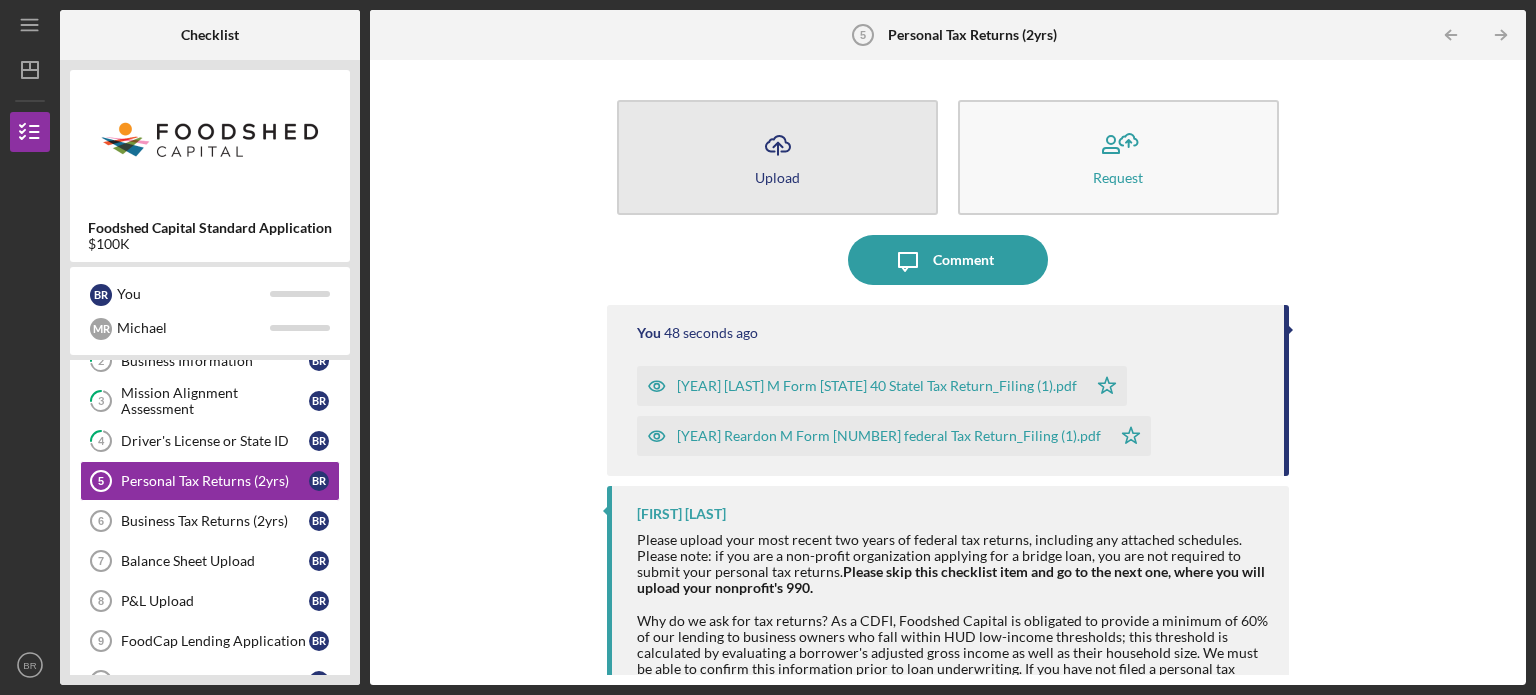 click on "Icon/Upload Upload" at bounding box center [777, 157] 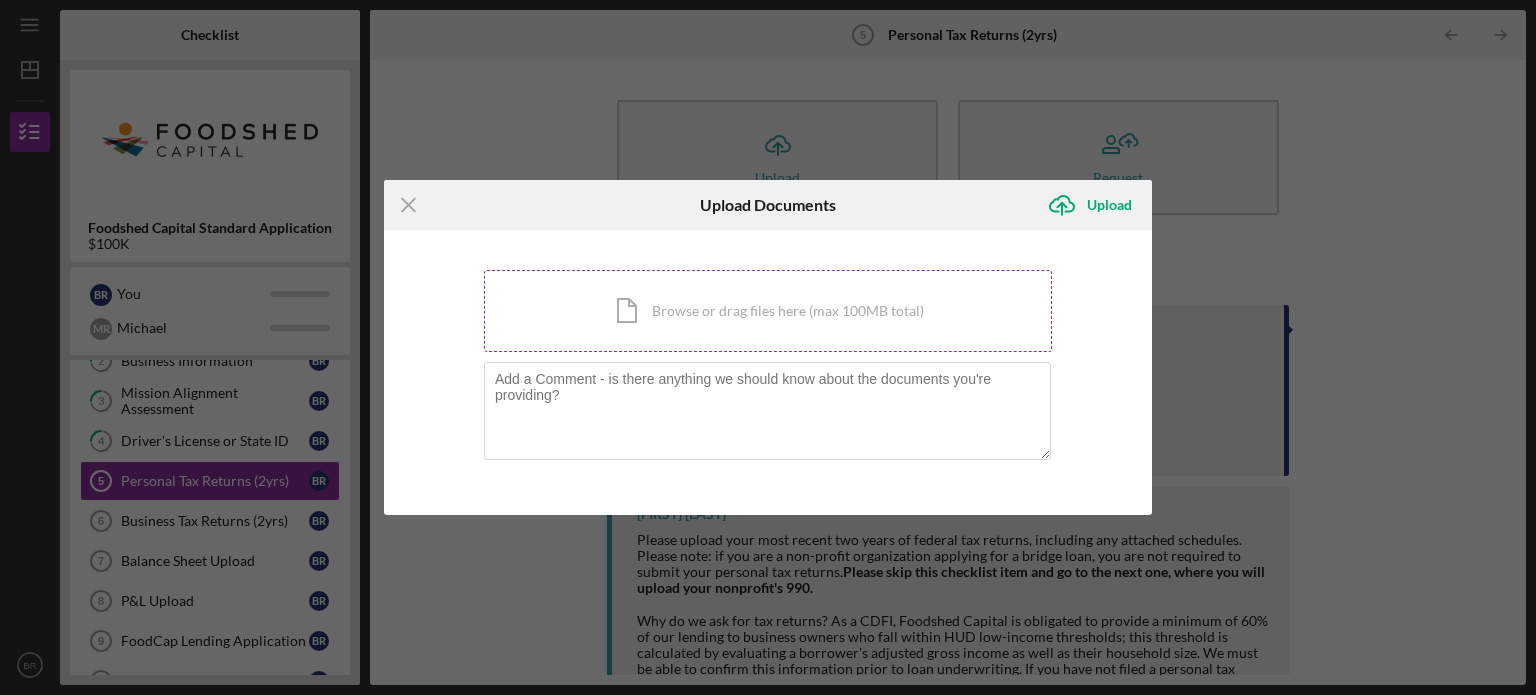 click on "Icon/Document Browse or drag files here (max 100MB total) Tap to choose files or take a photo" at bounding box center (768, 311) 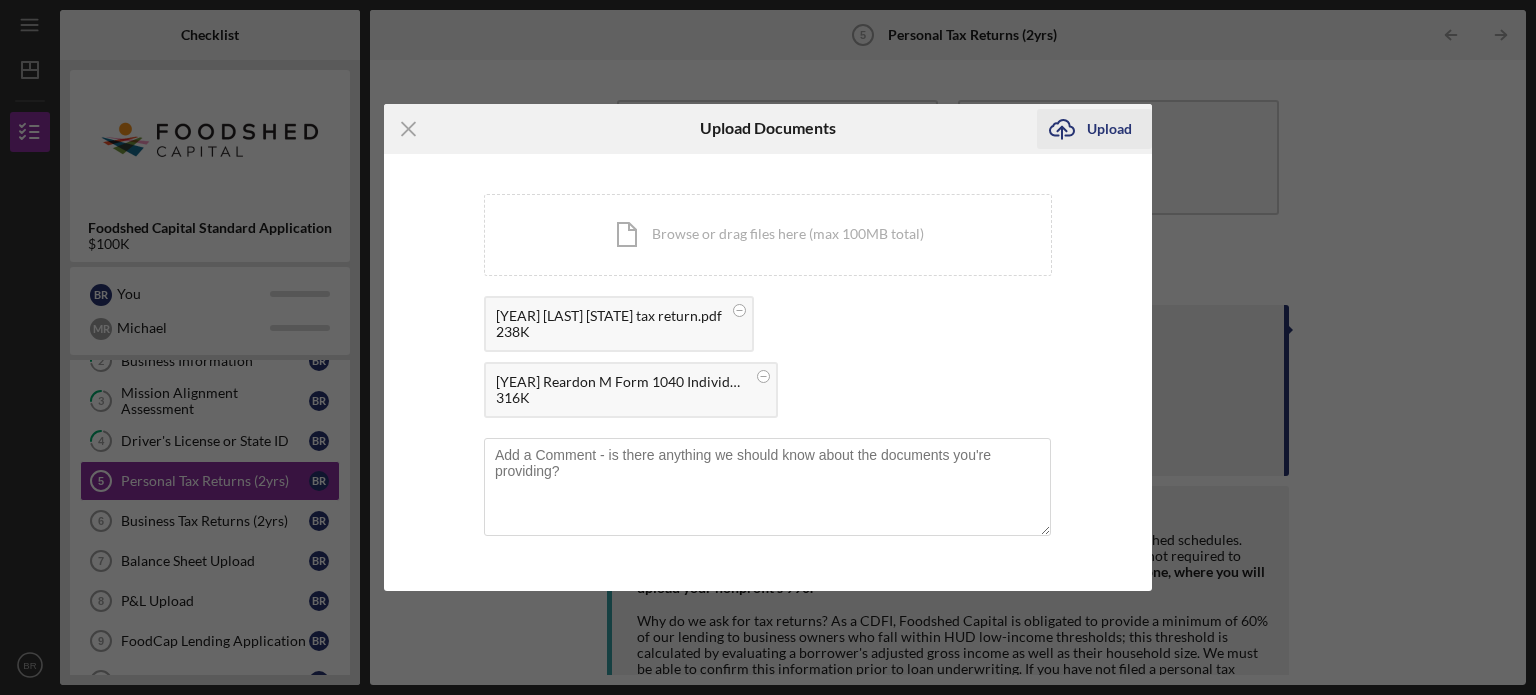 click on "Upload" at bounding box center [1109, 129] 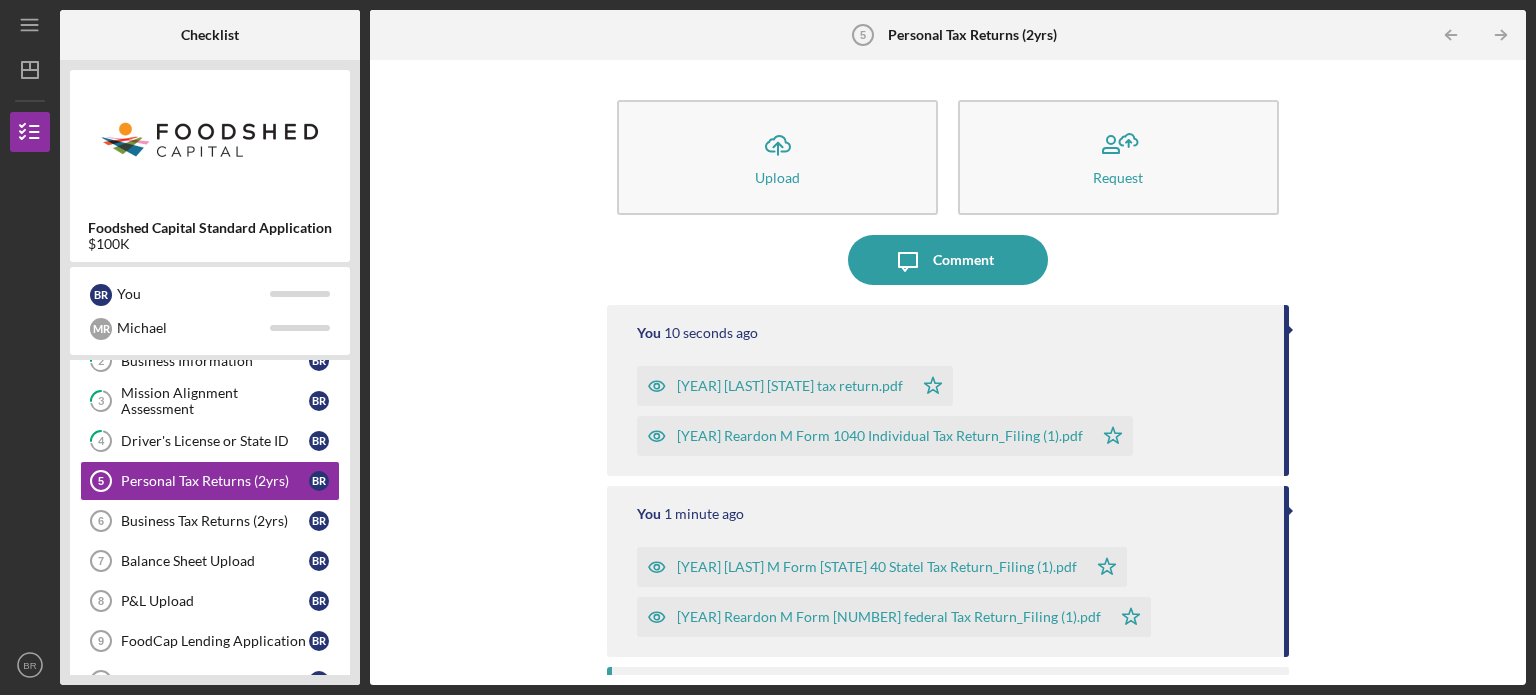 scroll, scrollTop: 0, scrollLeft: 0, axis: both 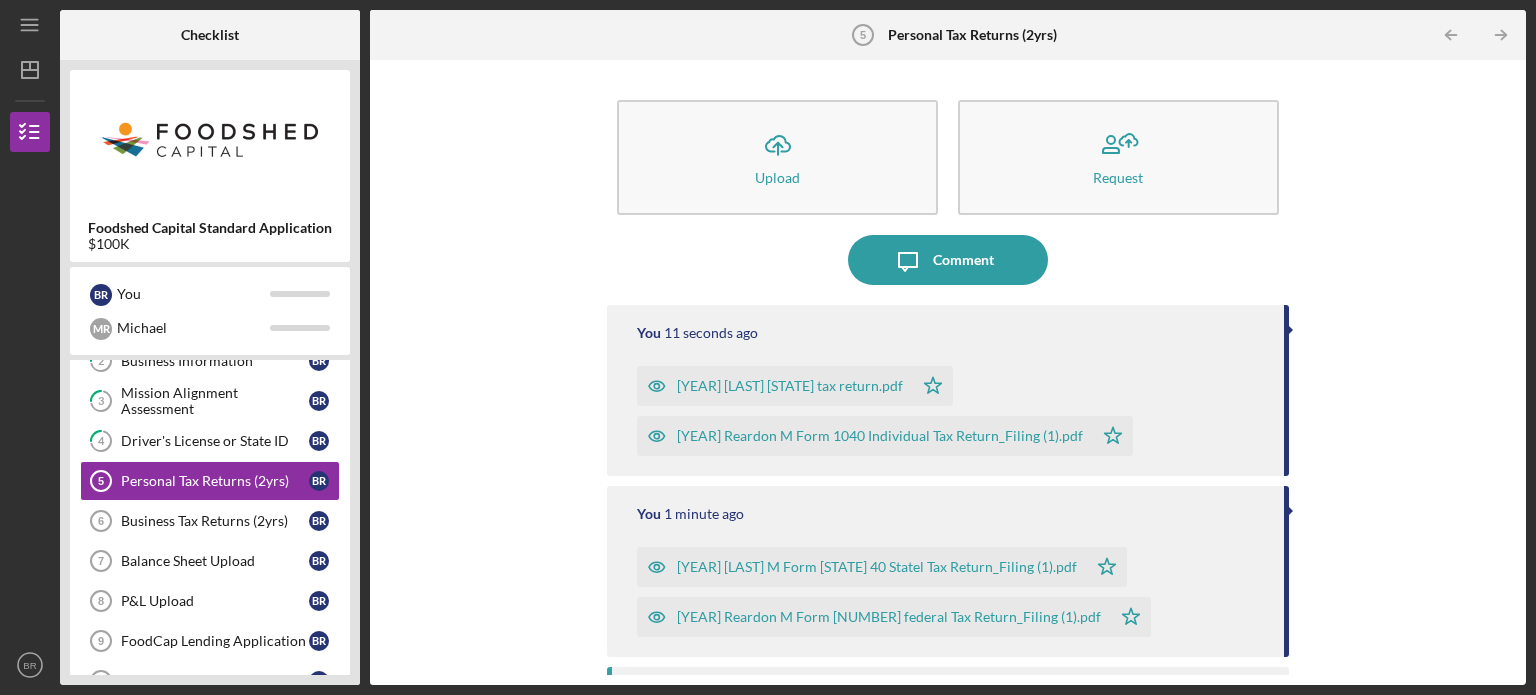 click on "Icon/Upload Upload Request Icon/Message Comment You   11 seconds ago 2023 Reardon M [STATE] tax return.pdf Icon/Star 2023 Reardon M Form 1040  Individual Tax Return_Filing (1).pdf Icon/Star You   1 minute ago 2024 Reardon M Form PA 40 Statel Tax Return_Filing (1).pdf Icon/Star 2024 Reardon M Form 1040 federal  Tax Return_Filing (1).pdf Icon/Star Indy Brahm   Please upload your most recent two years of federal tax returns, including any attached schedules. Please note: if you are a non-profit organization applying for a bridge loan, you are not required to submit your personal tax returns.  Please skip this checklist item and go to the next one, where you will upload your nonprofit's 990." at bounding box center [948, 372] 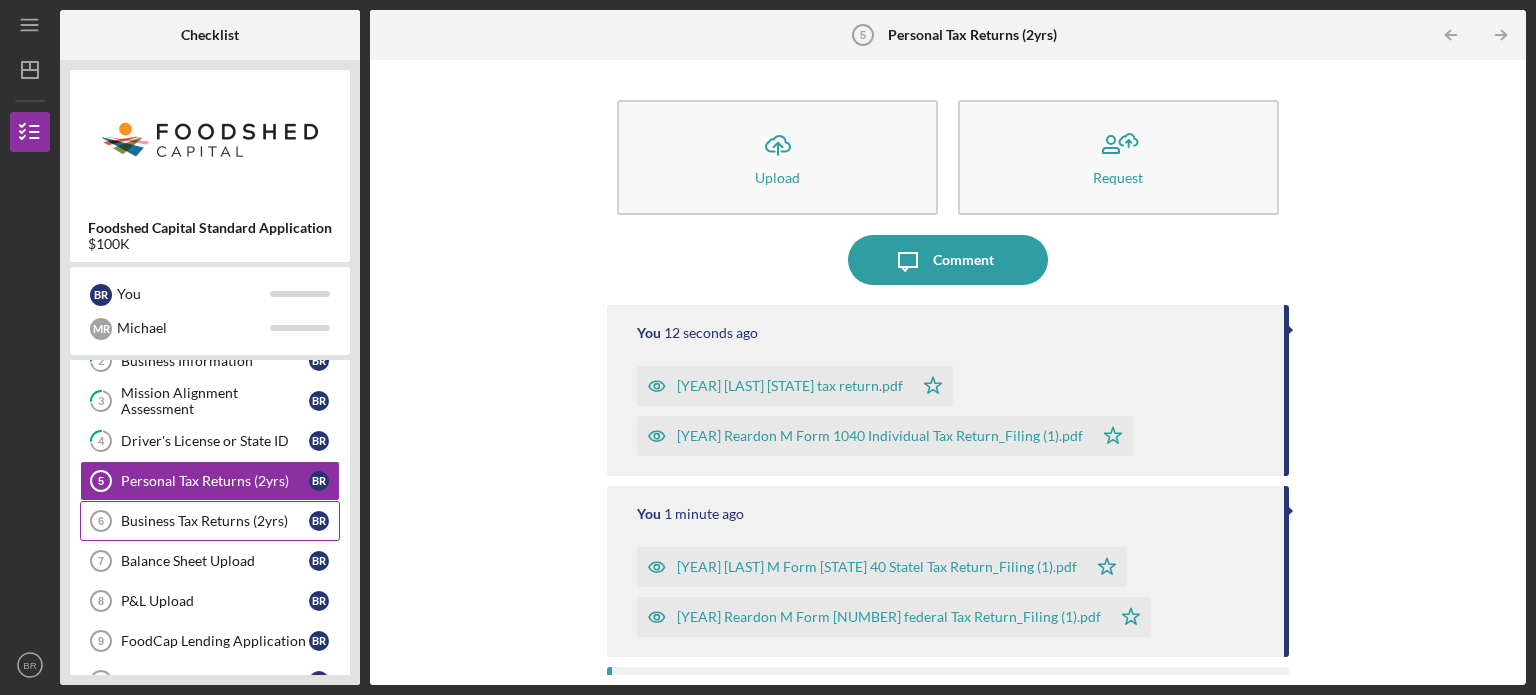 click on "Business Tax Returns (2yrs)" at bounding box center [215, 521] 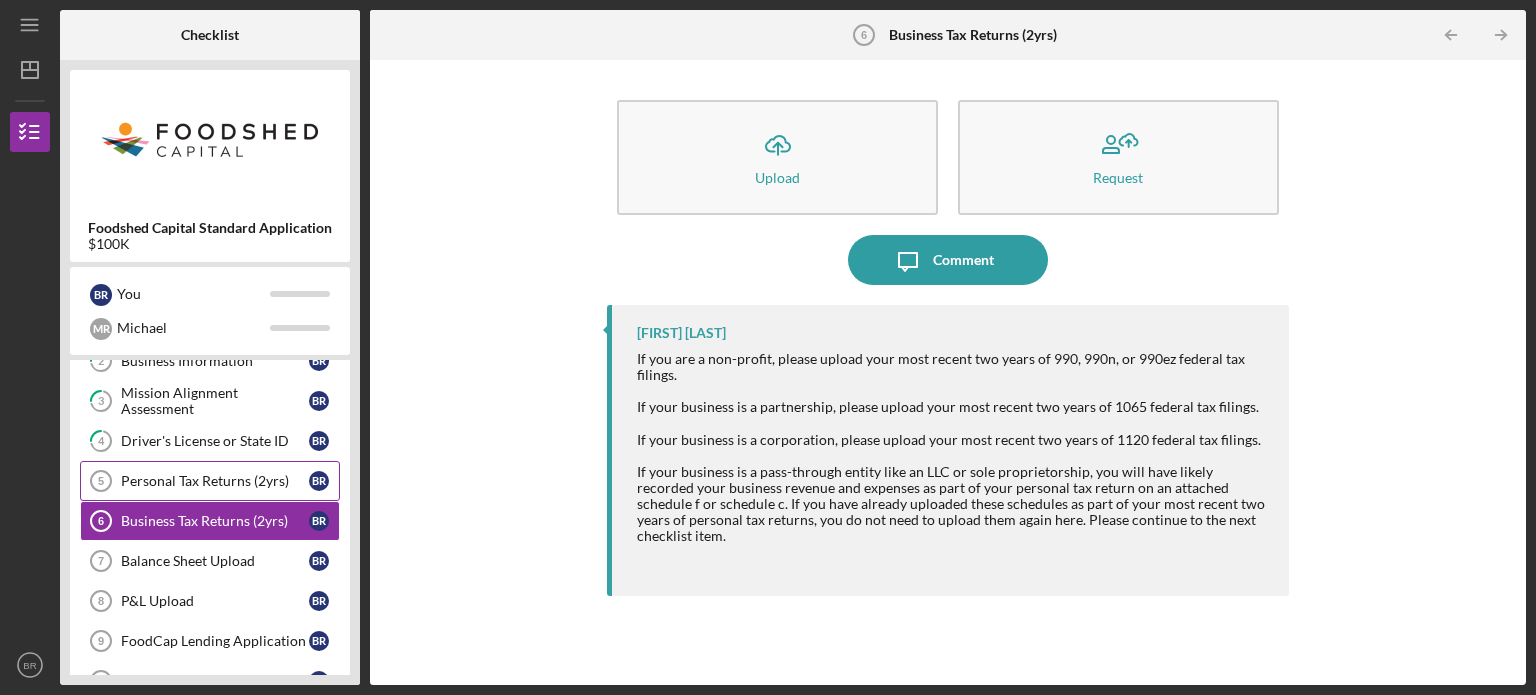 click on "Personal Tax Returns (2yrs)" at bounding box center (215, 481) 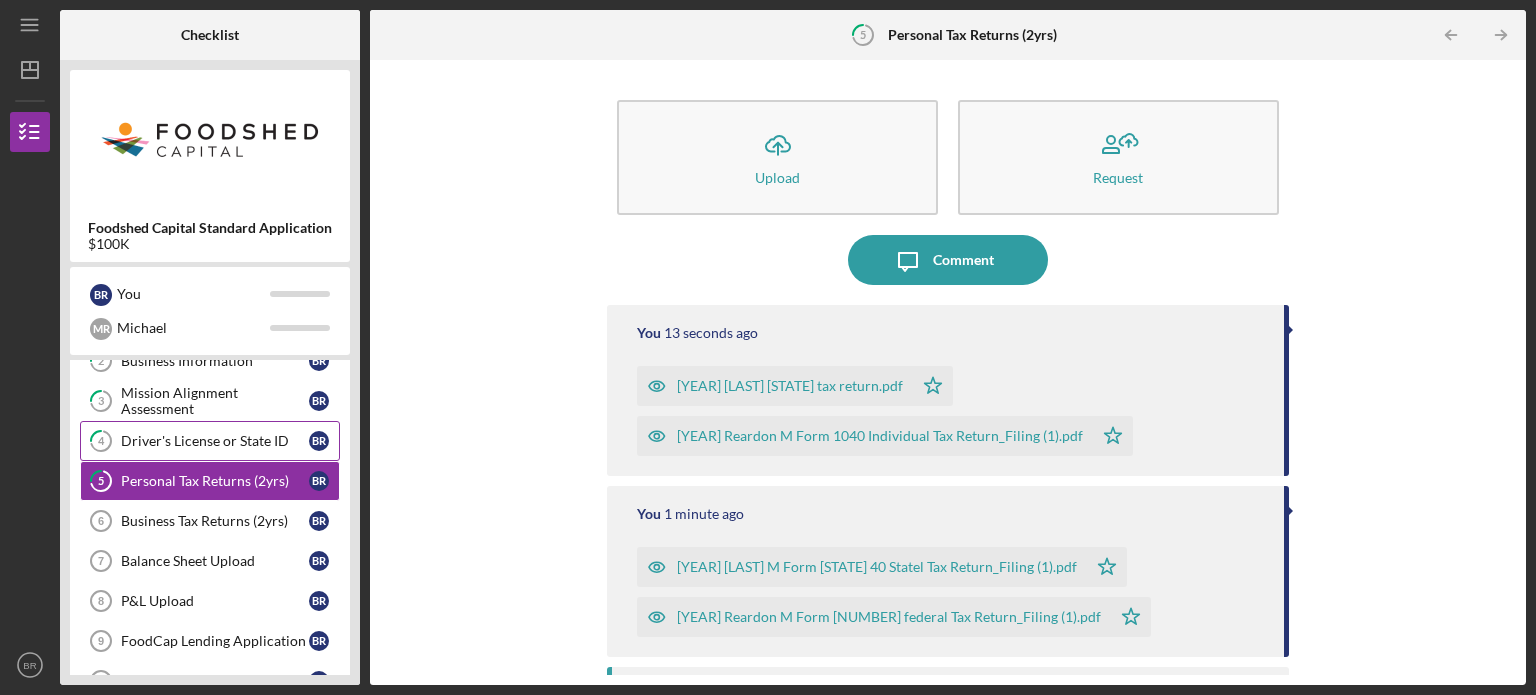 click on "4 Driver's License or State ID B R" at bounding box center [210, 441] 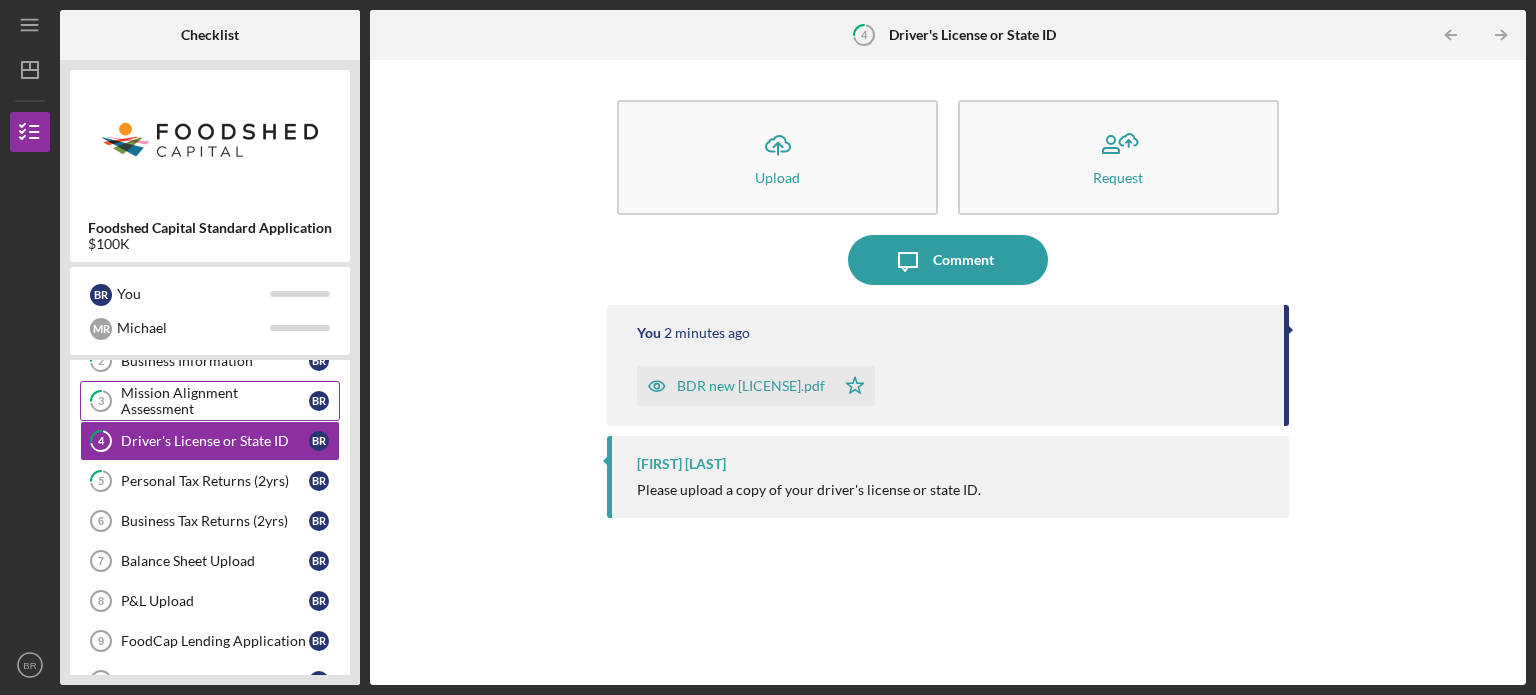 click on "Mission Alignment Assessment" at bounding box center (215, 401) 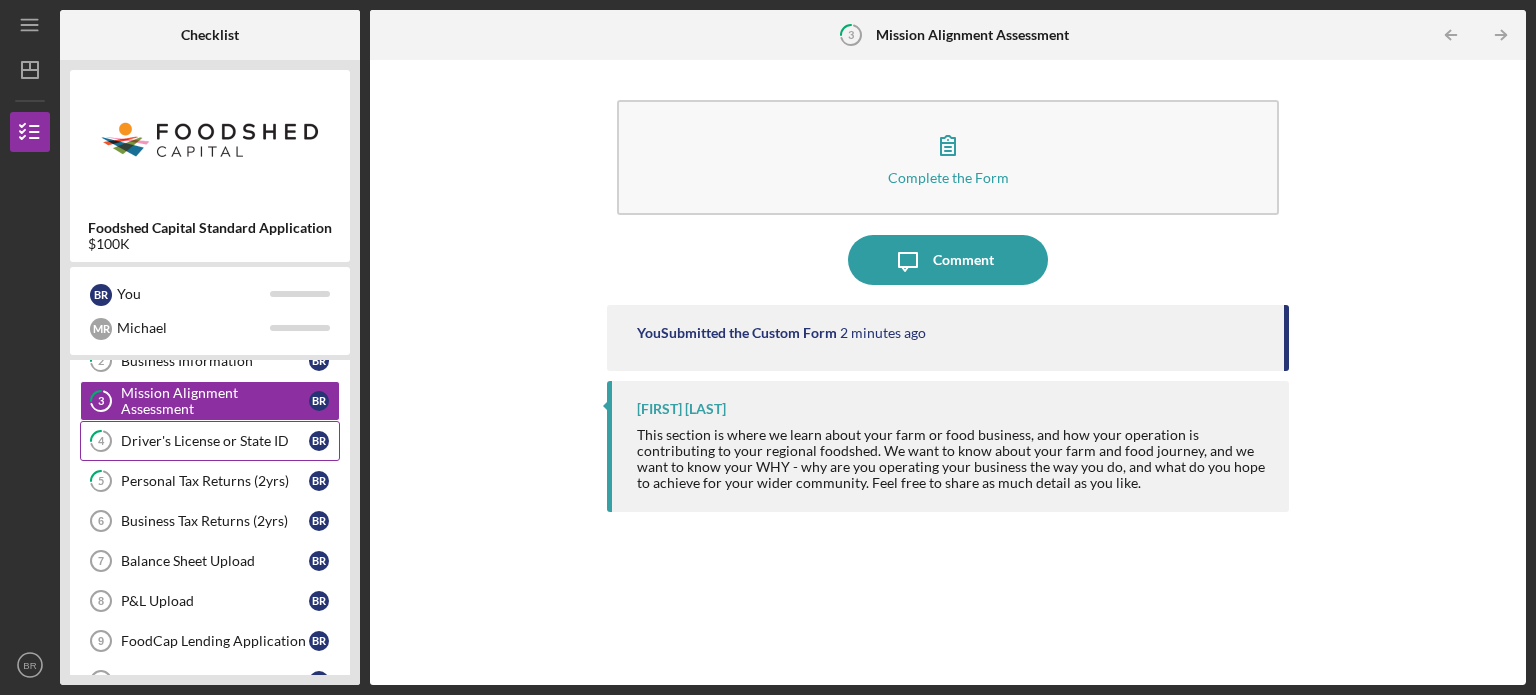 click on "Driver's License or State ID" at bounding box center [215, 441] 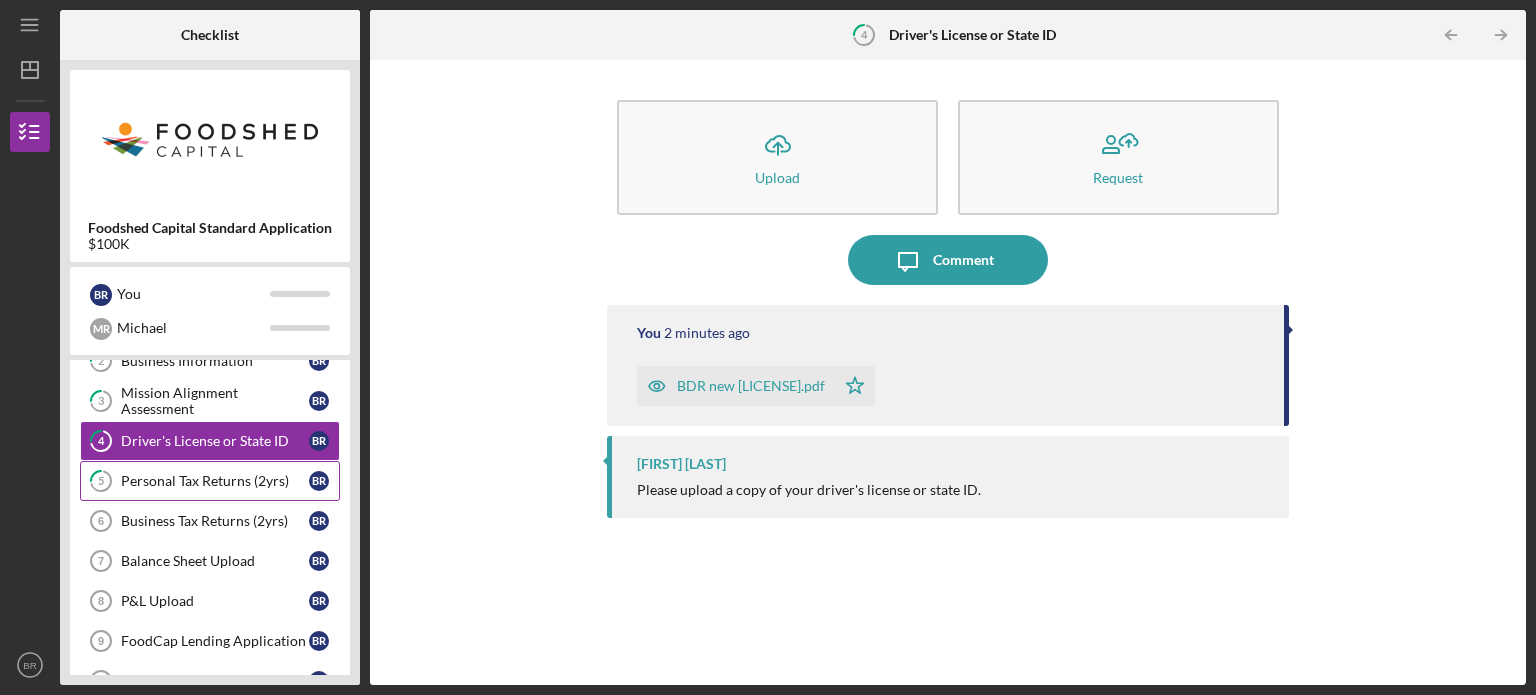 click on "Personal Tax Returns (2yrs)" at bounding box center (215, 481) 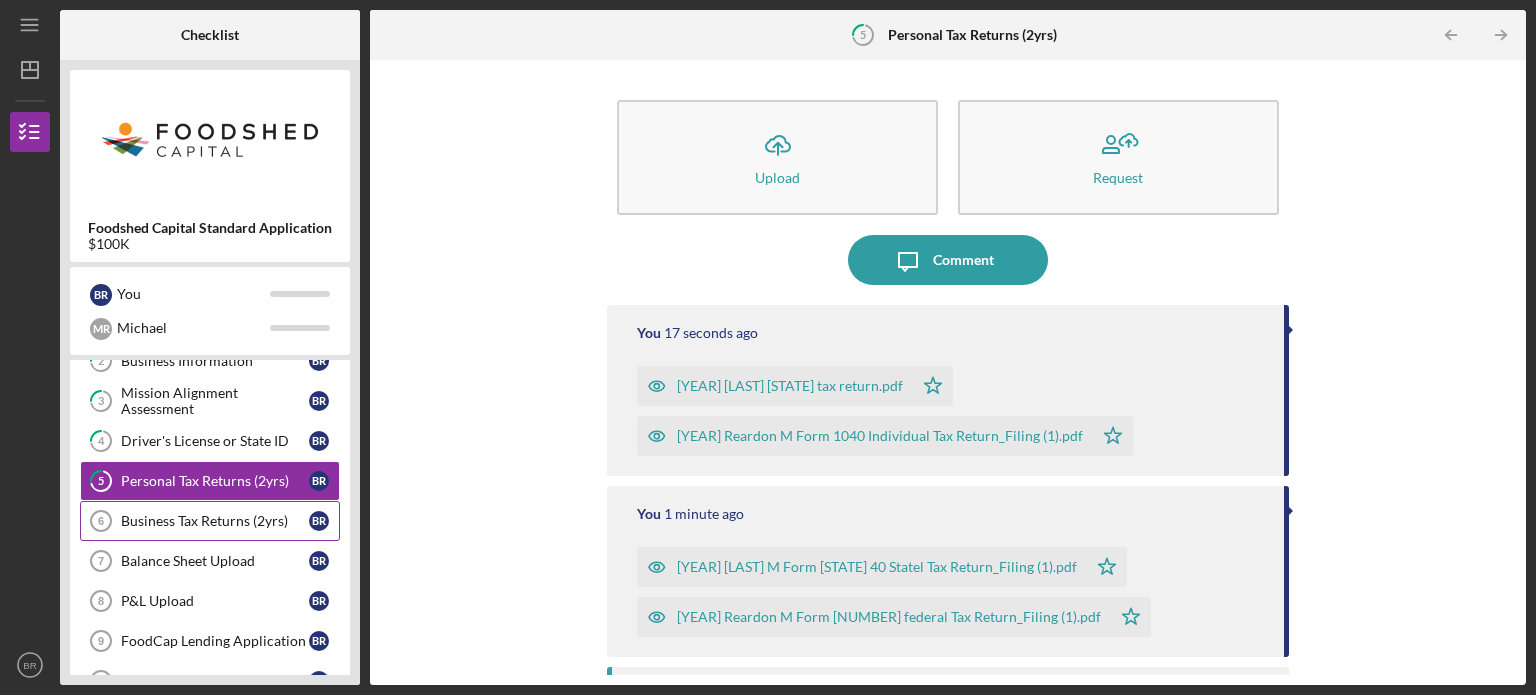 click on "Business Tax Returns (2yrs) 6 Business Tax Returns (2yrs) B R" at bounding box center (210, 521) 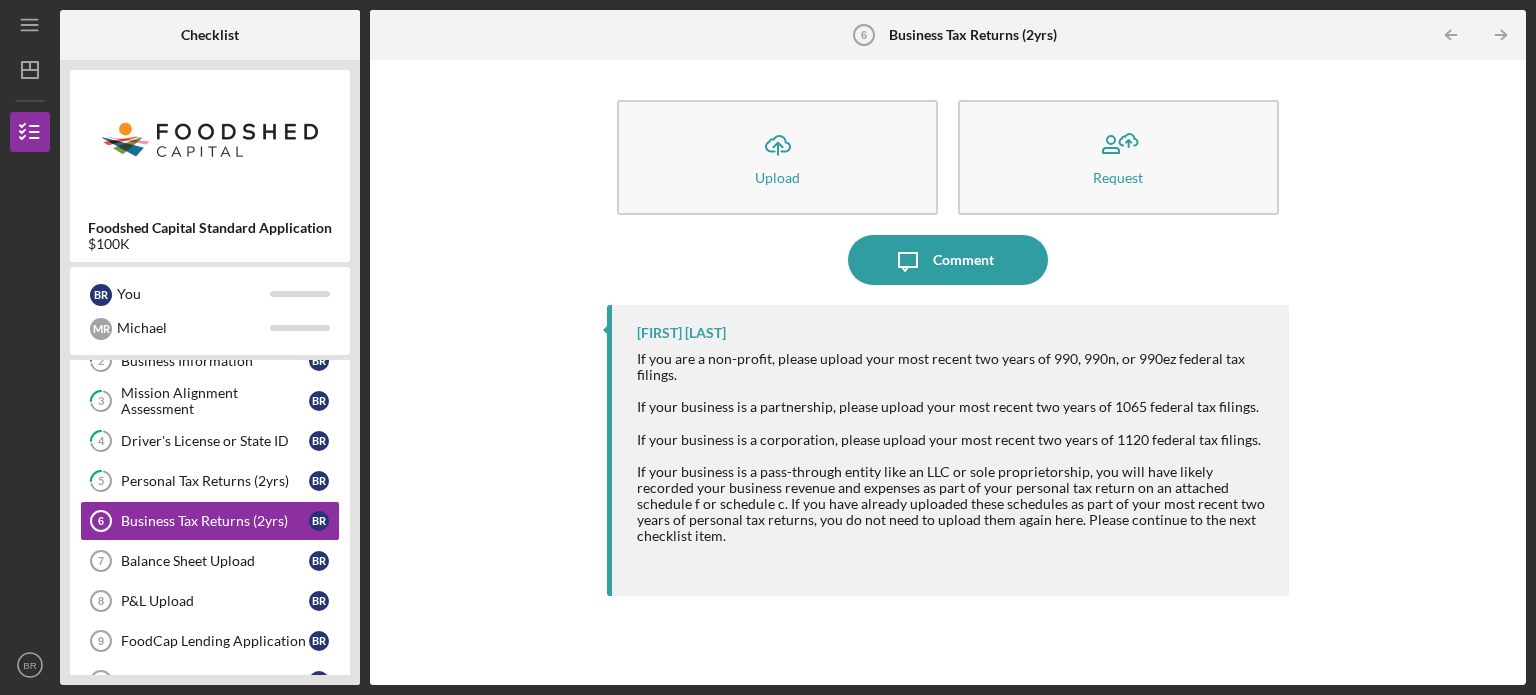 click on "If you are a non-profit, please upload your most recent two years of 990, 990n, or 990ez federal tax filings." at bounding box center (953, 367) 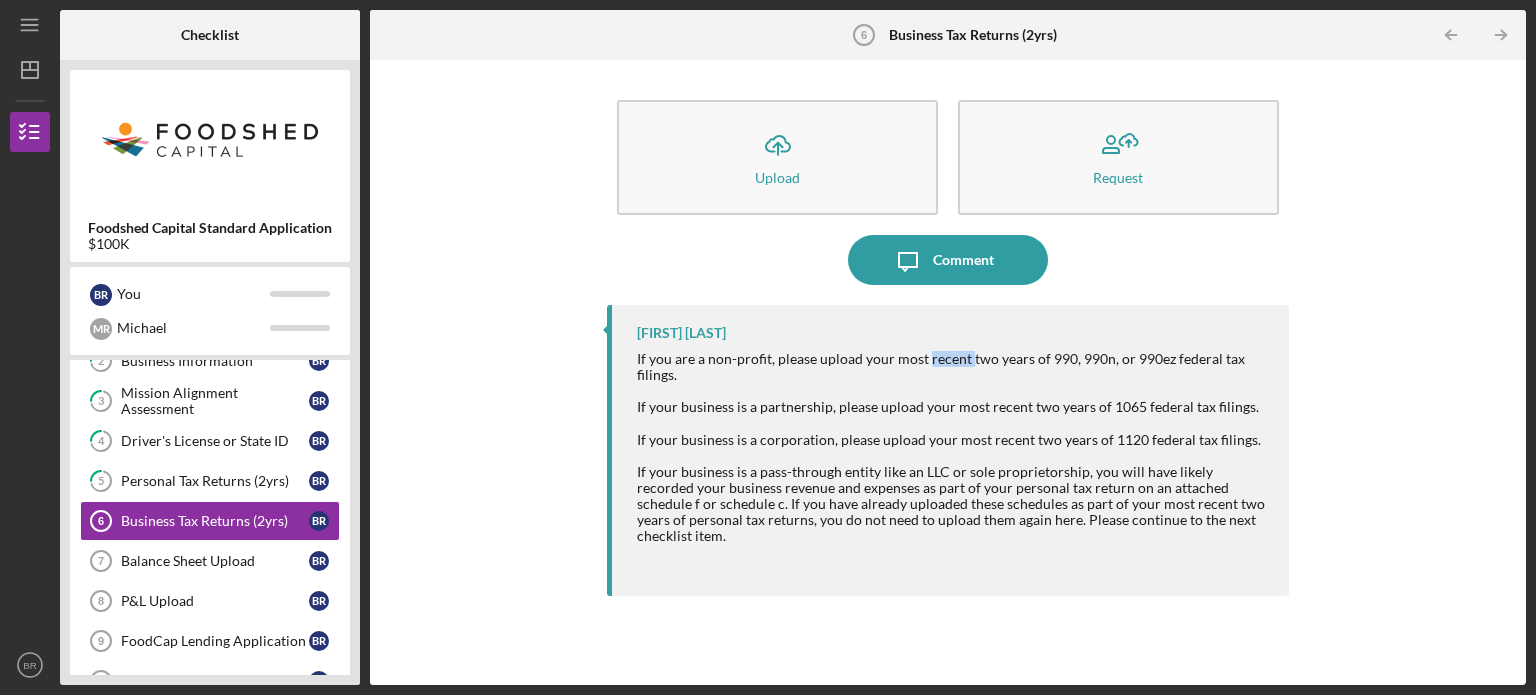 click on "If you are a non-profit, please upload your most recent two years of 990, 990n, or 990ez federal tax filings." at bounding box center [953, 367] 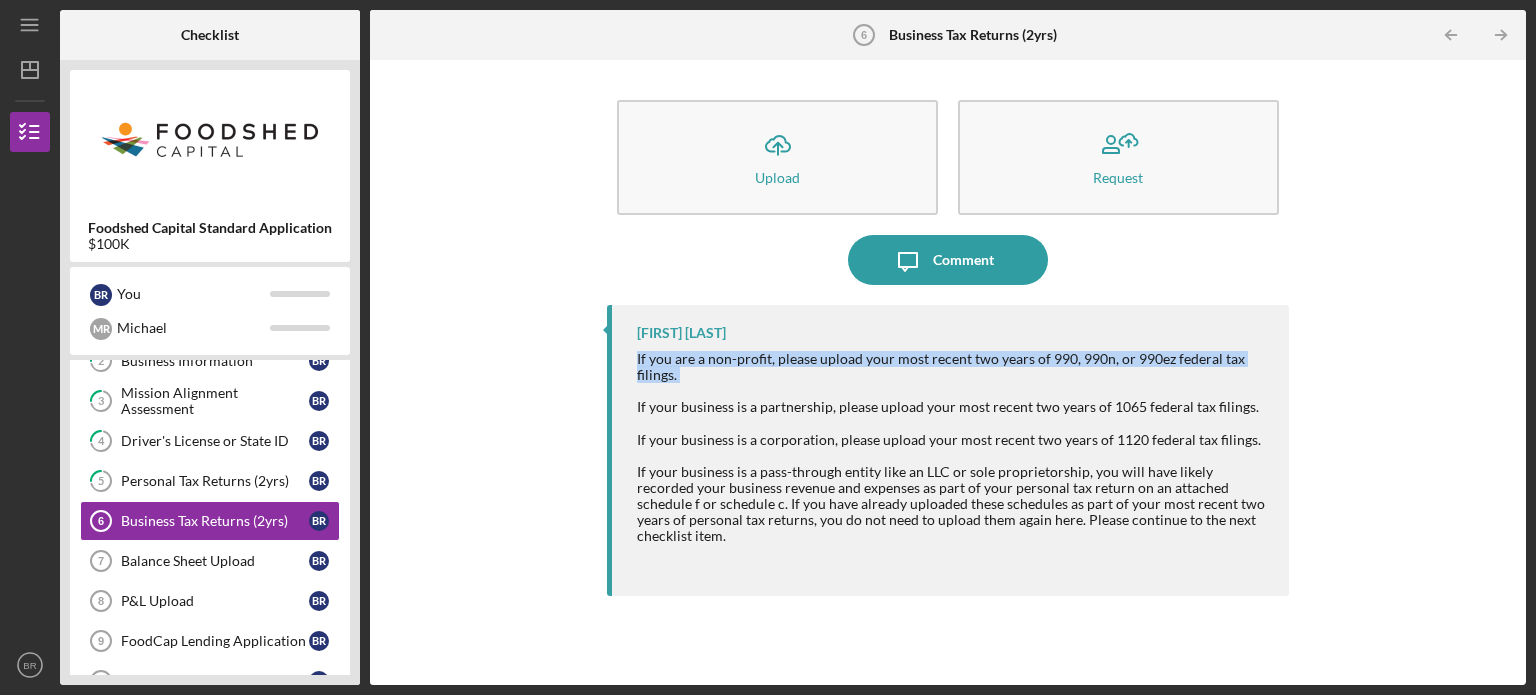 click on "If you are a non-profit, please upload your most recent two years of 990, 990n, or 990ez federal tax filings." at bounding box center (953, 367) 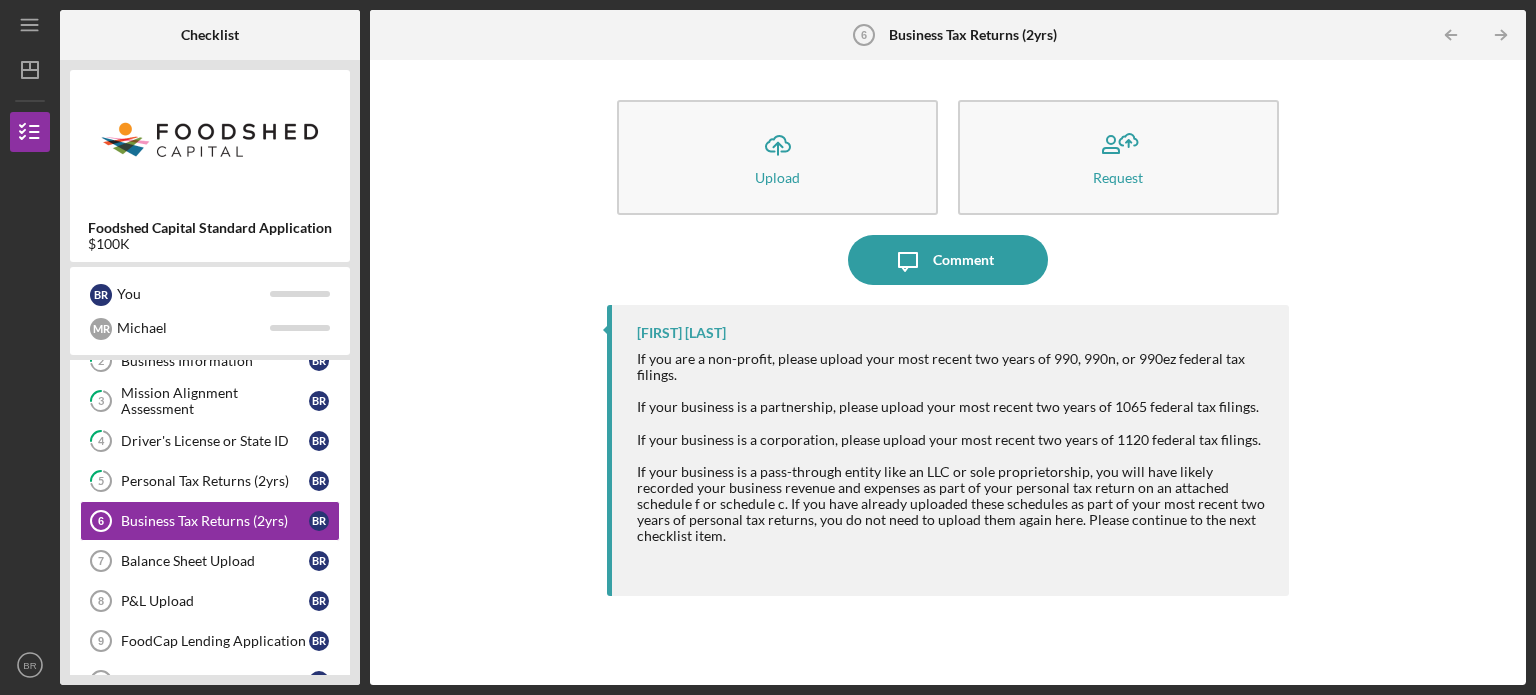 click on "If your business is a partnership, please upload your most recent two years of 1065 federal tax filings." at bounding box center [953, 407] 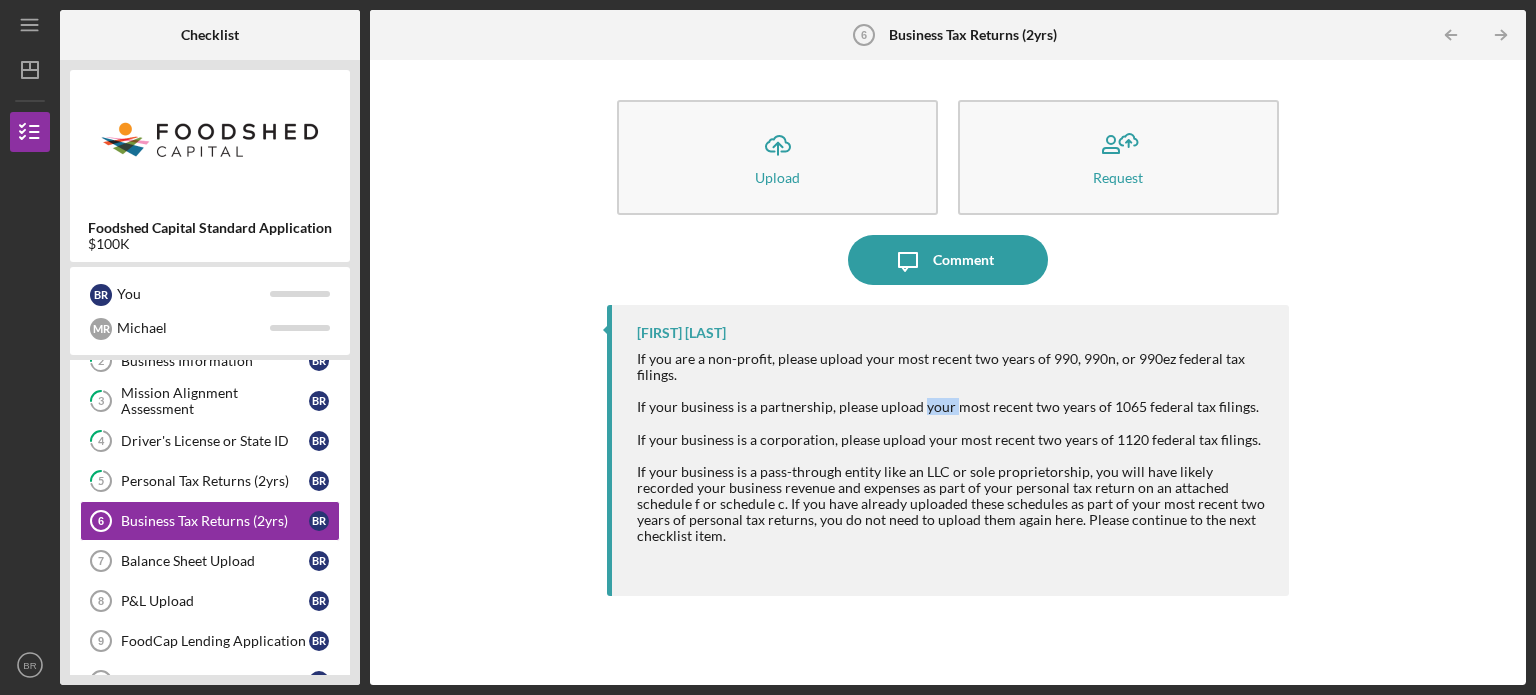 click on "If your business is a partnership, please upload your most recent two years of 1065 federal tax filings." at bounding box center (953, 407) 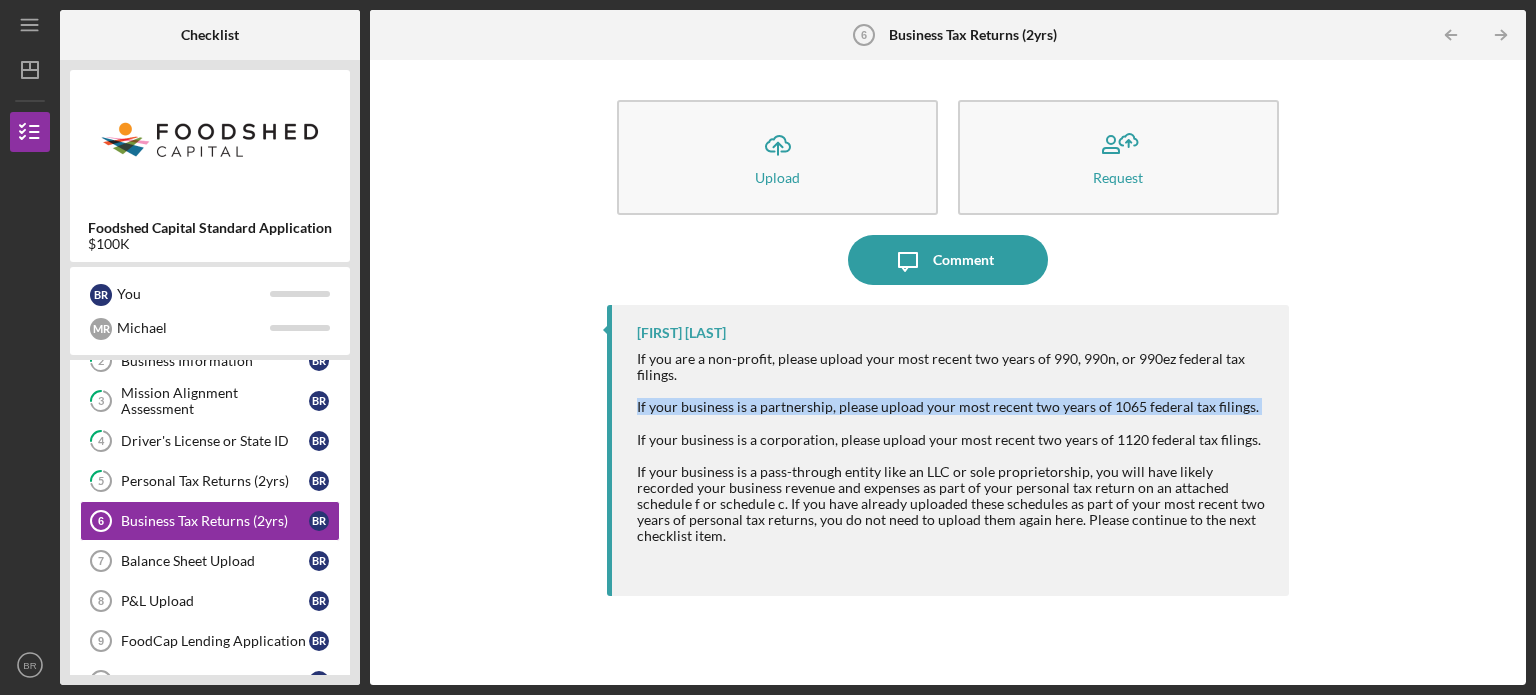 click on "If your business is a partnership, please upload your most recent two years of 1065 federal tax filings." at bounding box center [953, 407] 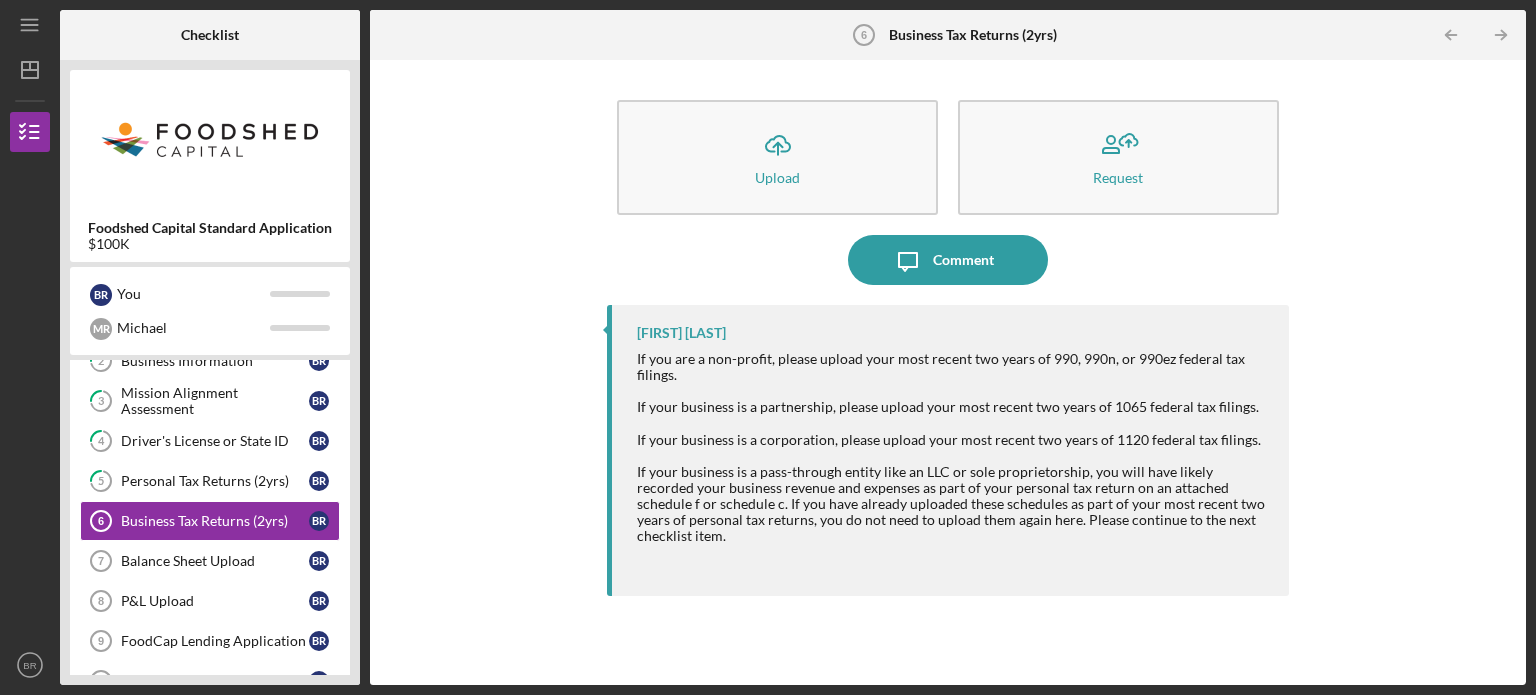 click on "If your business is a corporation, please upload your most recent two years of 1120 federal tax filings." at bounding box center [953, 440] 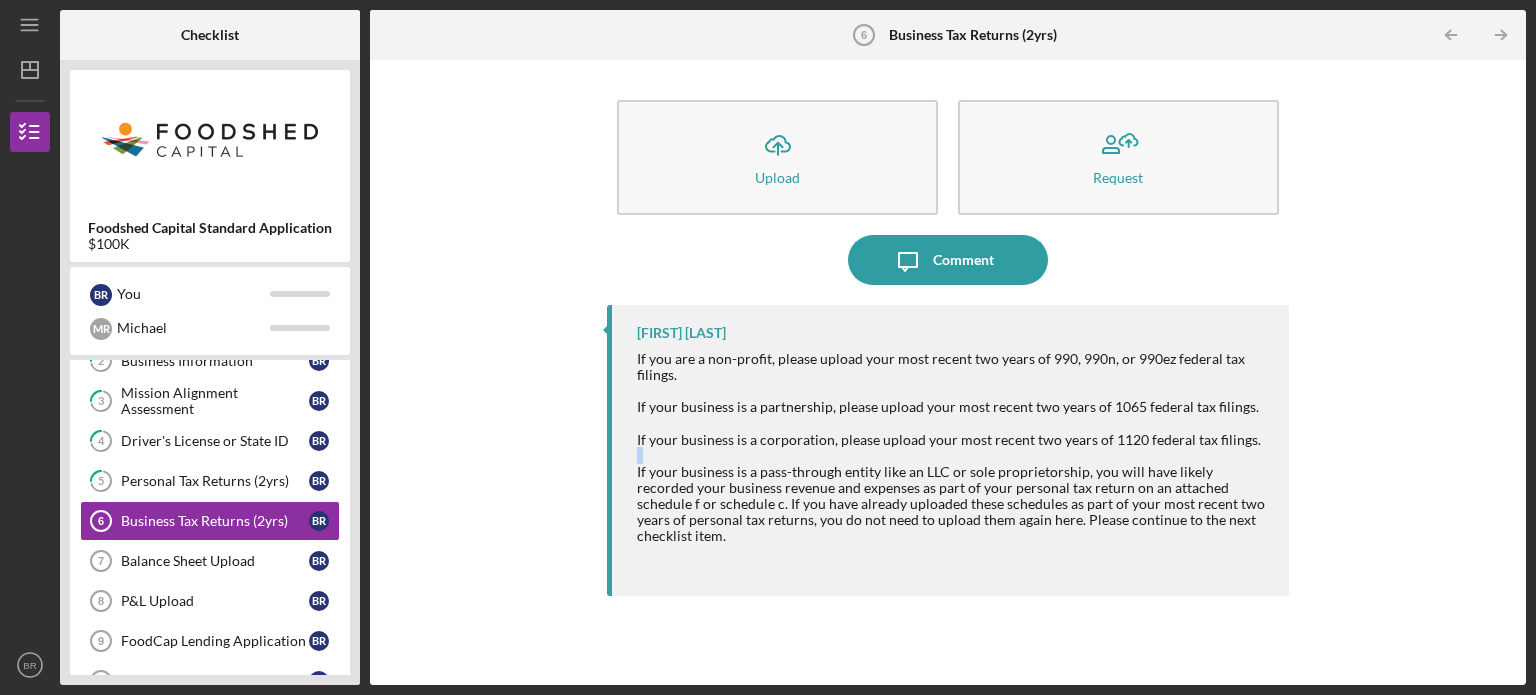 click at bounding box center [953, 456] 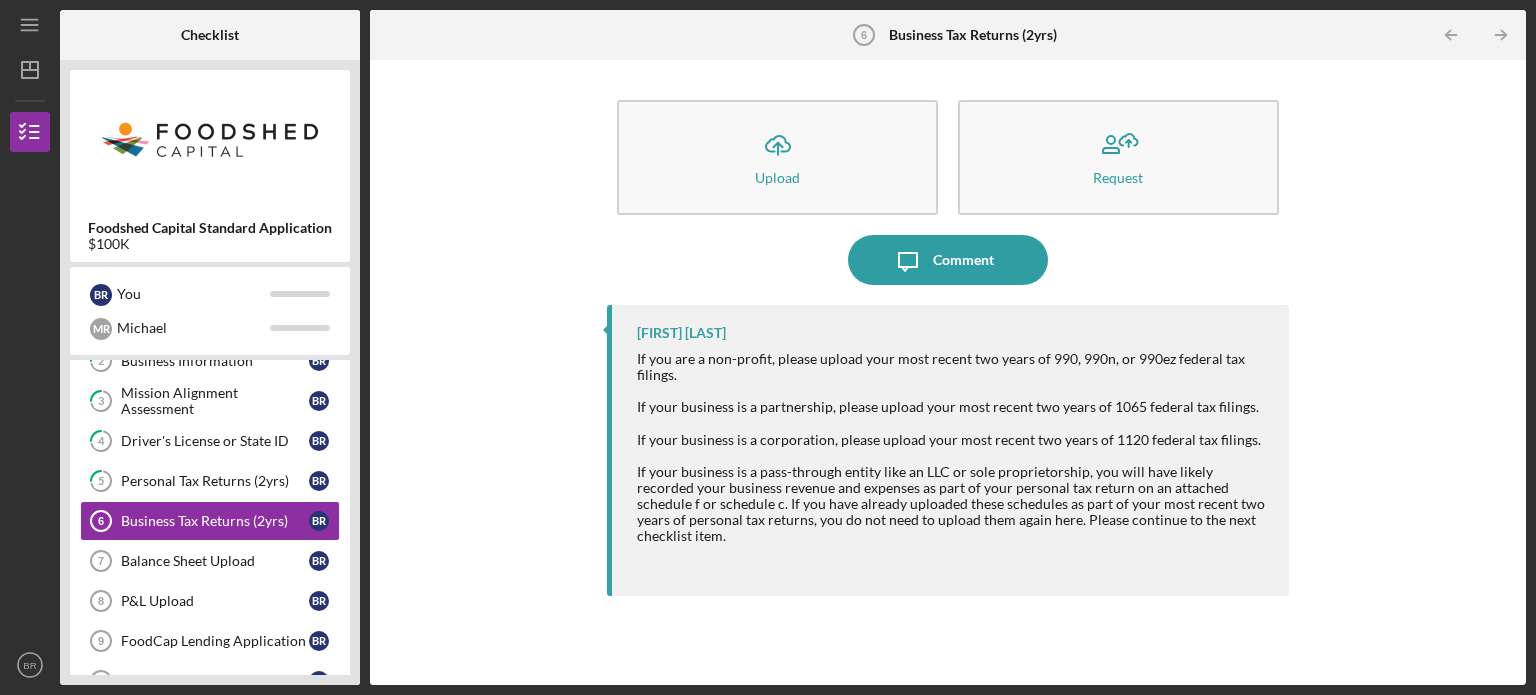 click at bounding box center (953, 423) 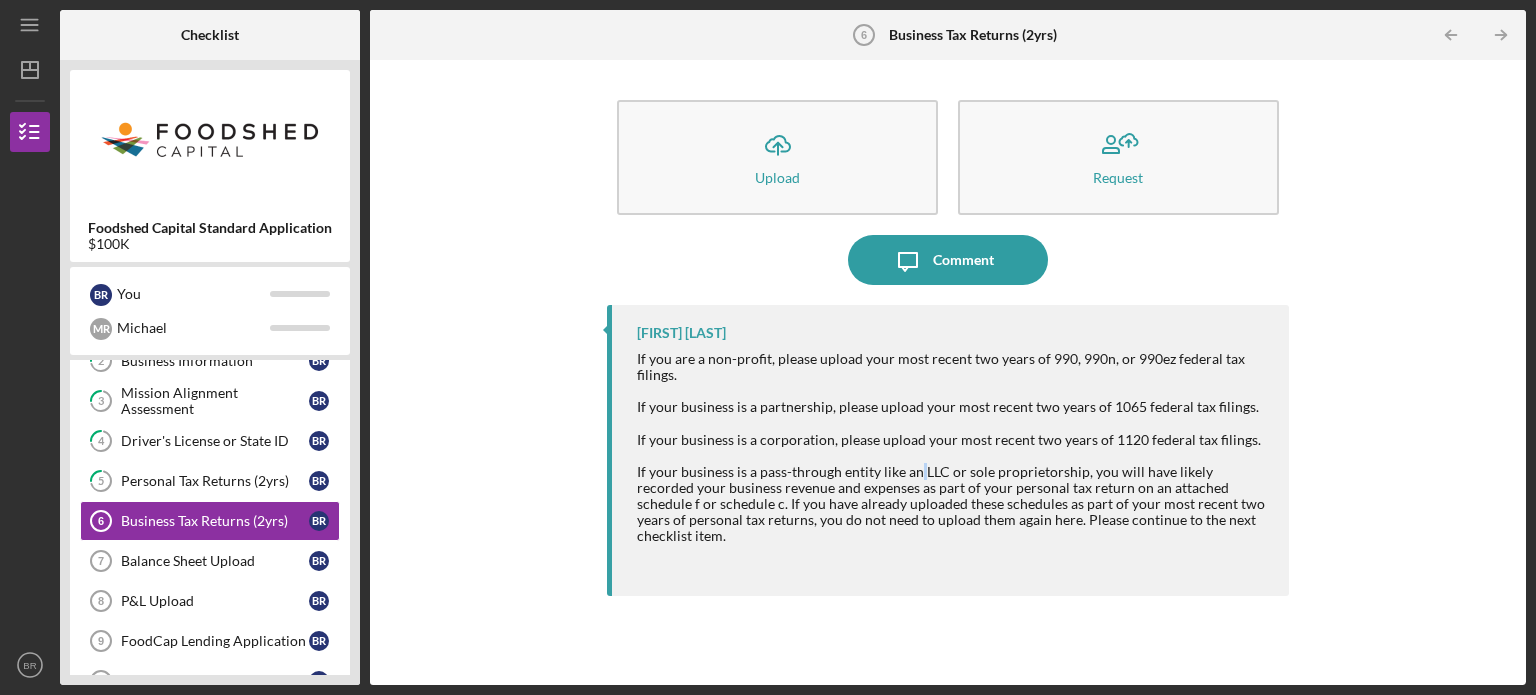 click on "If your business is a pass-through entity like an LLC or sole proprietorship, you will have likely recorded your business revenue and expenses as part of your personal tax return on an attached schedule f or schedule c. If you have already uploaded these schedules as part of your most recent two years of personal tax returns, you do not need to upload them again here. Please continue to the next checklist item." at bounding box center [953, 504] 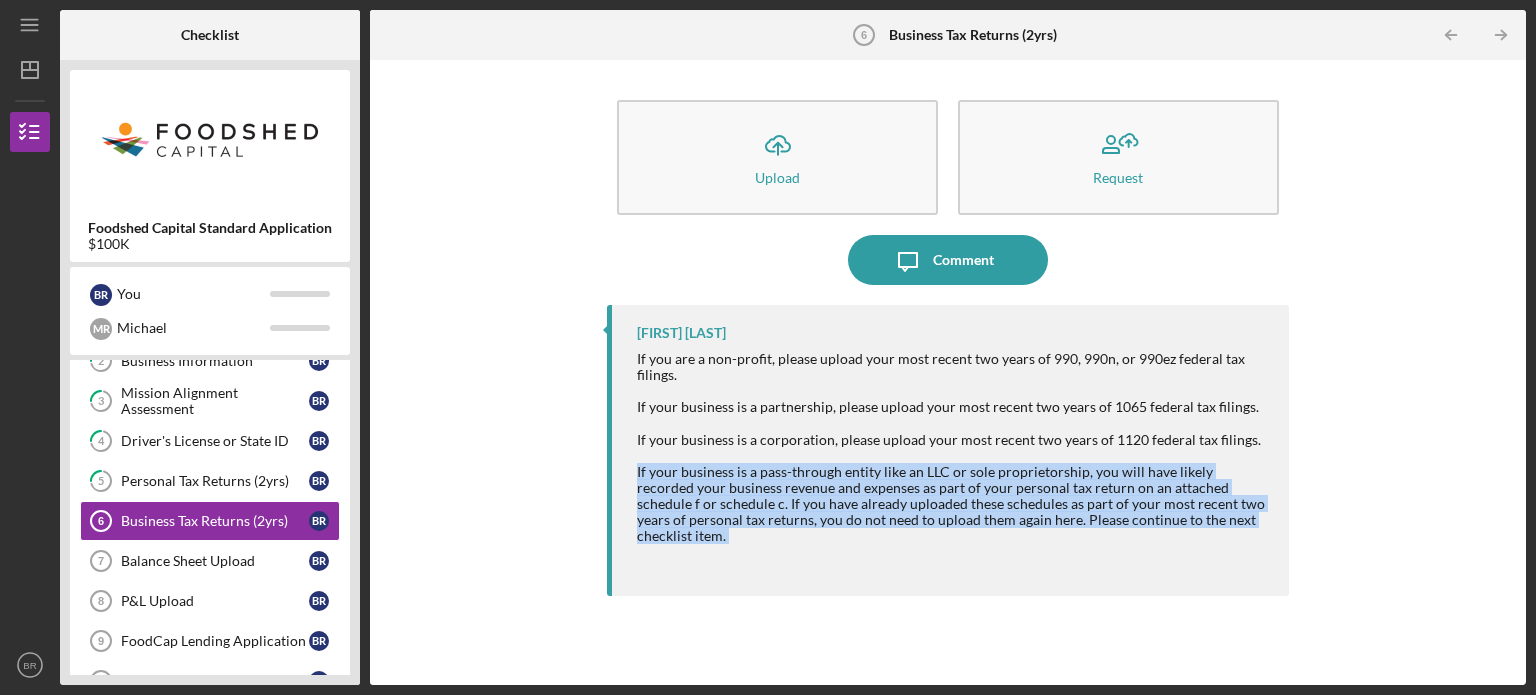 click on "If your business is a pass-through entity like an LLC or sole proprietorship, you will have likely recorded your business revenue and expenses as part of your personal tax return on an attached schedule f or schedule c. If you have already uploaded these schedules as part of your most recent two years of personal tax returns, you do not need to upload them again here. Please continue to the next checklist item." at bounding box center (953, 504) 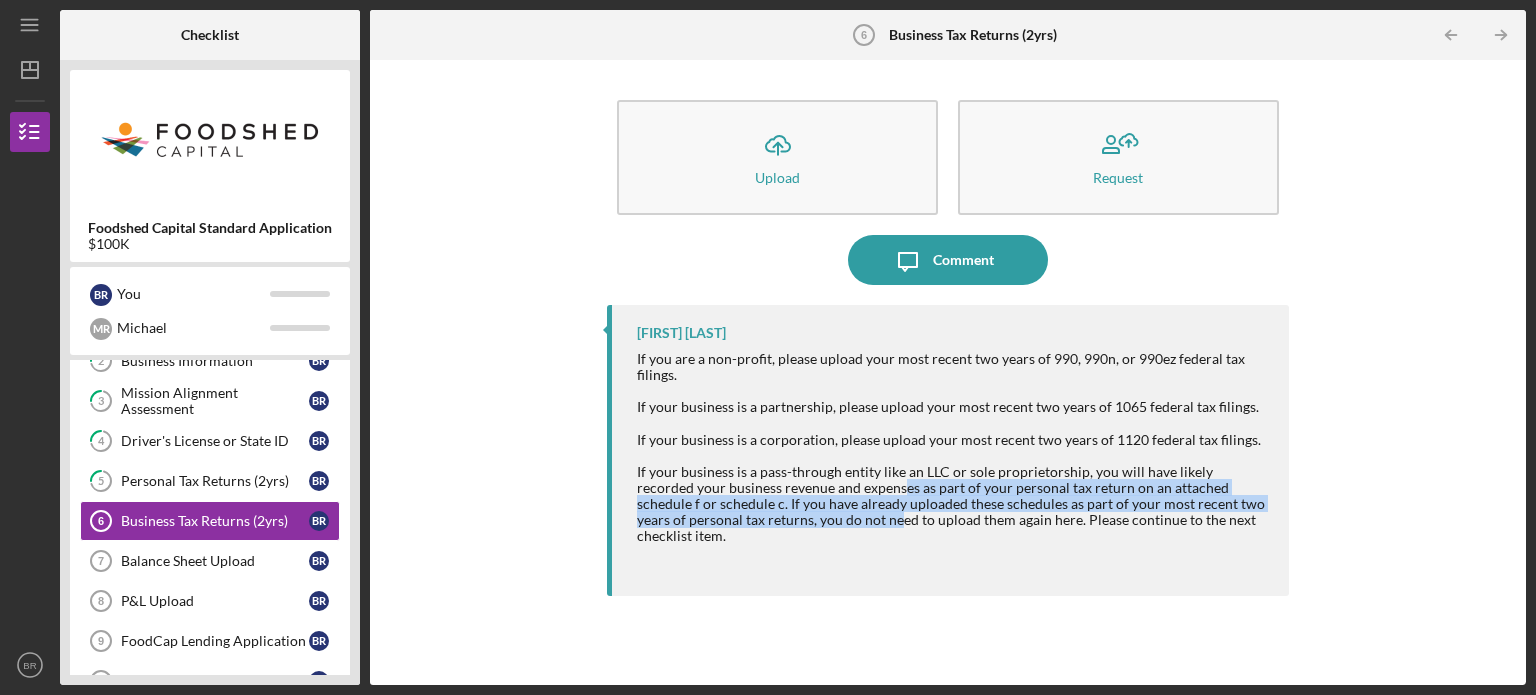 drag, startPoint x: 844, startPoint y: 492, endPoint x: 844, endPoint y: 519, distance: 27 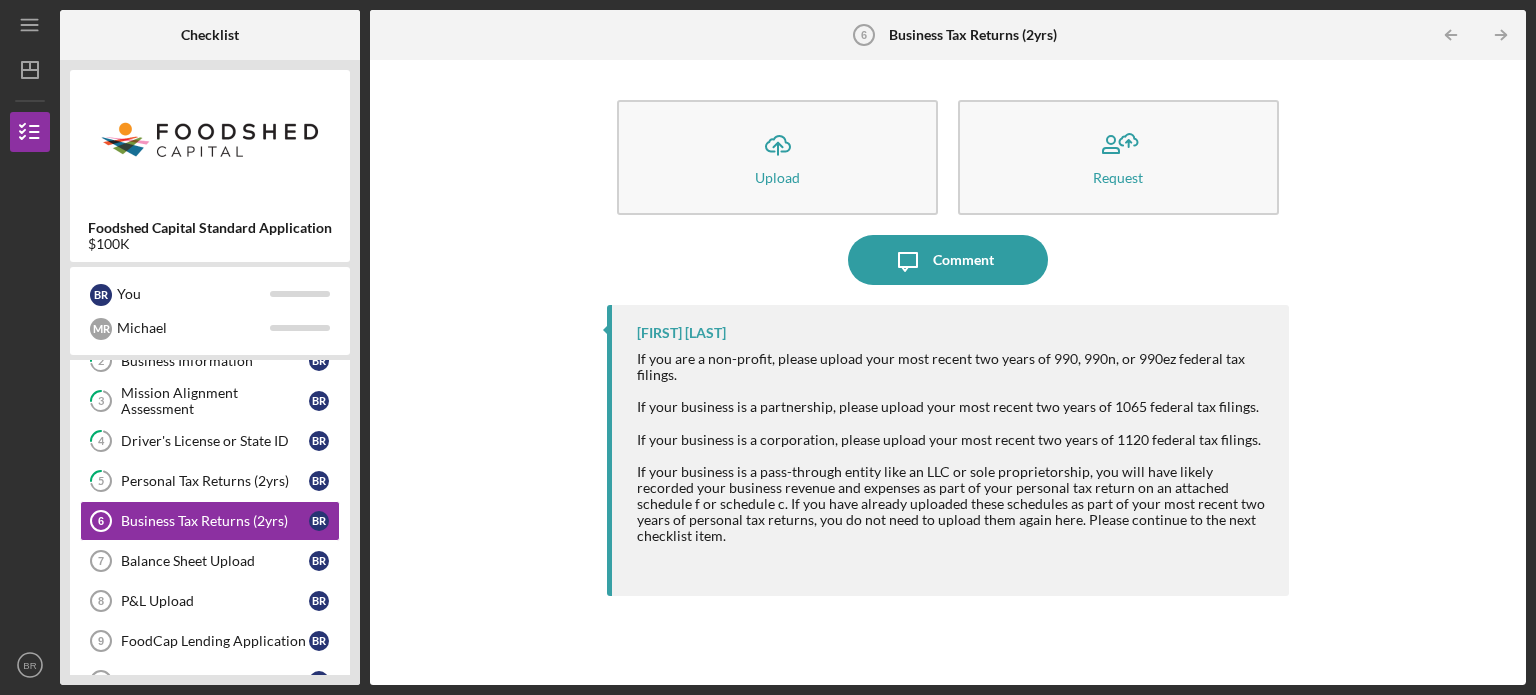 click on "If your business is a pass-through entity like an LLC or sole proprietorship, you will have likely recorded your business revenue and expenses as part of your personal tax return on an attached schedule f or schedule c. If you have already uploaded these schedules as part of your most recent two years of personal tax returns, you do not need to upload them again here. Please continue to the next checklist item." at bounding box center (953, 504) 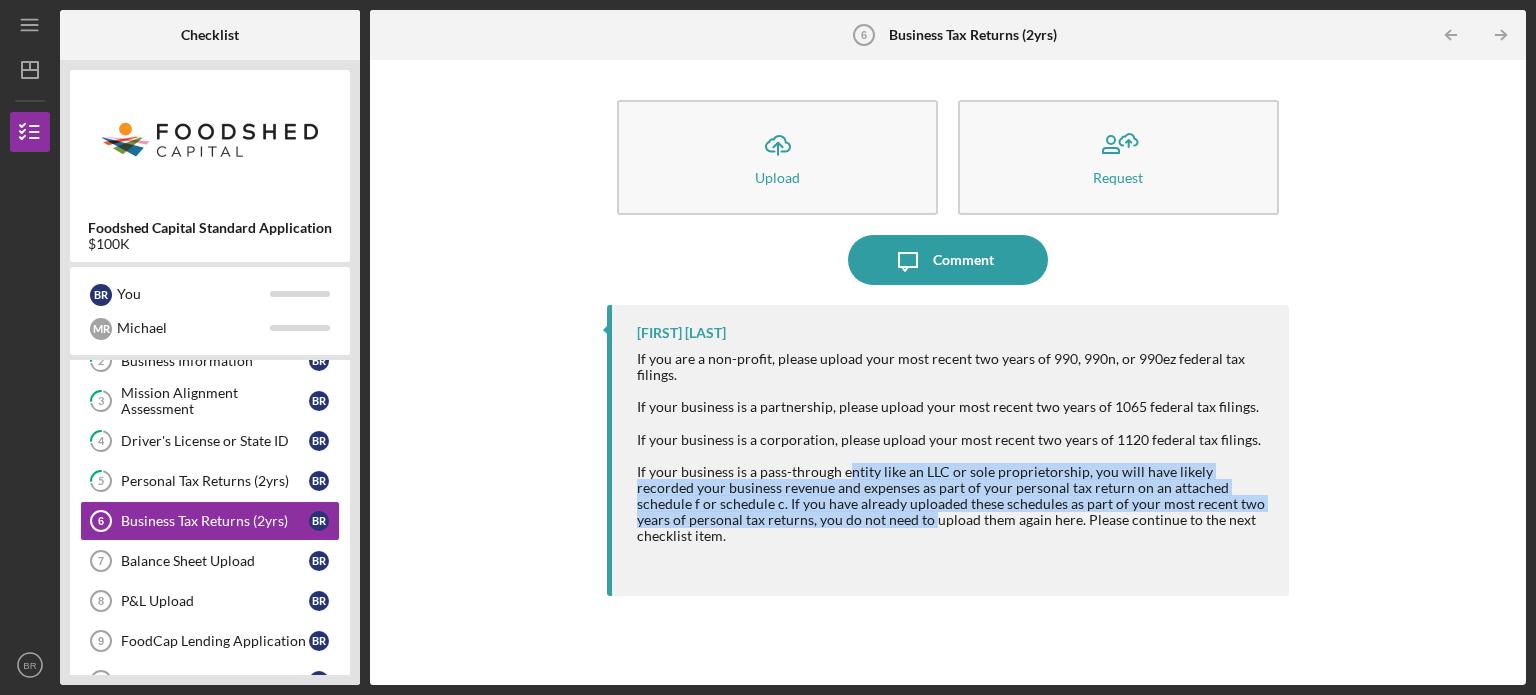 drag, startPoint x: 848, startPoint y: 475, endPoint x: 880, endPoint y: 516, distance: 52.009613 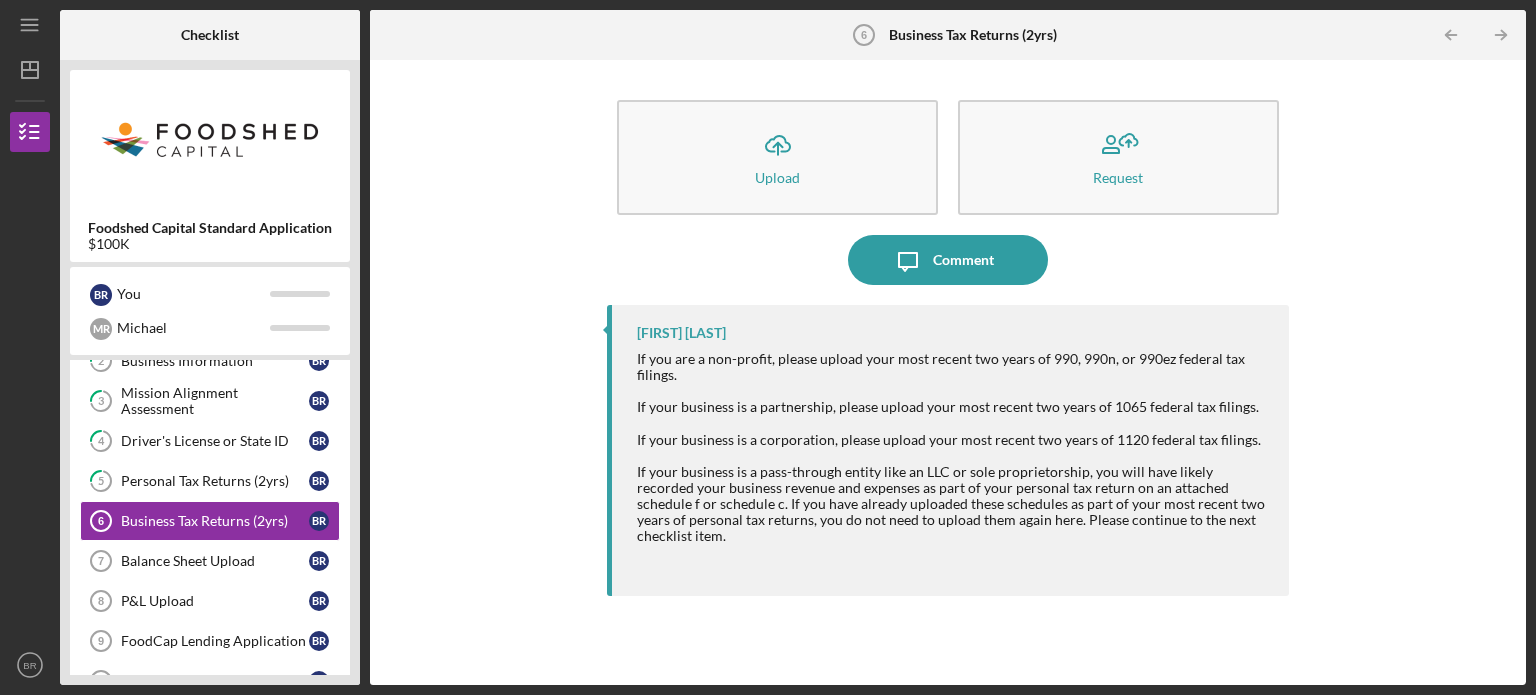 click on "If your business is a pass-through entity like an LLC or sole proprietorship, you will have likely recorded your business revenue and expenses as part of your personal tax return on an attached schedule f or schedule c. If you have already uploaded these schedules as part of your most recent two years of personal tax returns, you do not need to upload them again here. Please continue to the next checklist item." at bounding box center [953, 504] 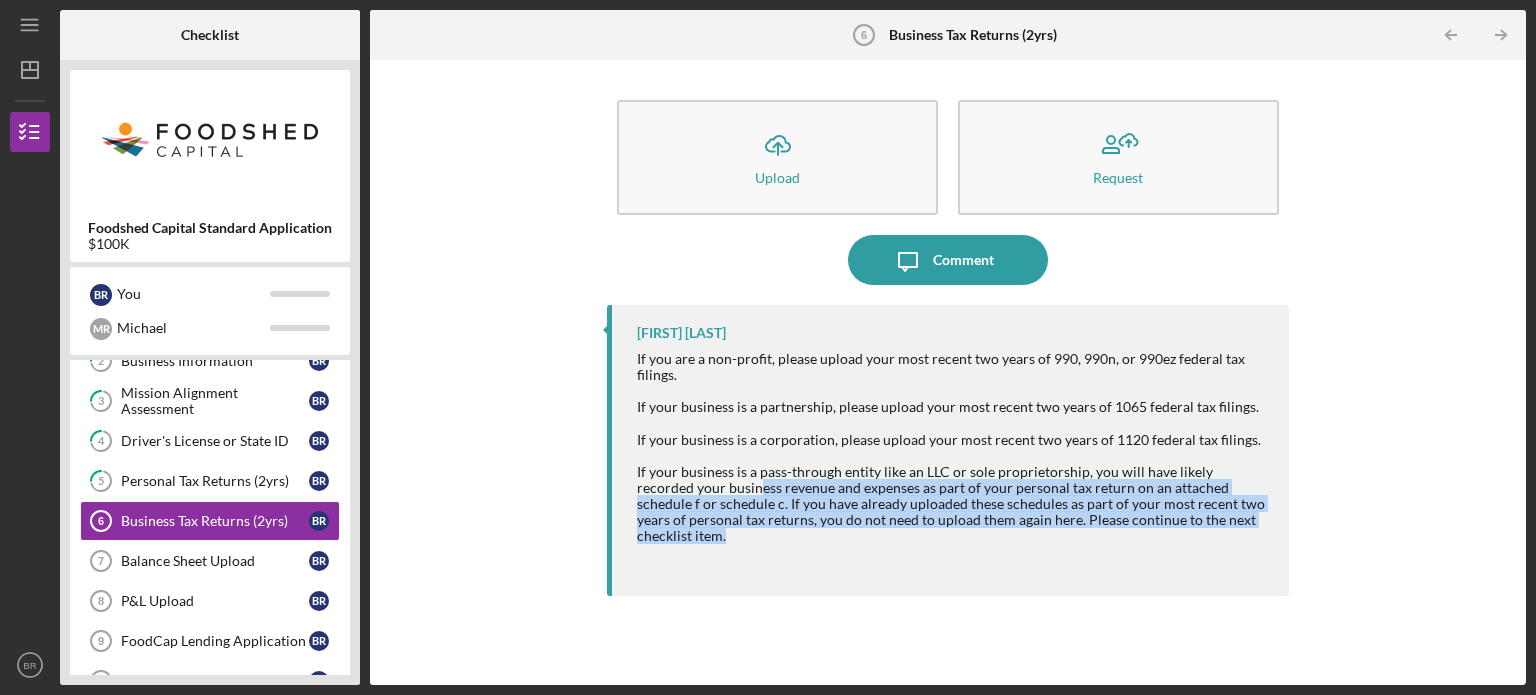 drag, startPoint x: 702, startPoint y: 483, endPoint x: 1057, endPoint y: 534, distance: 358.64468 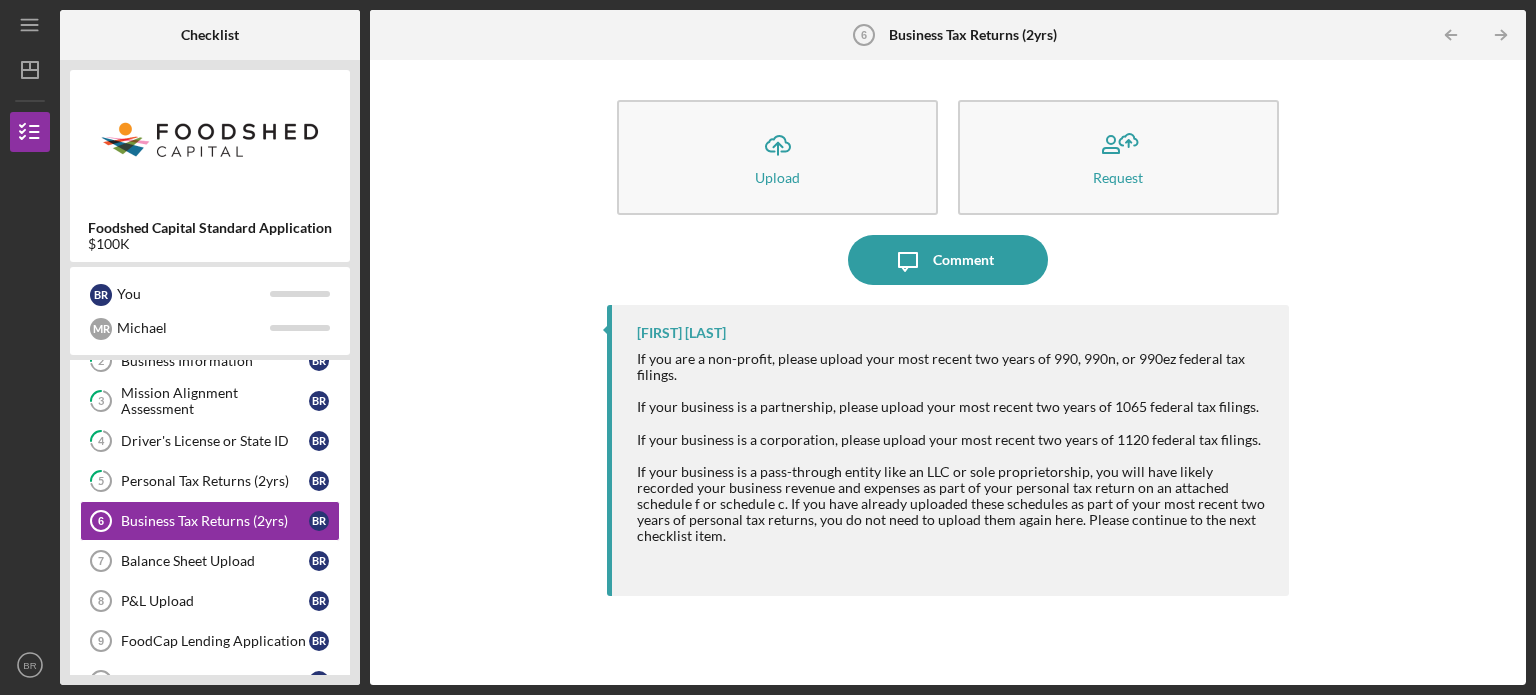 click on "If your business is a pass-through entity like an LLC or sole proprietorship, you will have likely recorded your business revenue and expenses as part of your personal tax return on an attached schedule f or schedule c. If you have already uploaded these schedules as part of your most recent two years of personal tax returns, you do not need to upload them again here. Please continue to the next checklist item." at bounding box center [953, 504] 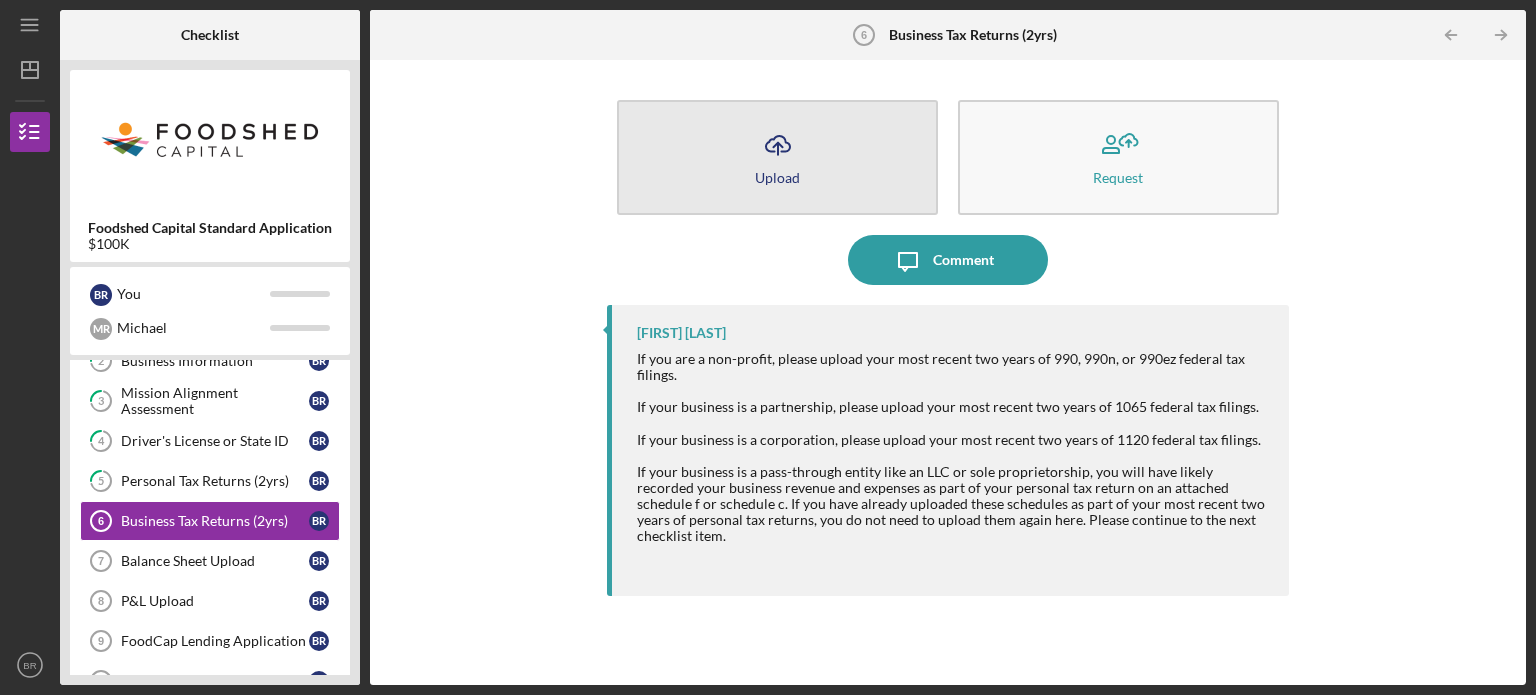 click on "Icon/Upload" 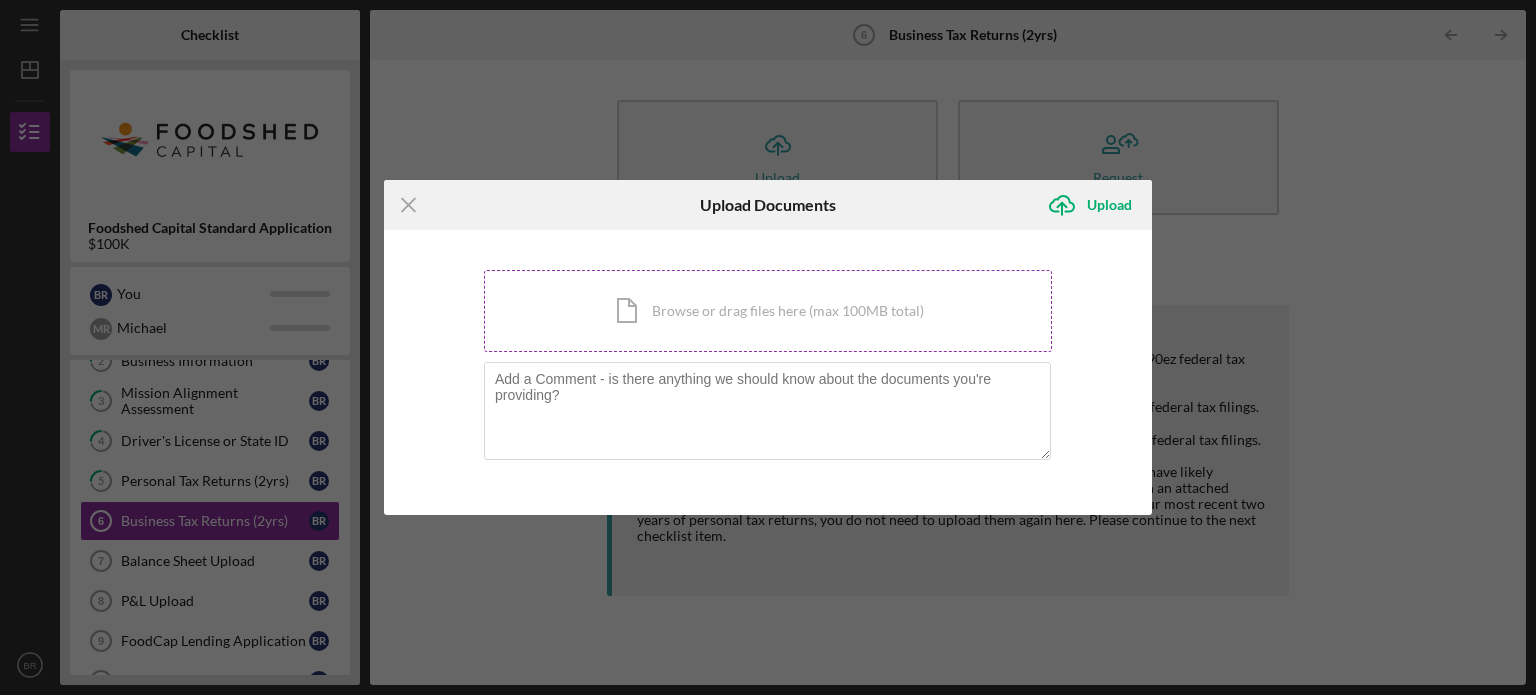 click on "Icon/Document Browse or drag files here (max 100MB total) Tap to choose files or take a photo" at bounding box center (768, 311) 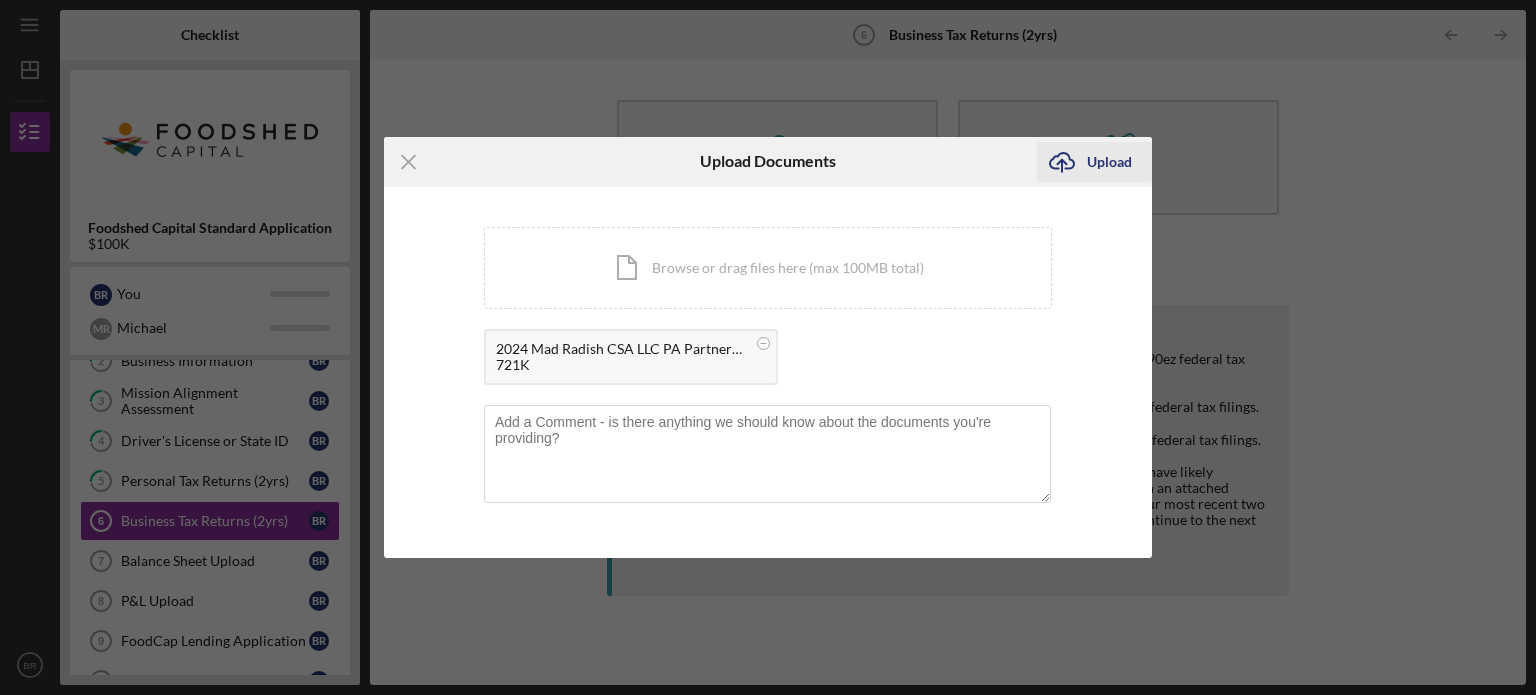 click on "Upload" at bounding box center [1109, 162] 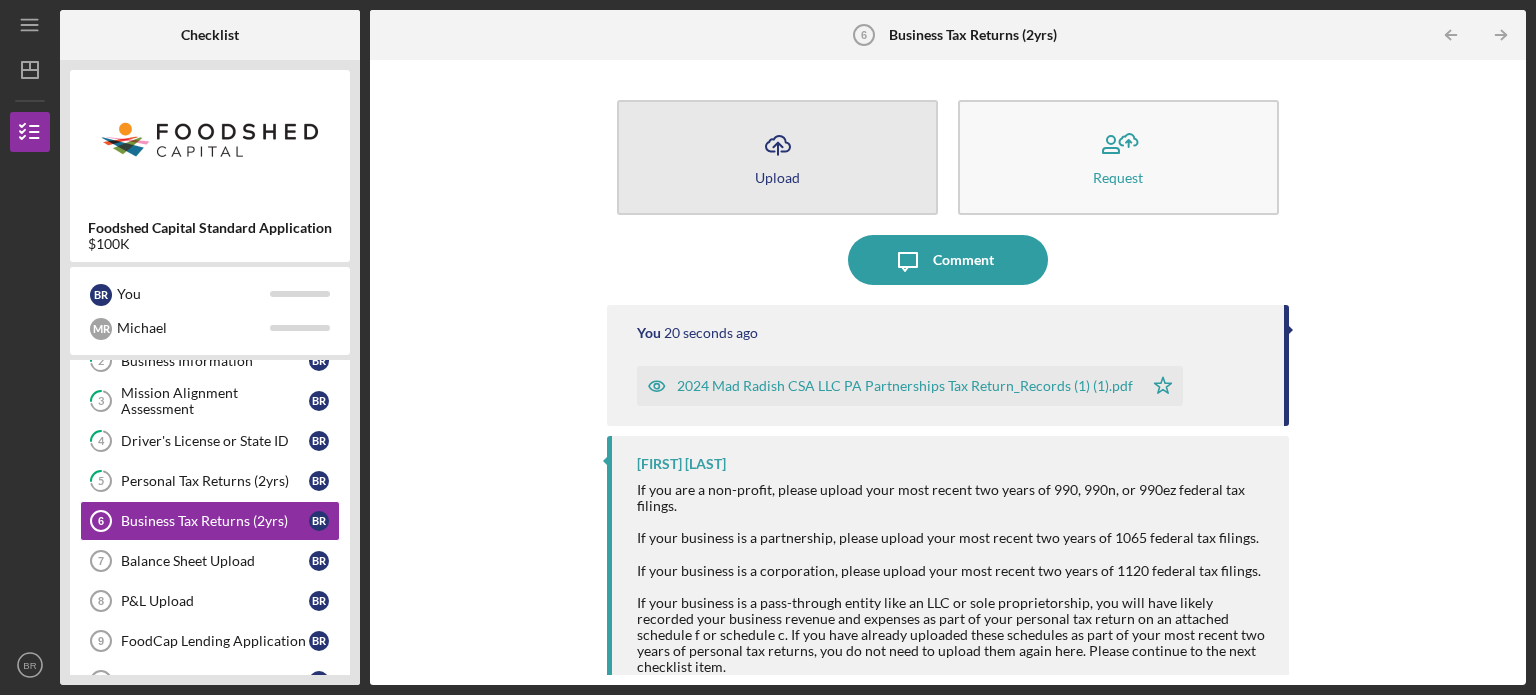 click on "Icon/Upload Upload" at bounding box center (777, 157) 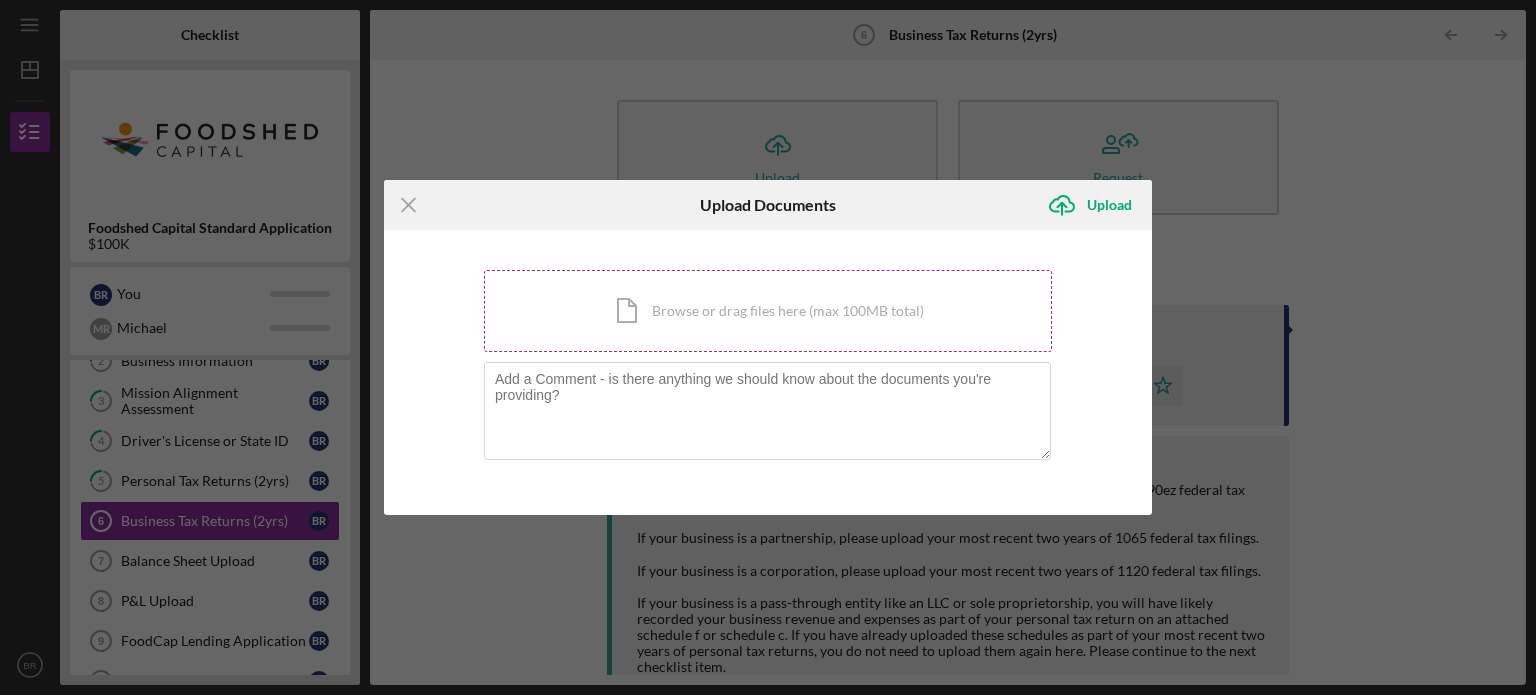 click on "Icon/Document Browse or drag files here (max 100MB total) Tap to choose files or take a photo" at bounding box center [768, 311] 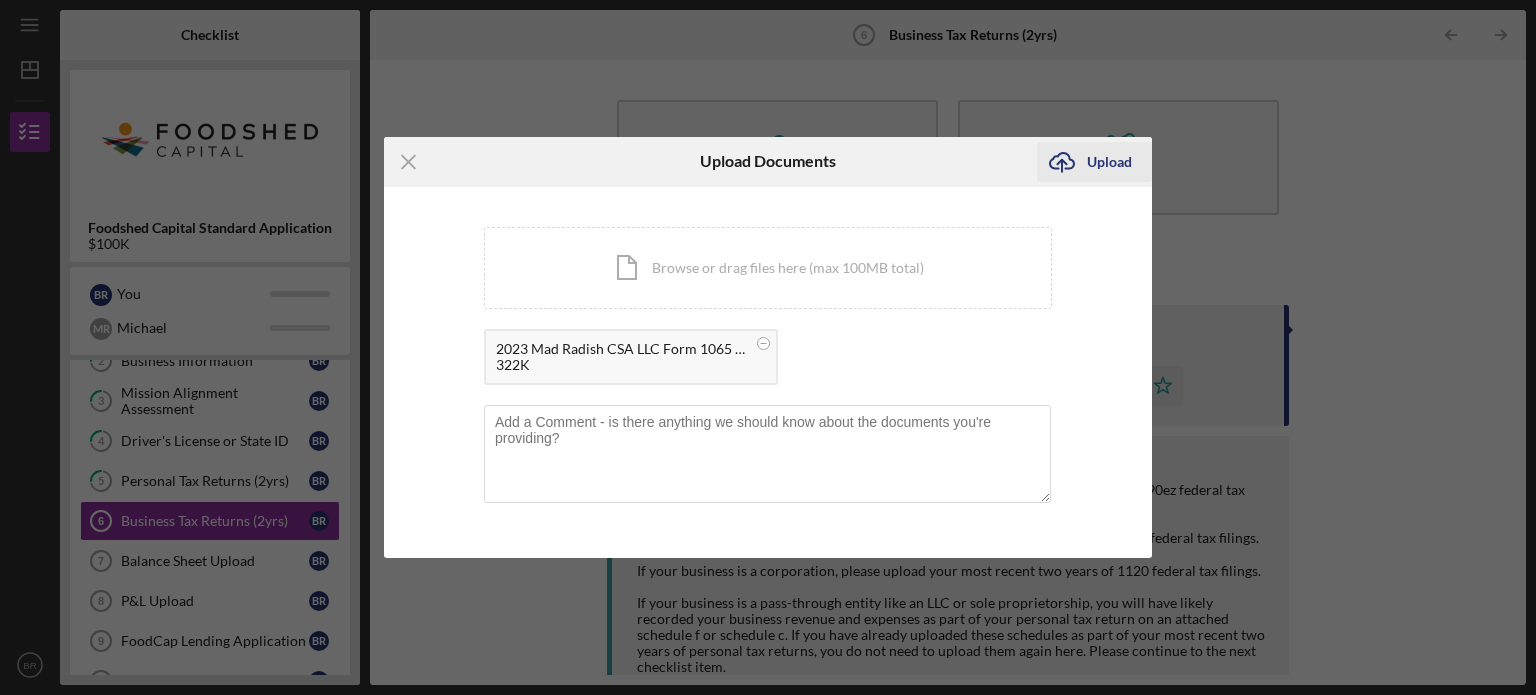 click on "Icon/Upload" 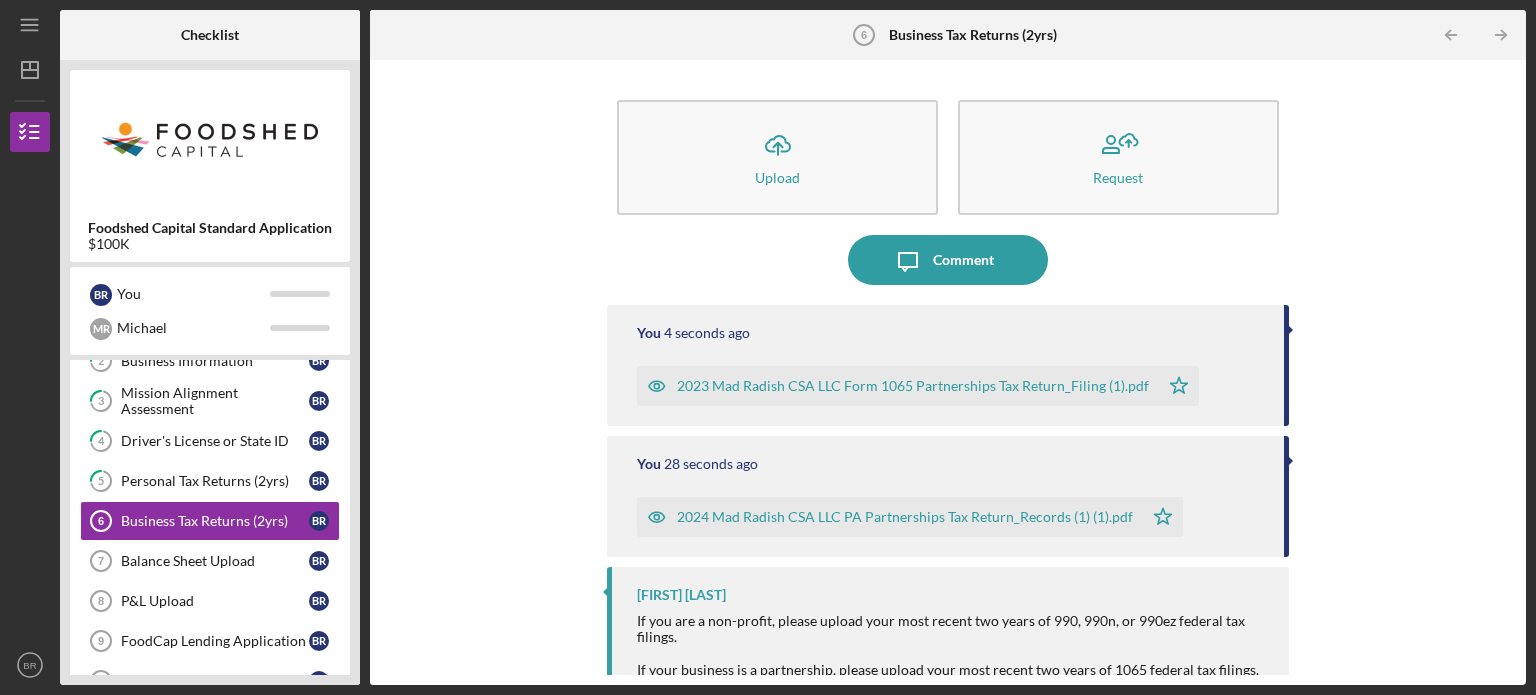 click on "Icon/Upload Upload Request Icon/Message Comment You   4 seconds ago 2023 Mad Radish CSA LLC  Form 1065  Partnerships Tax Return_Filing (1).pdf Icon/Star You   28 seconds ago 2024 Mad Radish CSA LLC  PA   Partnerships Tax Return_Records (1) (1).pdf Icon/Star [NAME]   If you are a non-profit, please upload your most recent two years of 990, 990n, or 990ez federal tax filings.
If your business is a partnership, please upload your most recent two years of 1065 federal tax filings.
If your business is a corporation, please upload your most recent two years of 1120 federal tax filings." at bounding box center [948, 372] 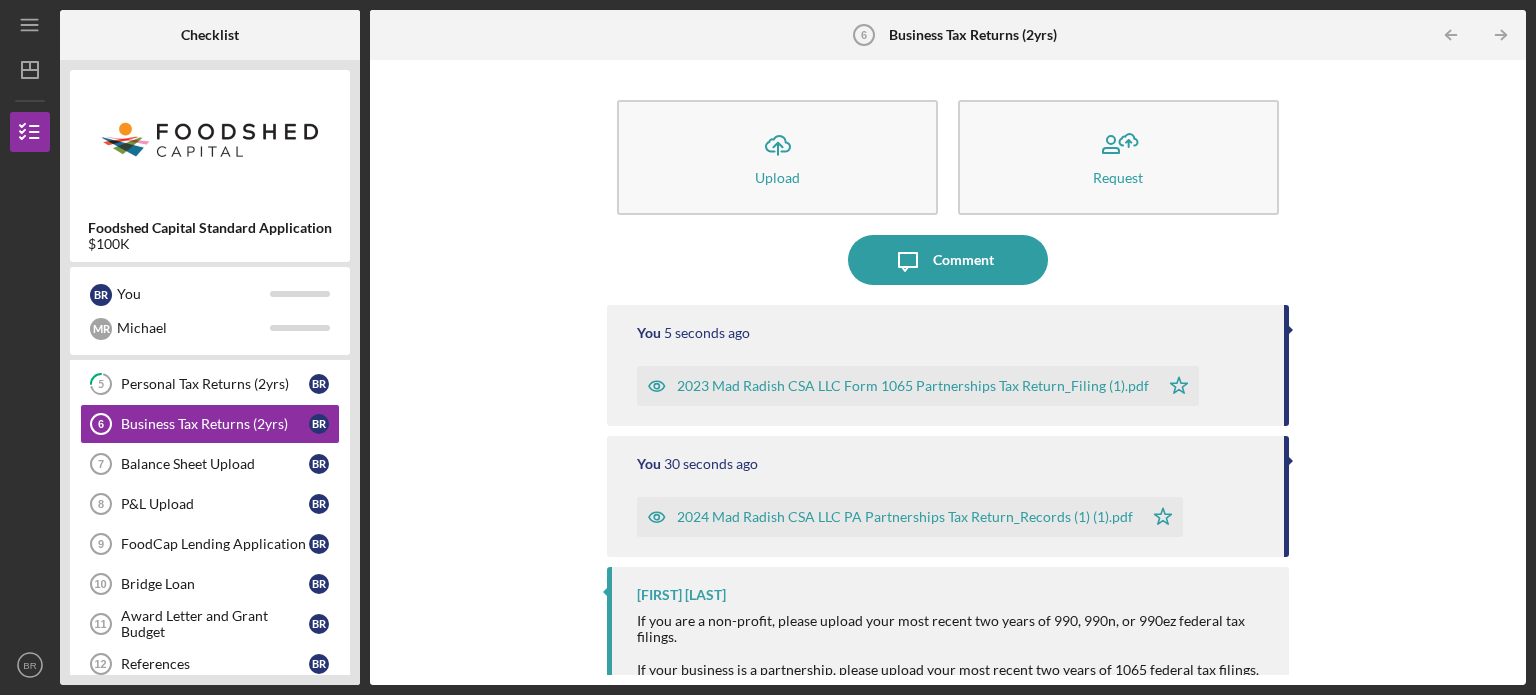 scroll, scrollTop: 200, scrollLeft: 0, axis: vertical 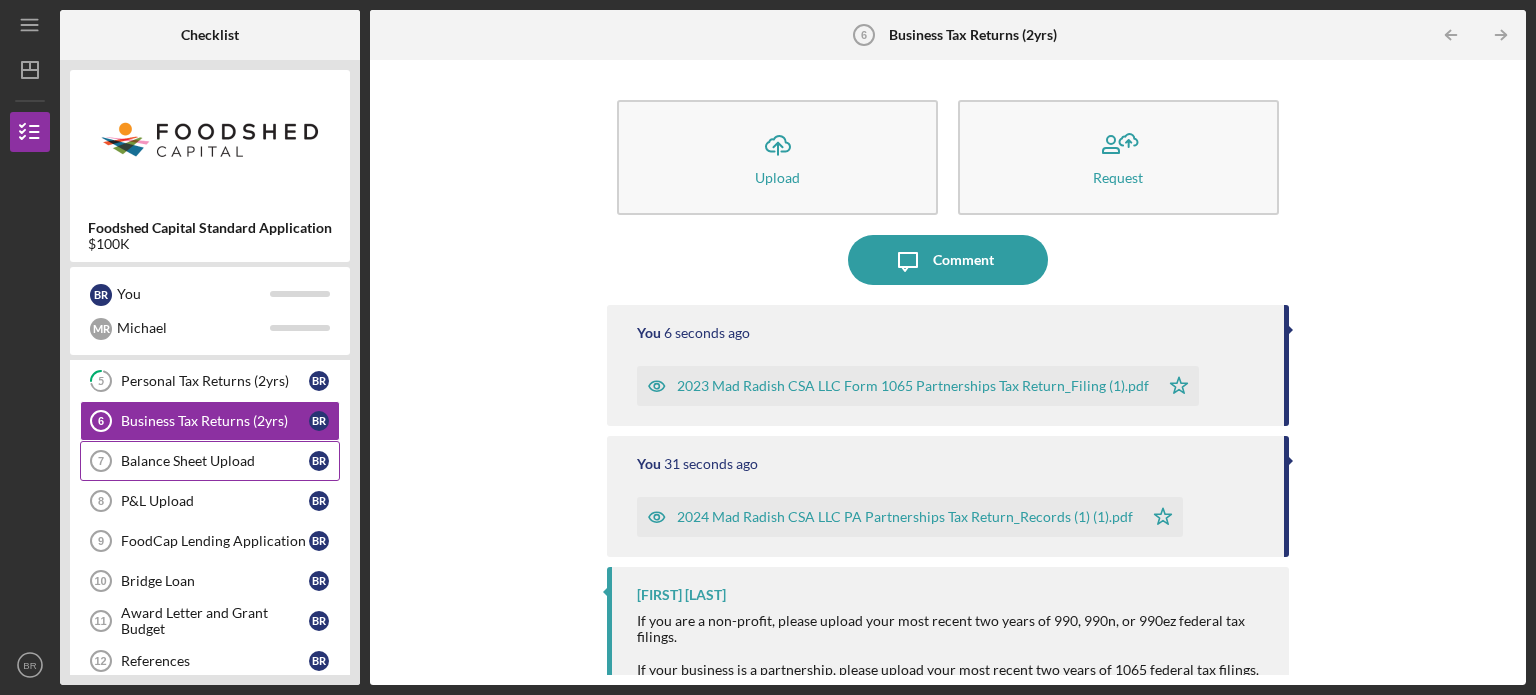 click on "Balance Sheet Upload 7 Balance Sheet Upload B R" at bounding box center [210, 461] 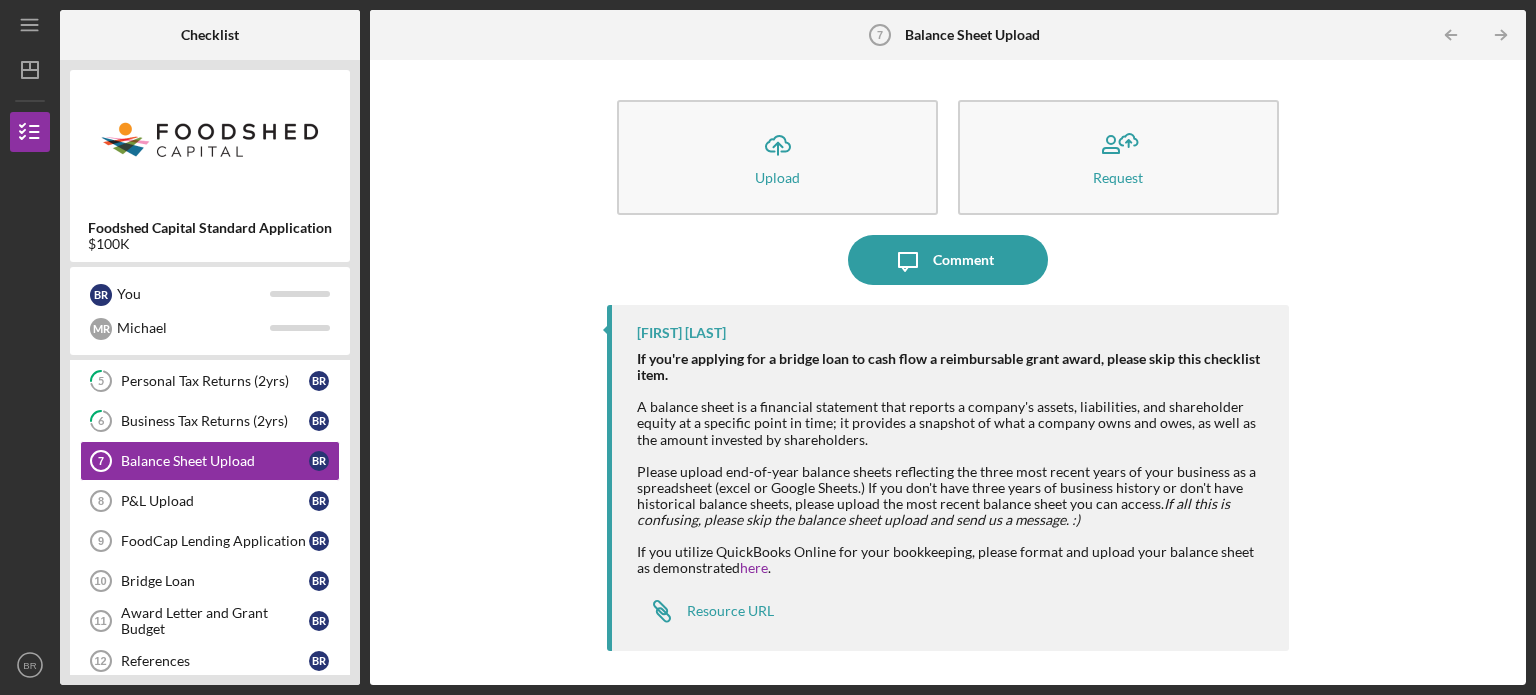 click on "A balance sheet is a financial statement that reports a company's assets, liabilities, and shareholder equity at a specific point in time; it provides a snapshot of what a company owns and owes, as well as the amount invested by shareholders." at bounding box center [953, 423] 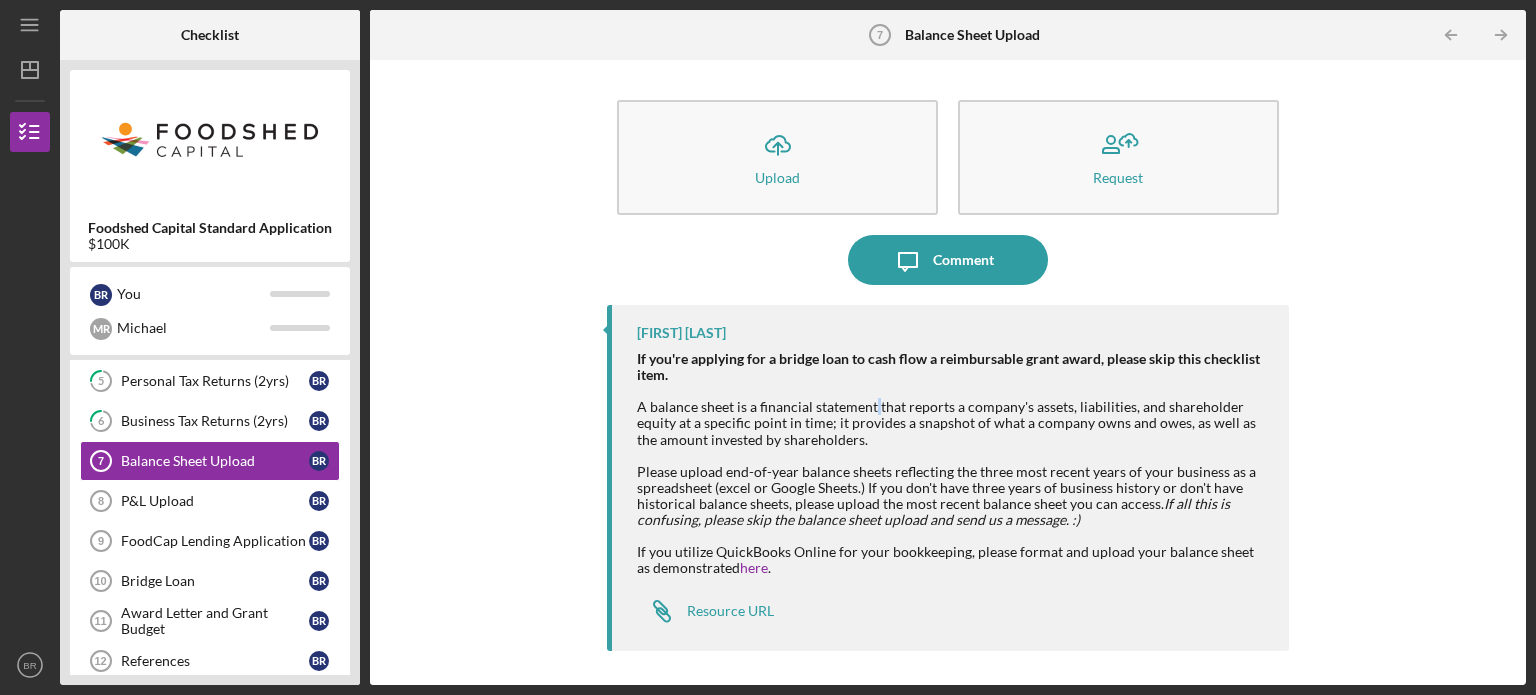 click on "A balance sheet is a financial statement that reports a company's assets, liabilities, and shareholder equity at a specific point in time; it provides a snapshot of what a company owns and owes, as well as the amount invested by shareholders." at bounding box center [953, 423] 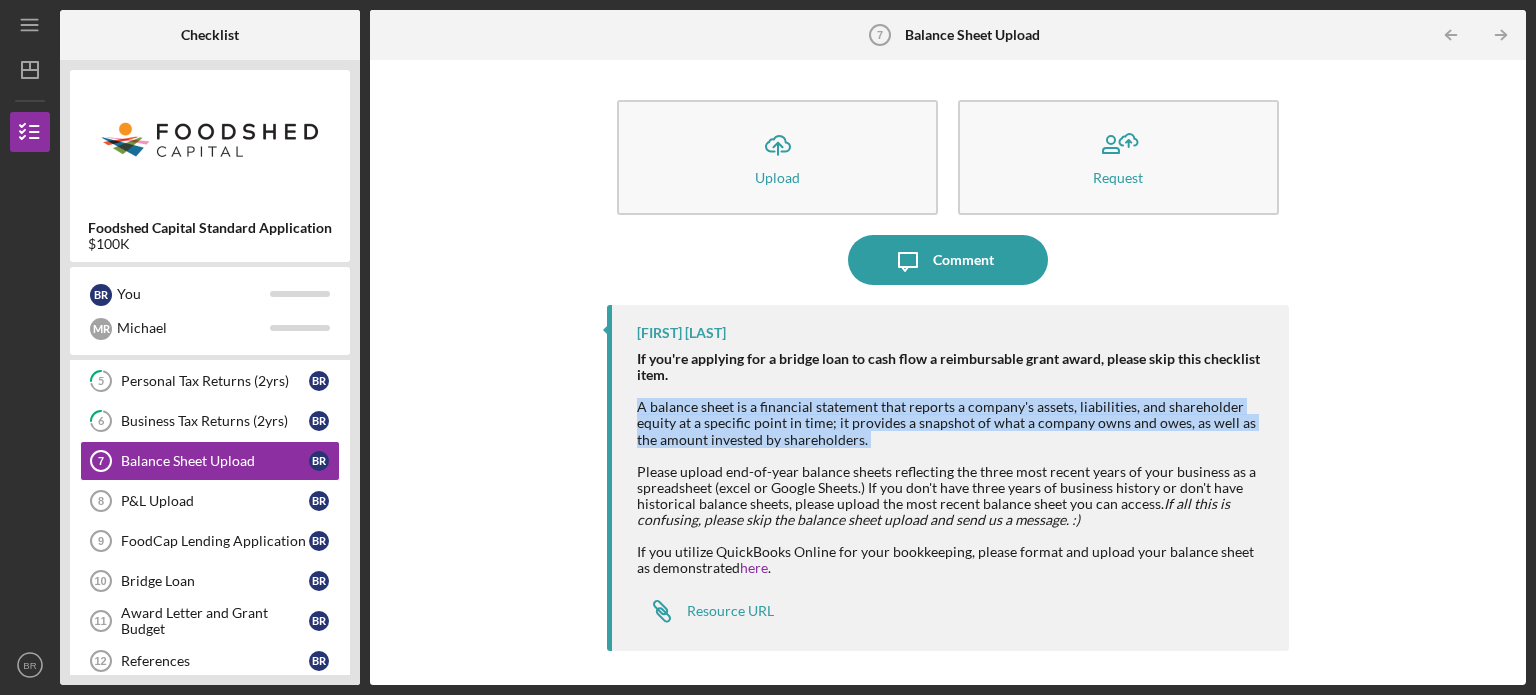 click on "A balance sheet is a financial statement that reports a company's assets, liabilities, and shareholder equity at a specific point in time; it provides a snapshot of what a company owns and owes, as well as the amount invested by shareholders." at bounding box center (953, 423) 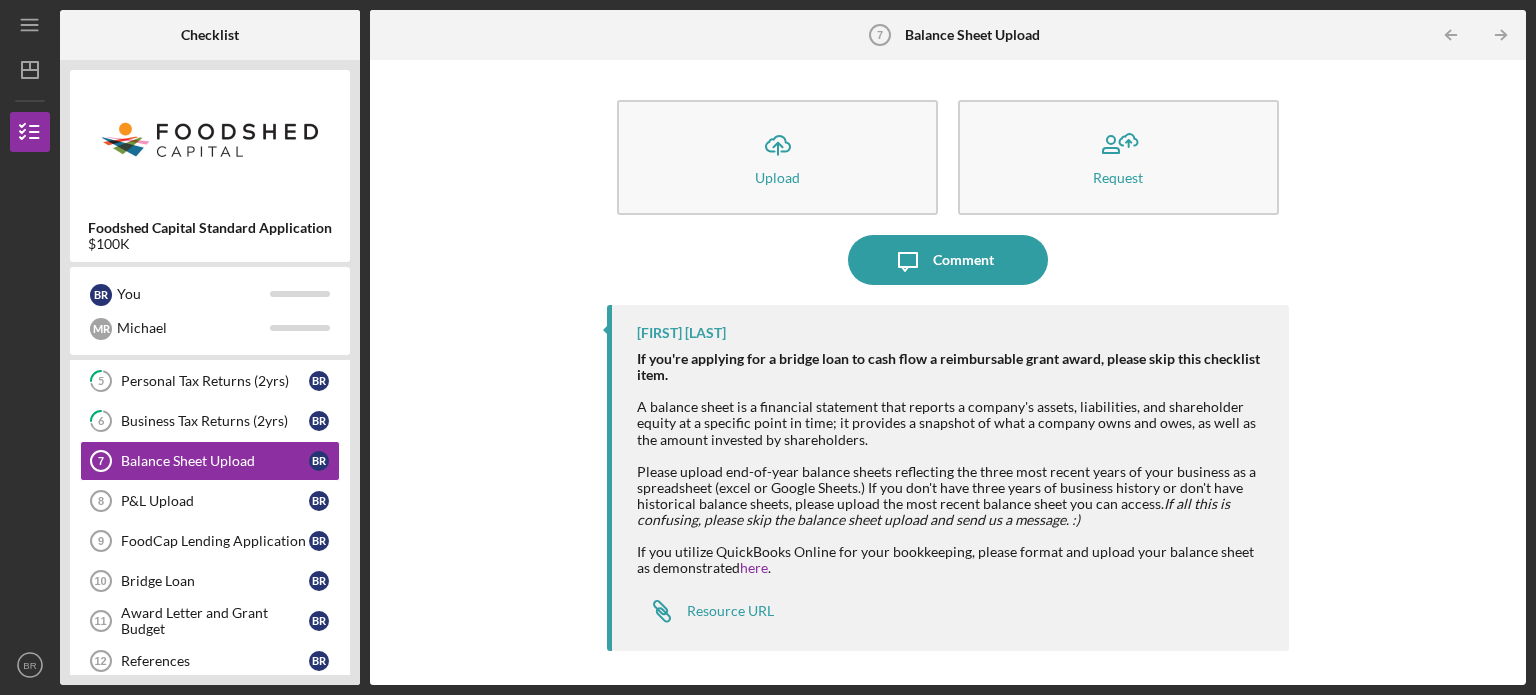 click on "Please upload end-of-year balance sheets reflecting the three most recent years of your business as a spreadsheet (excel or Google Sheets.) If you don't have three years of business history or don't have historical balance sheets, please upload the most recent balance sheet you can access.  If all this is confusing, please skip the balance sheet upload and send us a message. :)" at bounding box center [953, 496] 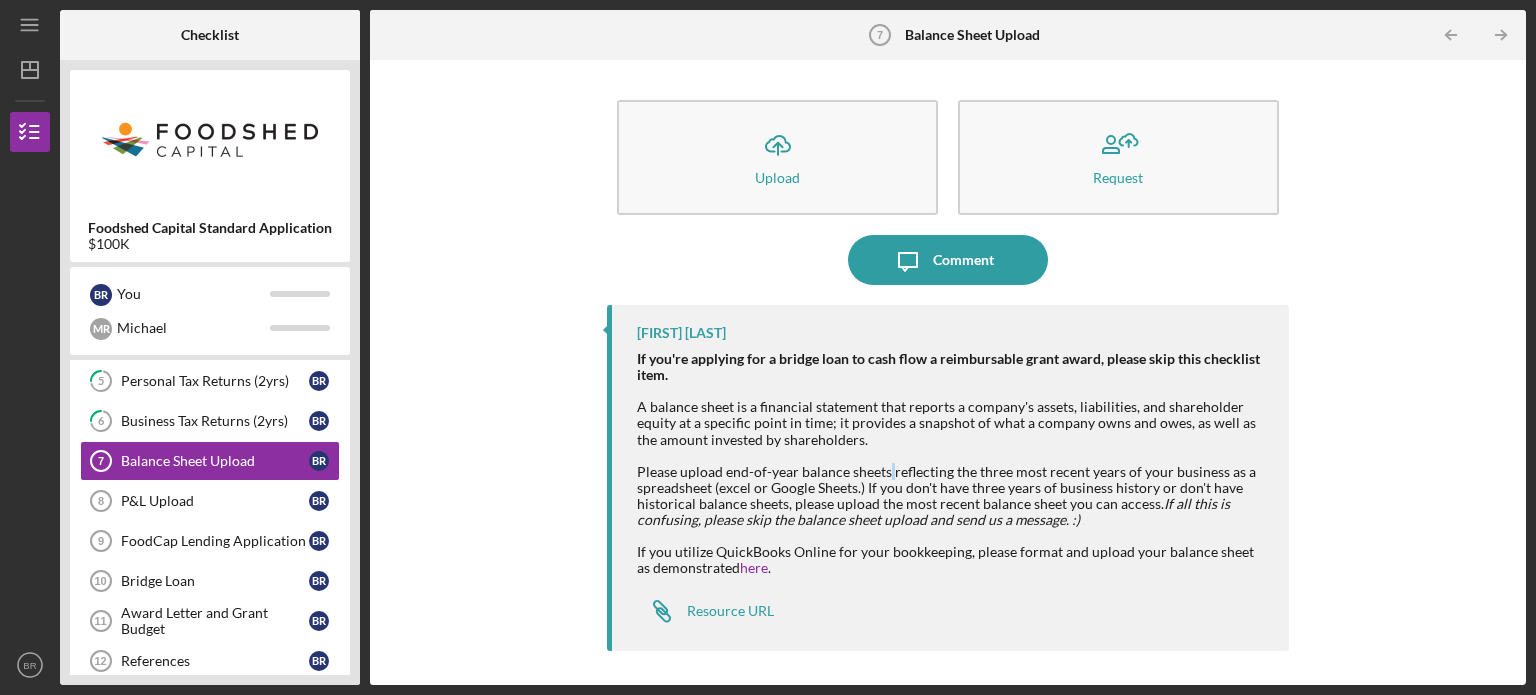 click on "Please upload end-of-year balance sheets reflecting the three most recent years of your business as a spreadsheet (excel or Google Sheets.) If you don't have three years of business history or don't have historical balance sheets, please upload the most recent balance sheet you can access.  If all this is confusing, please skip the balance sheet upload and send us a message. :)" at bounding box center (953, 496) 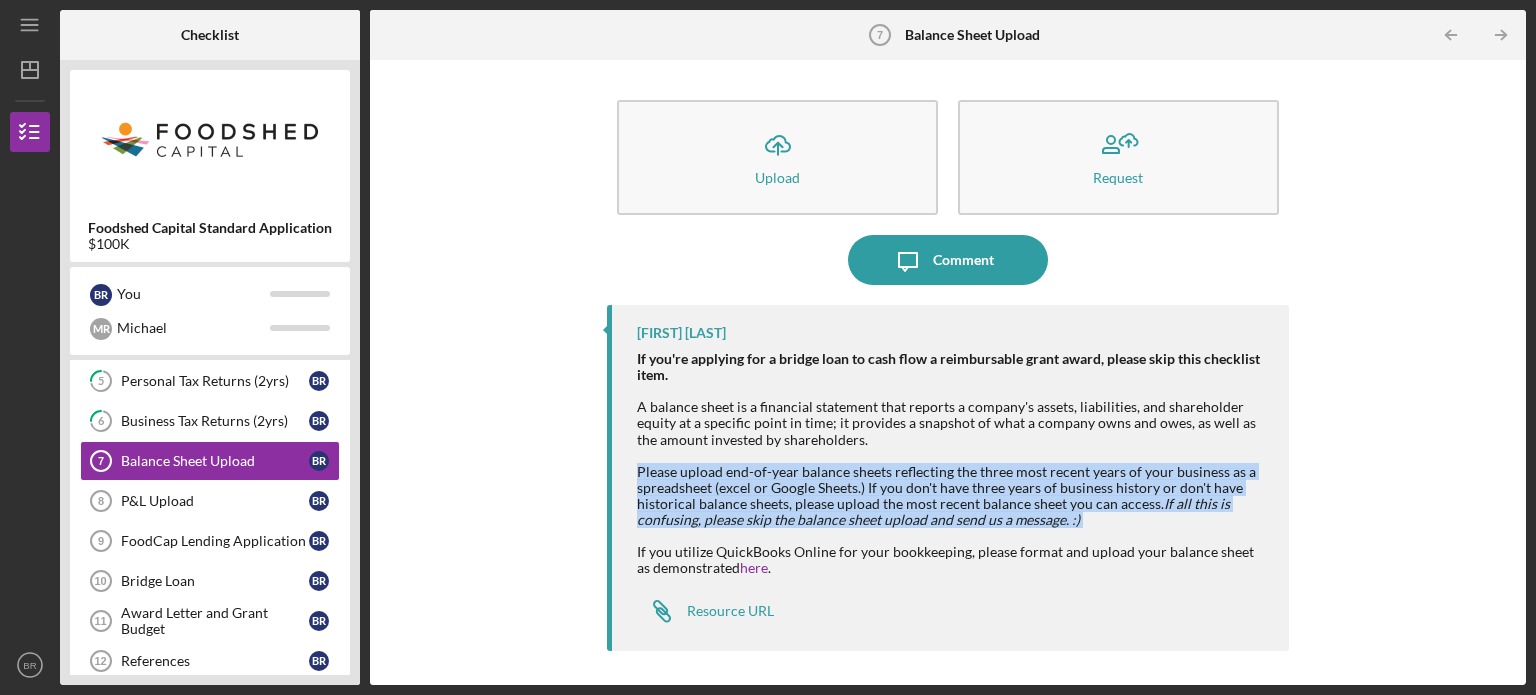 click on "Please upload end-of-year balance sheets reflecting the three most recent years of your business as a spreadsheet (excel or Google Sheets.) If you don't have three years of business history or don't have historical balance sheets, please upload the most recent balance sheet you can access.  If all this is confusing, please skip the balance sheet upload and send us a message. :)" at bounding box center (953, 496) 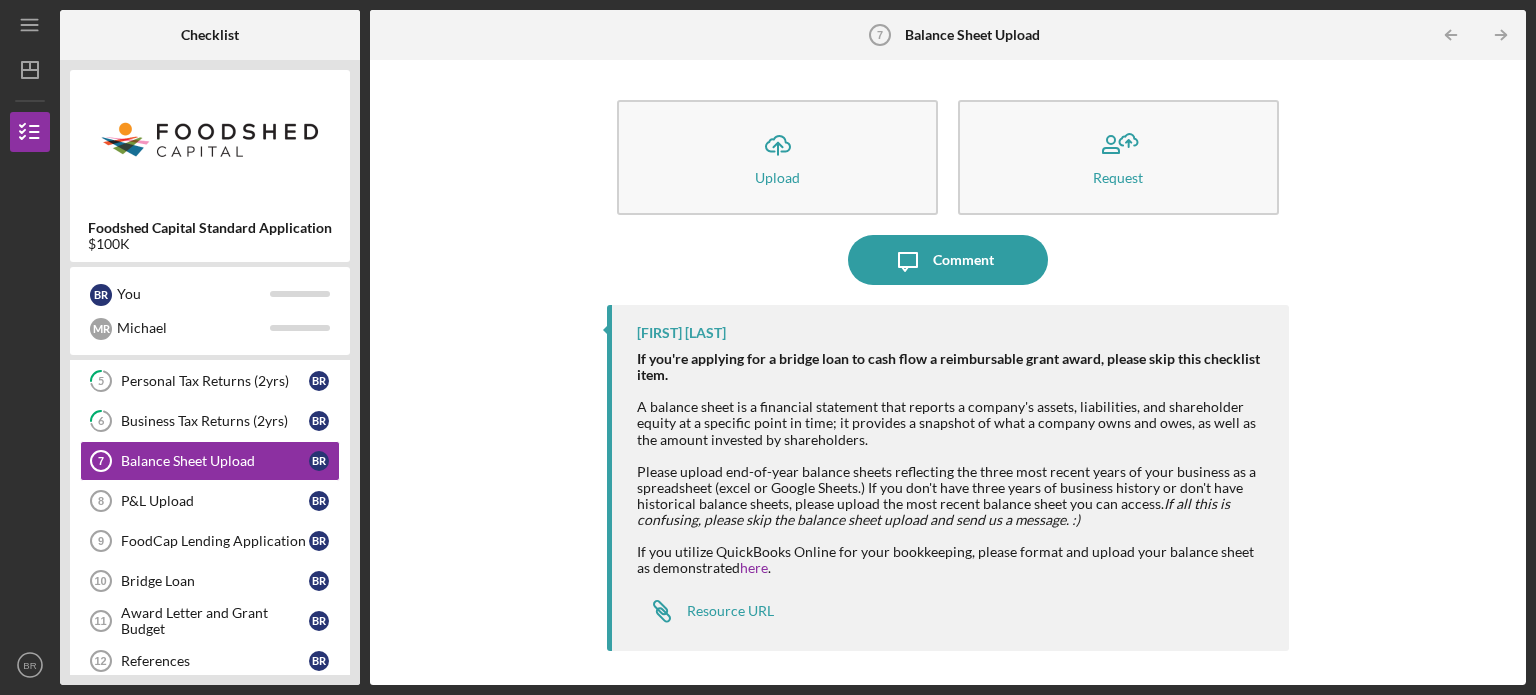 click on "A balance sheet is a financial statement that reports a company's assets, liabilities, and shareholder equity at a specific point in time; it provides a snapshot of what a company owns and owes, as well as the amount invested by shareholders." at bounding box center [953, 423] 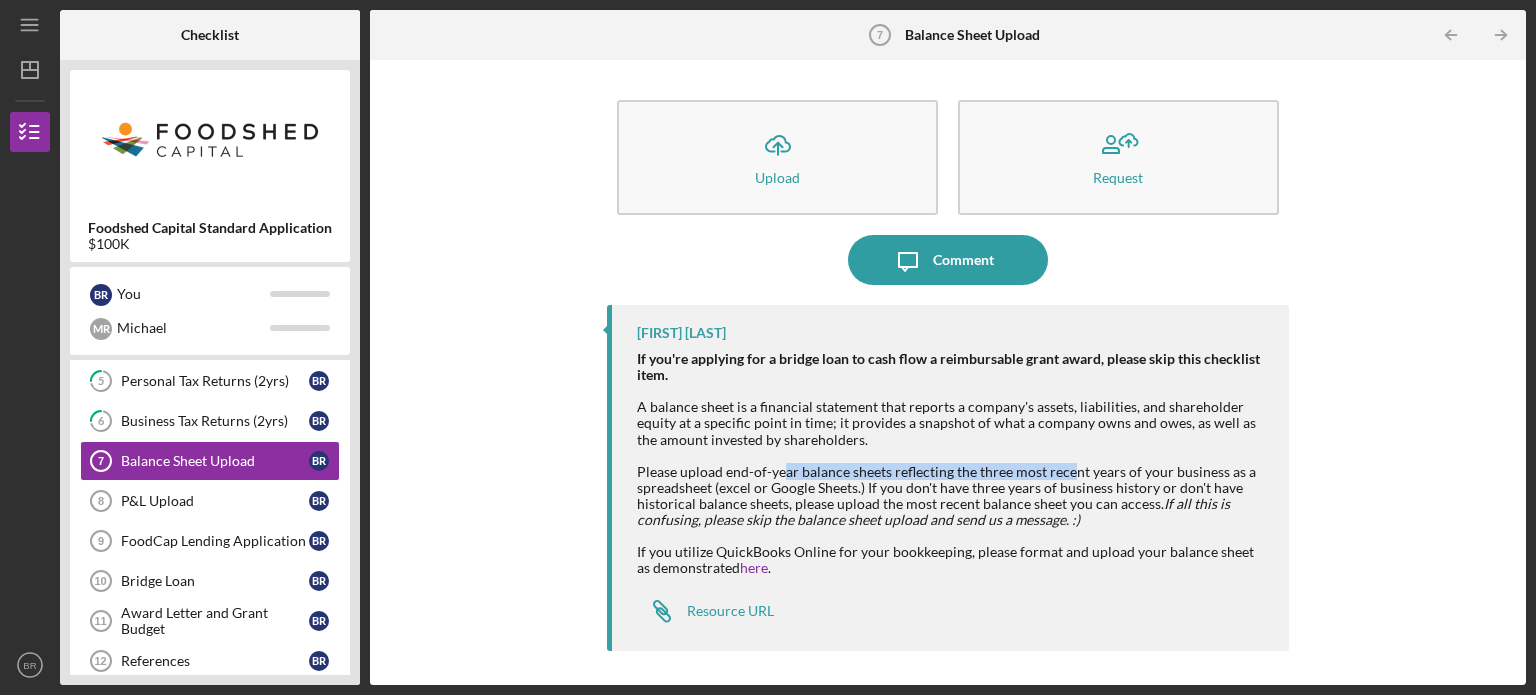 drag, startPoint x: 782, startPoint y: 469, endPoint x: 1070, endPoint y: 476, distance: 288.08505 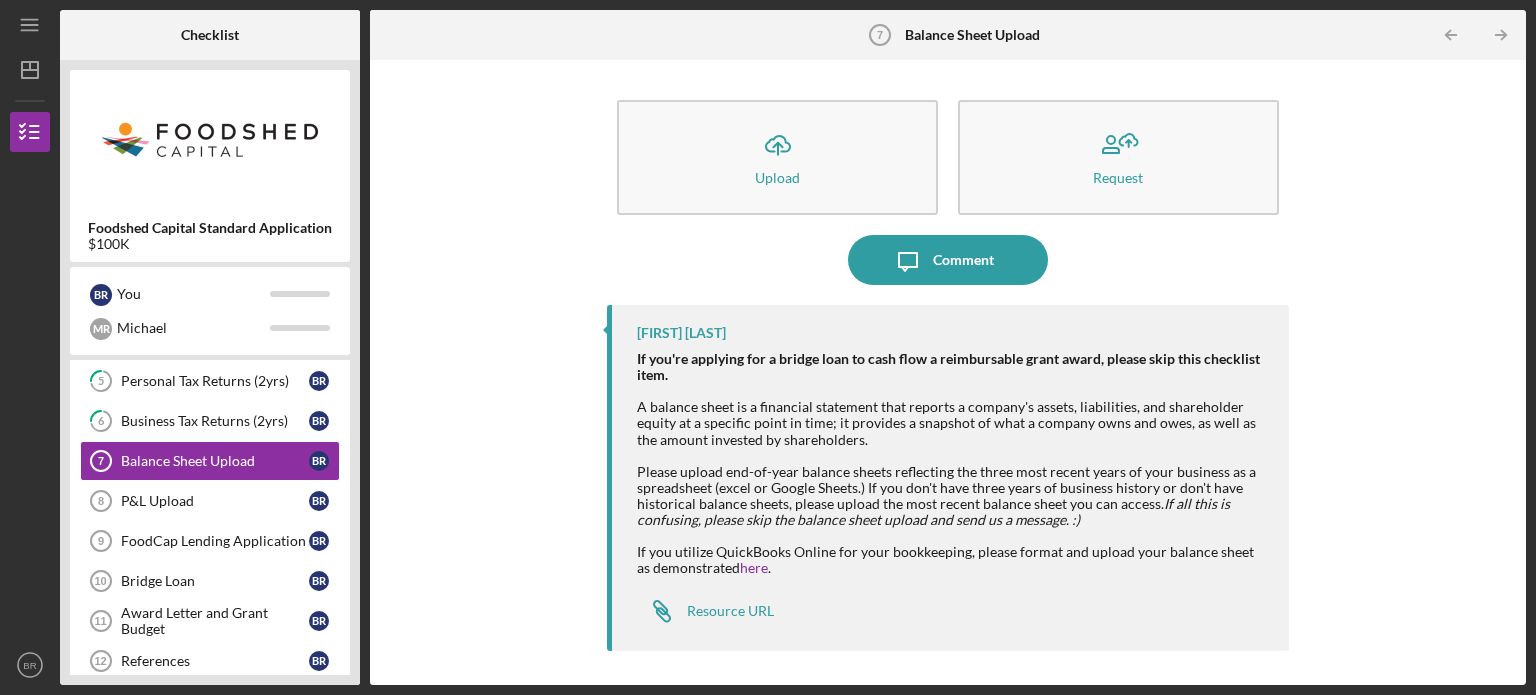 click on "Please upload end-of-year balance sheets reflecting the three most recent years of your business as a spreadsheet (excel or Google Sheets.) If you don't have three years of business history or don't have historical balance sheets, please upload the most recent balance sheet you can access.  If all this is confusing, please skip the balance sheet upload and send us a message. :)" at bounding box center [953, 496] 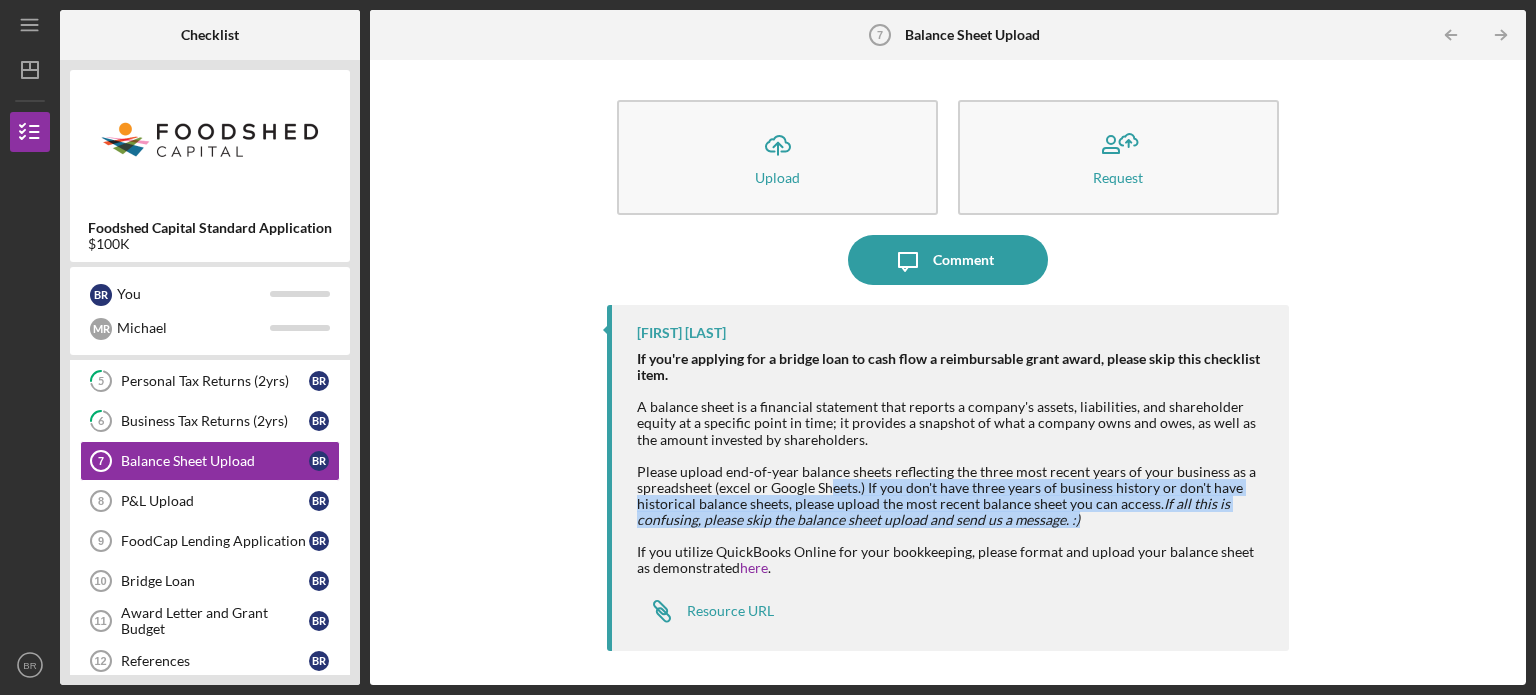 drag, startPoint x: 827, startPoint y: 483, endPoint x: 1093, endPoint y: 523, distance: 268.9907 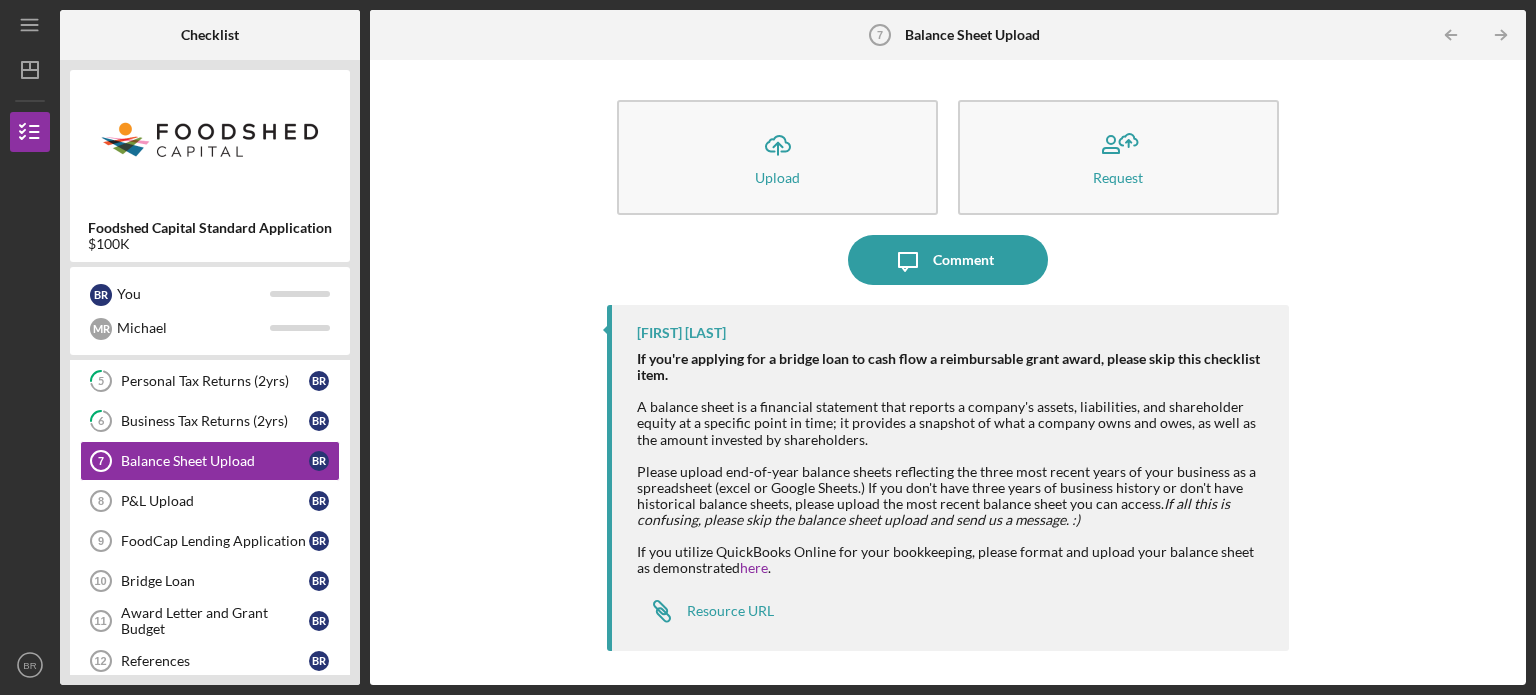 click on "Please upload end-of-year balance sheets reflecting the three most recent years of your business as a spreadsheet (excel or Google Sheets.) If you don't have three years of business history or don't have historical balance sheets, please upload the most recent balance sheet you can access.  If all this is confusing, please skip the balance sheet upload and send us a message. :)" at bounding box center [953, 496] 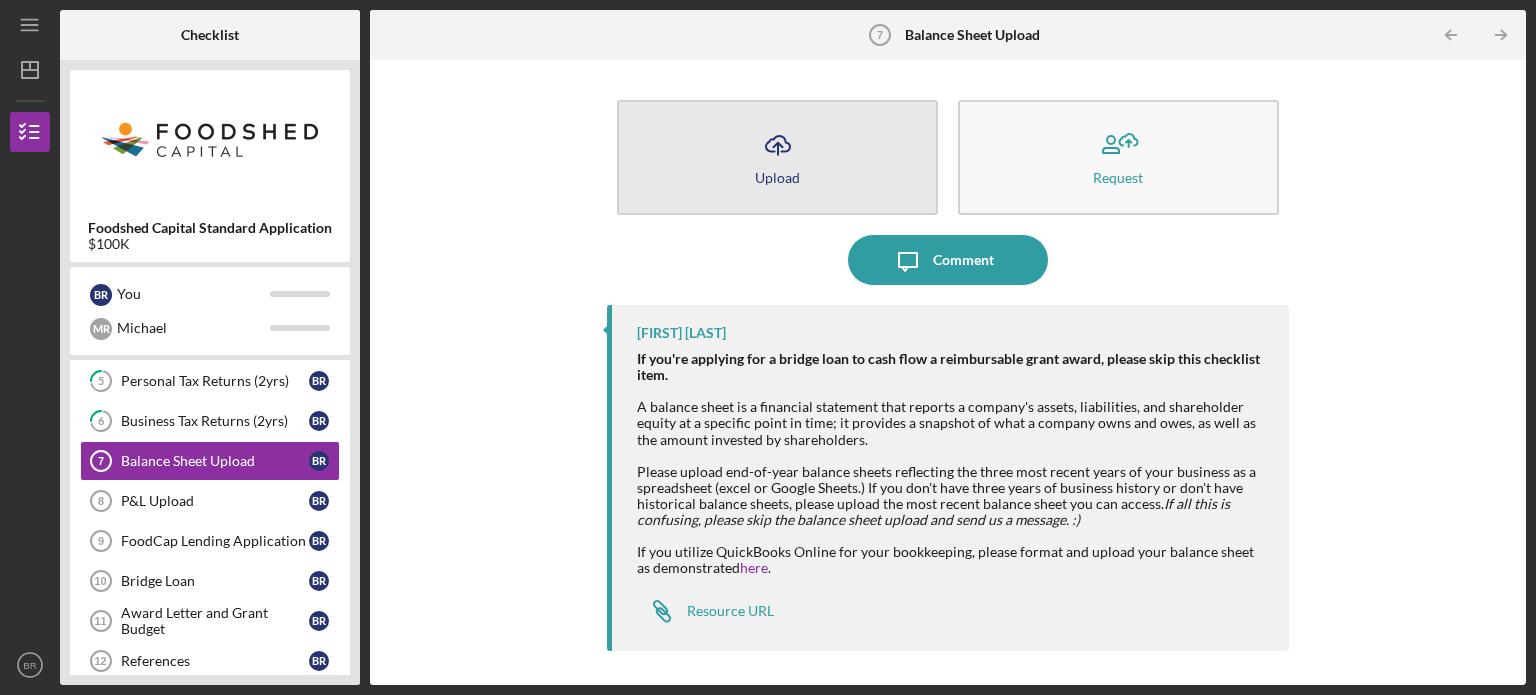 click on "Icon/Upload Upload" at bounding box center (777, 157) 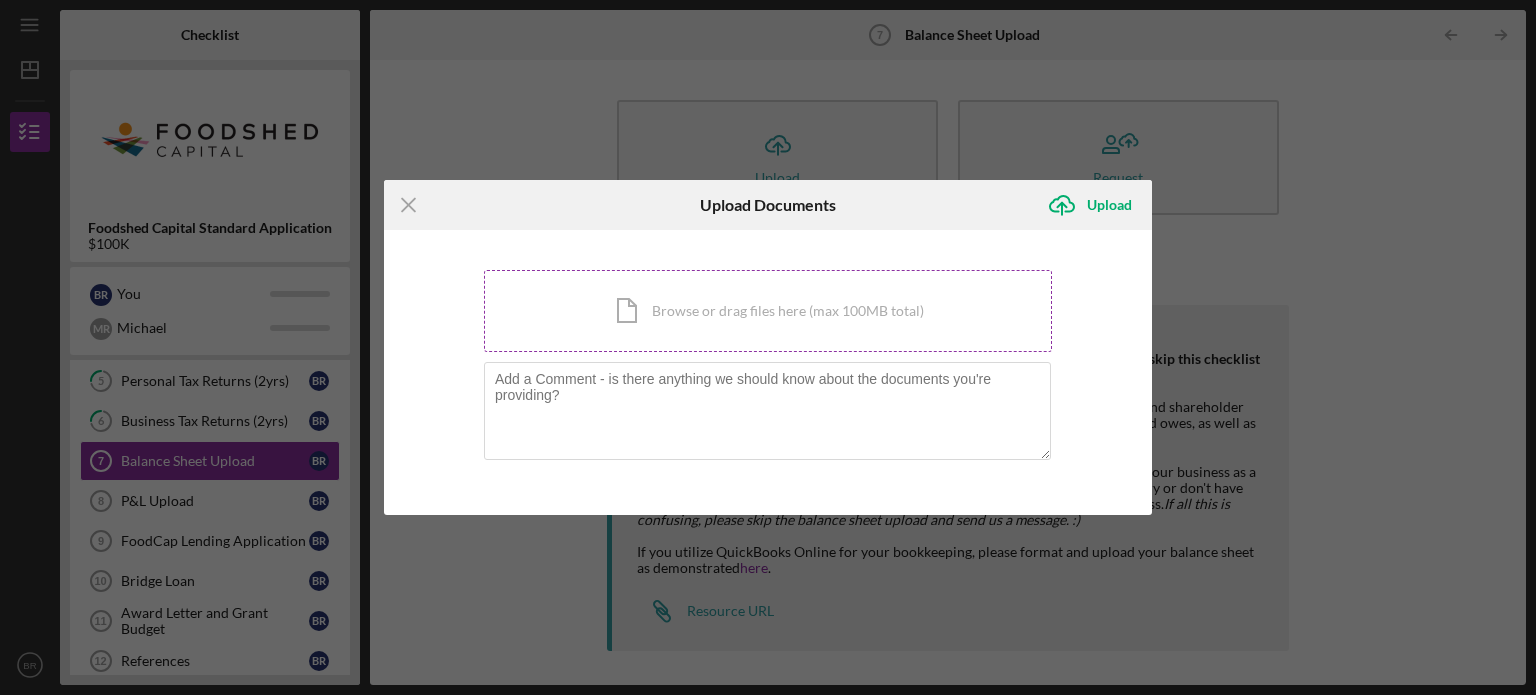 click on "Icon/Document Browse or drag files here (max 100MB total) Tap to choose files or take a photo" at bounding box center [768, 311] 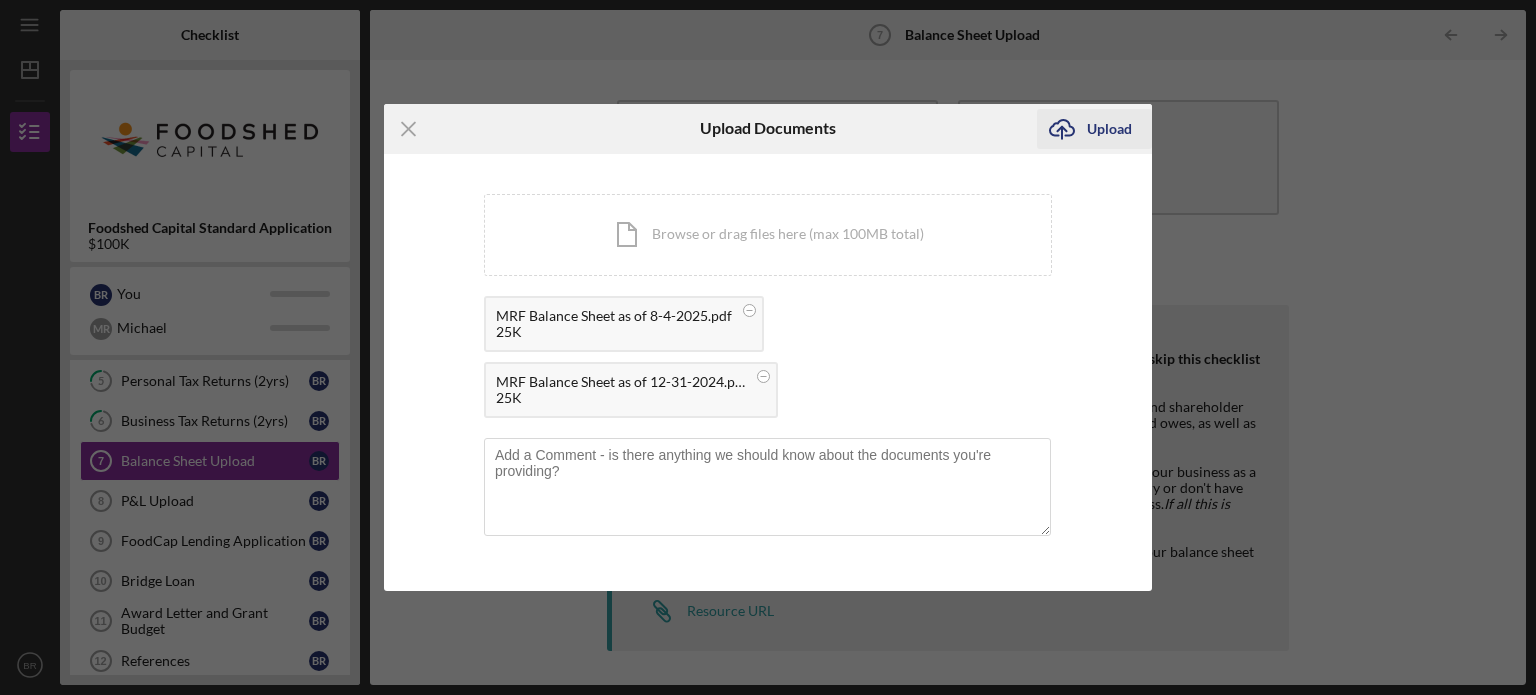 click on "Upload" at bounding box center [1109, 129] 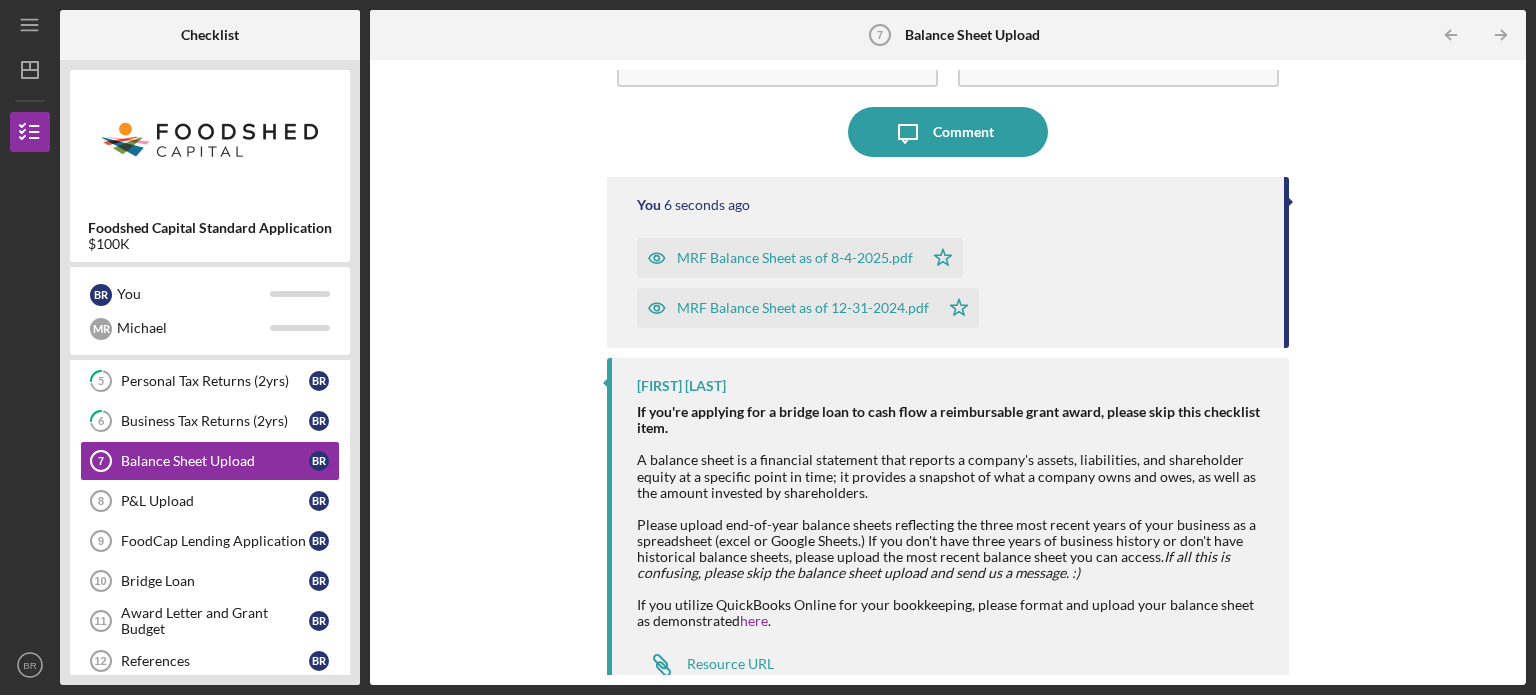 scroll, scrollTop: 156, scrollLeft: 0, axis: vertical 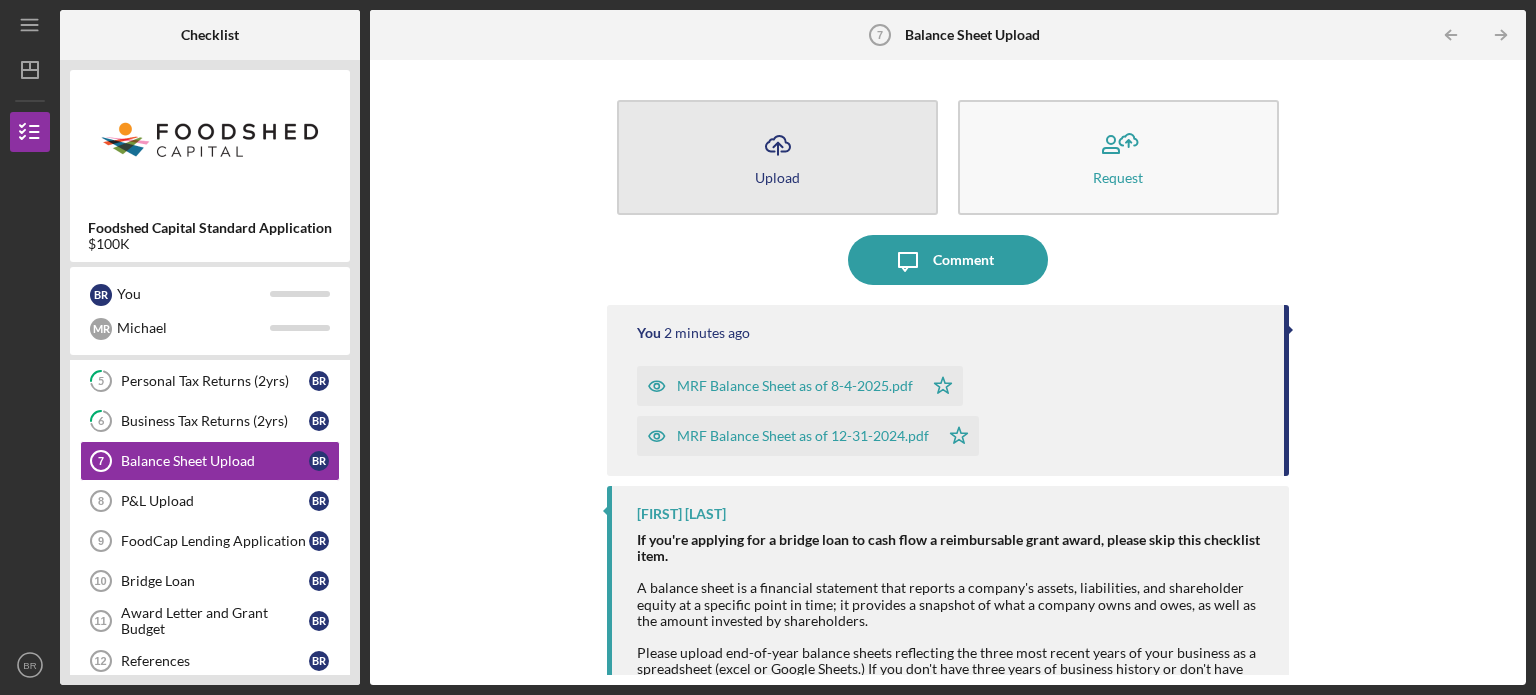 click on "Icon/Upload Upload" at bounding box center (777, 157) 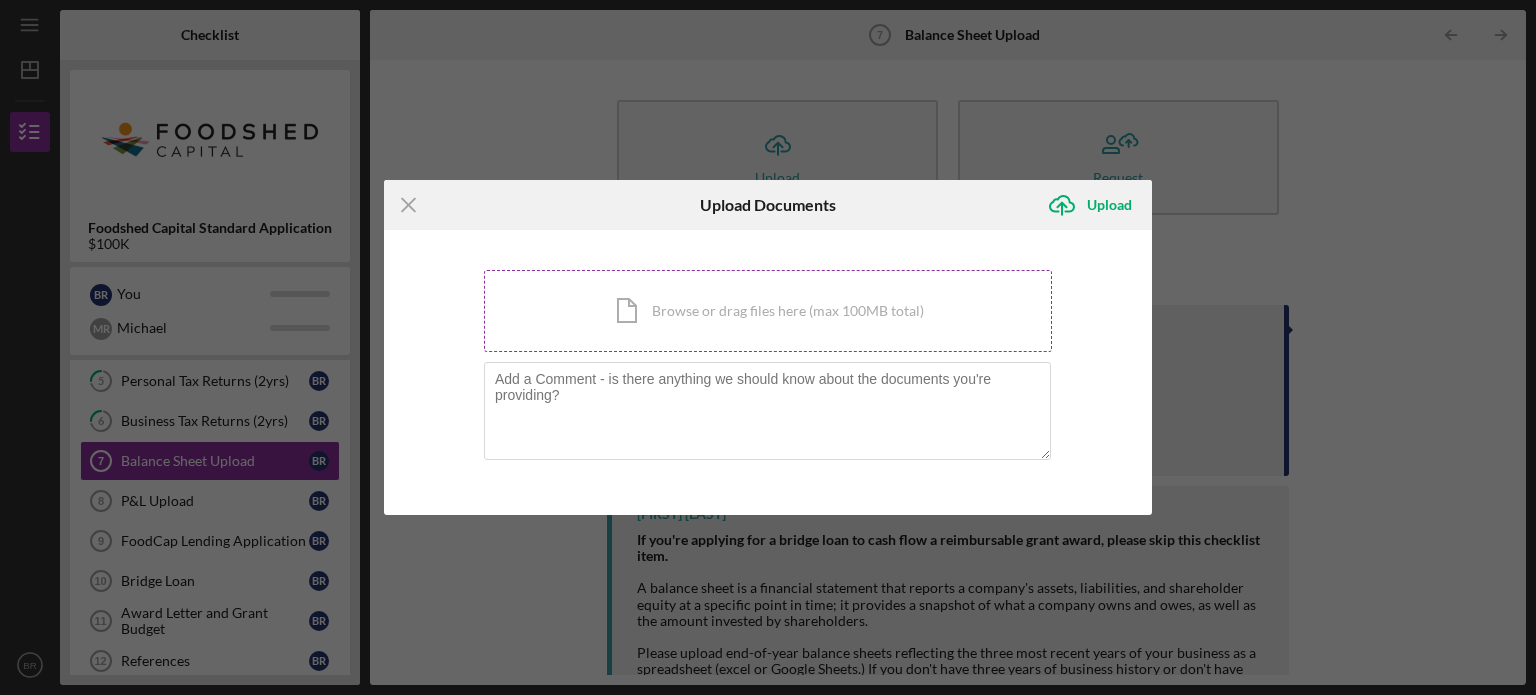 click on "Icon/Document Browse or drag files here (max 100MB total) Tap to choose files or take a photo" at bounding box center [768, 311] 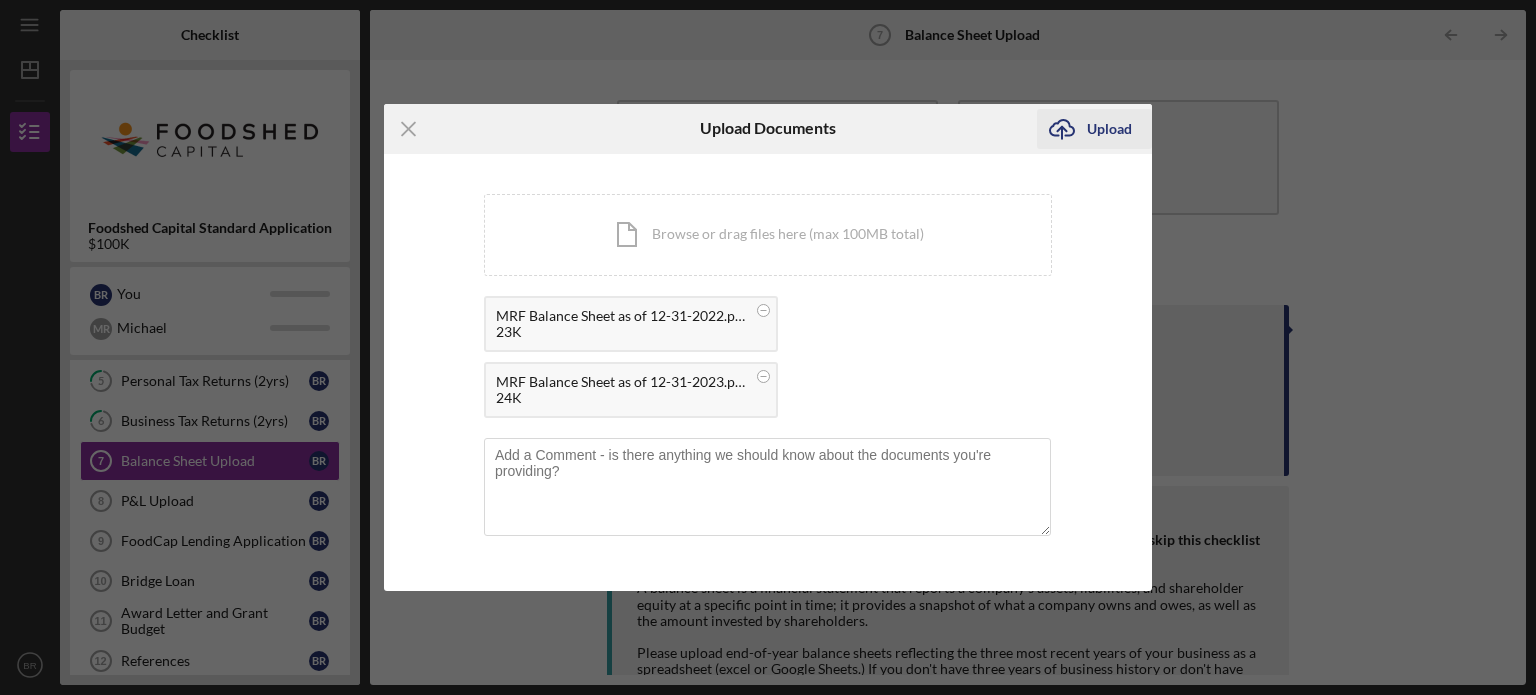 click on "Upload" at bounding box center (1109, 129) 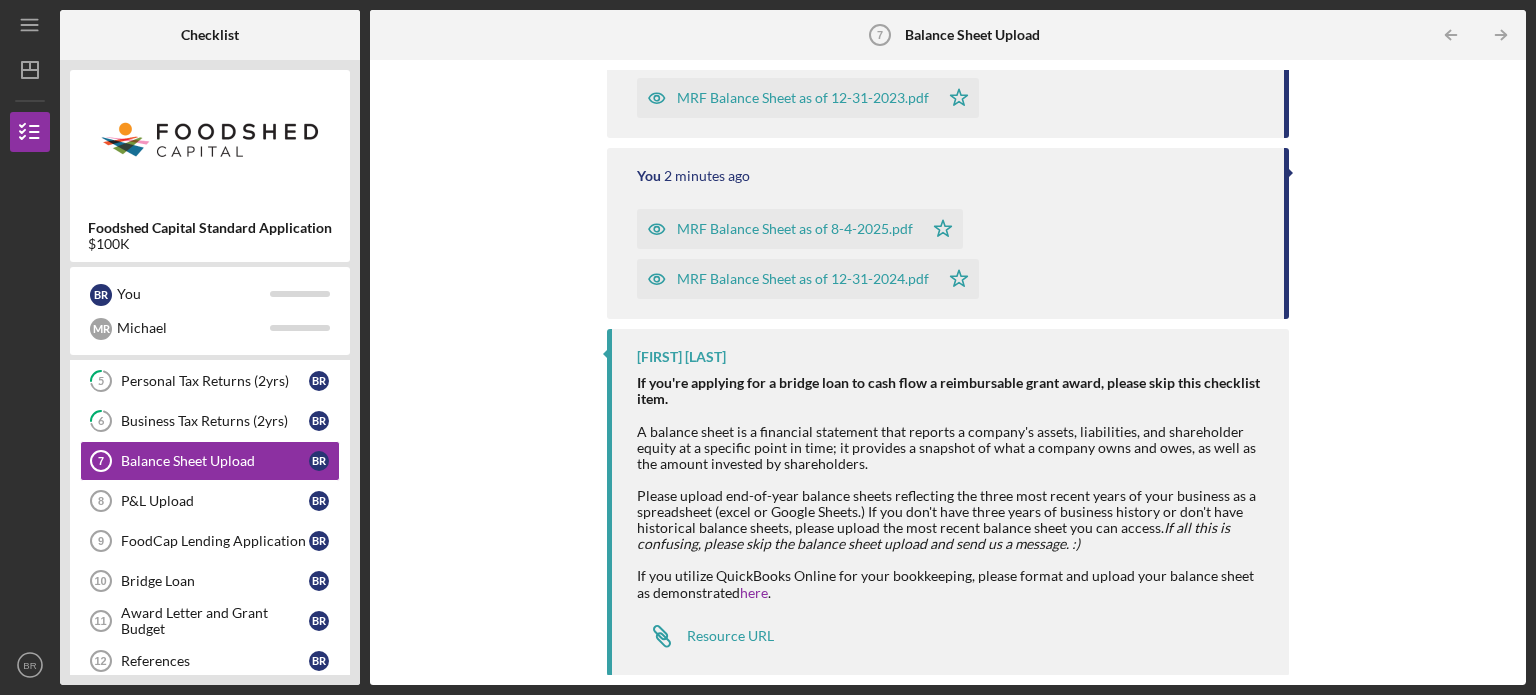 scroll, scrollTop: 0, scrollLeft: 0, axis: both 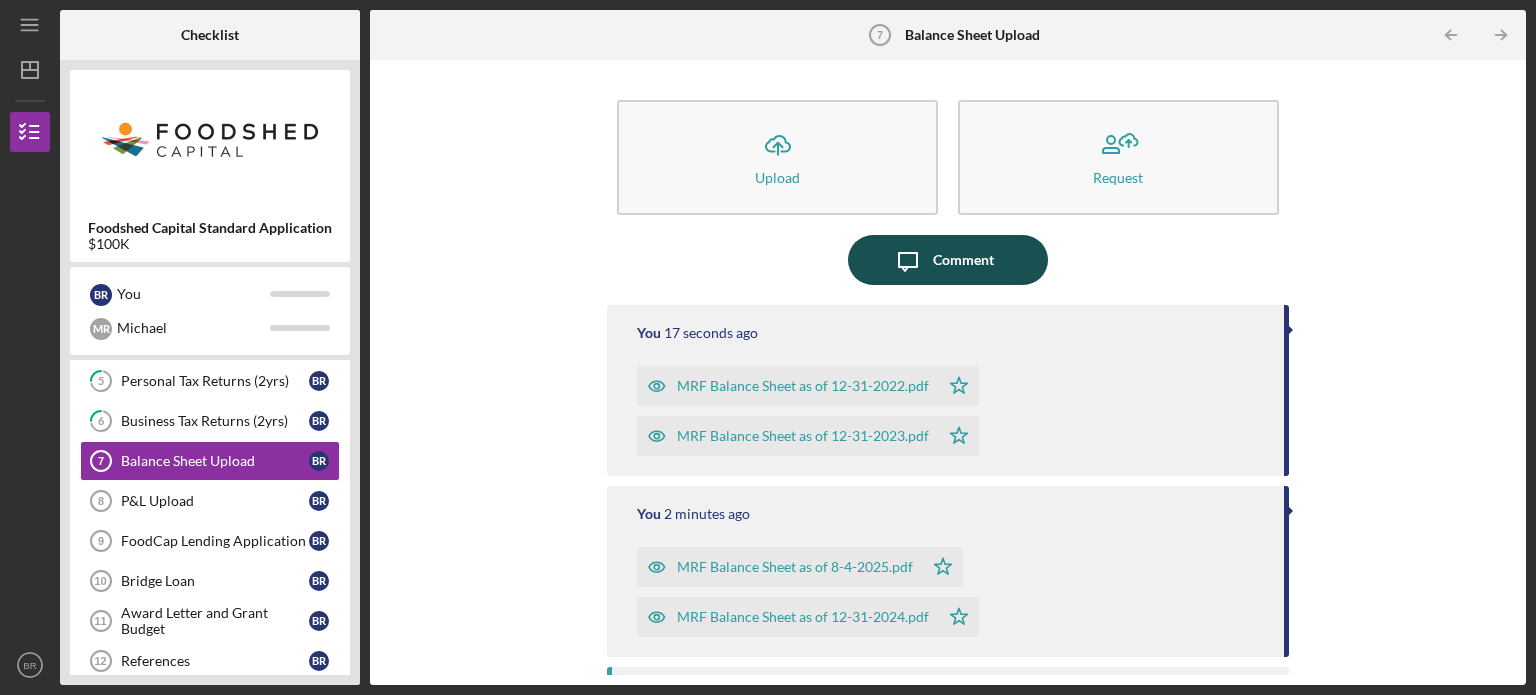 click on "Comment" at bounding box center (963, 260) 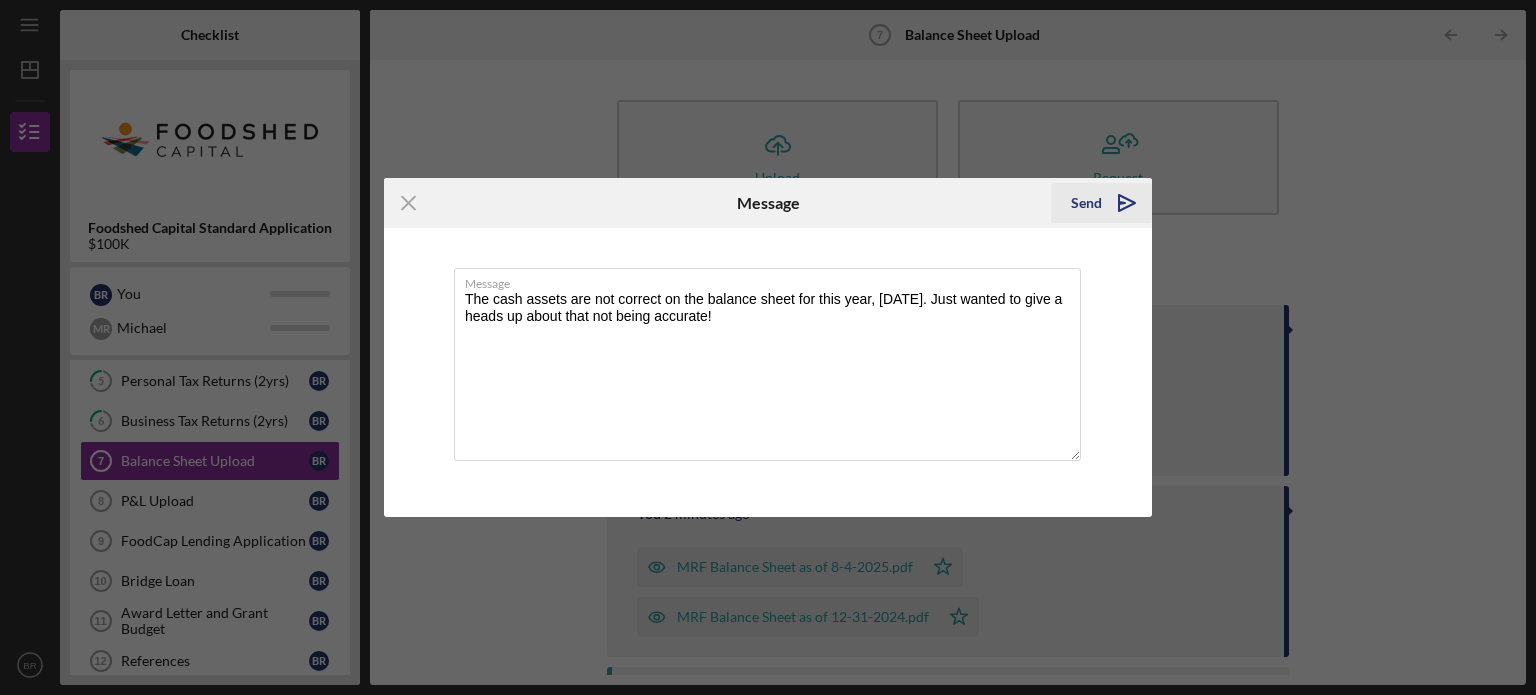 type on "The cash assets are not correct on the balance sheet for this year, [DATE]. Just wanted to give a heads up about that not being accurate!" 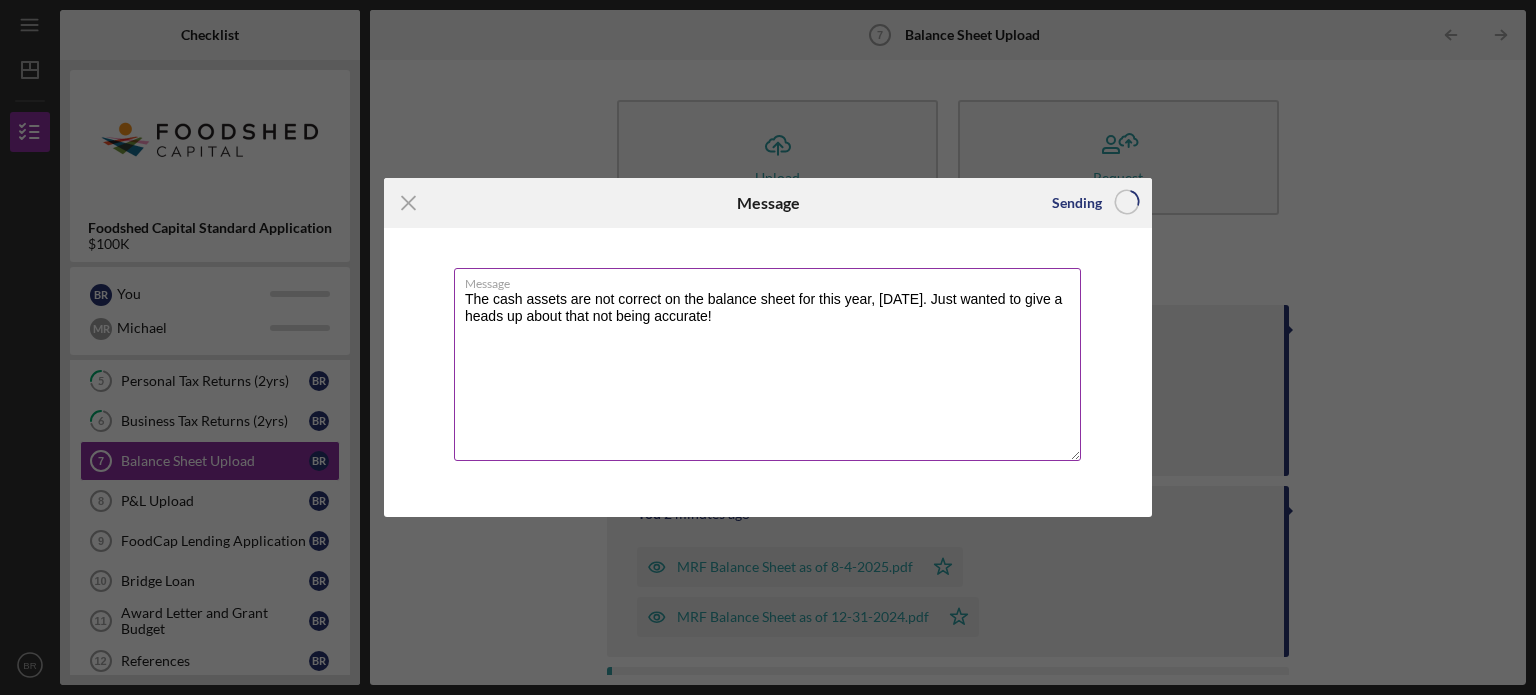 type 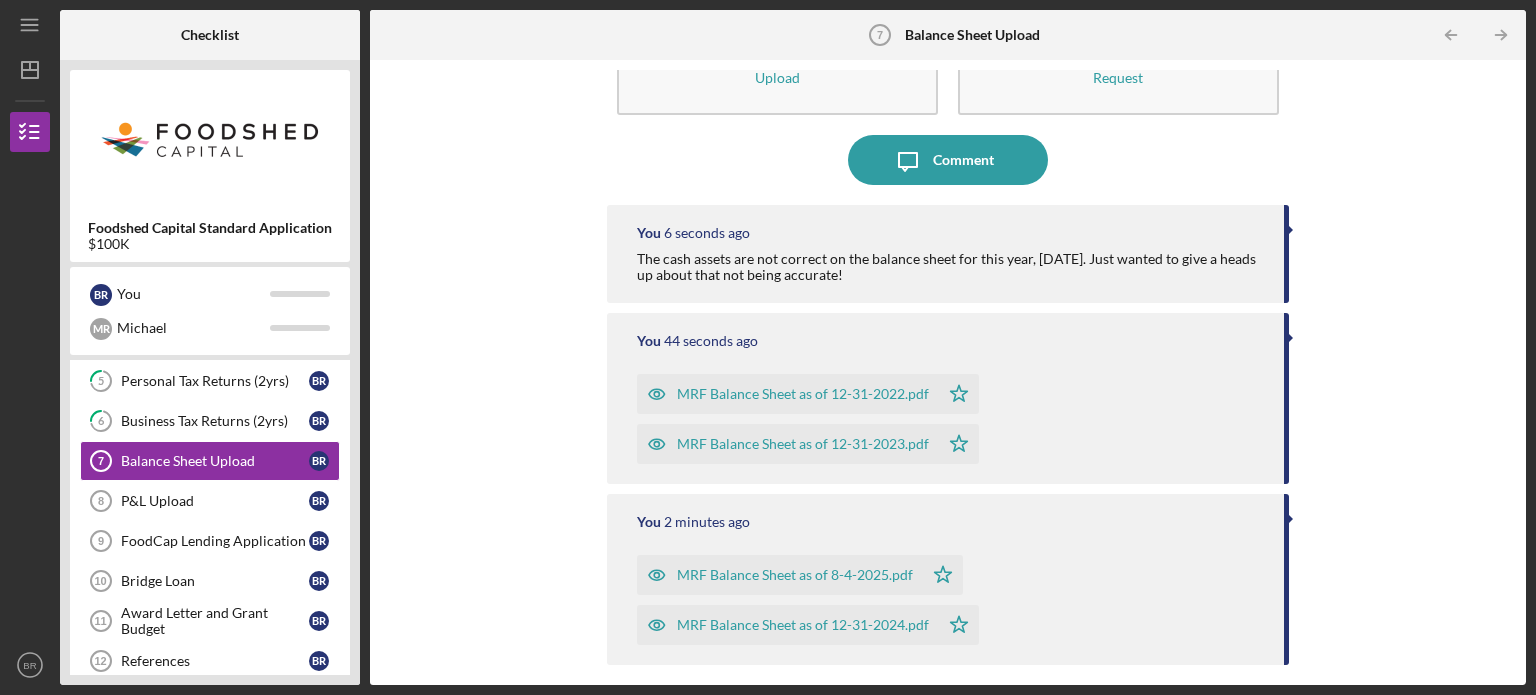 scroll, scrollTop: 446, scrollLeft: 0, axis: vertical 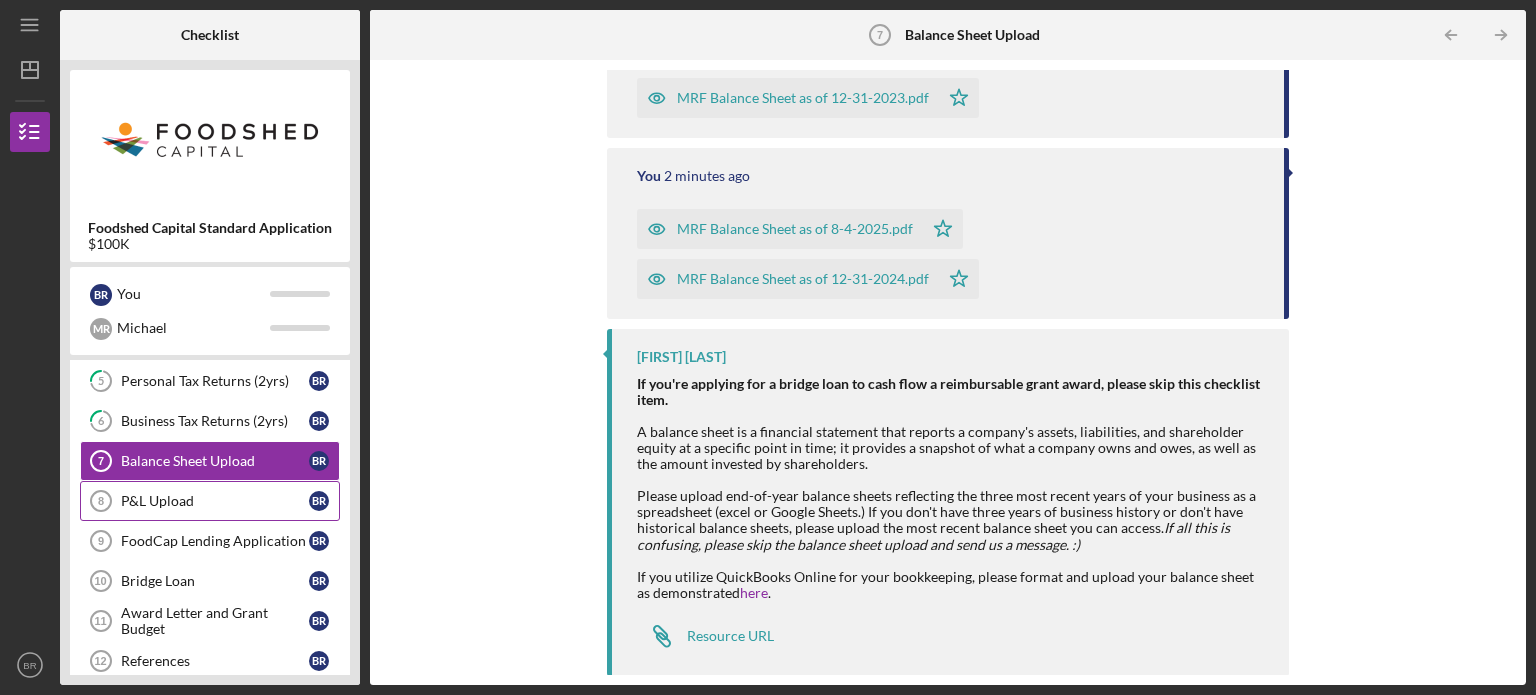 click on "P&L Upload" at bounding box center (215, 501) 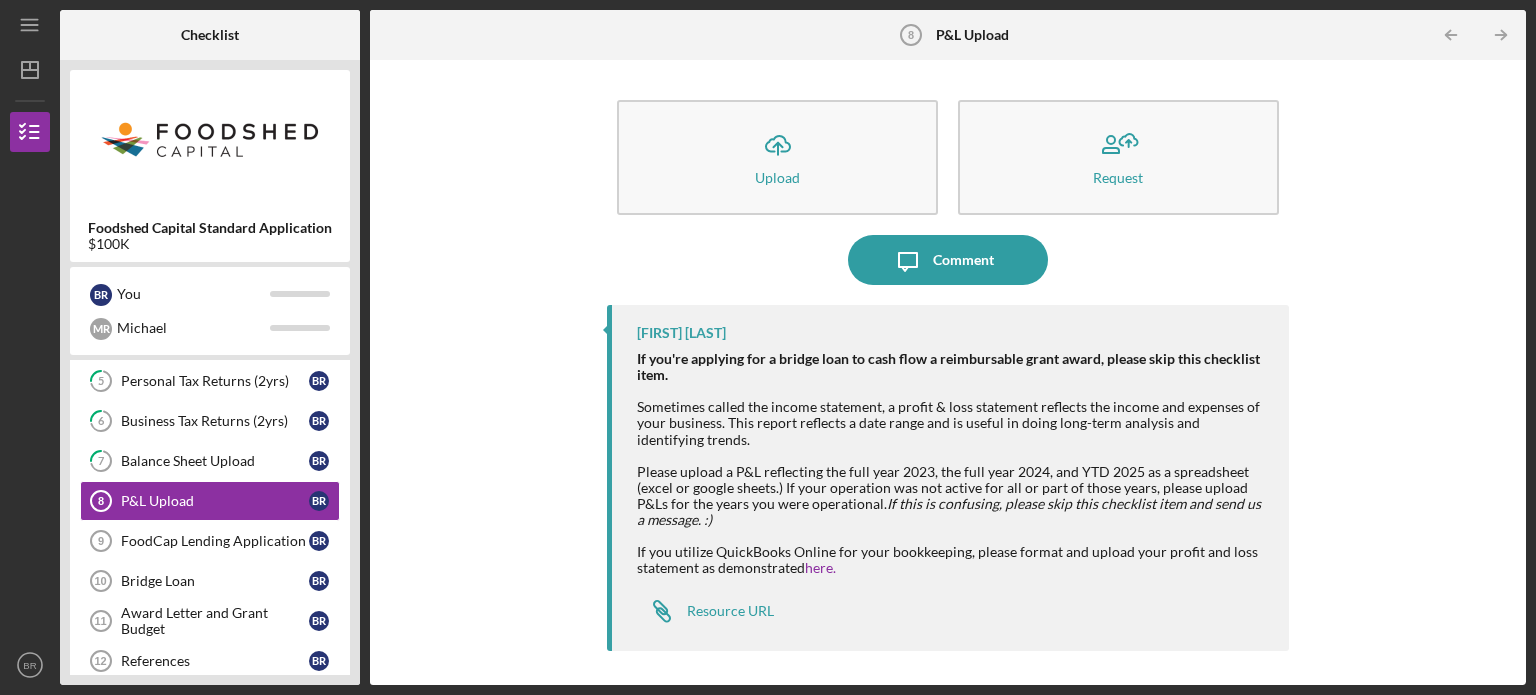 click on "Sometimes called the income statement, a profit & loss statement reflects the income and expenses of your business. This report reflects a date range and is useful in doing long-term analysis and identifying trends." at bounding box center [953, 423] 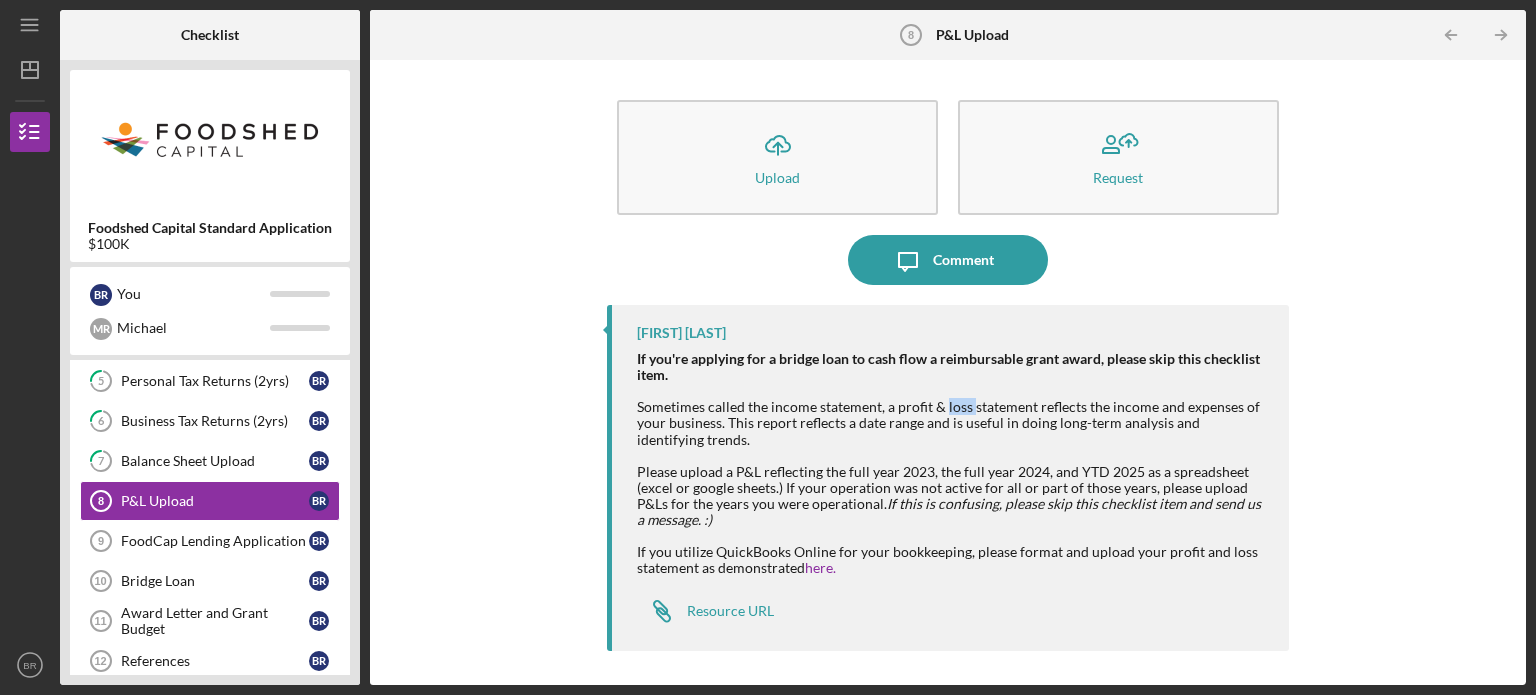 click on "Sometimes called the income statement, a profit & loss statement reflects the income and expenses of your business. This report reflects a date range and is useful in doing long-term analysis and identifying trends." at bounding box center [953, 423] 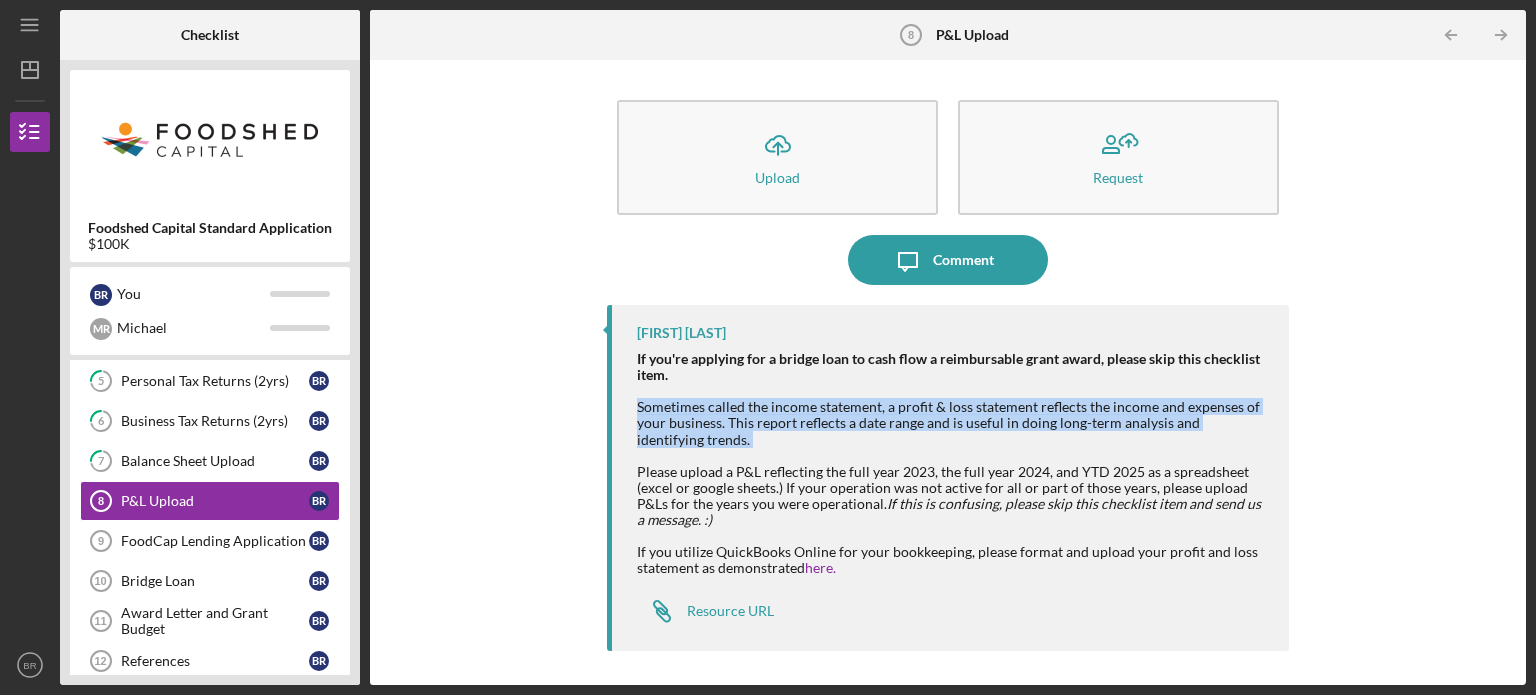 click on "Sometimes called the income statement, a profit & loss statement reflects the income and expenses of your business. This report reflects a date range and is useful in doing long-term analysis and identifying trends." at bounding box center (953, 423) 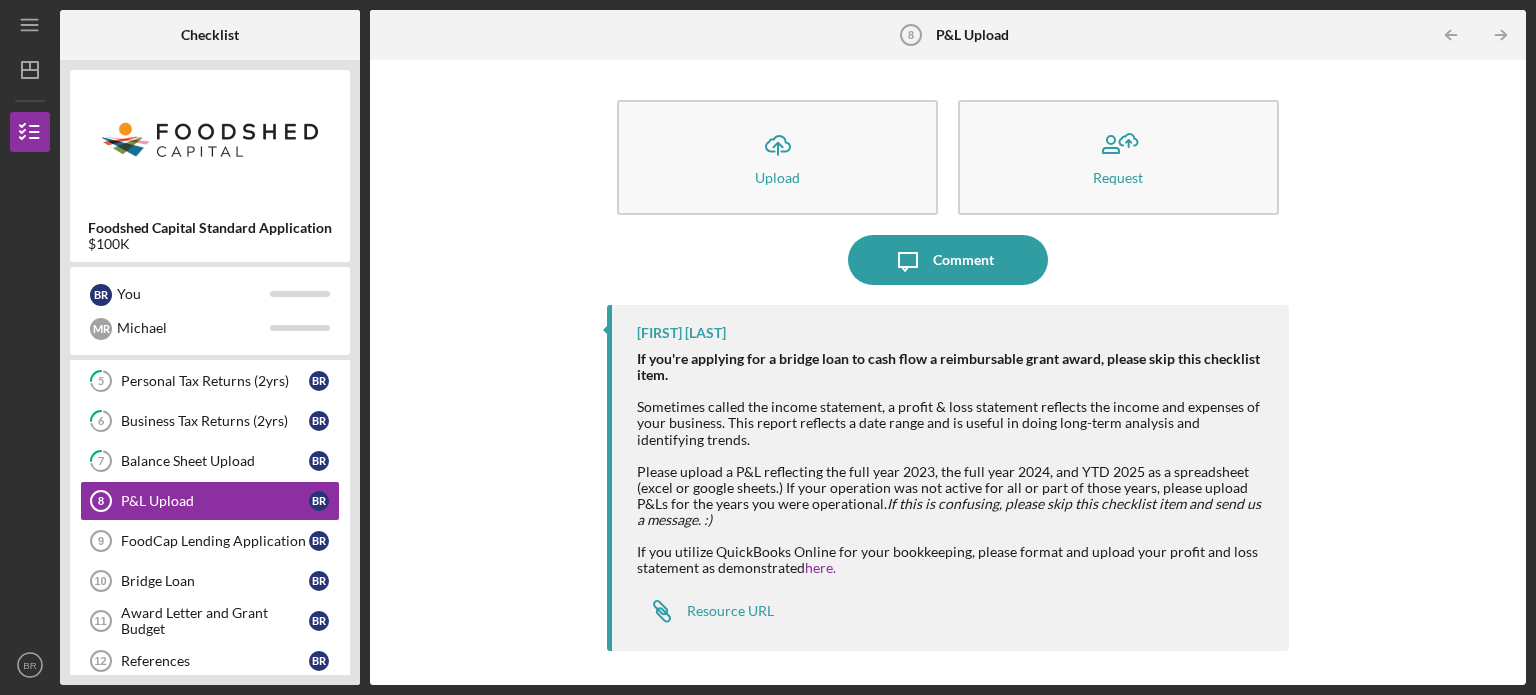 click at bounding box center [953, 456] 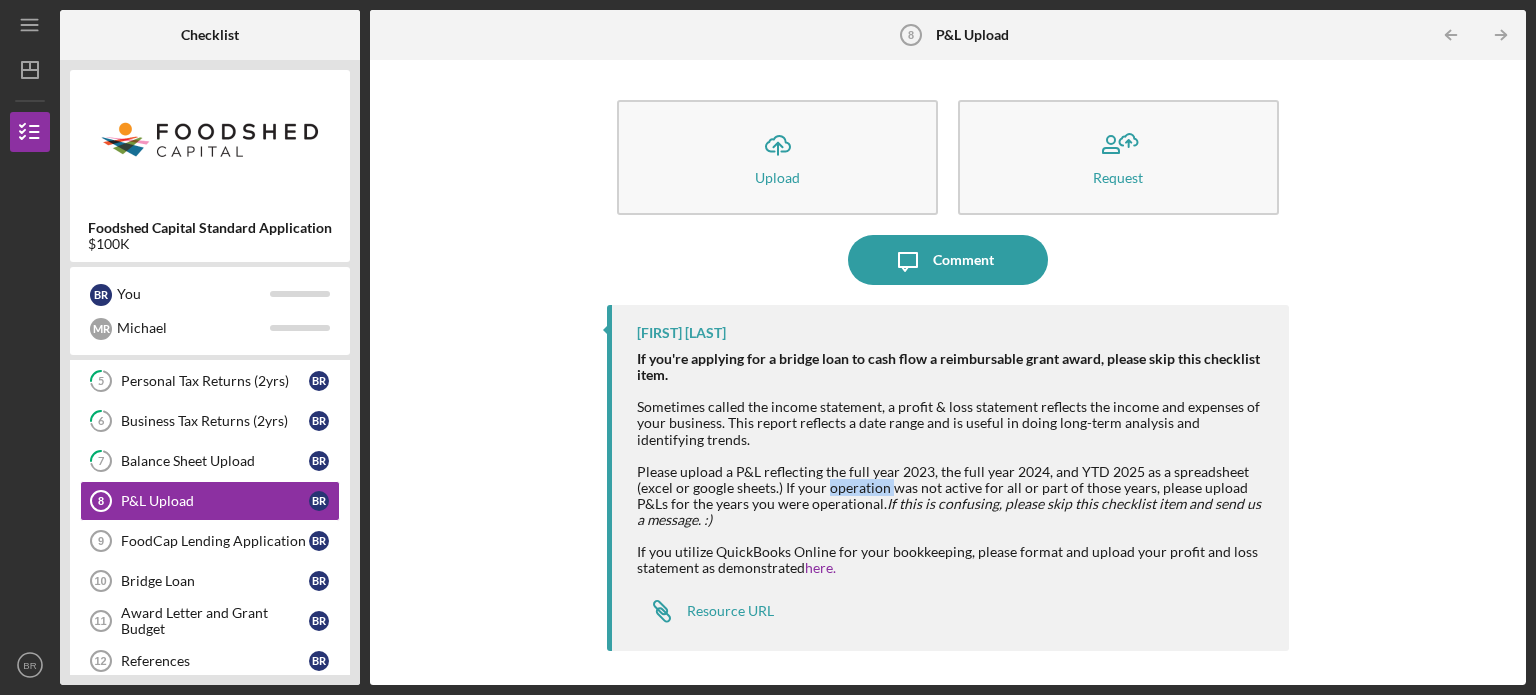 click on "Please upload a P&L reflecting the full year 2023, the full year 2024, and YTD 2025 as a spreadsheet (excel or google sheets.) If your operation was not active for all or part of those years, please upload P&Ls for the years you were operational. If this is confusing, please skip this checklist item and send us a message. :)" at bounding box center (953, 496) 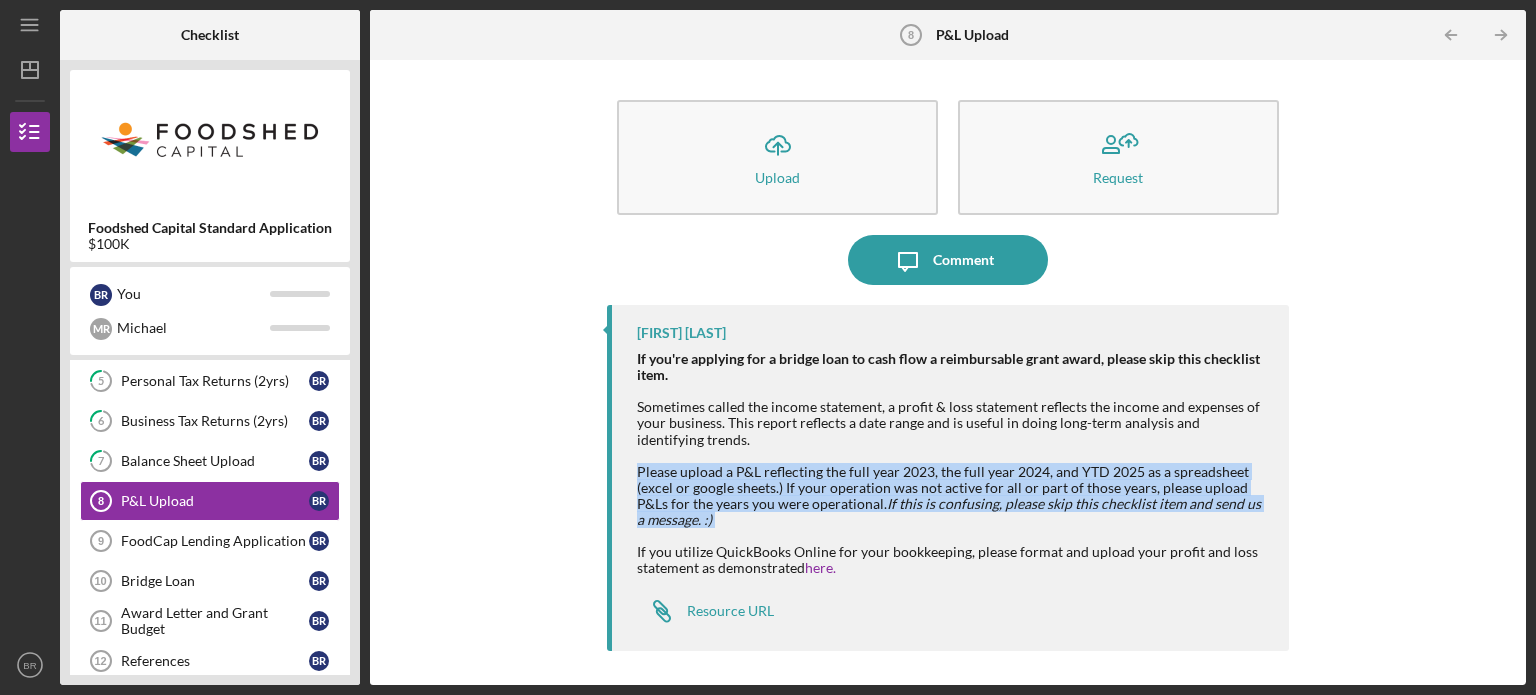 click on "Please upload a P&L reflecting the full year 2023, the full year 2024, and YTD 2025 as a spreadsheet (excel or google sheets.) If your operation was not active for all or part of those years, please upload P&Ls for the years you were operational. If this is confusing, please skip this checklist item and send us a message. :)" at bounding box center (953, 496) 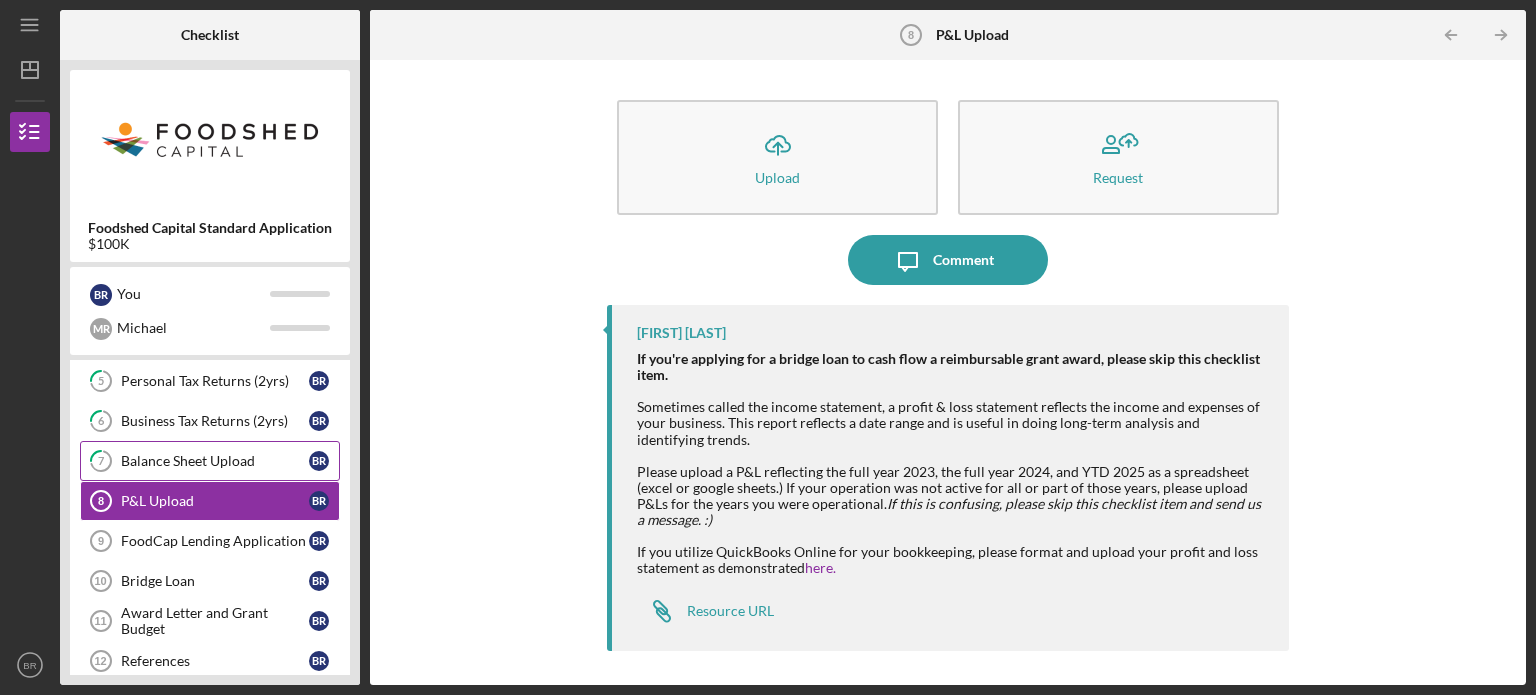 click on "Balance Sheet Upload" at bounding box center [215, 461] 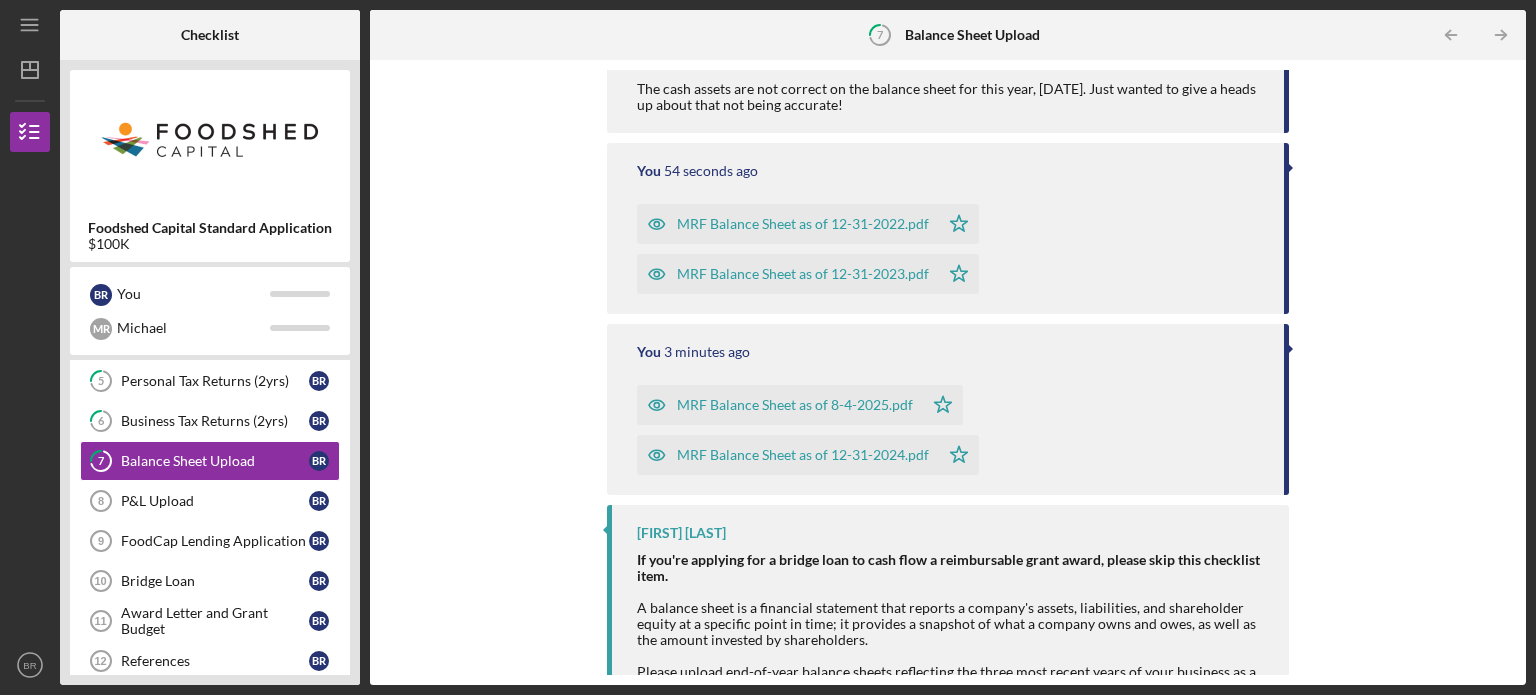 scroll, scrollTop: 446, scrollLeft: 0, axis: vertical 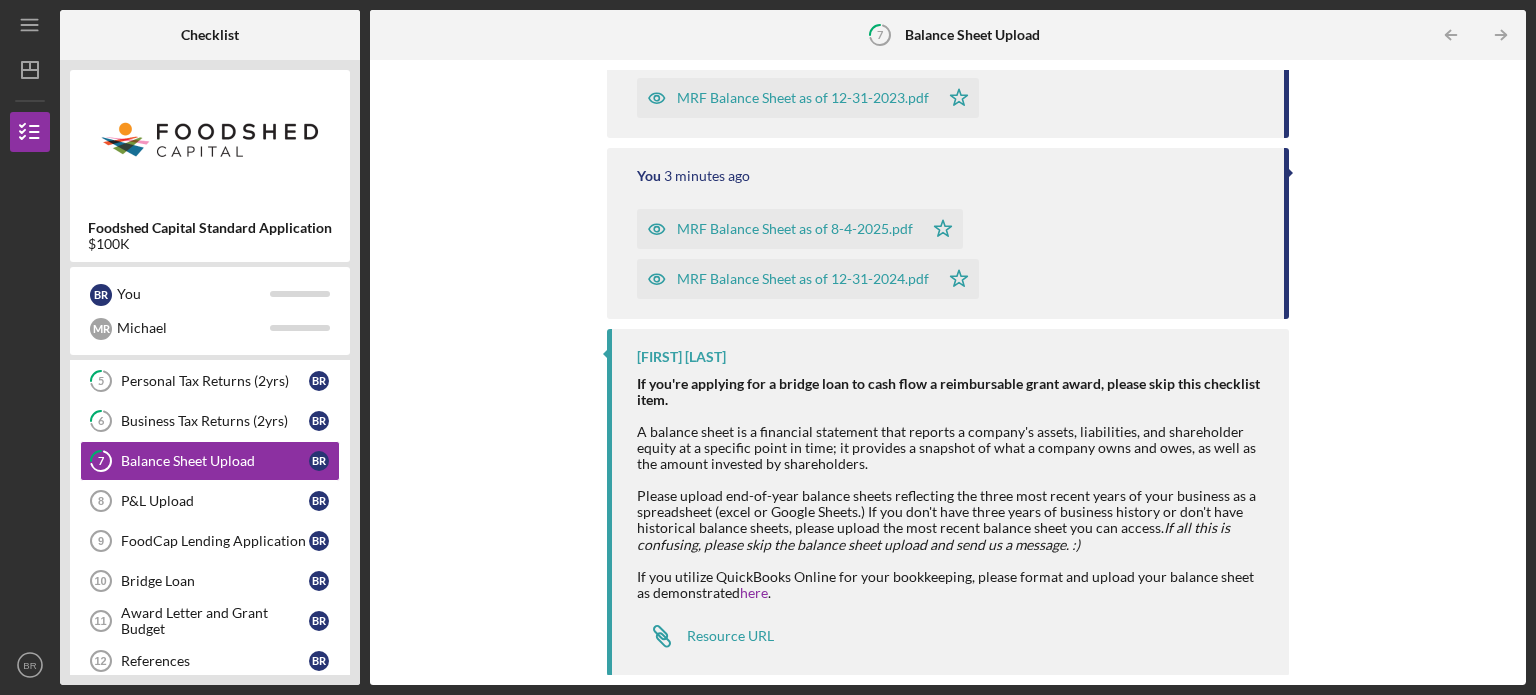 click on "Please upload end-of-year balance sheets reflecting the three most recent years of your business as a spreadsheet (excel or Google Sheets.) If you don't have three years of business history or don't have historical balance sheets, please upload the most recent balance sheet you can access.  If all this is confusing, please skip the balance sheet upload and send us a message. :)" at bounding box center [953, 520] 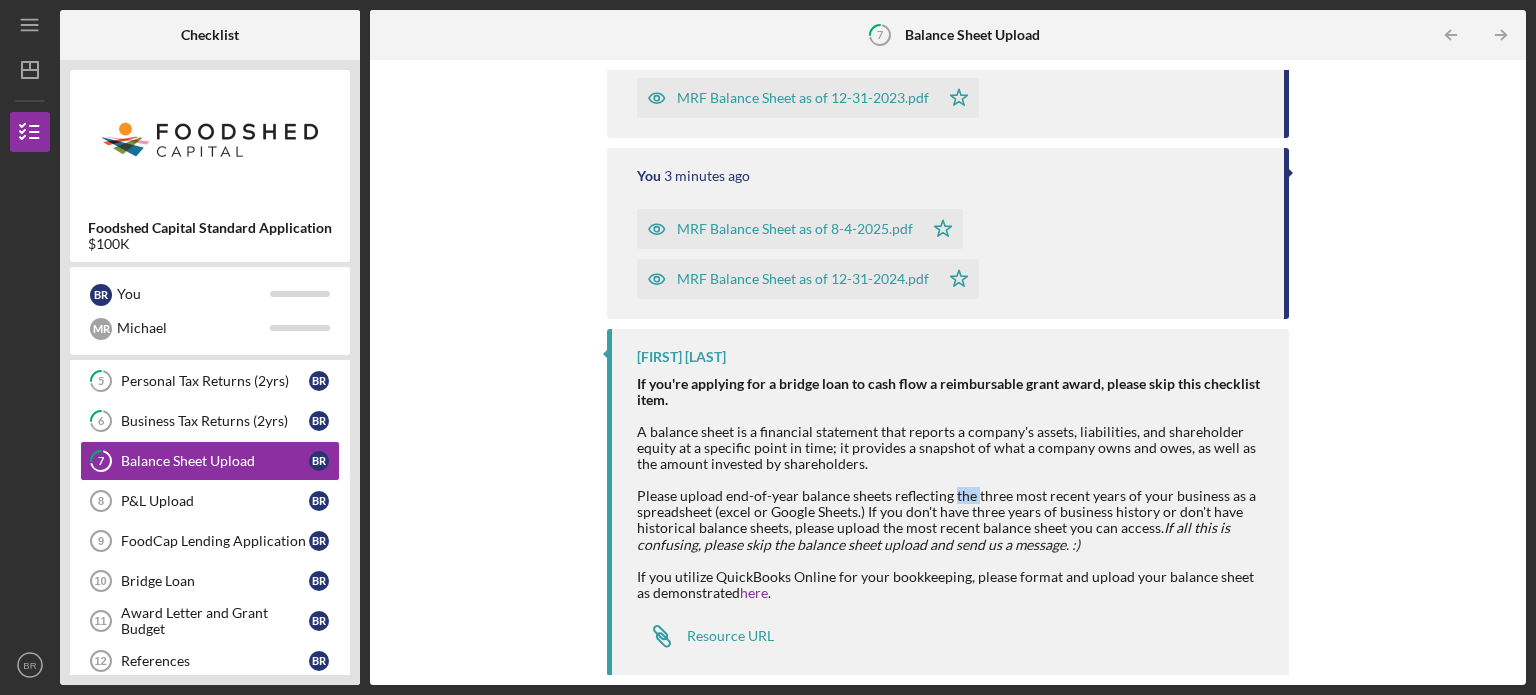 click on "Please upload end-of-year balance sheets reflecting the three most recent years of your business as a spreadsheet (excel or Google Sheets.) If you don't have three years of business history or don't have historical balance sheets, please upload the most recent balance sheet you can access.  If all this is confusing, please skip the balance sheet upload and send us a message. :)" at bounding box center (953, 520) 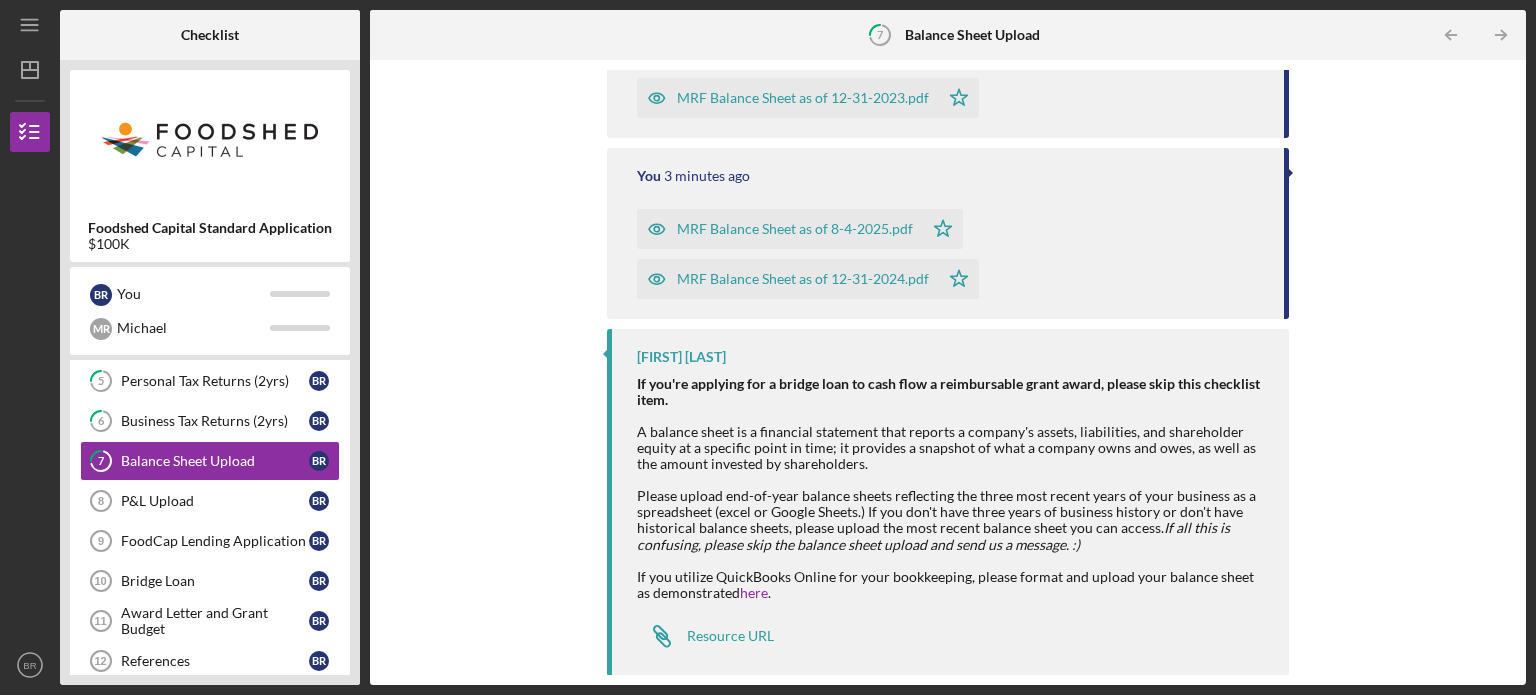 click on "Please upload end-of-year balance sheets reflecting the three most recent years of your business as a spreadsheet (excel or Google Sheets.) If you don't have three years of business history or don't have historical balance sheets, please upload the most recent balance sheet you can access.  If all this is confusing, please skip the balance sheet upload and send us a message. :)" at bounding box center (953, 520) 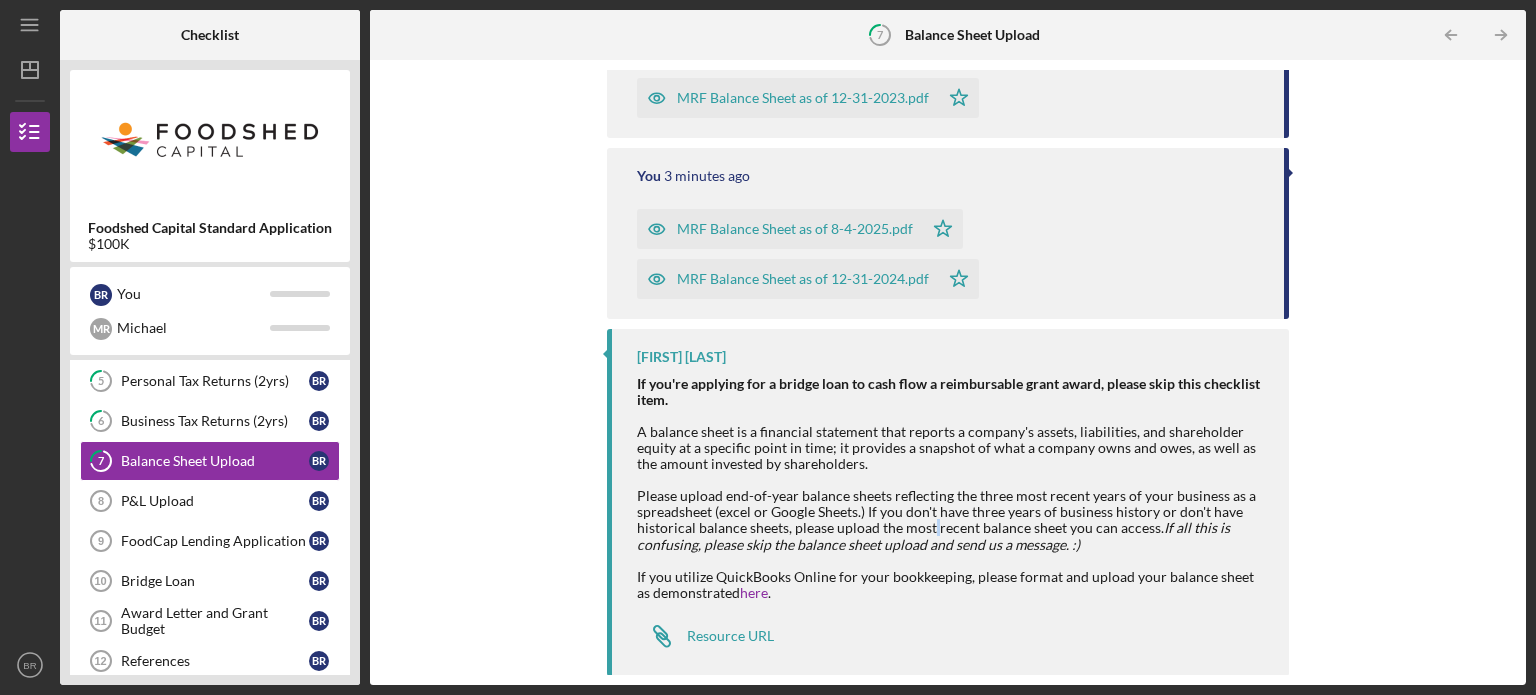 click on "Please upload end-of-year balance sheets reflecting the three most recent years of your business as a spreadsheet (excel or Google Sheets.) If you don't have three years of business history or don't have historical balance sheets, please upload the most recent balance sheet you can access.  If all this is confusing, please skip the balance sheet upload and send us a message. :)" at bounding box center [953, 520] 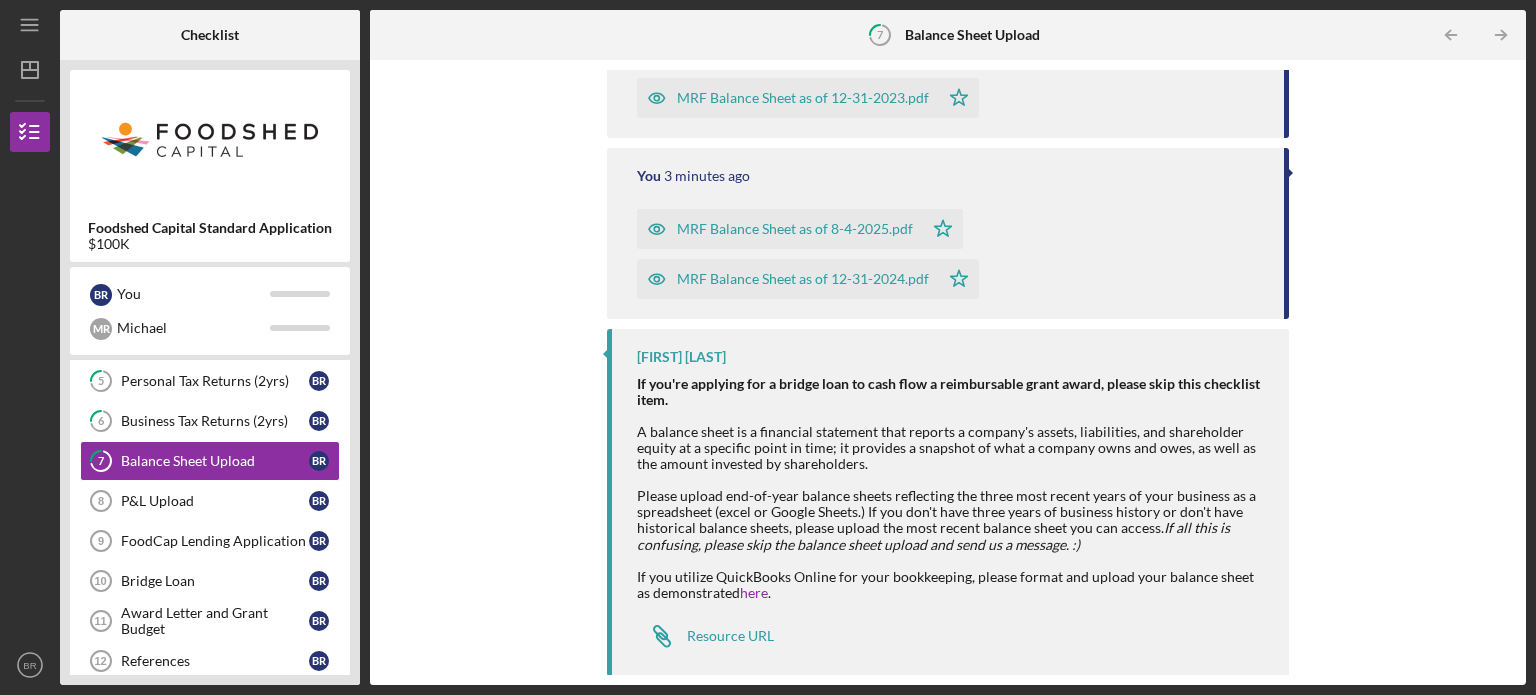 click on "Please upload end-of-year balance sheets reflecting the three most recent years of your business as a spreadsheet (excel or Google Sheets.) If you don't have three years of business history or don't have historical balance sheets, please upload the most recent balance sheet you can access.  If all this is confusing, please skip the balance sheet upload and send us a message. :)" at bounding box center [953, 520] 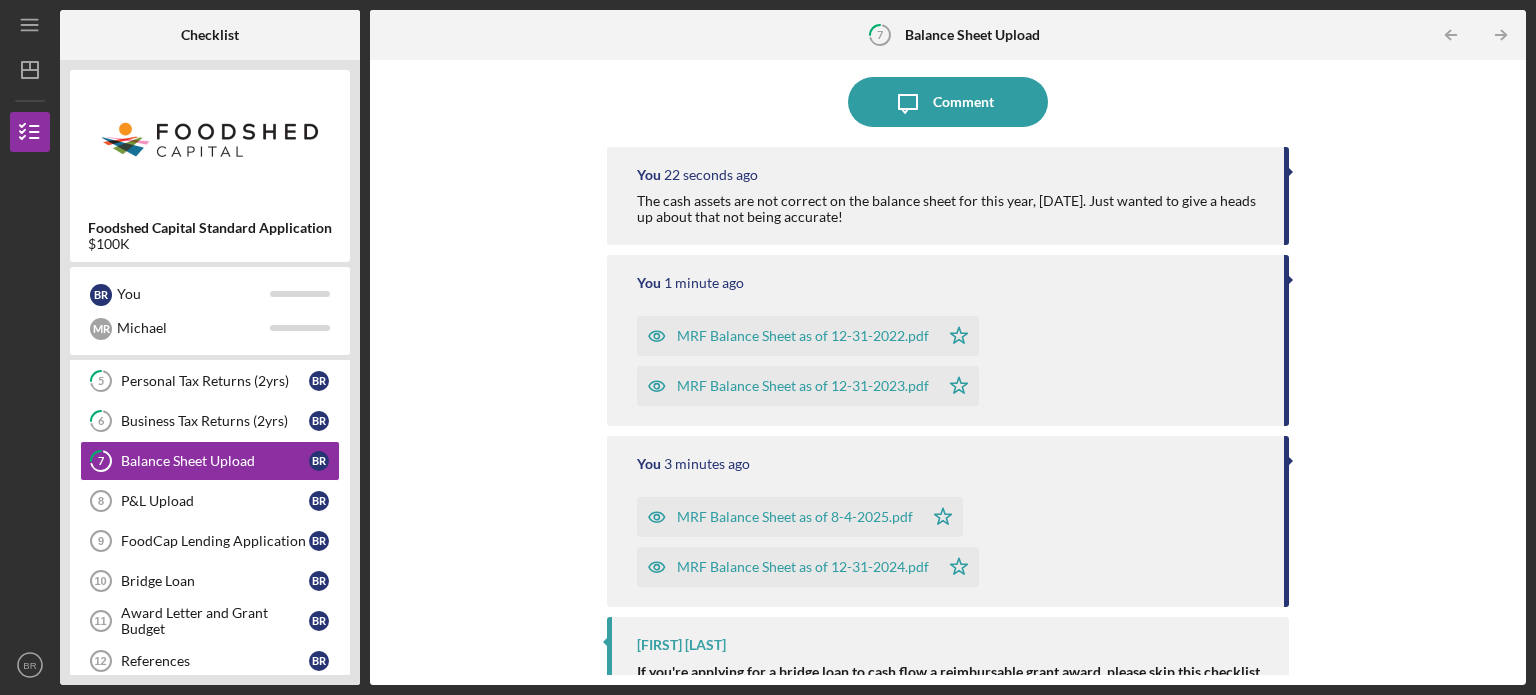 scroll, scrollTop: 146, scrollLeft: 0, axis: vertical 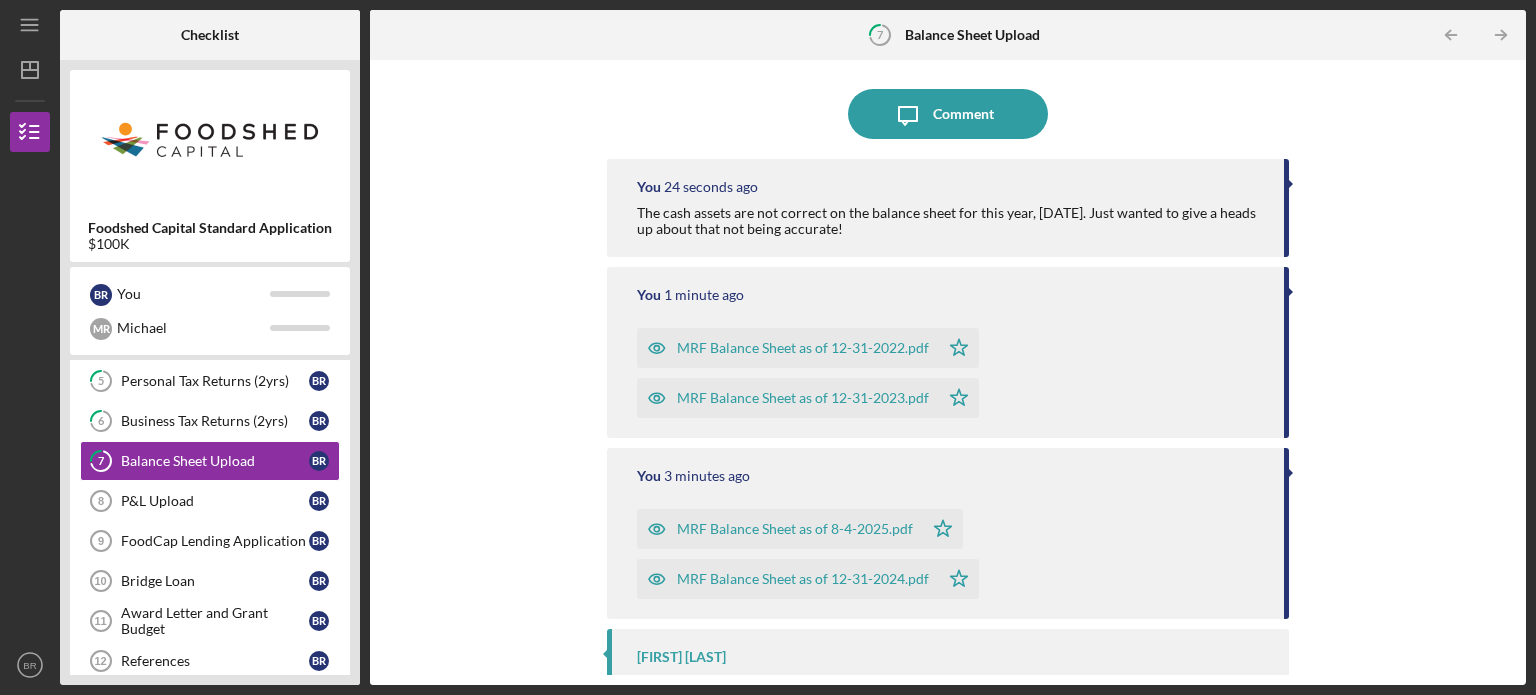 click on "MRF Balance Sheet as of 12-31-2022.pdf" at bounding box center (788, 348) 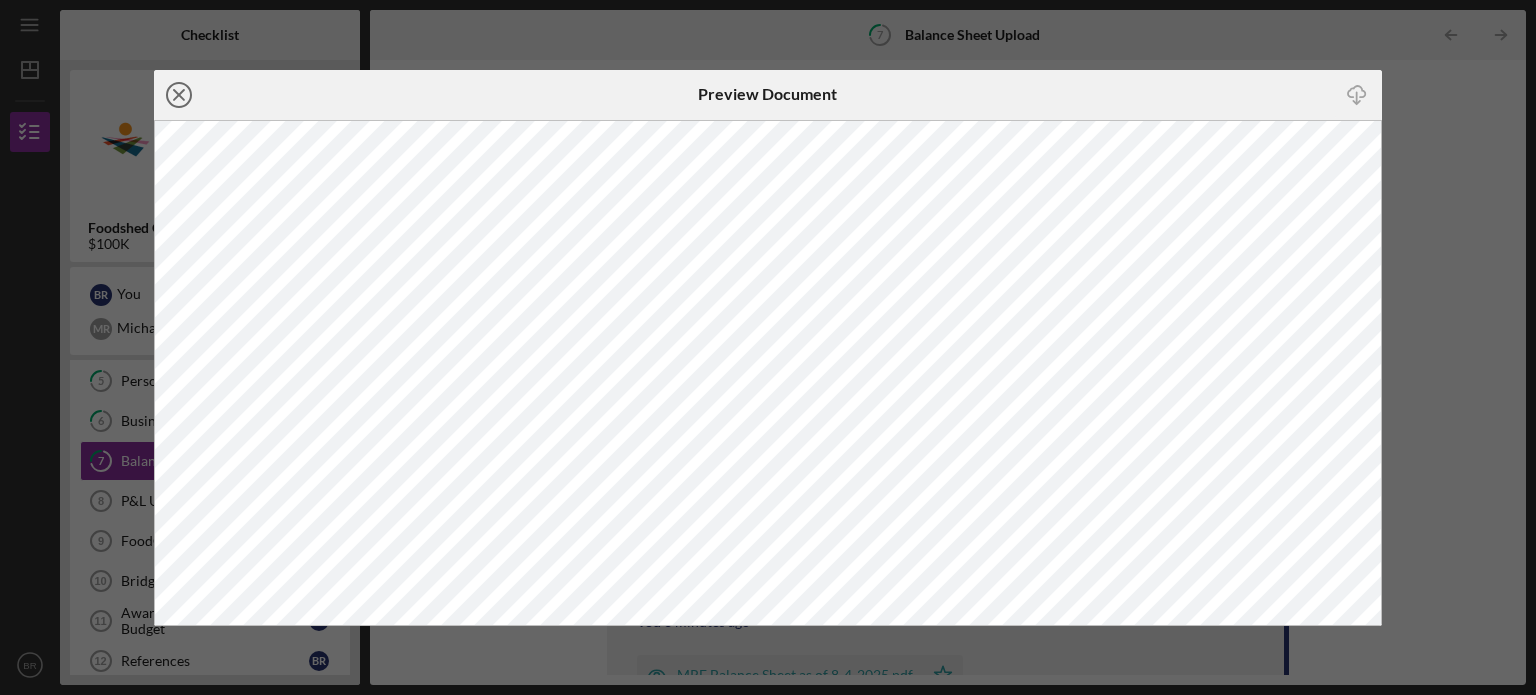 click on "Icon/Close" 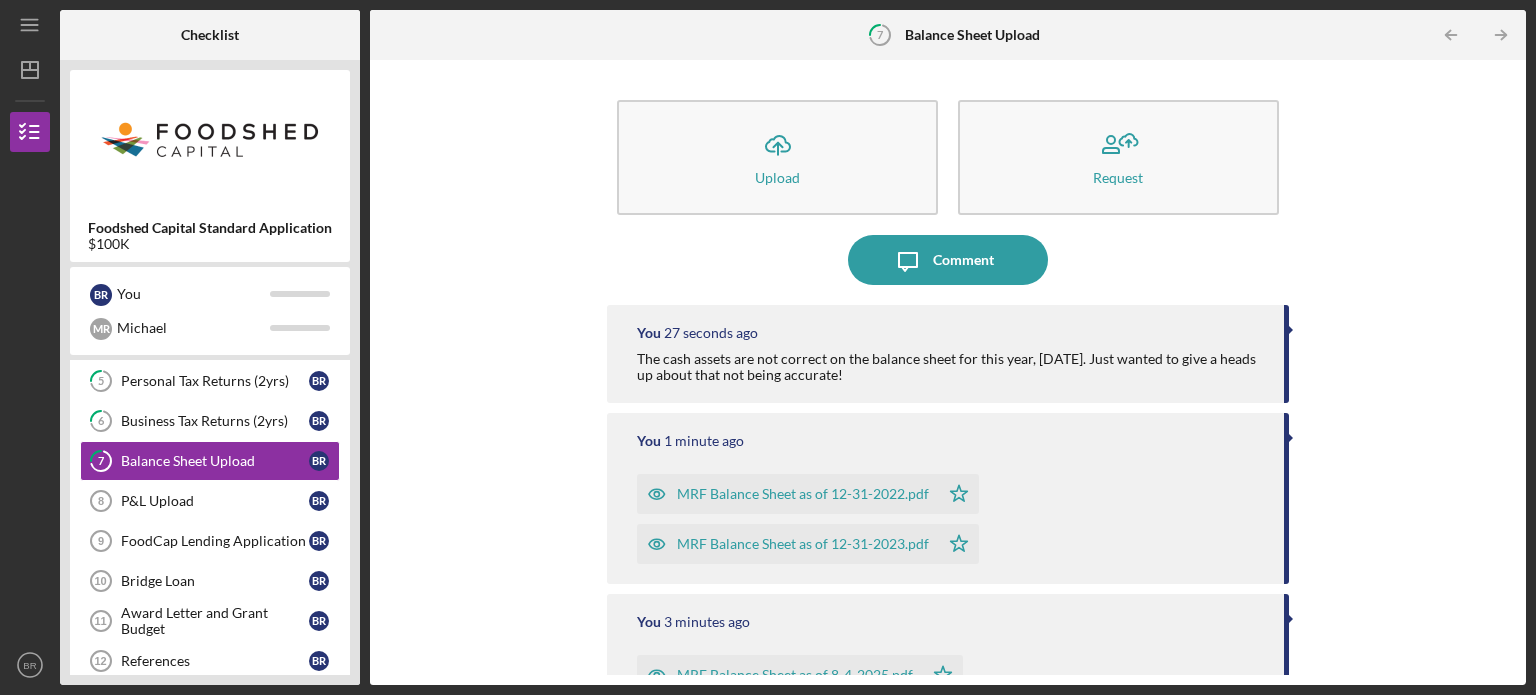 click on "MRF Balance Sheet as of 12-31-2022.pdf" at bounding box center [788, 494] 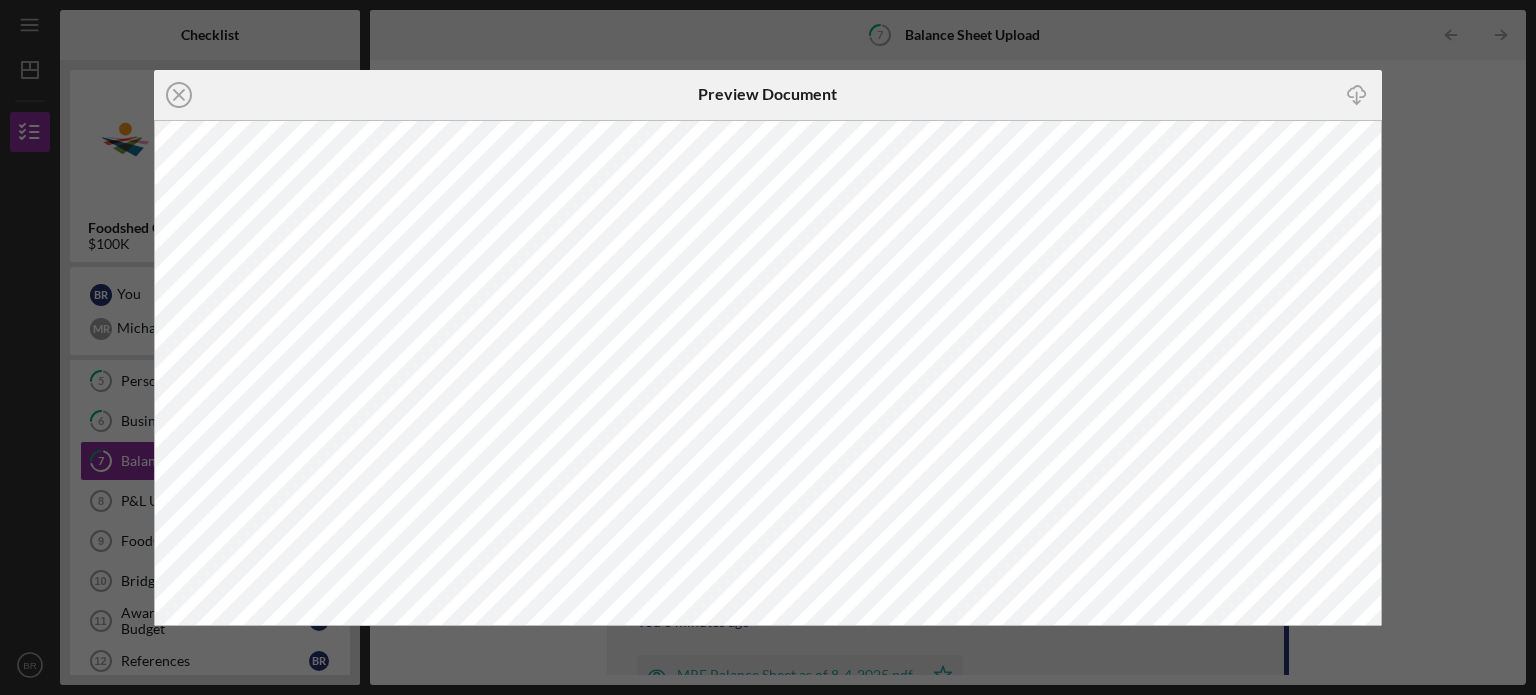 click on "Icon/Close" 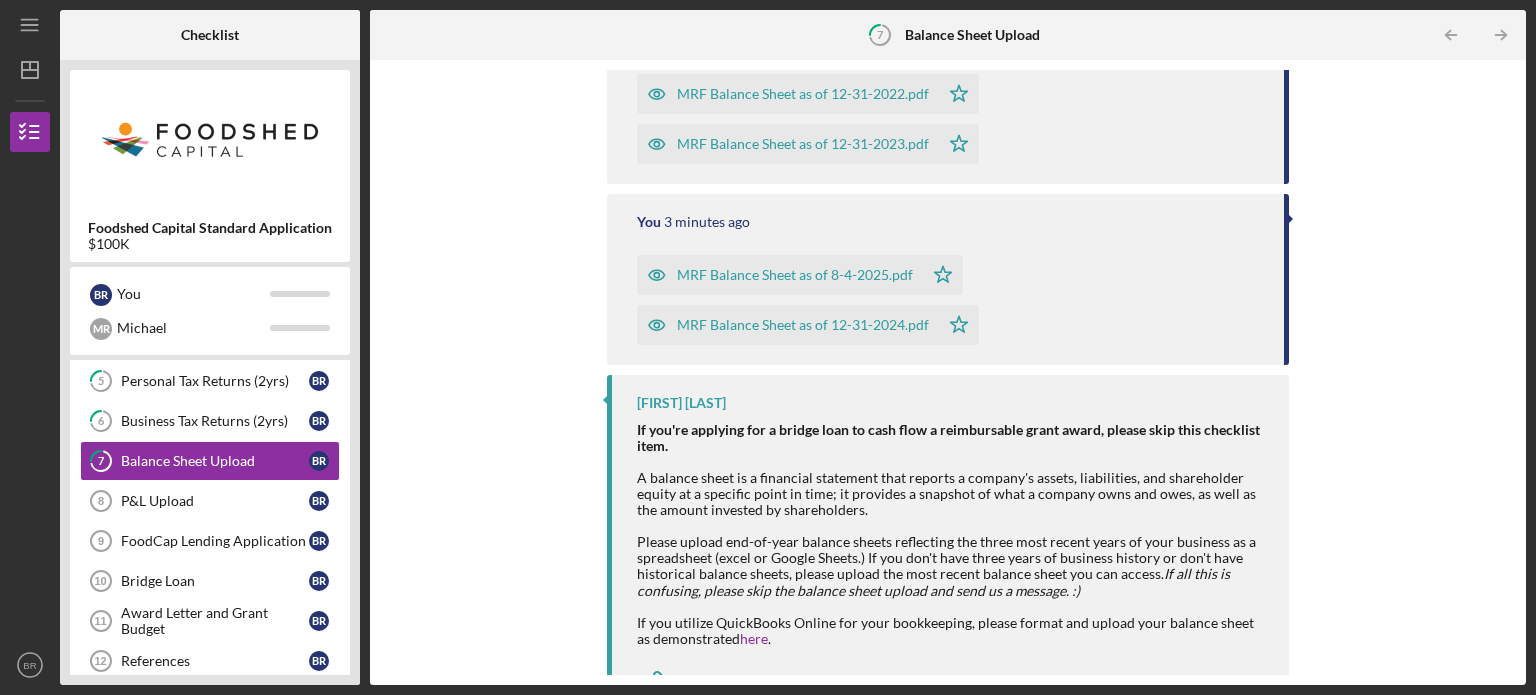 scroll, scrollTop: 0, scrollLeft: 0, axis: both 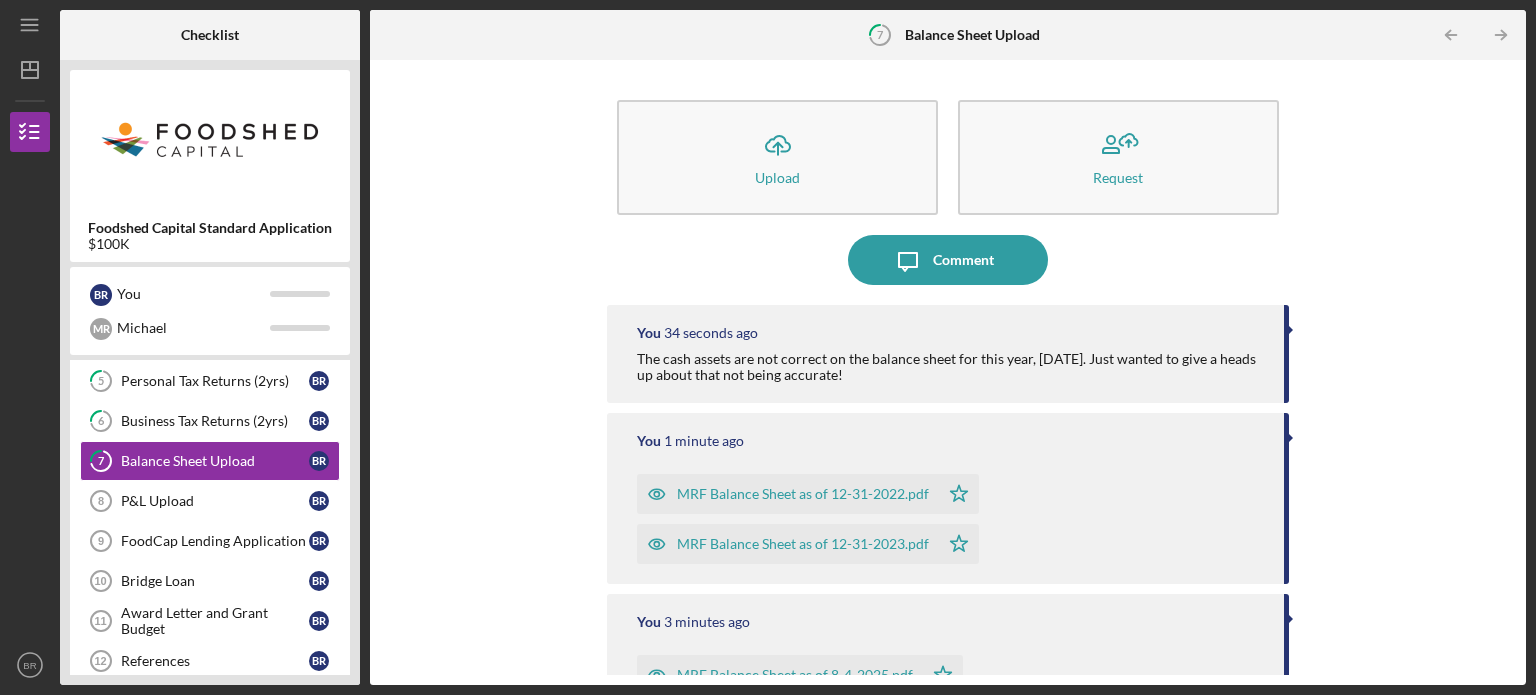click on "You  [TIME] ago" at bounding box center [950, 441] 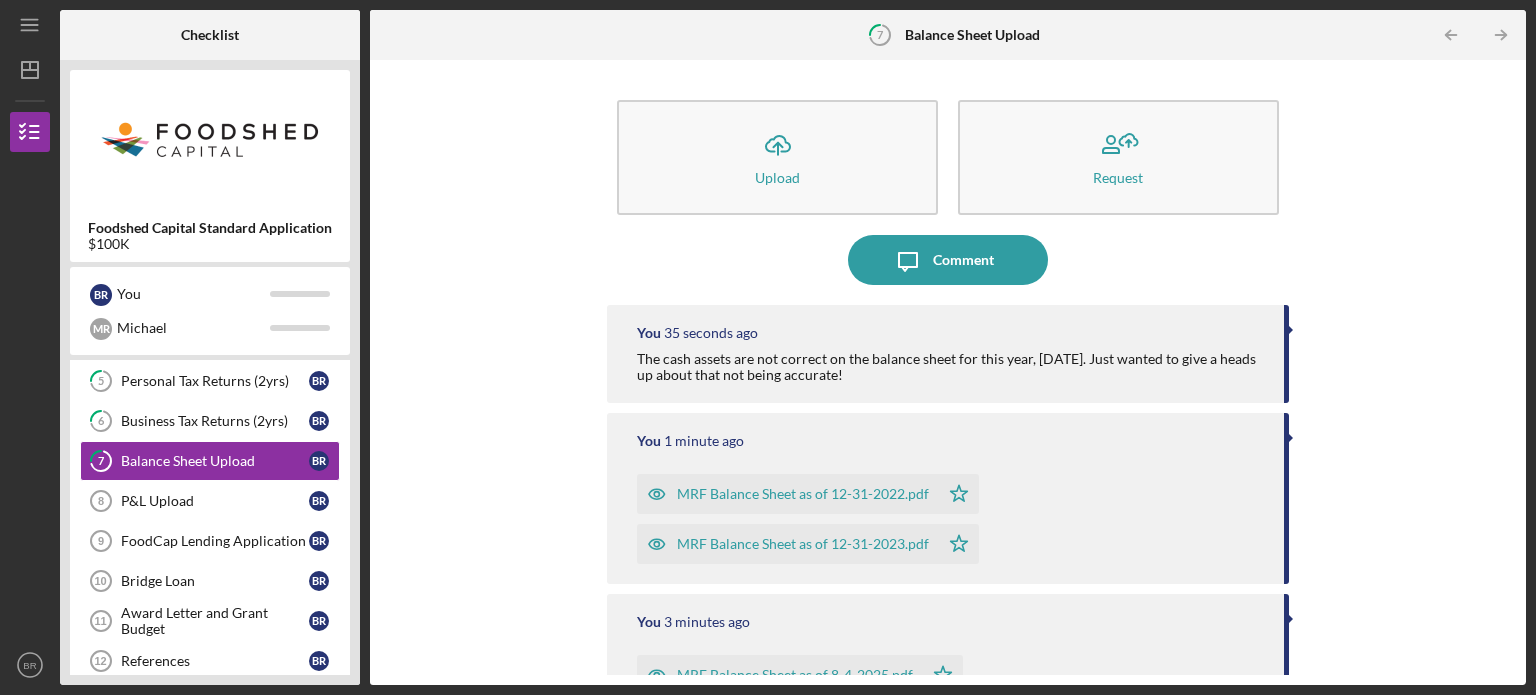 click on "MRF Balance Sheet as of 12-31-2022.pdf" at bounding box center (803, 494) 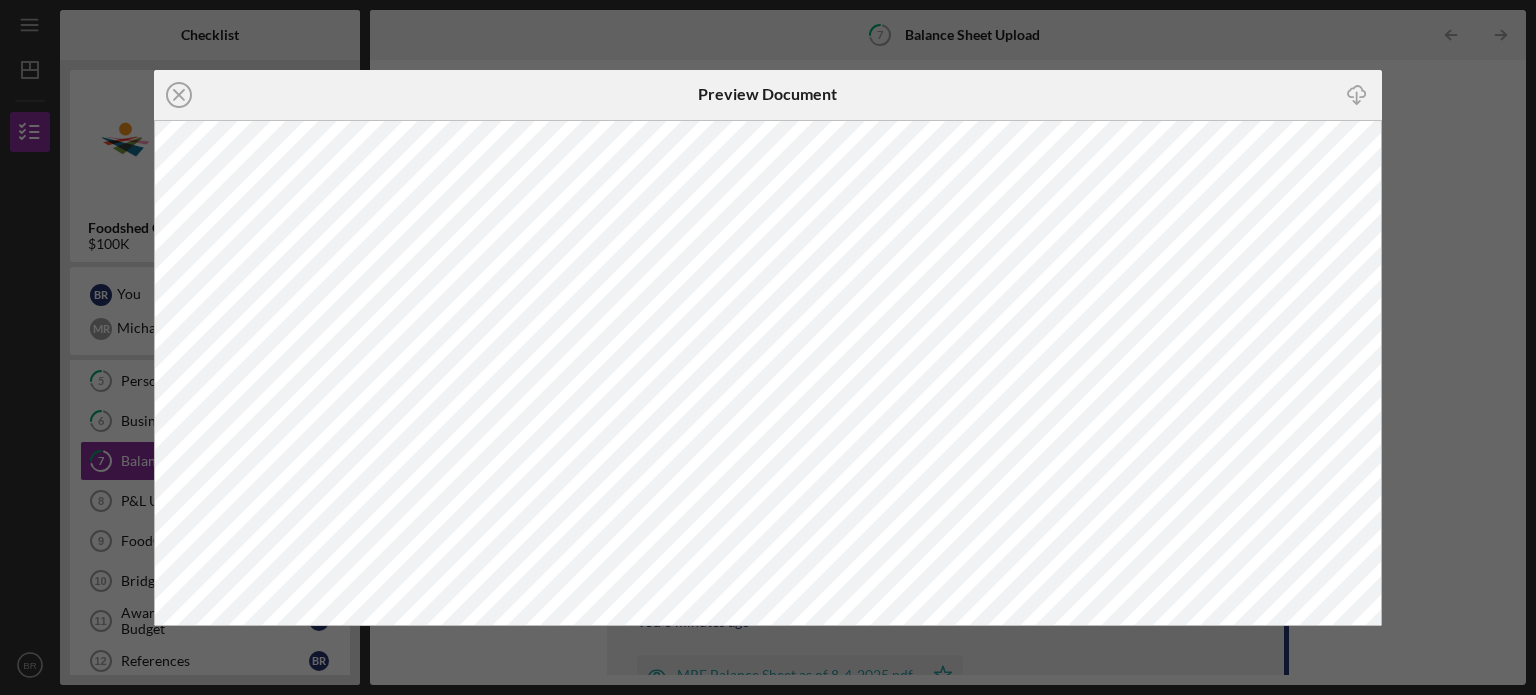 click on "Icon/Close Preview Document Icon/Download" at bounding box center [768, 347] 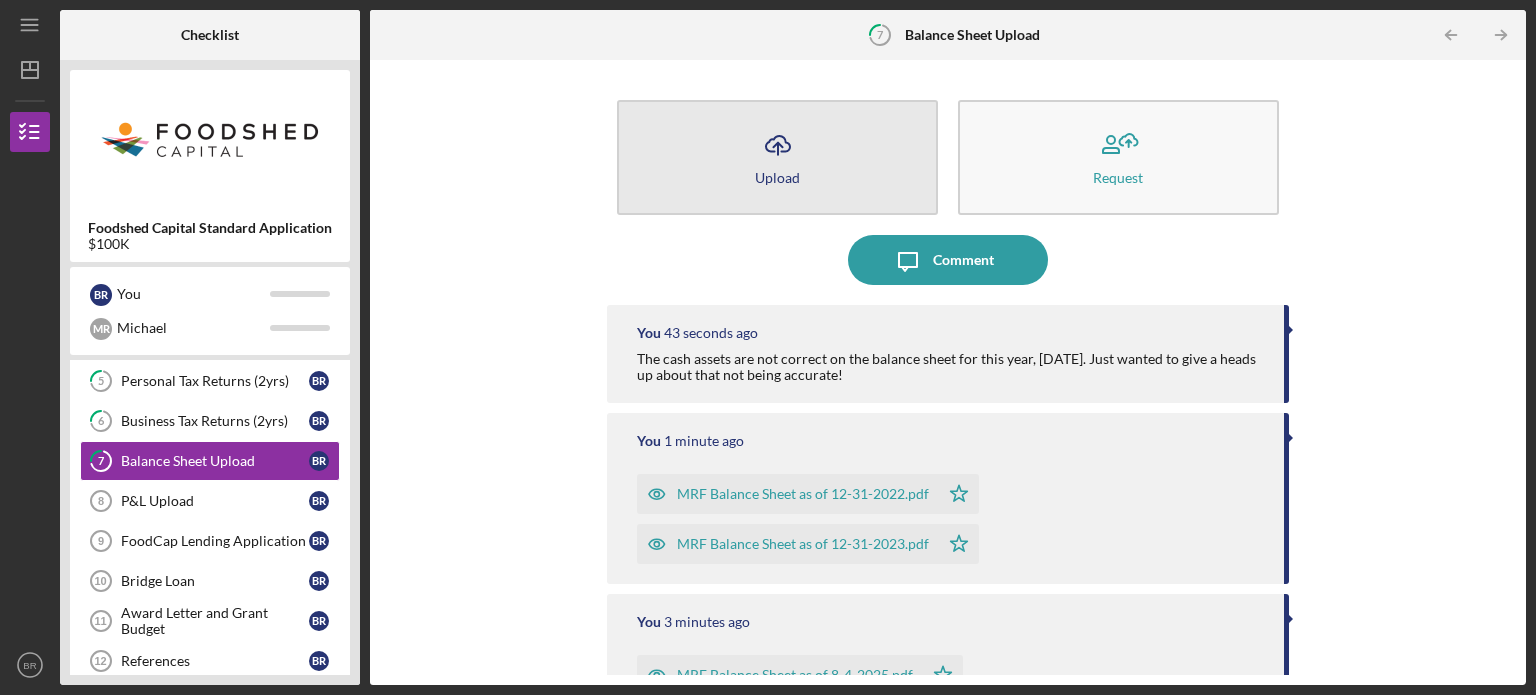 click on "Upload" at bounding box center (777, 177) 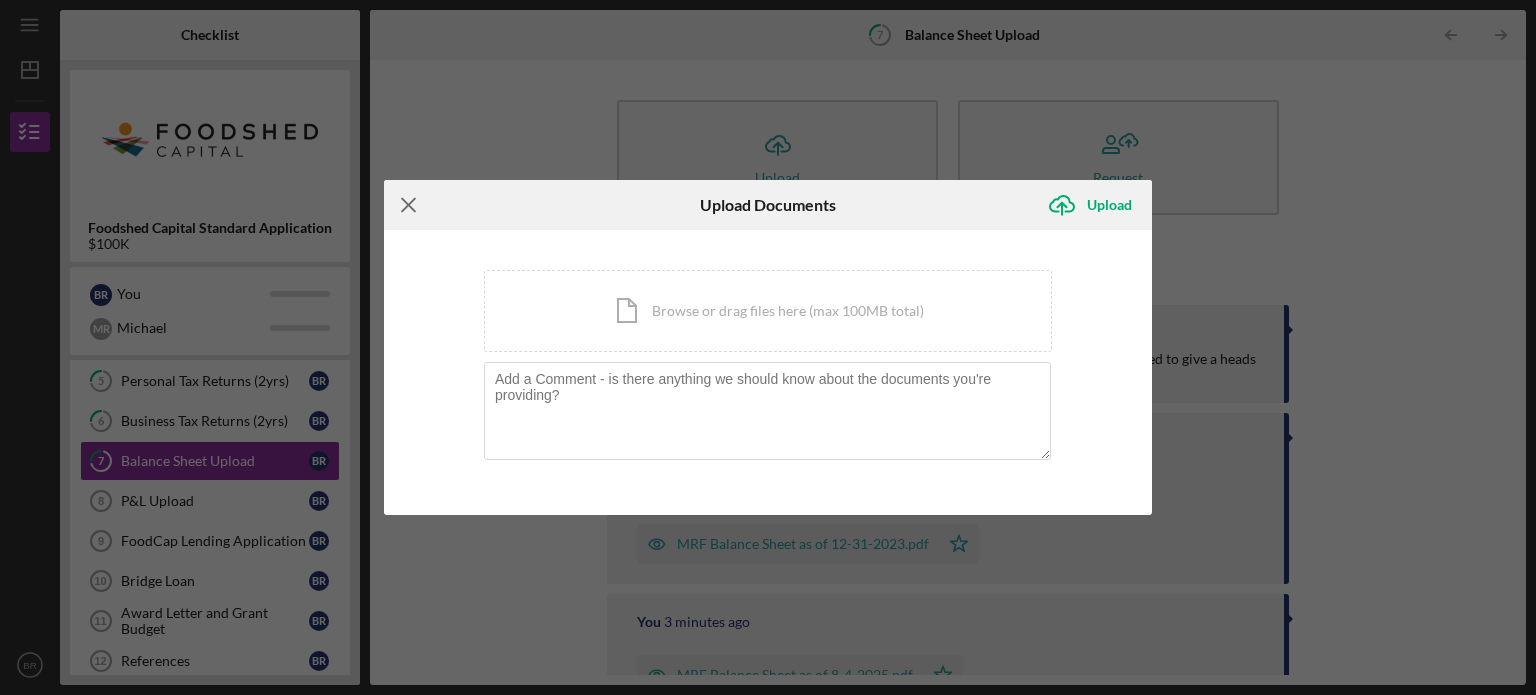 click on "Icon/Menu Close" 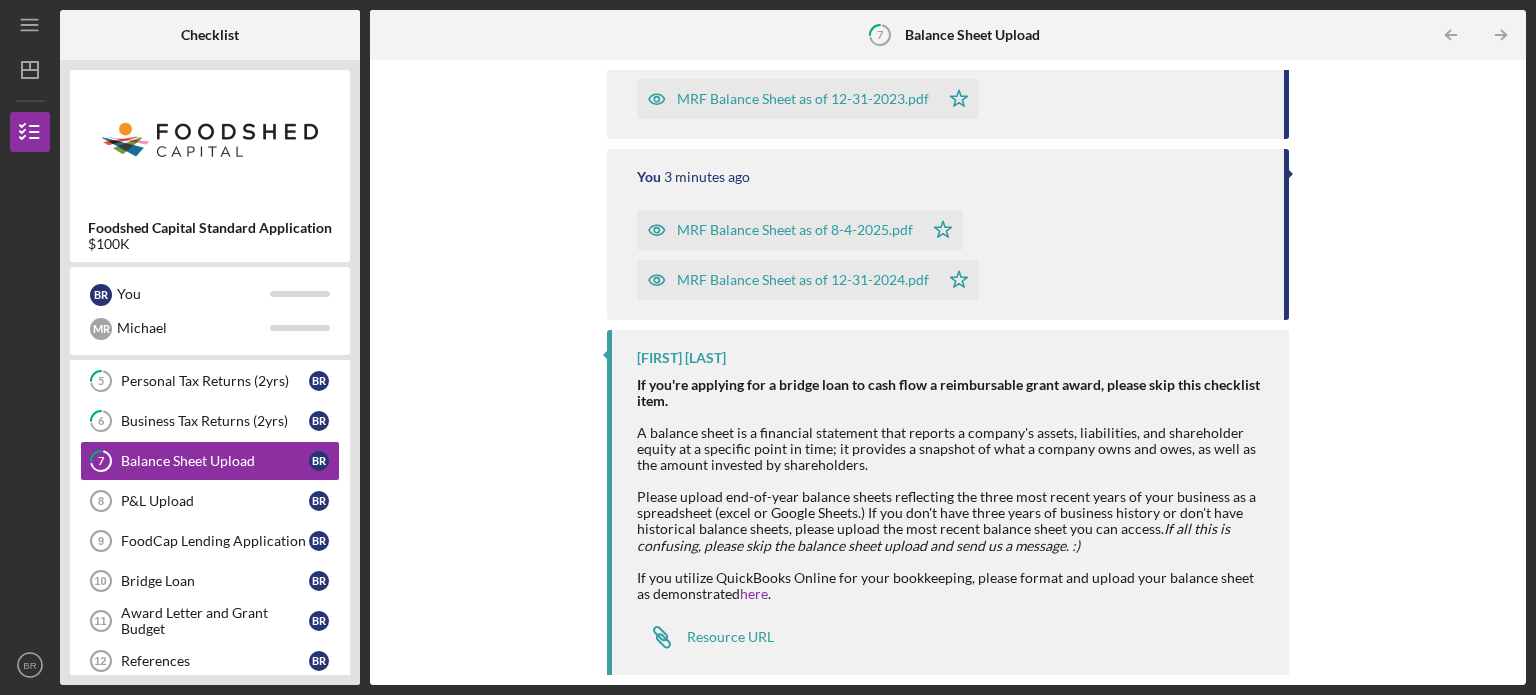 scroll, scrollTop: 446, scrollLeft: 0, axis: vertical 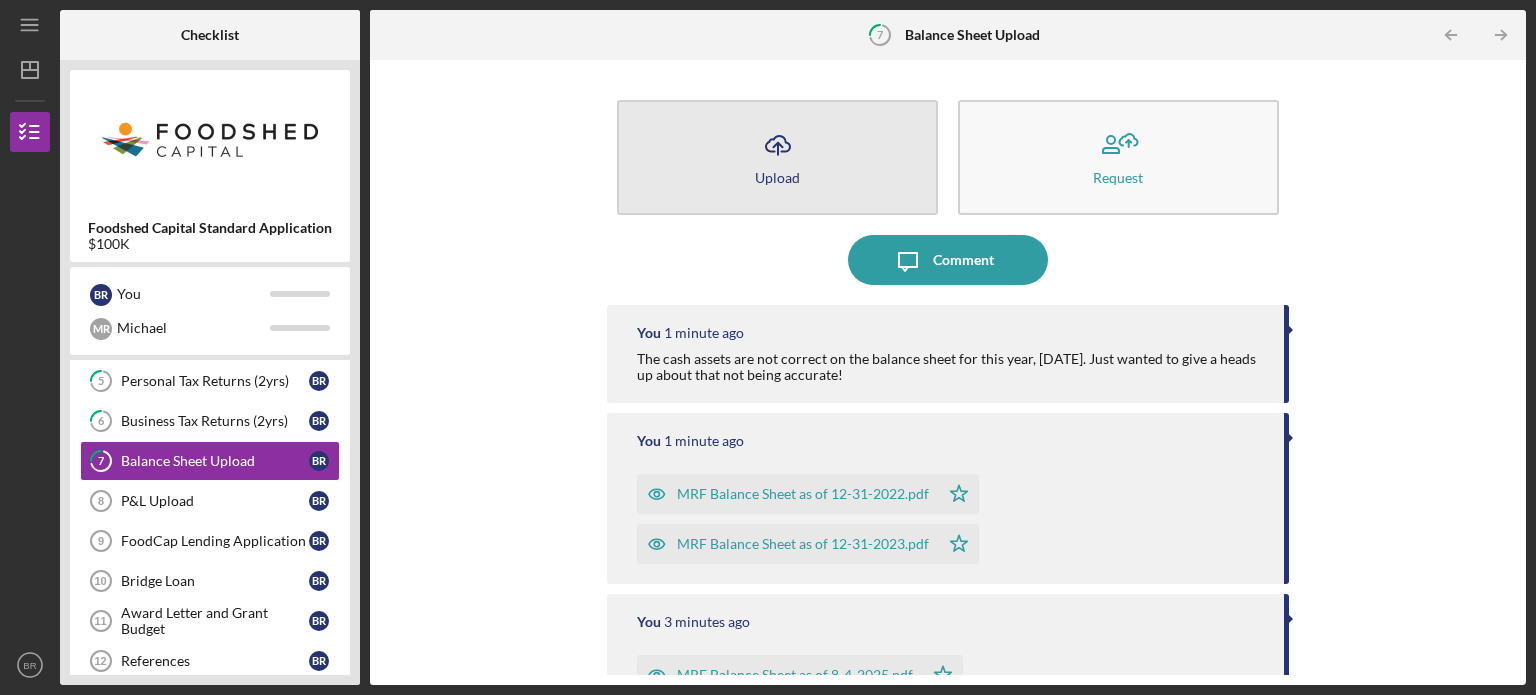 click on "Icon/Upload Upload" at bounding box center (777, 157) 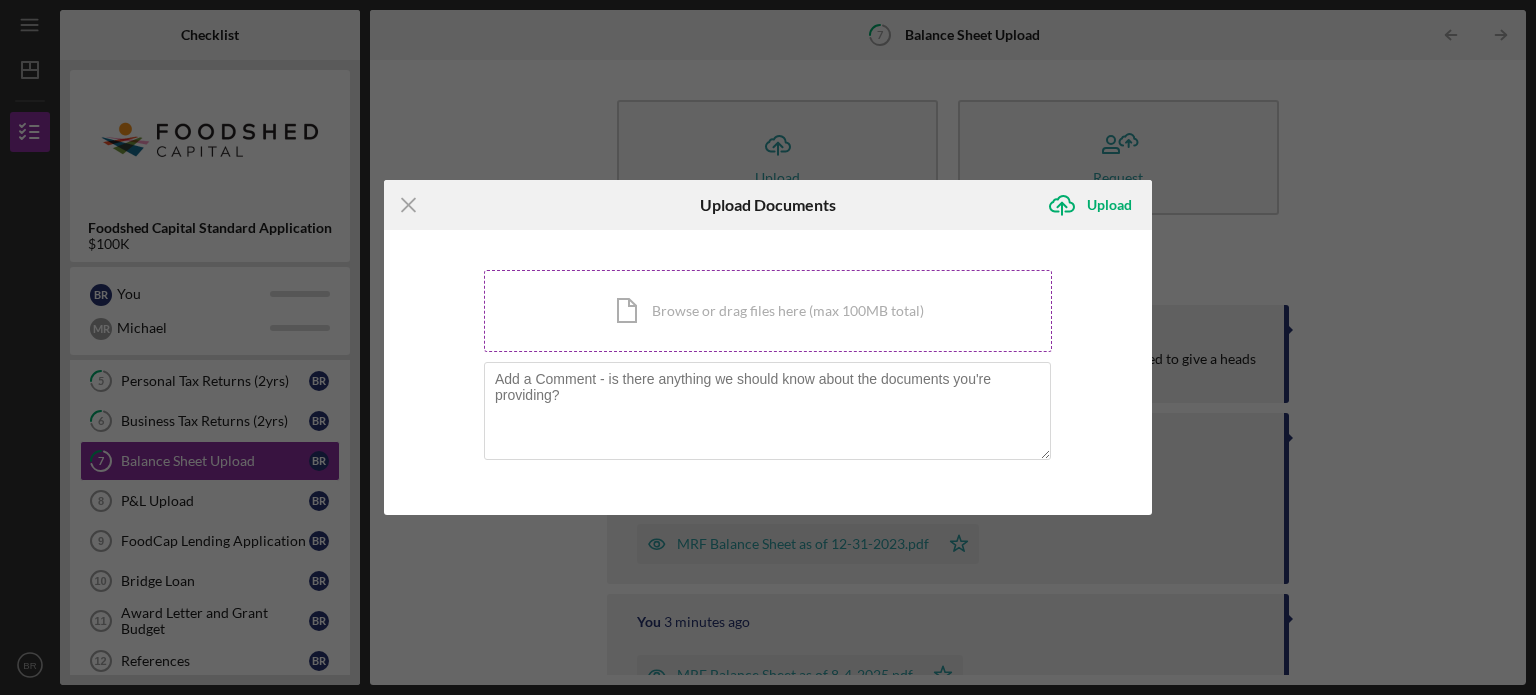 click on "Icon/Document Browse or drag files here (max 100MB total) Tap to choose files or take a photo" at bounding box center (768, 311) 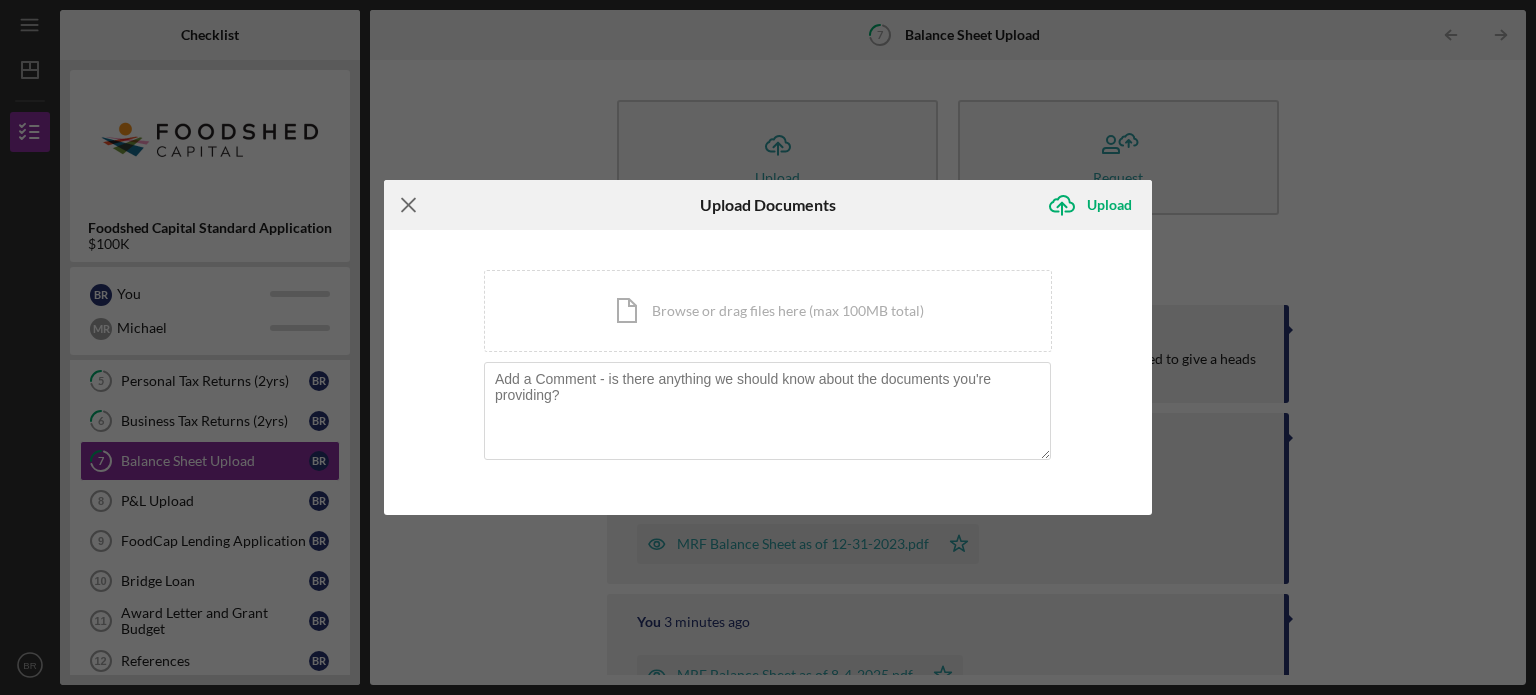 click on "Icon/Menu Close" 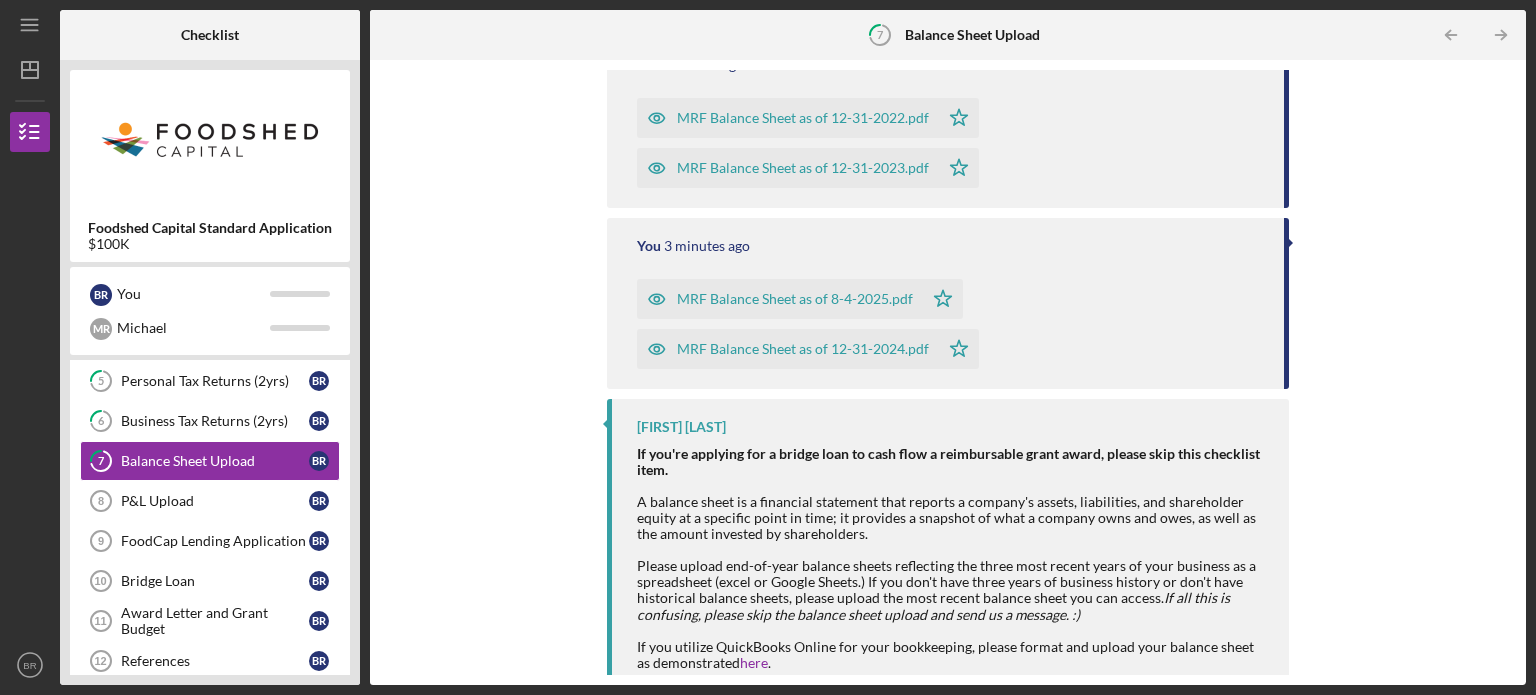 scroll, scrollTop: 446, scrollLeft: 0, axis: vertical 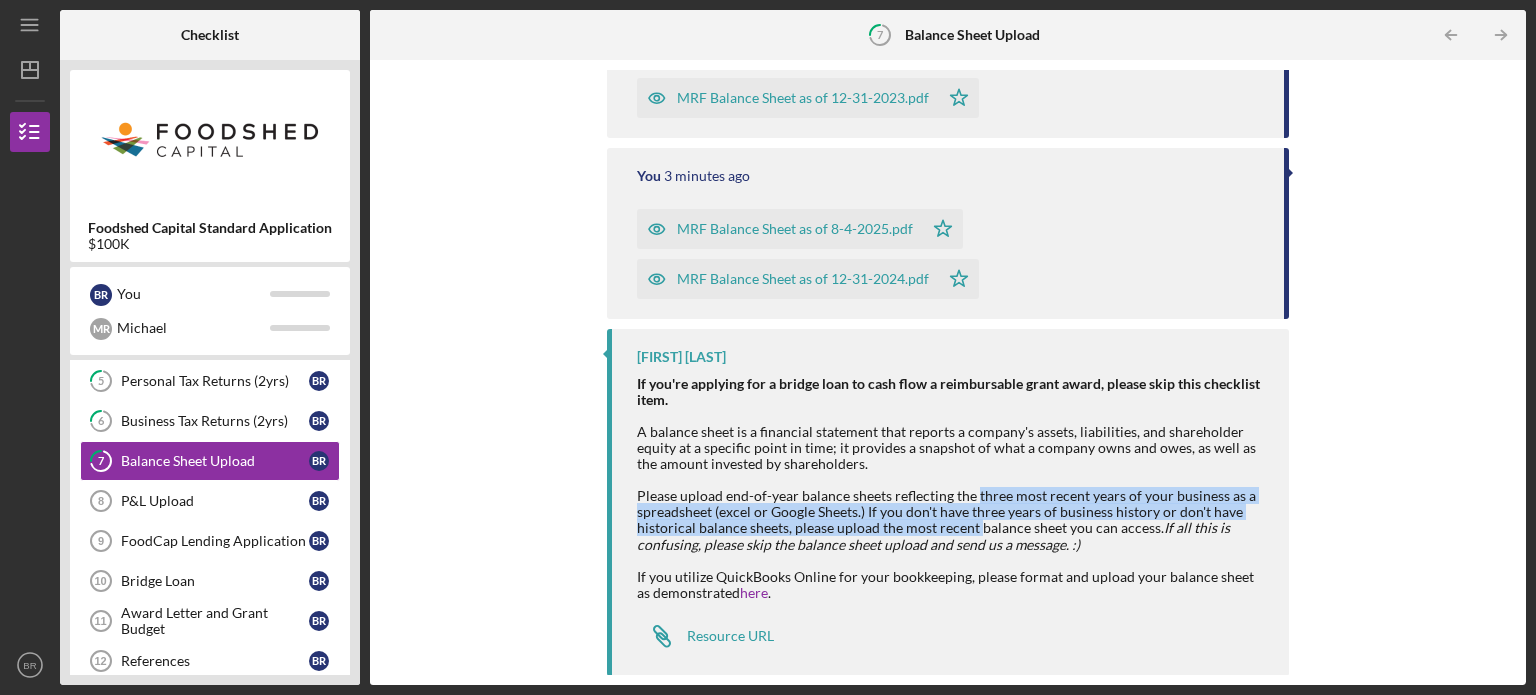drag, startPoint x: 976, startPoint y: 495, endPoint x: 976, endPoint y: 526, distance: 31 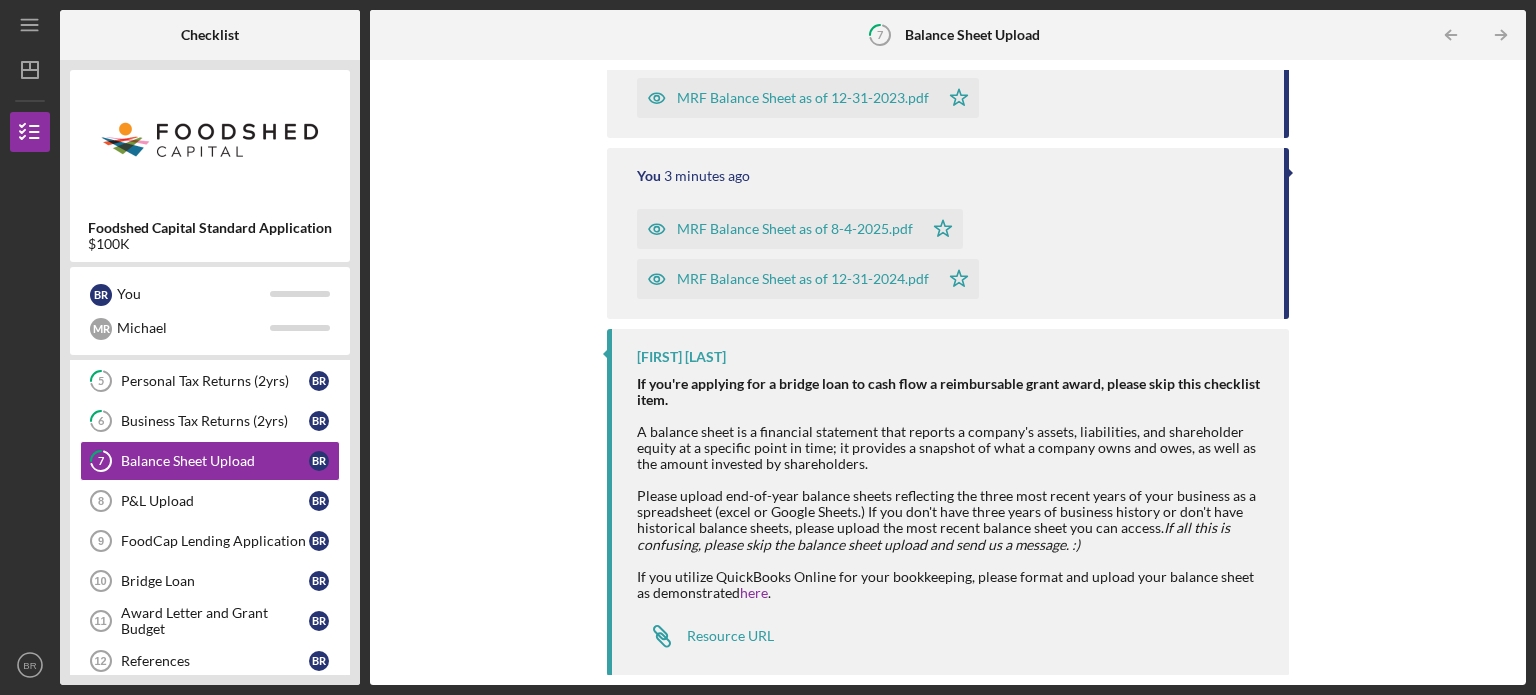 click on "If all this is confusing, please skip the balance sheet upload and send us a message. :)" at bounding box center (933, 535) 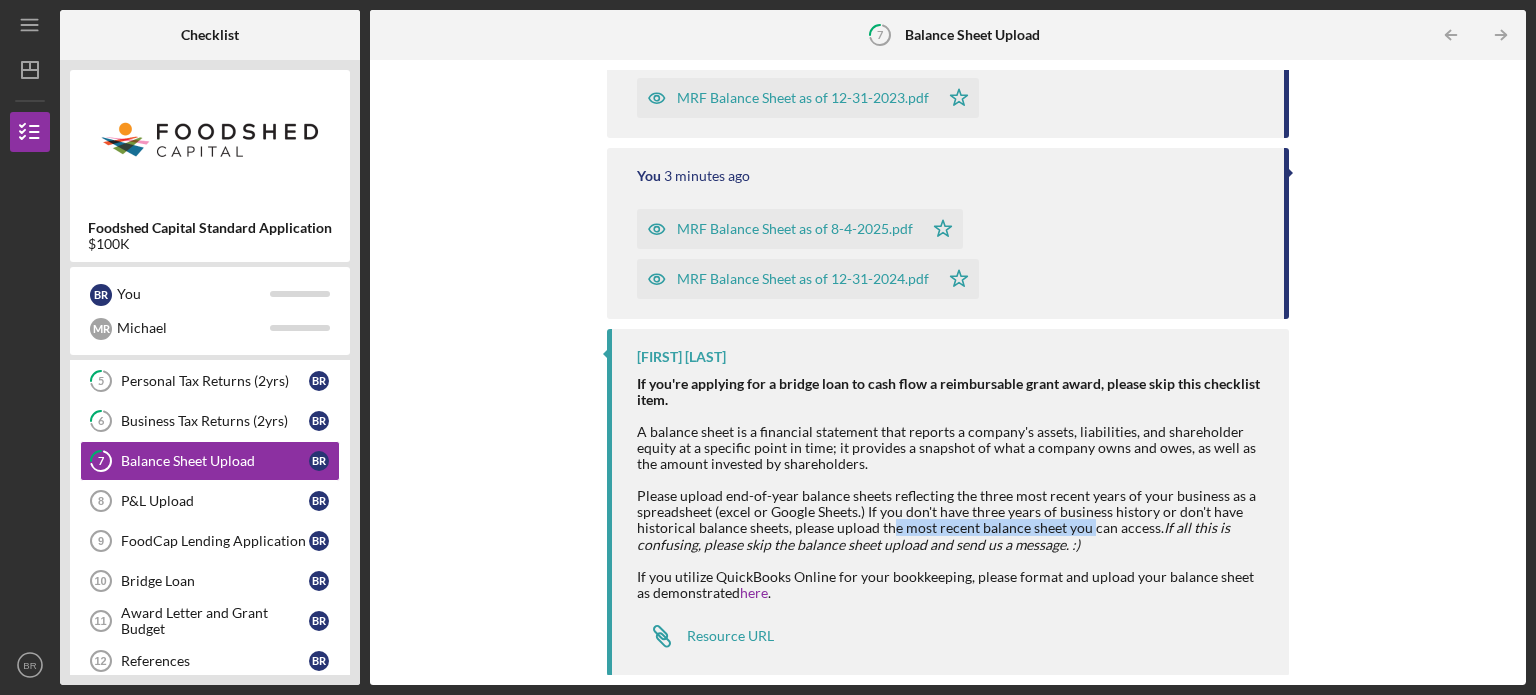 drag, startPoint x: 891, startPoint y: 527, endPoint x: 1087, endPoint y: 531, distance: 196.04082 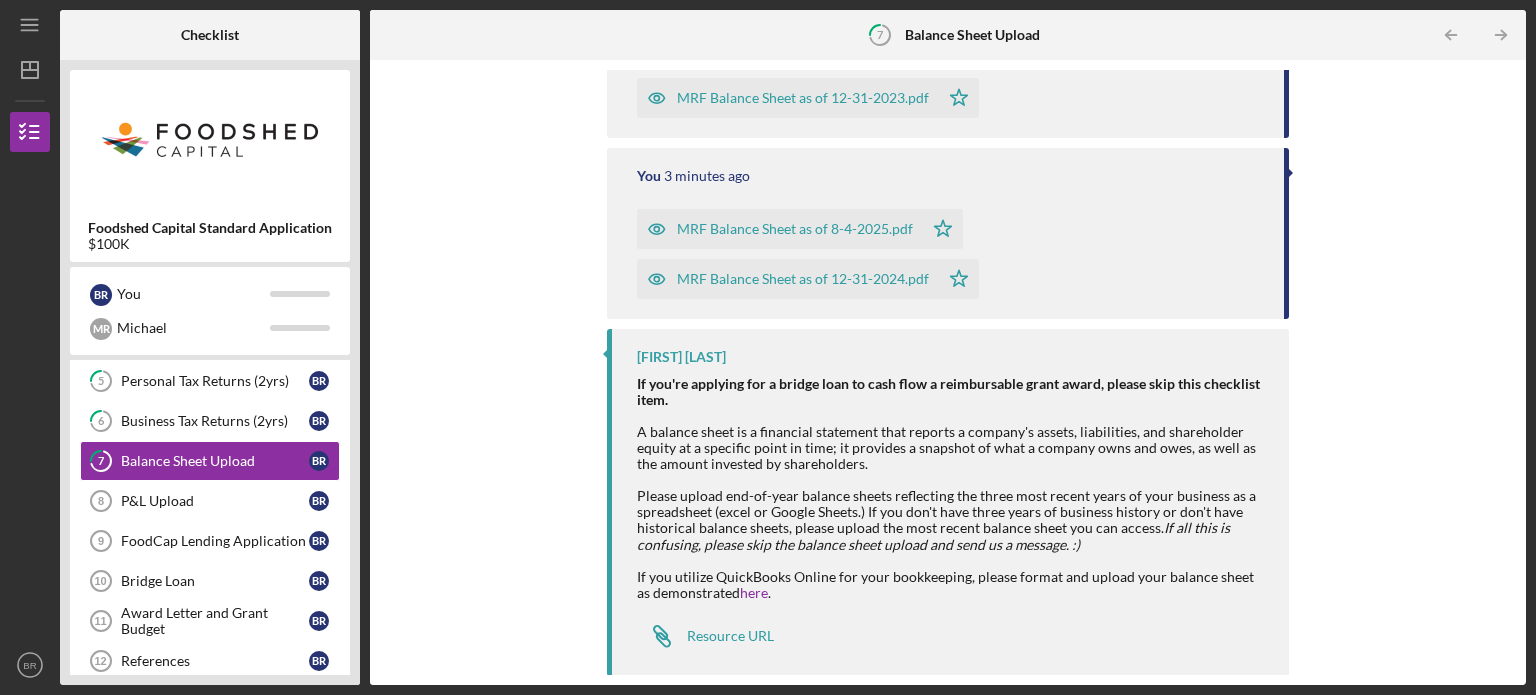 click on "Please upload end-of-year balance sheets reflecting the three most recent years of your business as a spreadsheet (excel or Google Sheets.) If you don't have three years of business history or don't have historical balance sheets, please upload the most recent balance sheet you can access.  If all this is confusing, please skip the balance sheet upload and send us a message. :)" at bounding box center [953, 520] 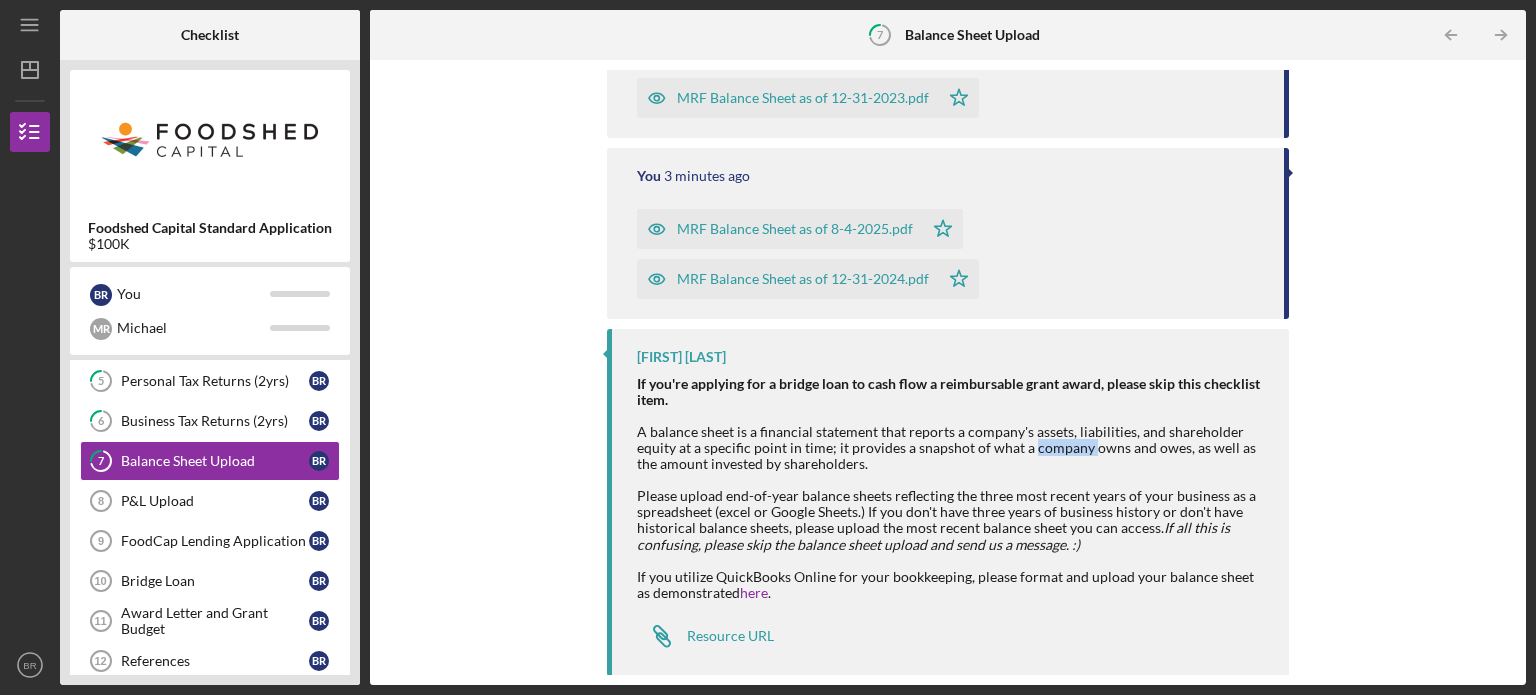 click on "A balance sheet is a financial statement that reports a company's assets, liabilities, and shareholder equity at a specific point in time; it provides a snapshot of what a company owns and owes, as well as the amount invested by shareholders." at bounding box center (953, 448) 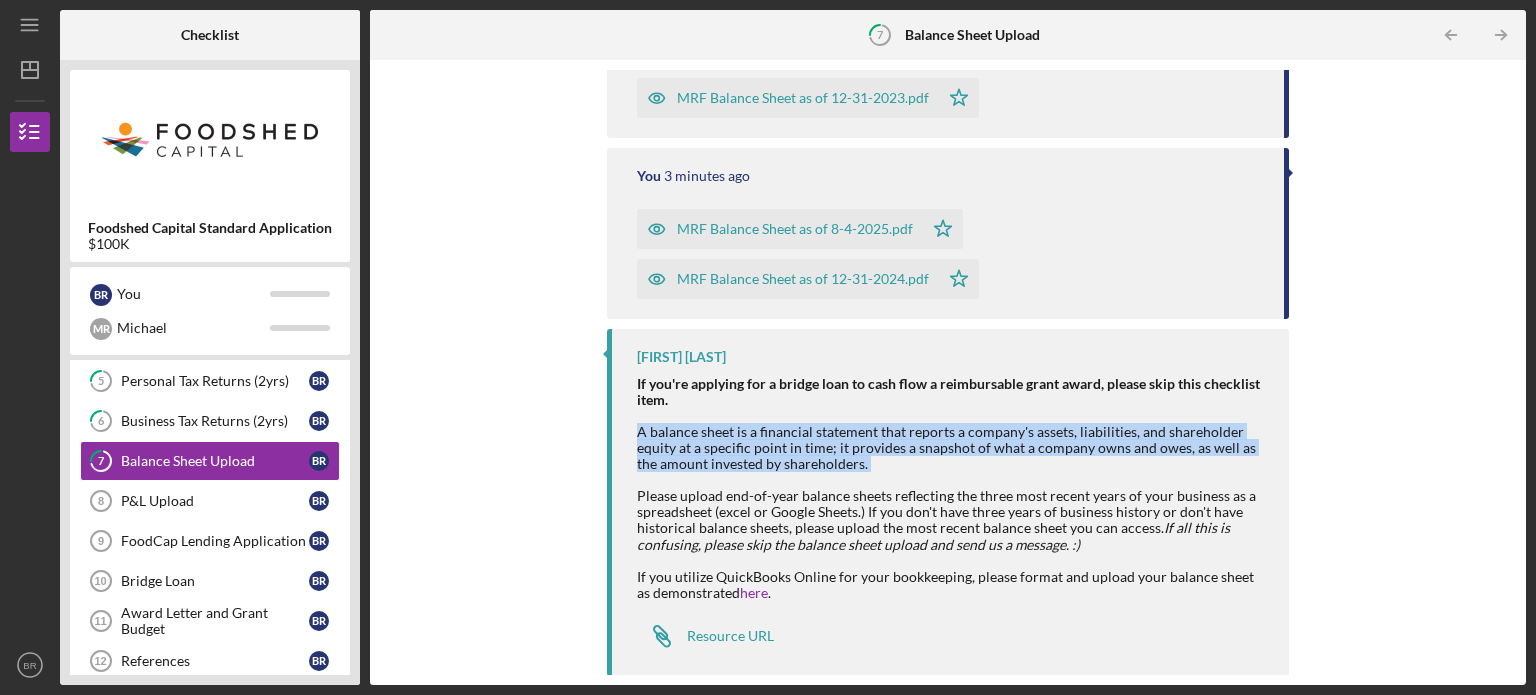 click on "A balance sheet is a financial statement that reports a company's assets, liabilities, and shareholder equity at a specific point in time; it provides a snapshot of what a company owns and owes, as well as the amount invested by shareholders." at bounding box center [953, 448] 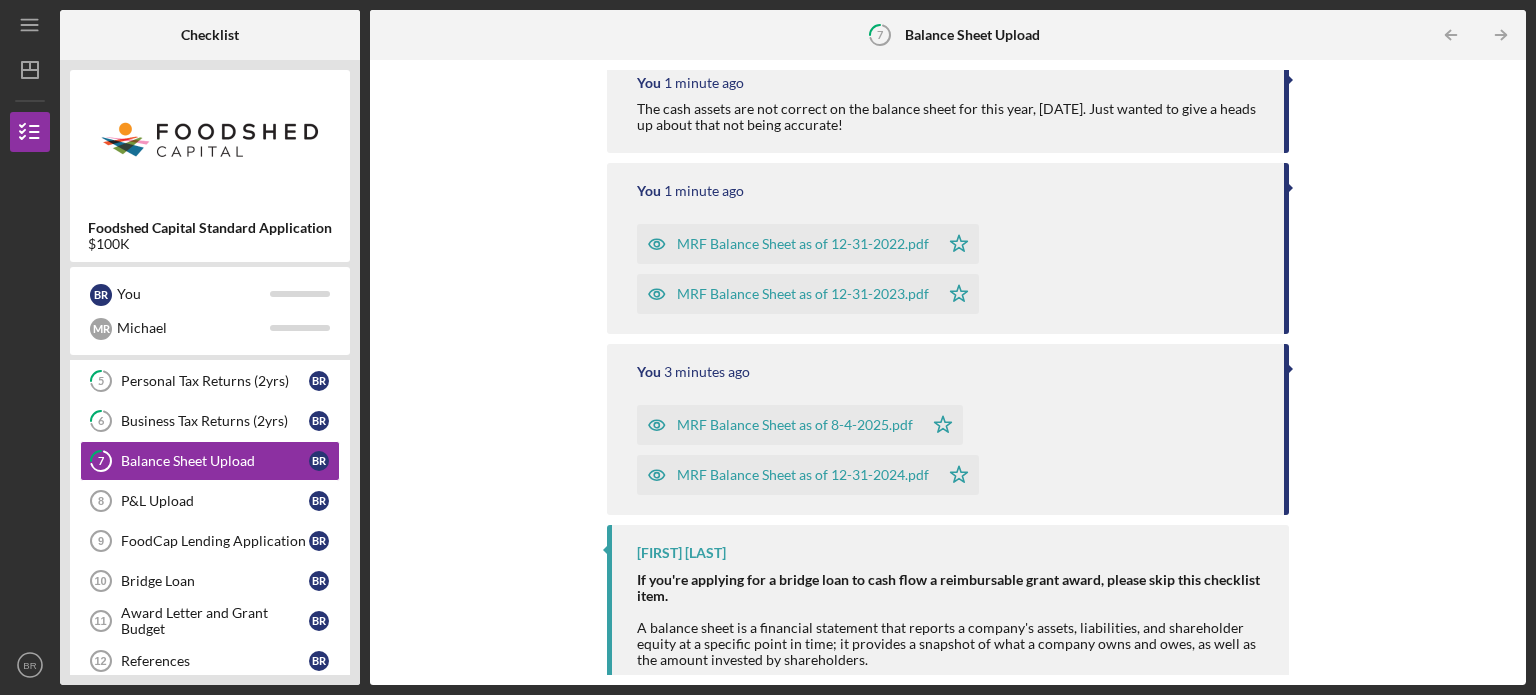 scroll, scrollTop: 0, scrollLeft: 0, axis: both 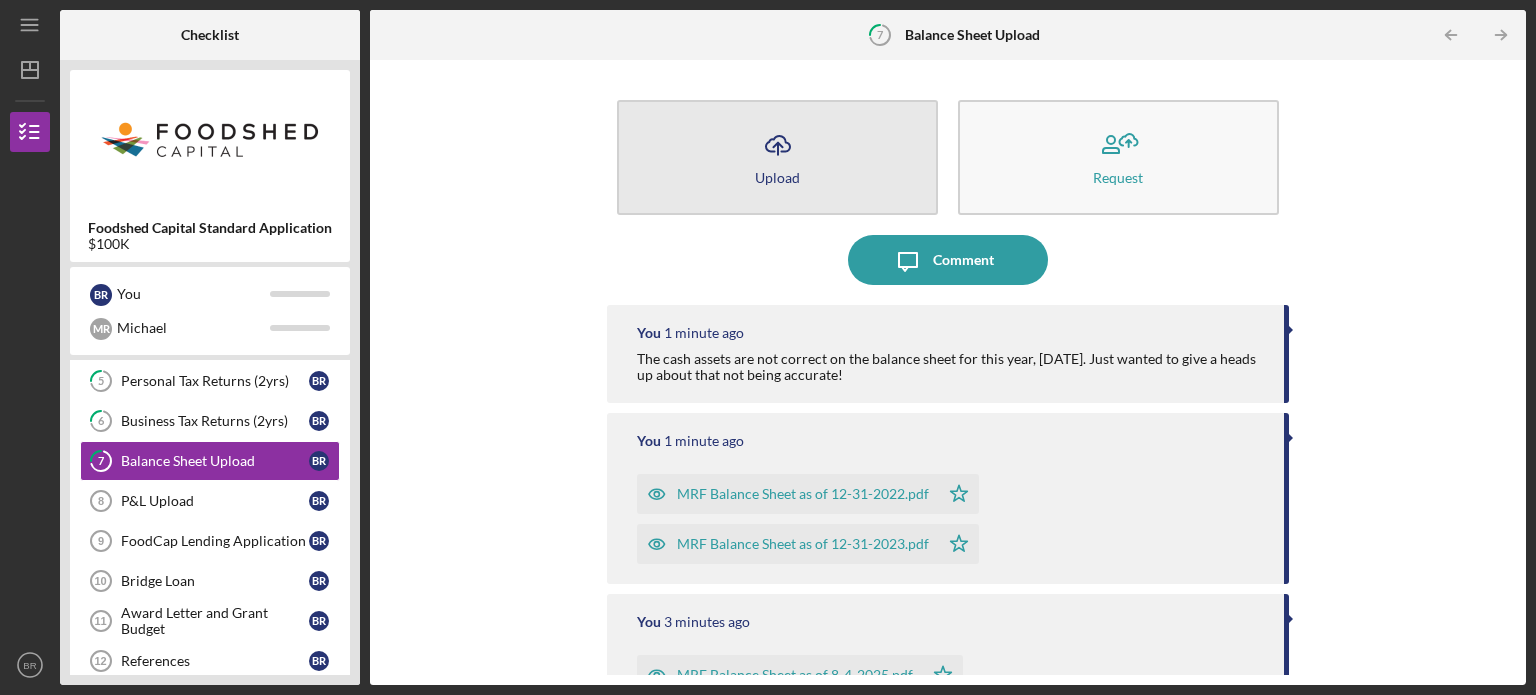 click on "Icon/Upload Upload" at bounding box center [777, 157] 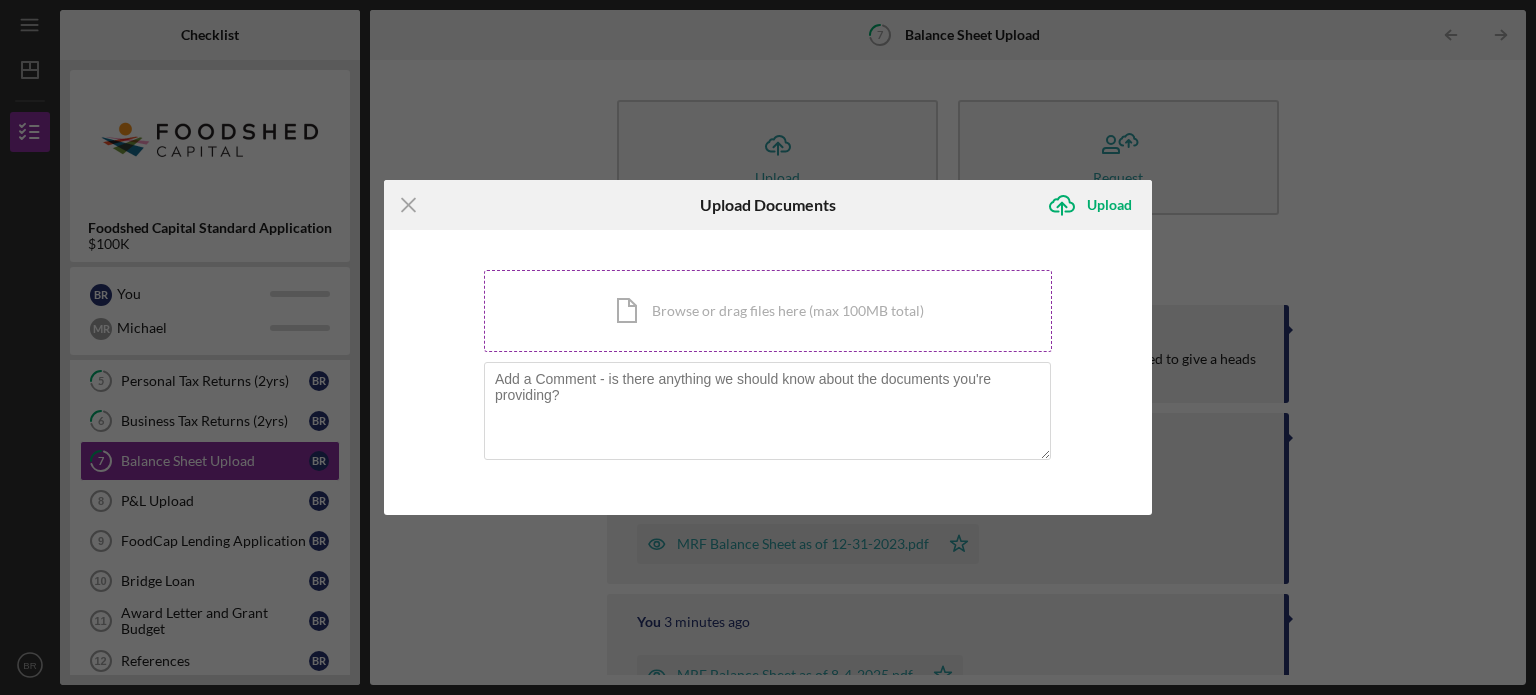 click on "Icon/Document Browse or drag files here (max 100MB total) Tap to choose files or take a photo" at bounding box center (768, 311) 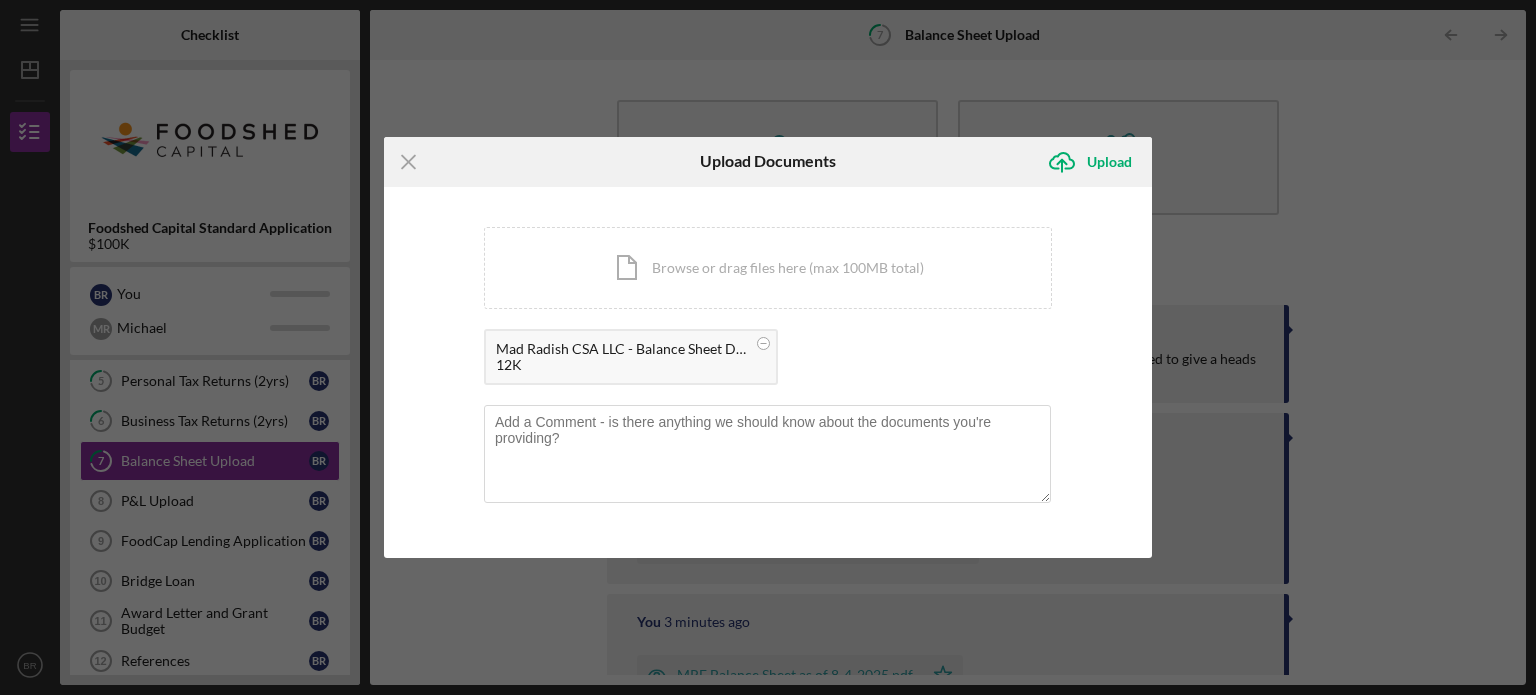 click on "You're uploading documents related to  Balance Sheet Upload . Icon/Document Browse or drag files here (max 100MB total) Tap to choose files or take a photo Mad Radish CSA LLC - Balance Sheet Dec 31, 2022.xlsx 12K" at bounding box center (768, 373) 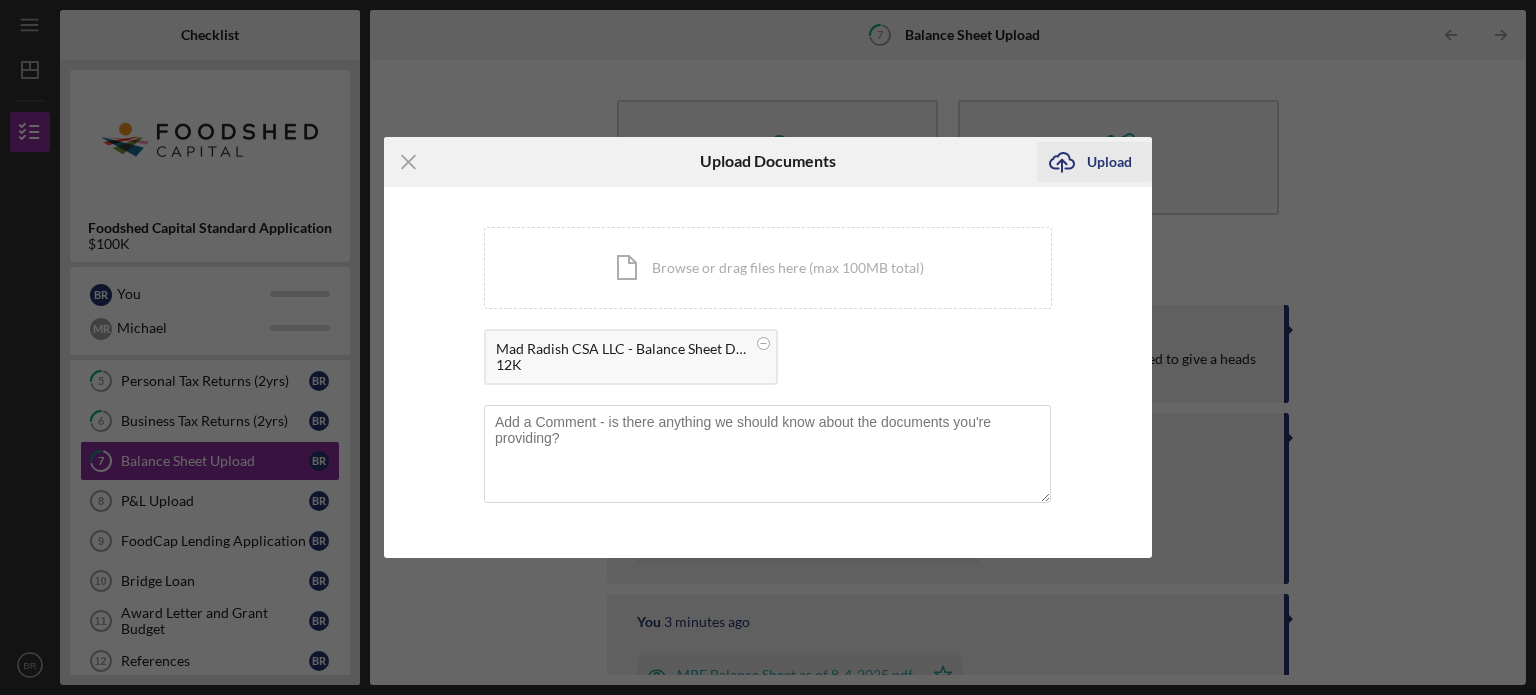 click on "Icon/Upload" 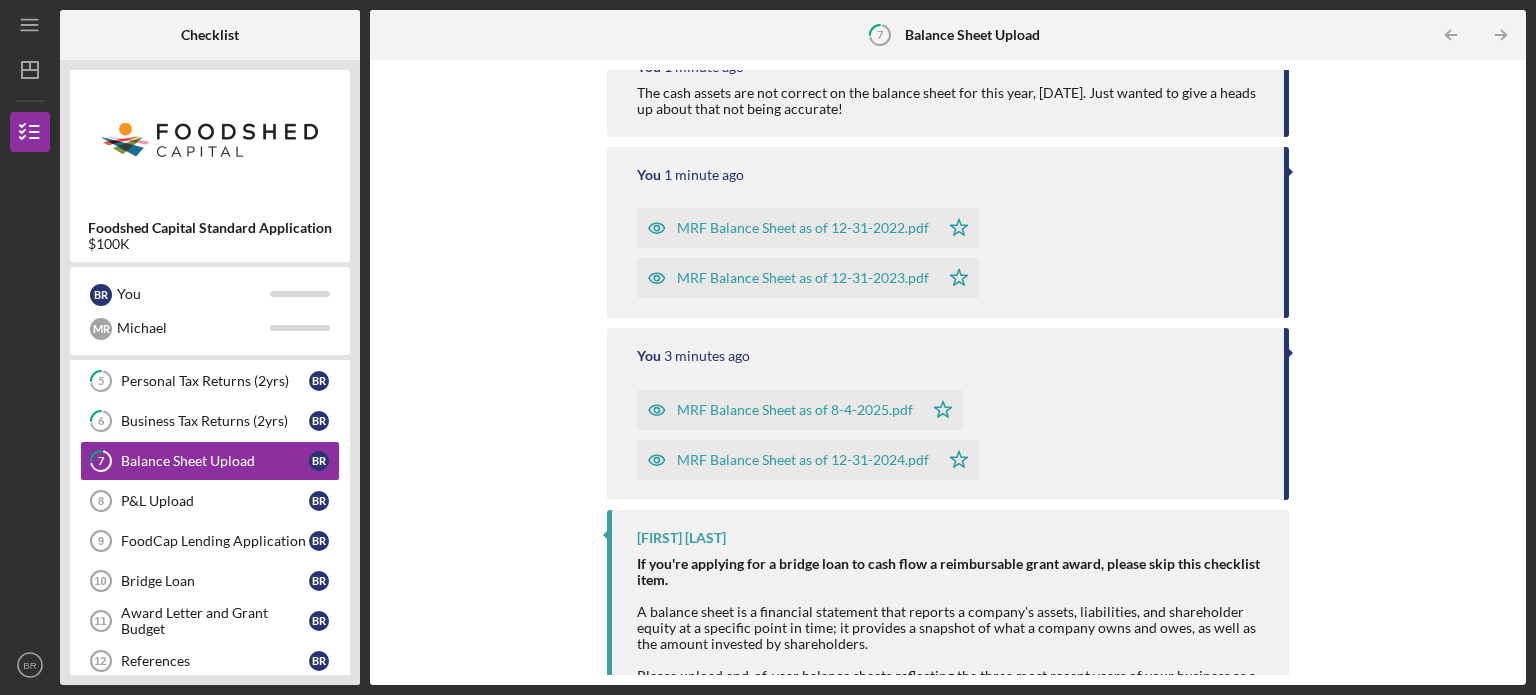 scroll, scrollTop: 400, scrollLeft: 0, axis: vertical 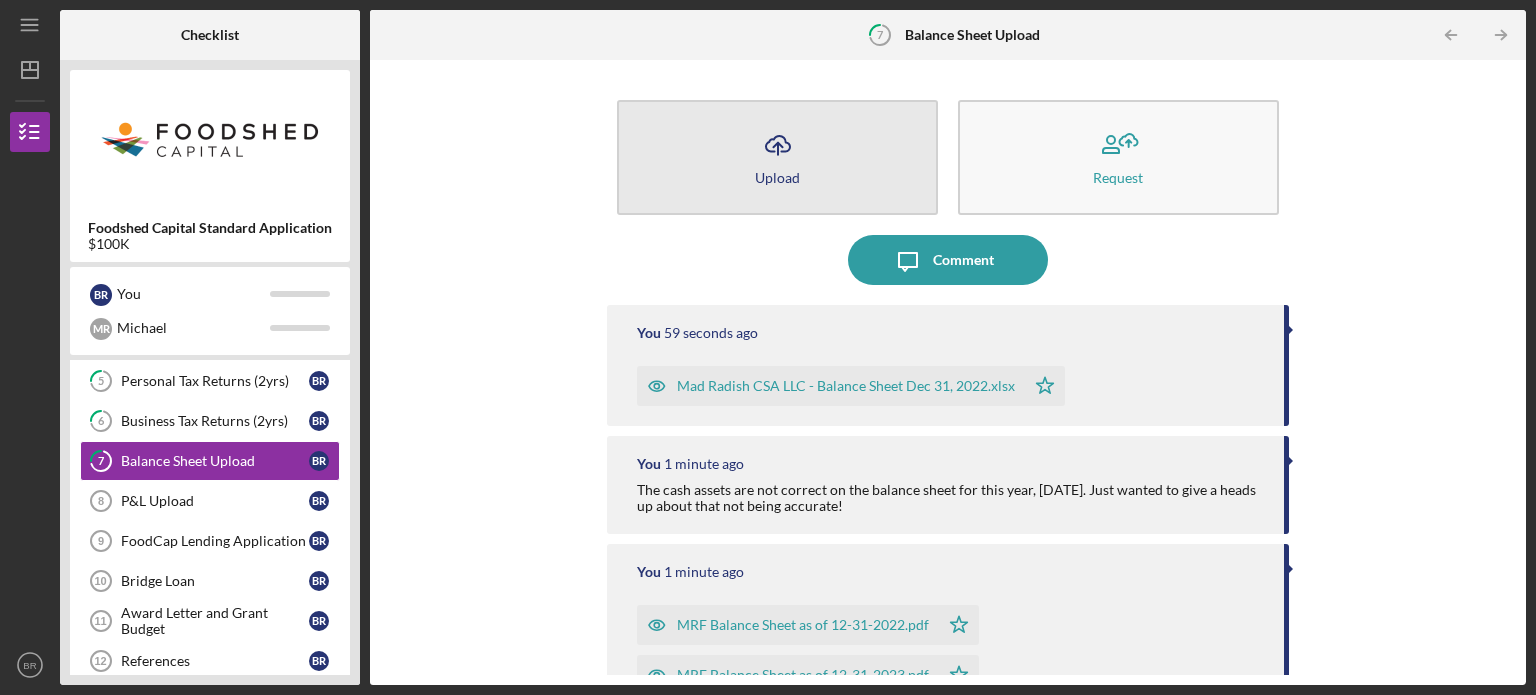 click on "Icon/Upload Upload" at bounding box center (777, 157) 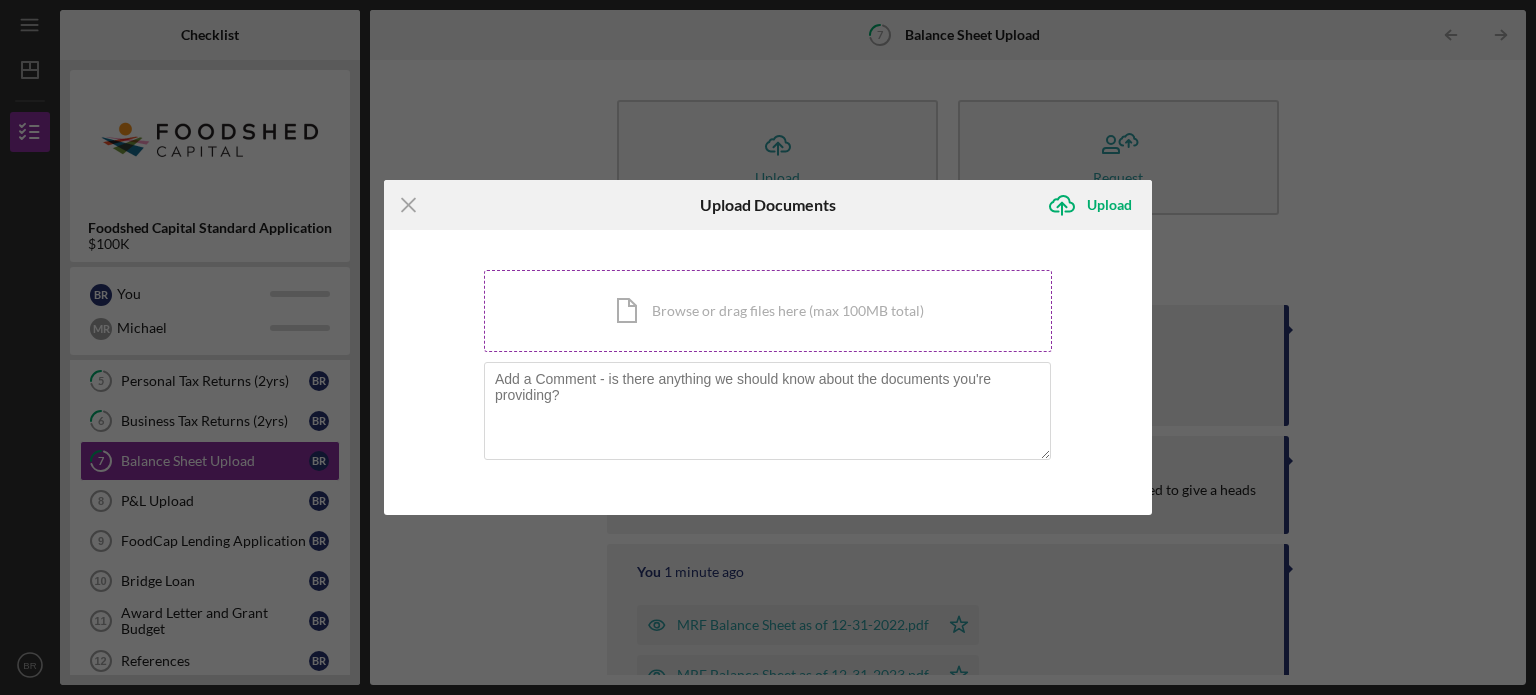click on "Icon/Document Browse or drag files here (max 100MB total) Tap to choose files or take a photo" at bounding box center [768, 311] 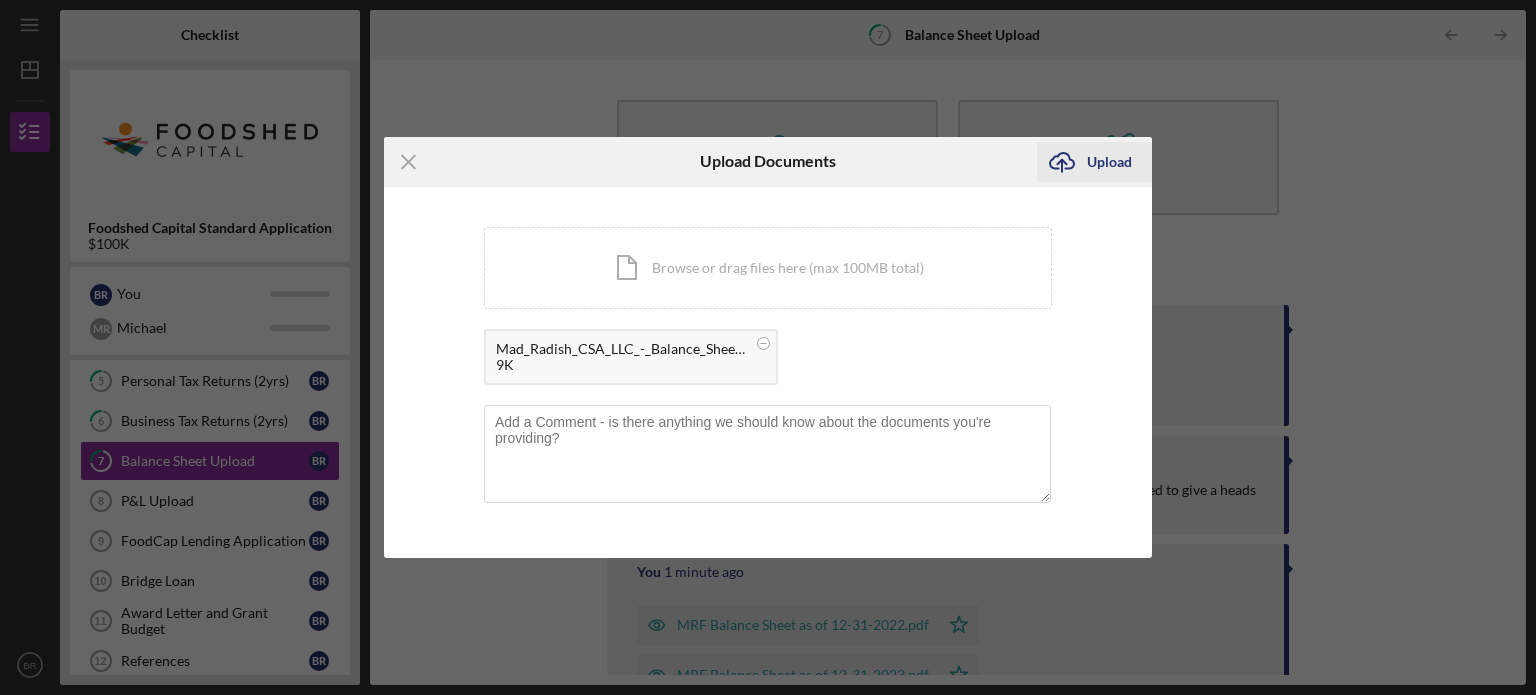 click on "Icon/Upload" 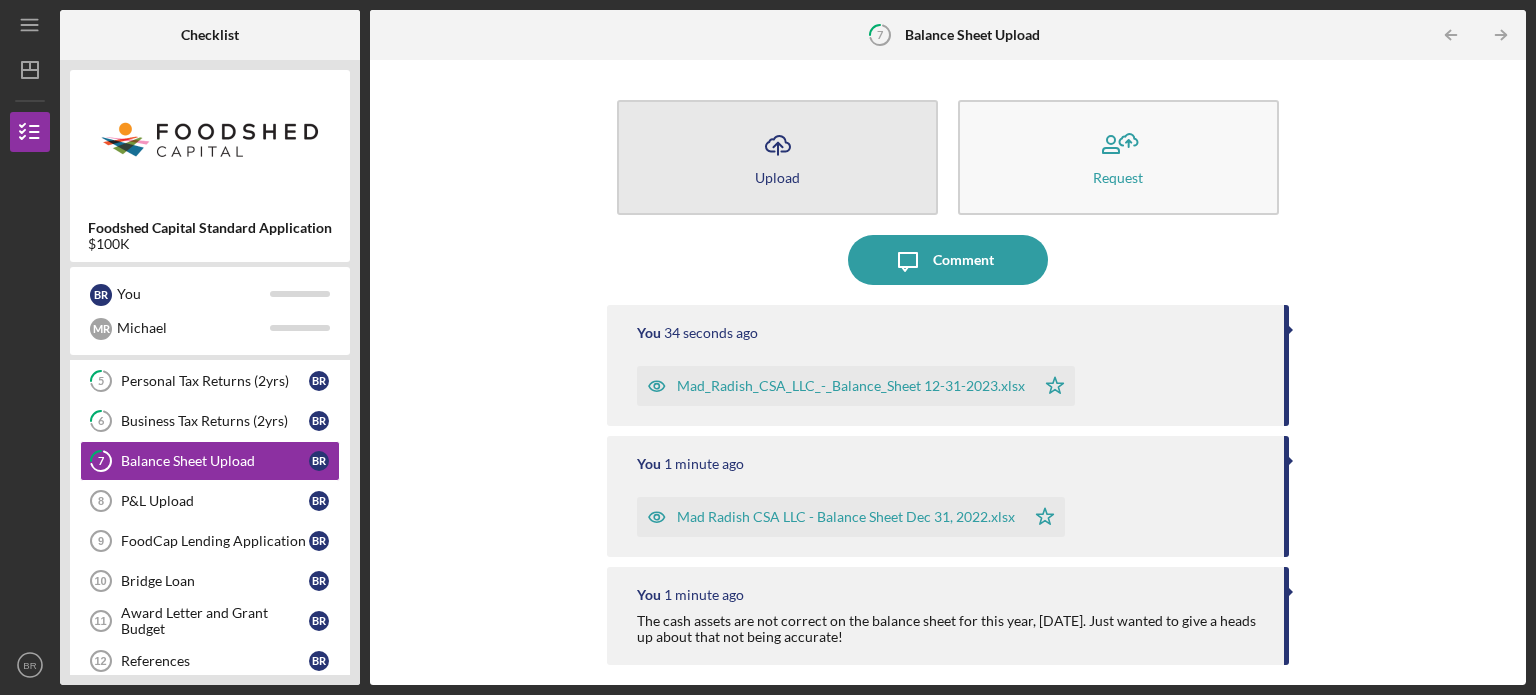click on "Icon/Upload Upload" at bounding box center (777, 157) 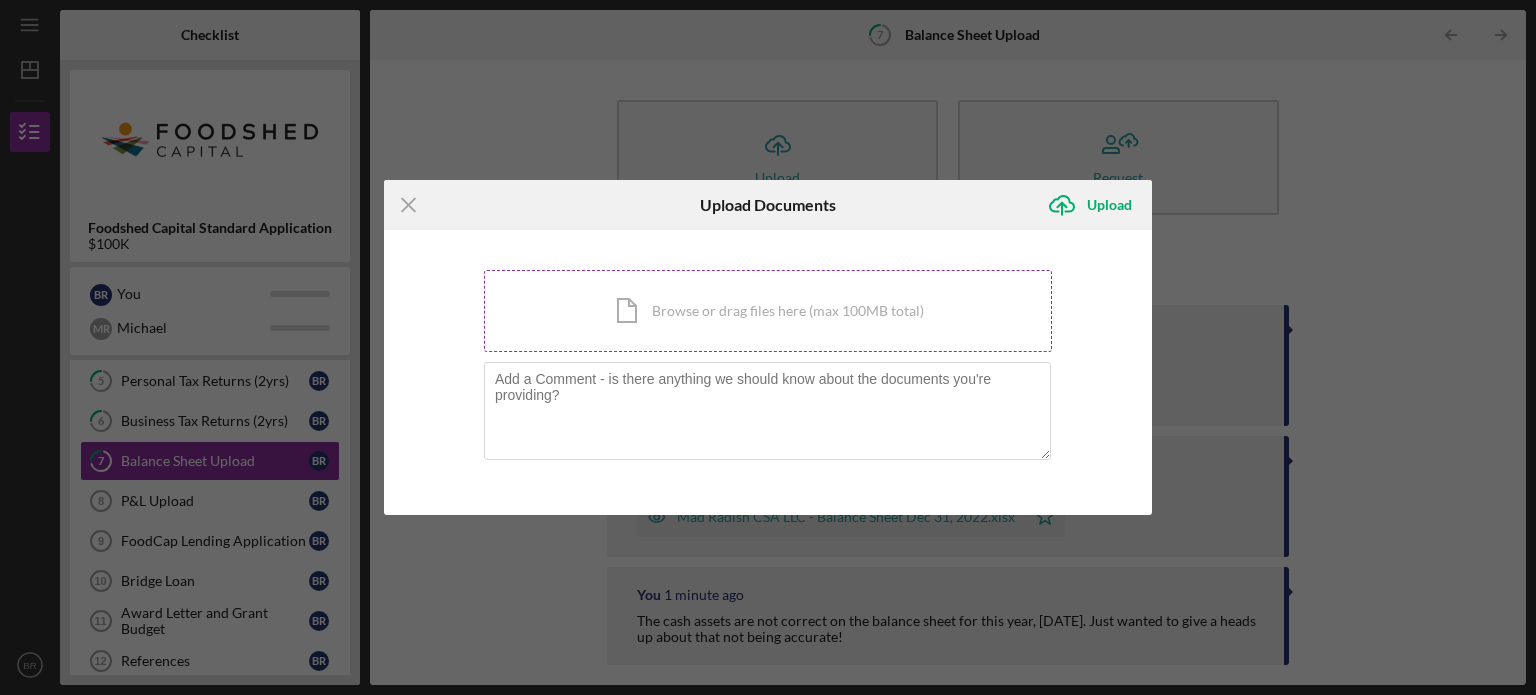 click on "Icon/Document Browse or drag files here (max 100MB total) Tap to choose files or take a photo" at bounding box center (768, 311) 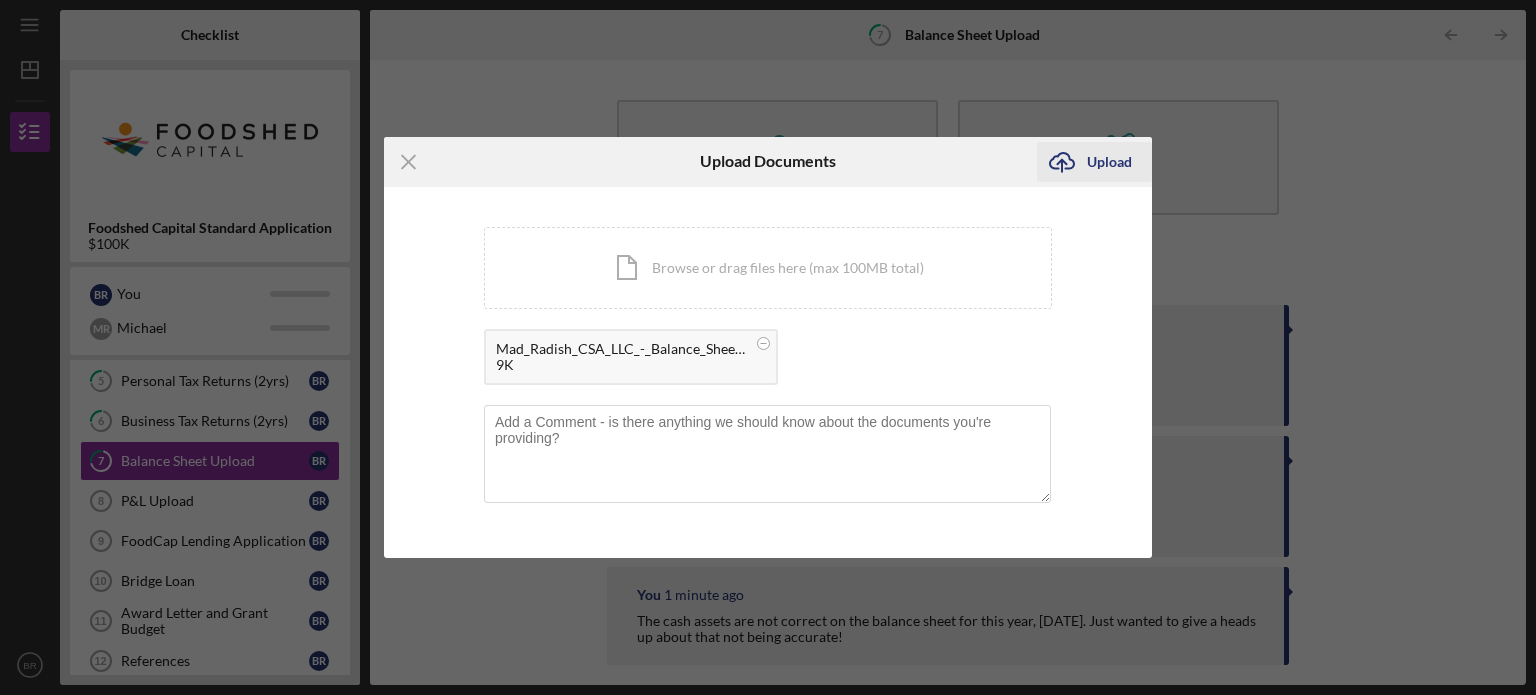 click on "Upload" at bounding box center (1109, 162) 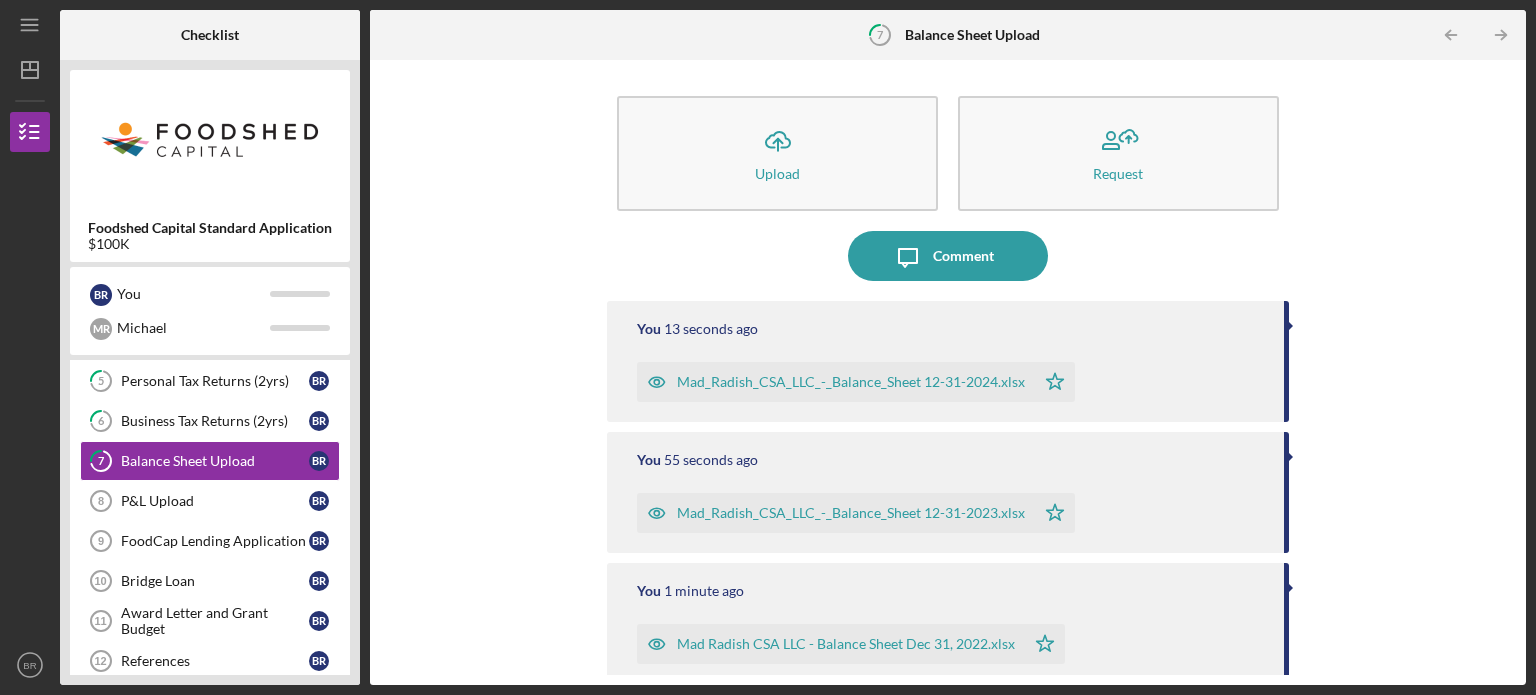 scroll, scrollTop: 0, scrollLeft: 0, axis: both 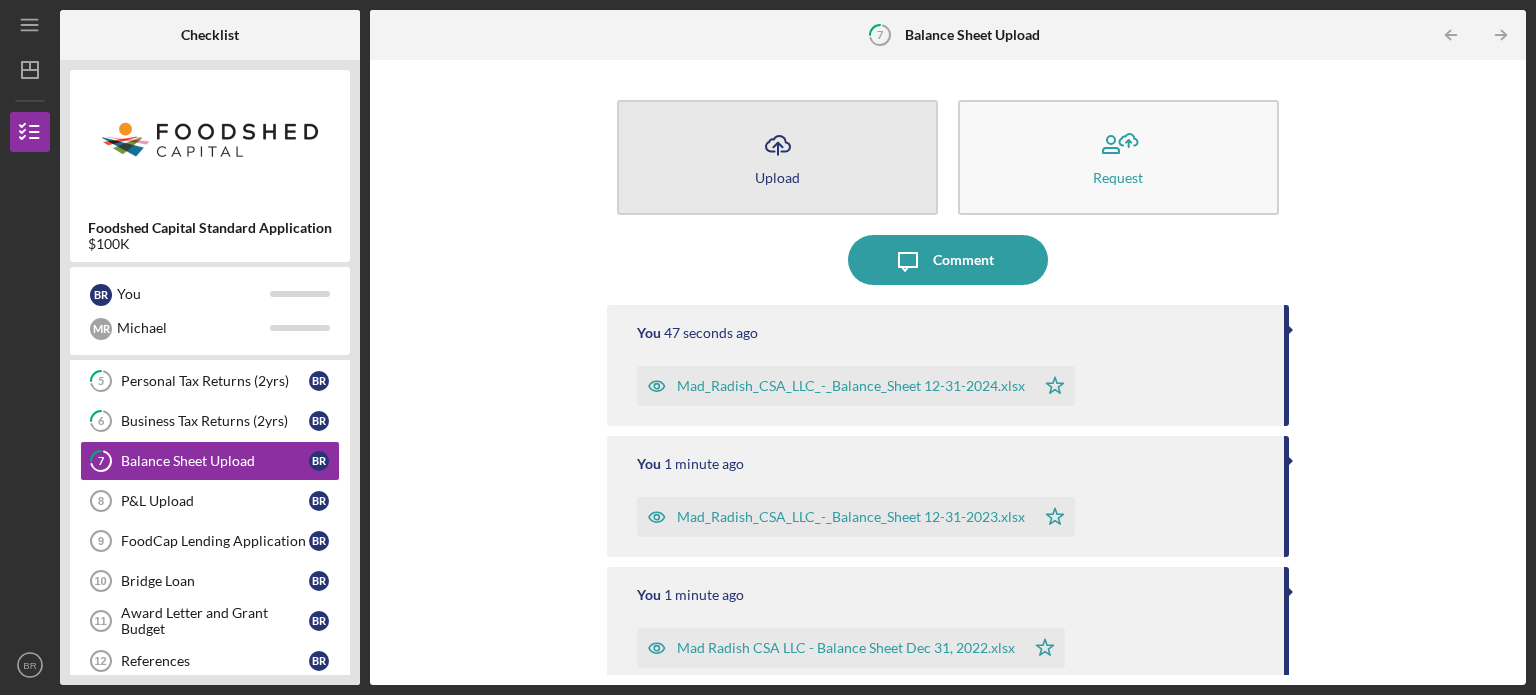 click on "Icon/Upload Upload" at bounding box center [777, 157] 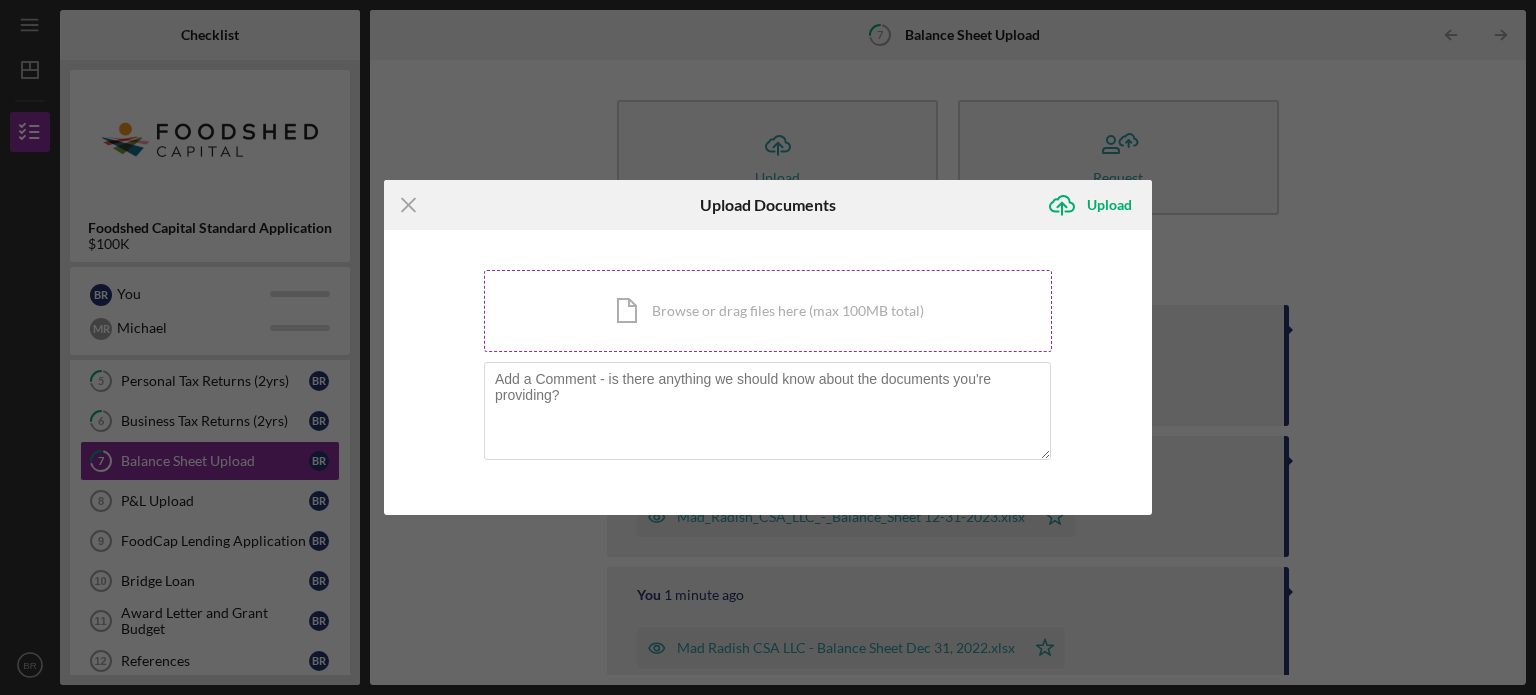click on "Icon/Document Browse or drag files here (max 100MB total) Tap to choose files or take a photo" at bounding box center (768, 311) 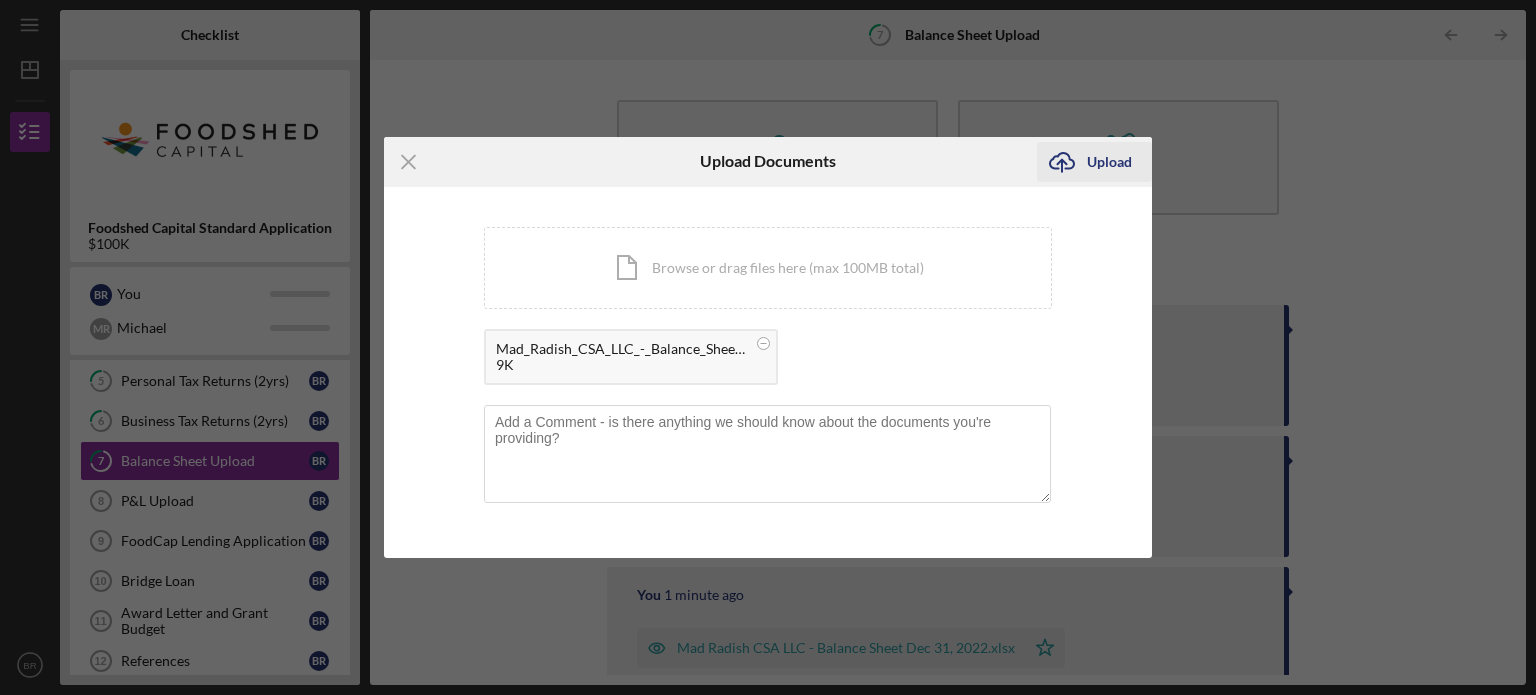 click on "Icon/Upload" 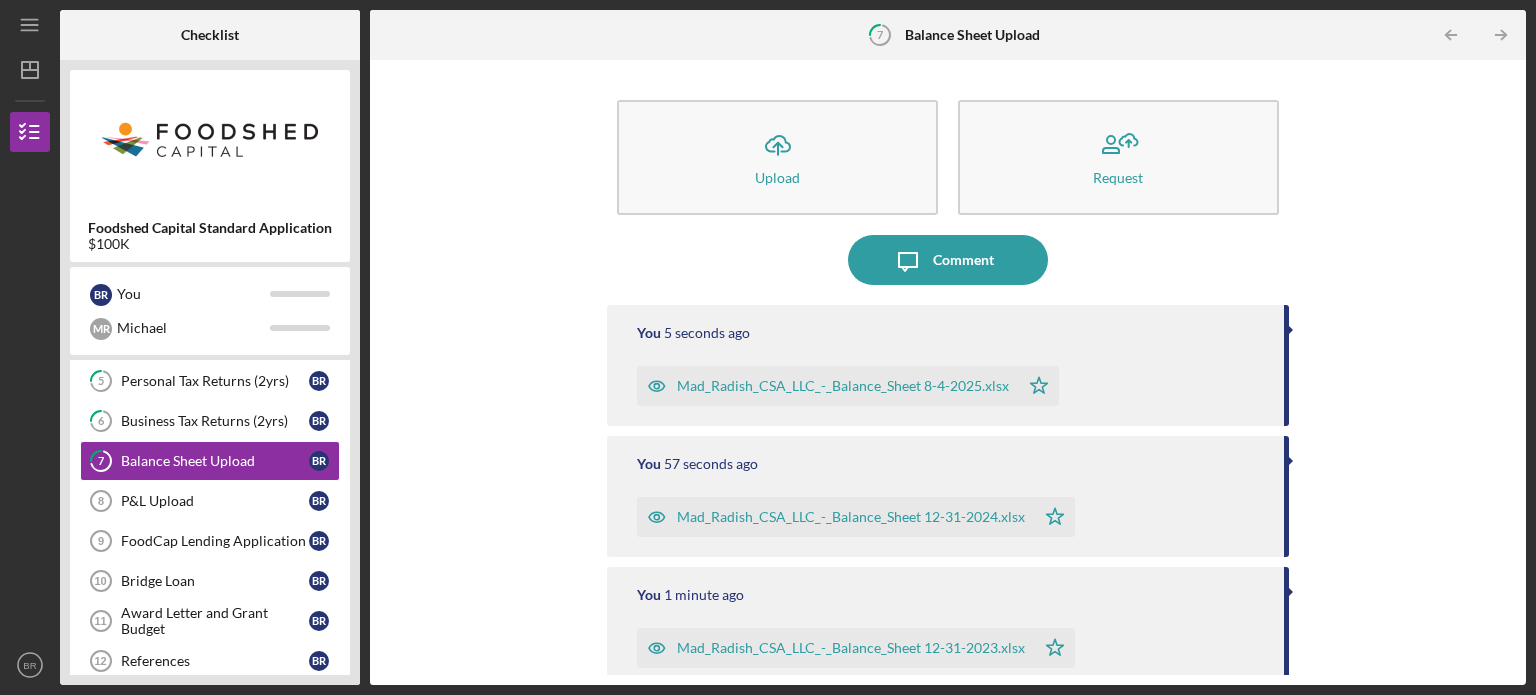 click on "Icon/Upload Upload Request Icon/Message Comment You   [TIME] ago [COMPANY] - Balance Sheet [DATE].xlsx Icon/Star You   [TIME] ago [COMPANY] - Balance Sheet [DATE].xlsx Icon/Star You   [TIME] ago [COMPANY] - Balance Sheet [DATE].xlsx Icon/Star You   [TIME] ago [COMPANY] - Balance Sheet [DATE].xlsx Icon/Star You   [TIME] ago The cash assets are not correct on the balance sheet for this year, [DATE]. Just wanted to give a heads up about that not being accurate! You   [TIME] ago [COMPANY] Balance Sheet as of [DATE].pdf Icon/Star [COMPANY] Balance Sheet as of [DATE].pdf Icon/Star You   [TIME] ago [COMPANY] Balance Sheet as of [DATE].pdf Icon/Star [COMPANY] Balance Sheet as of [DATE].pdf Icon/Star [NAME]   If you're applying for a bridge loan to cash flow a reimbursable grant award, please skip this checklist item.
If all this is confusing, please skip the balance sheet upload and send us a message. :)
here . Icon/Link" at bounding box center (948, 372) 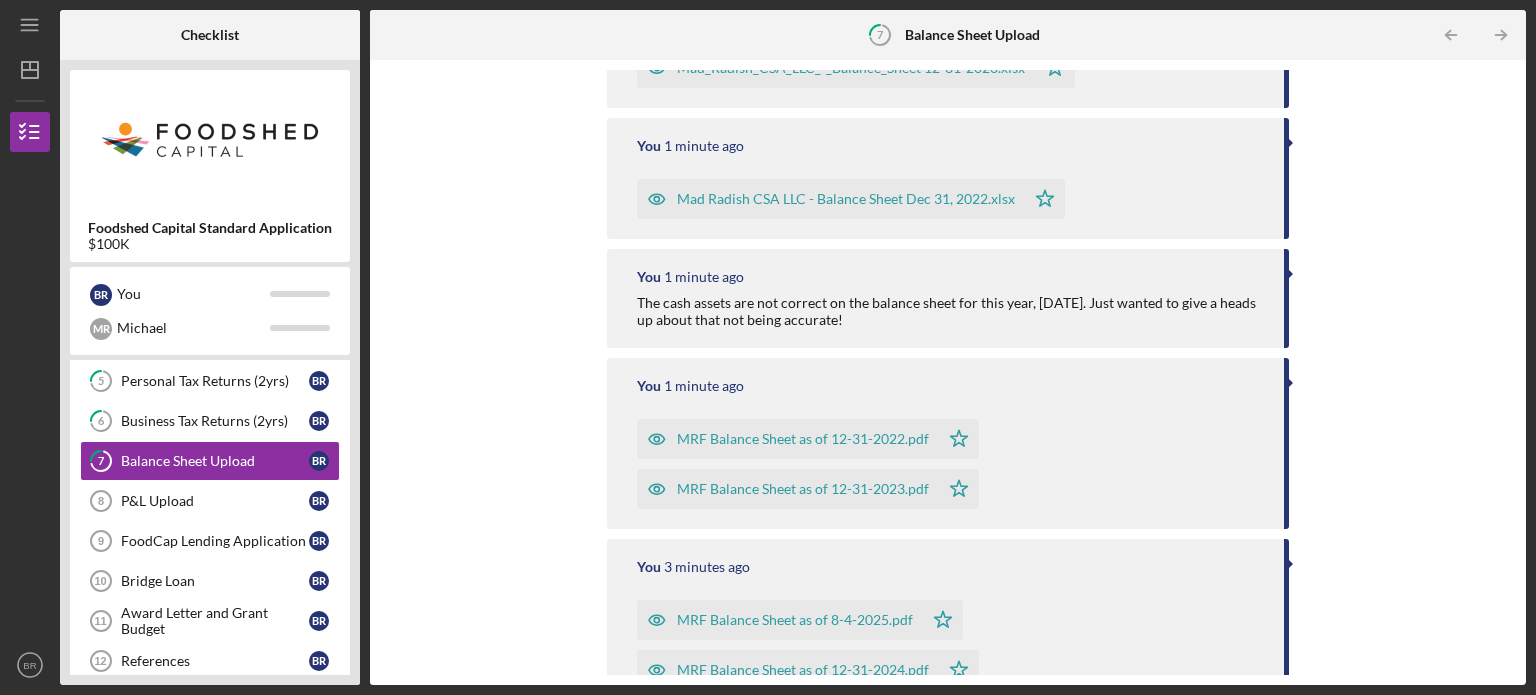scroll, scrollTop: 271, scrollLeft: 0, axis: vertical 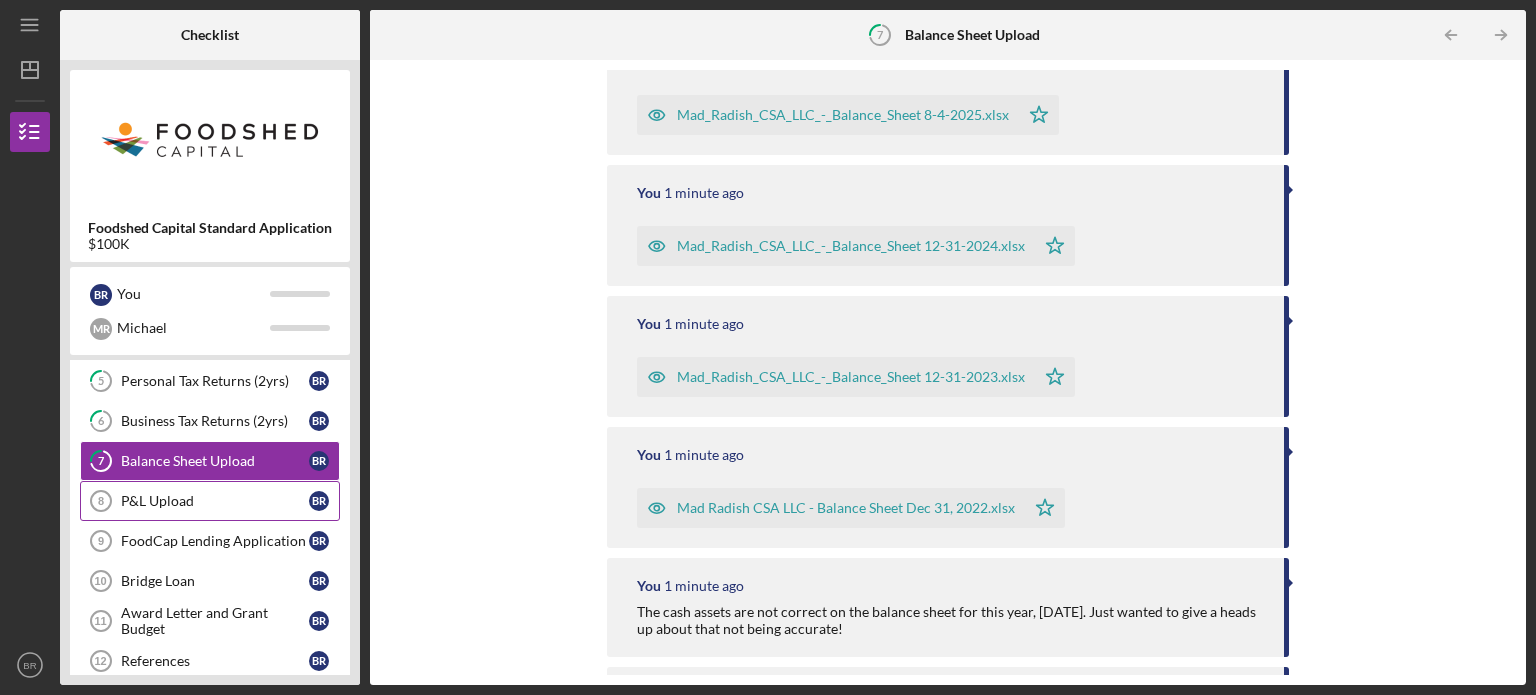 click on "P&L Upload" at bounding box center (215, 501) 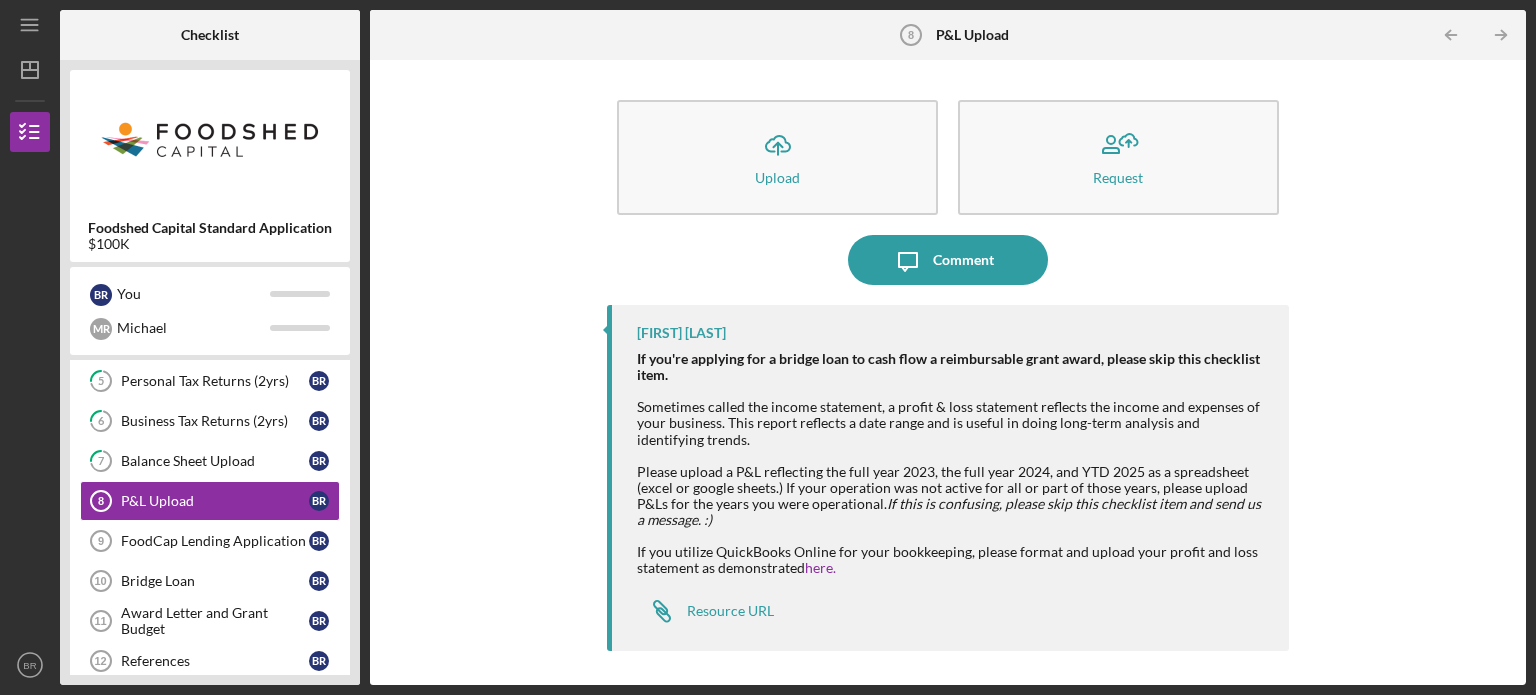 click on "Icon/Upload Upload Request Icon/Message Comment [FIRST] [LAST]   If you're applying for a bridge loan to cash flow a reimbursable grant award, please skip this checklist item.
Sometimes called the income statement, a profit & loss statement reflects the income and expenses of your business. This report reflects a date range and is useful in doing long-term analysis and identifying trends.
Please upload a P&L reflecting the full year [YEAR], the full year [YEAR], and YTD [YEAR] as a spreadsheet (excel or google sheets.) If your operation was not active for all or part of those years, please upload P&Ls for the years you were operational. If this is confusing, please skip this checklist item and send us a message. :)
If you utilize QuickBooks Online for your bookkeeping, please format and upload your profit and loss statement as demonstrated here. Icon/Link Resource URL" at bounding box center [948, 372] 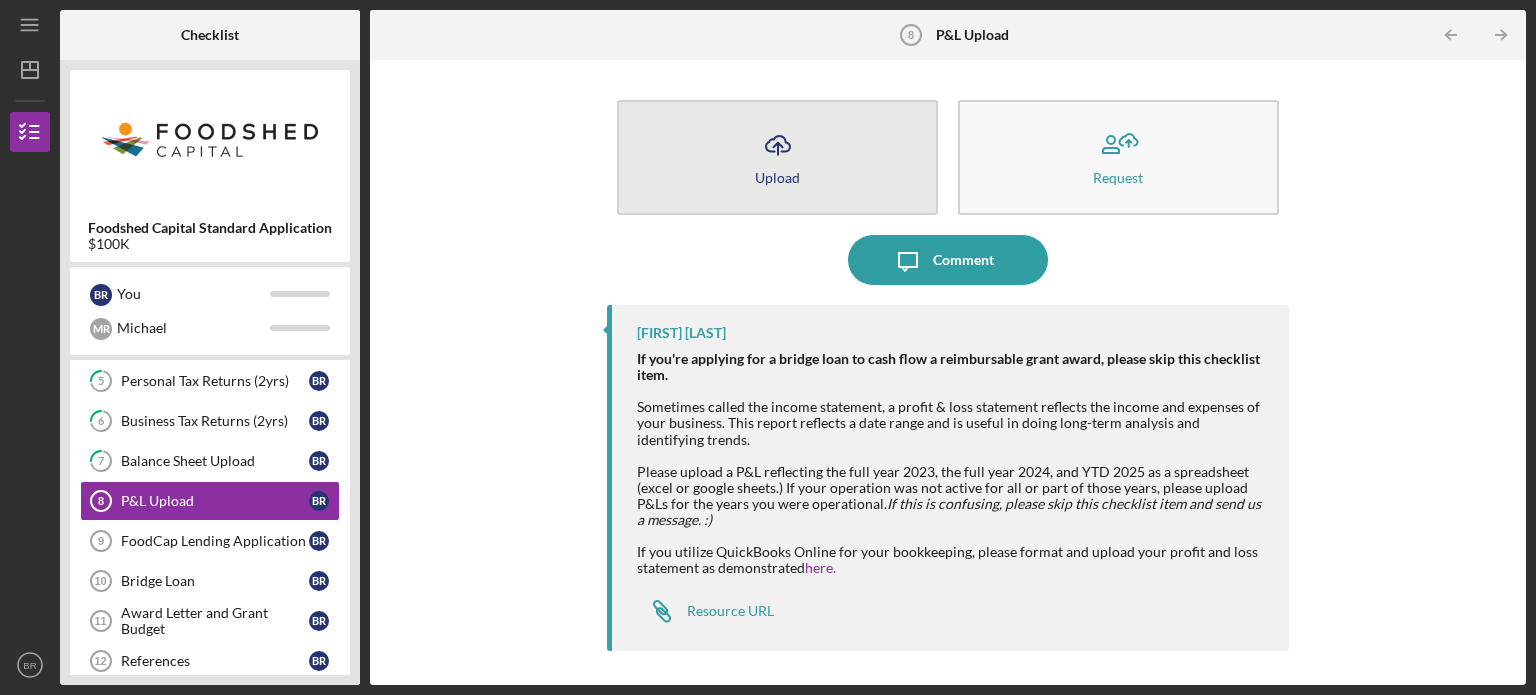 click on "Icon/Upload" 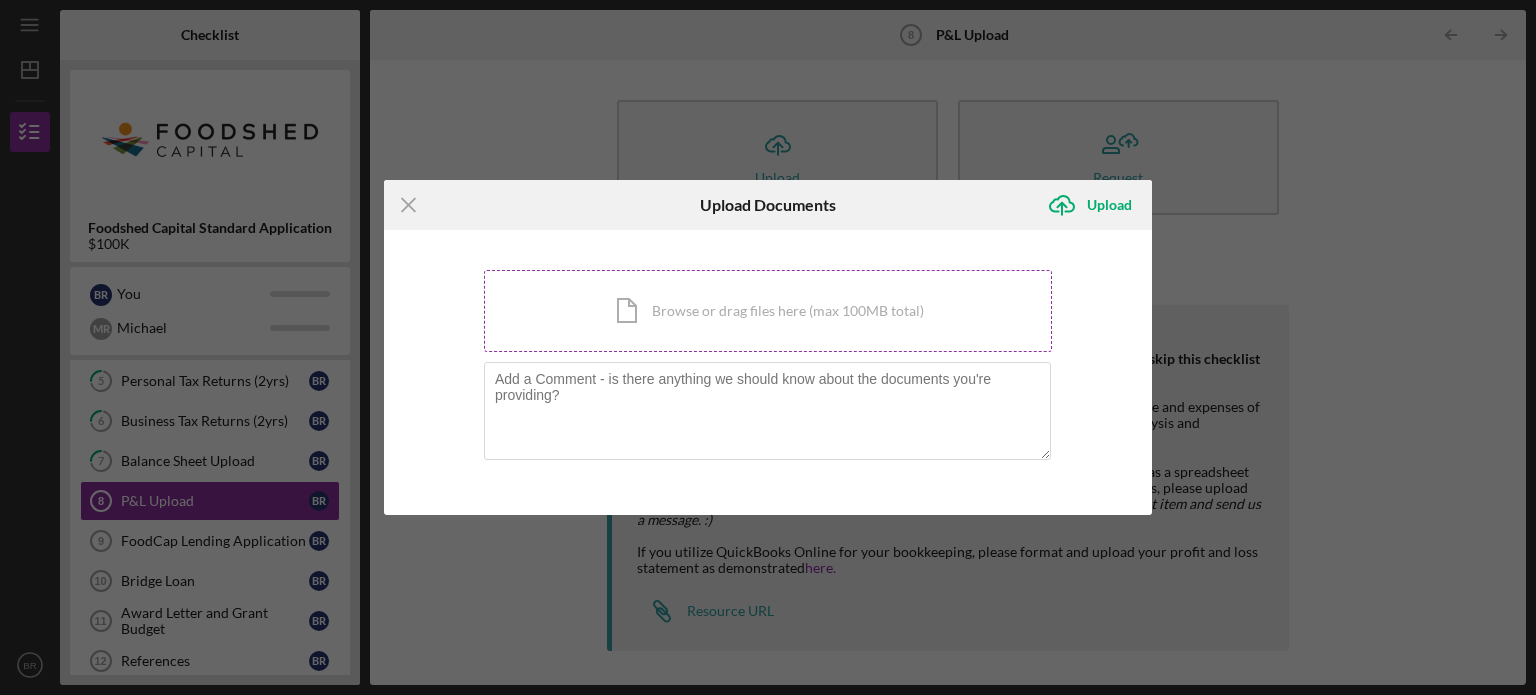click on "Icon/Document Browse or drag files here (max 100MB total) Tap to choose files or take a photo" at bounding box center (768, 311) 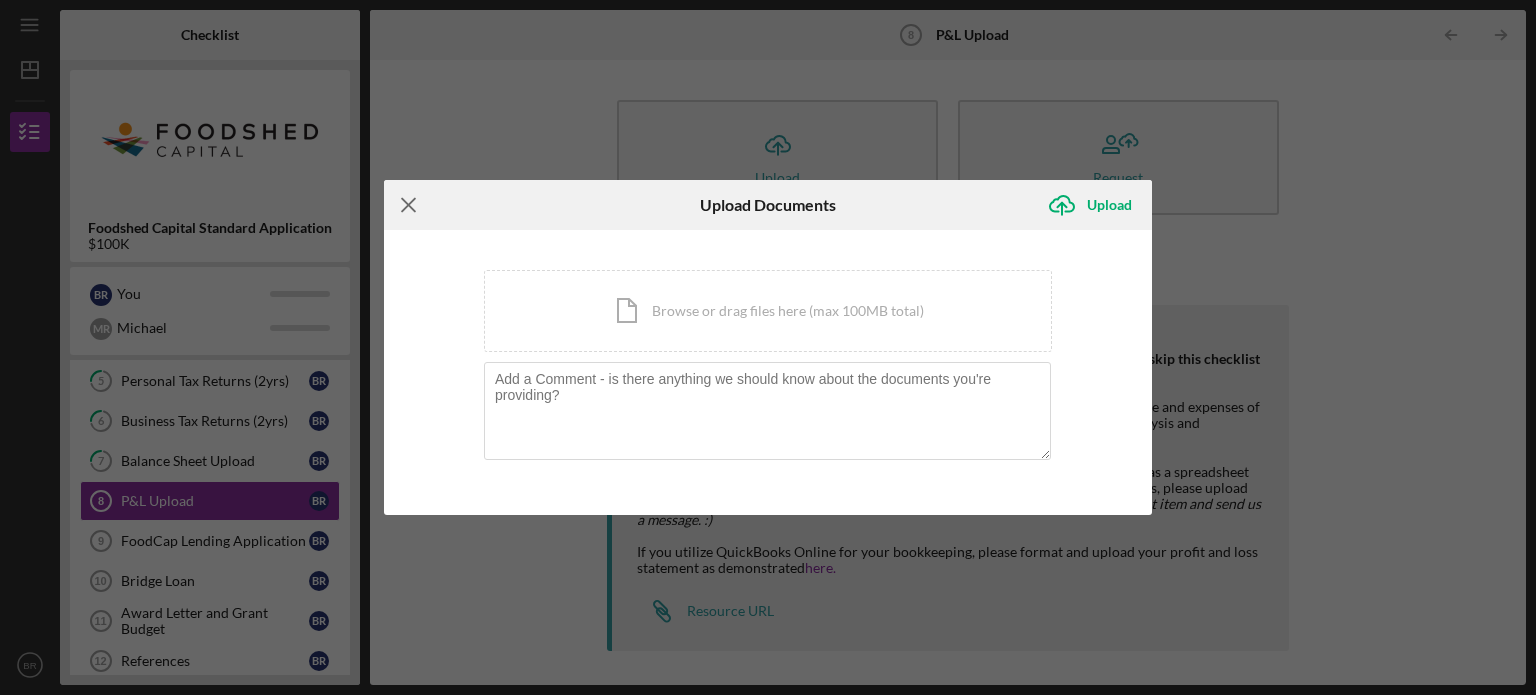 click on "Icon/Menu Close" 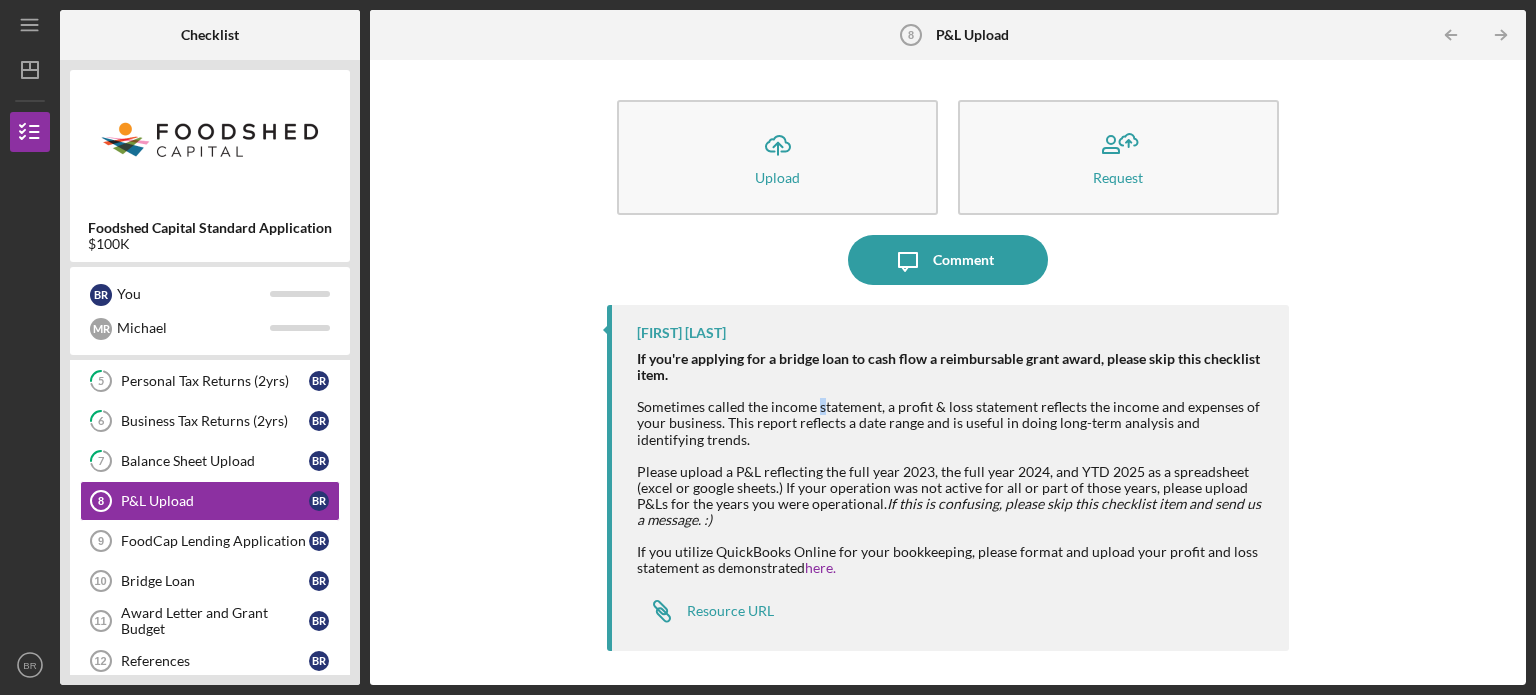 drag, startPoint x: 819, startPoint y: 402, endPoint x: 820, endPoint y: 415, distance: 13.038404 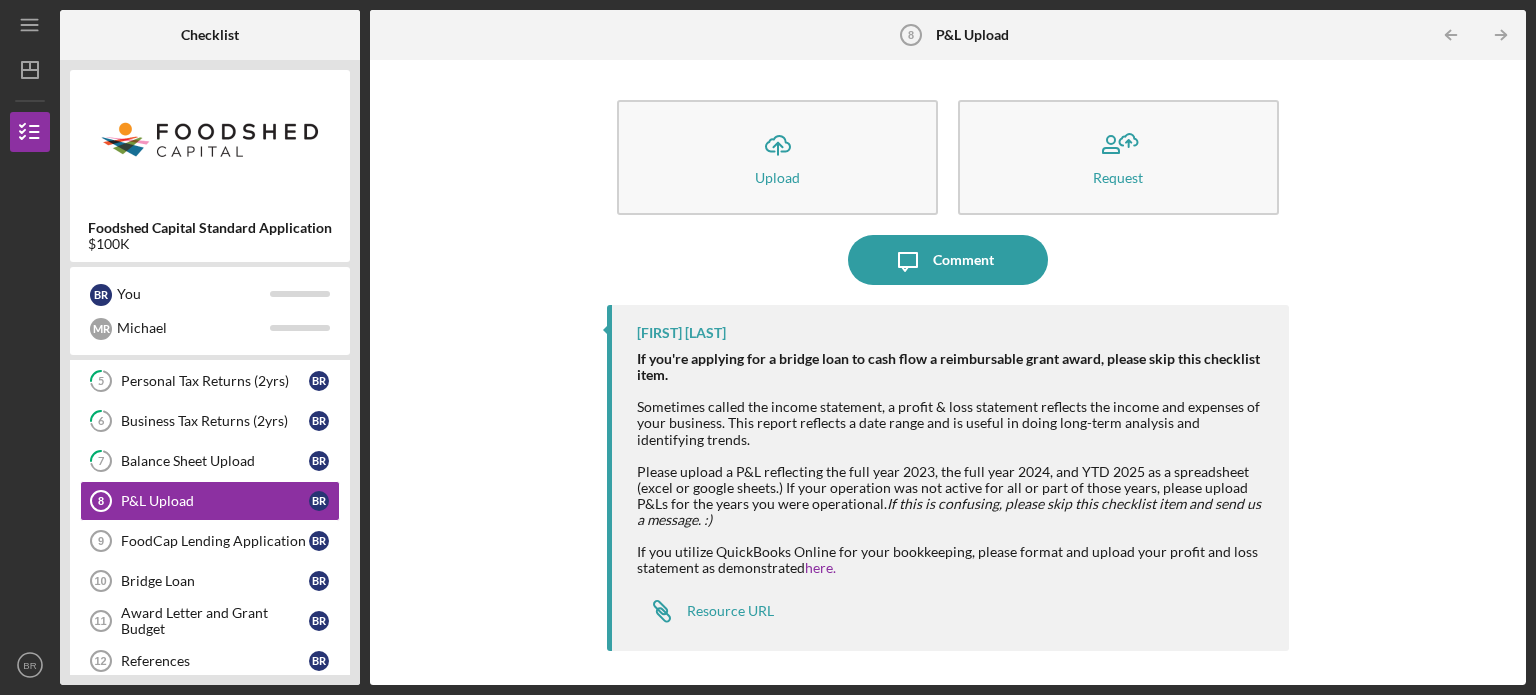 click on "Sometimes called the income statement, a profit & loss statement reflects the income and expenses of your business. This report reflects a date range and is useful in doing long-term analysis and identifying trends." at bounding box center [953, 423] 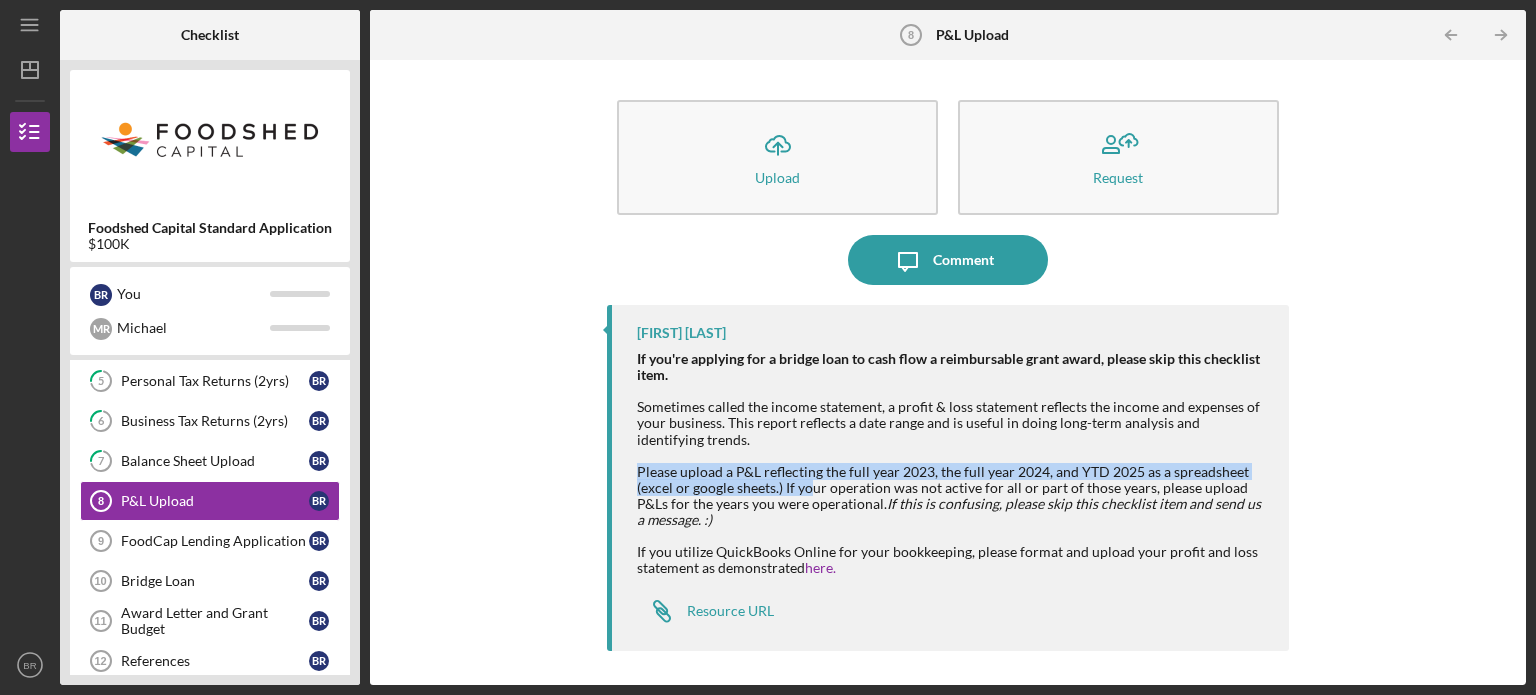 drag, startPoint x: 808, startPoint y: 456, endPoint x: 810, endPoint y: 480, distance: 24.083189 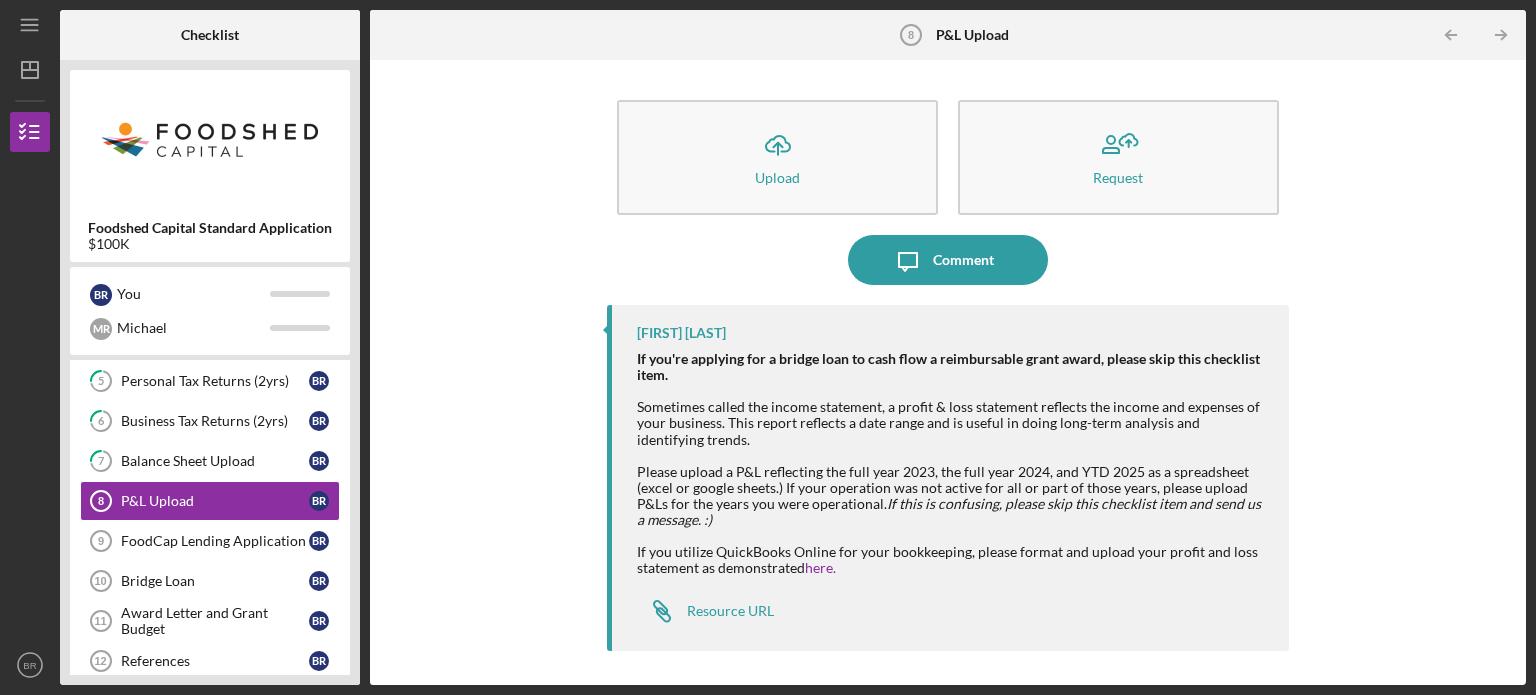 click on "Please upload a P&L reflecting the full year 2023, the full year 2024, and YTD 2025 as a spreadsheet (excel or google sheets.) If your operation was not active for all or part of those years, please upload P&Ls for the years you were operational. If this is confusing, please skip this checklist item and send us a message. :)" at bounding box center [953, 496] 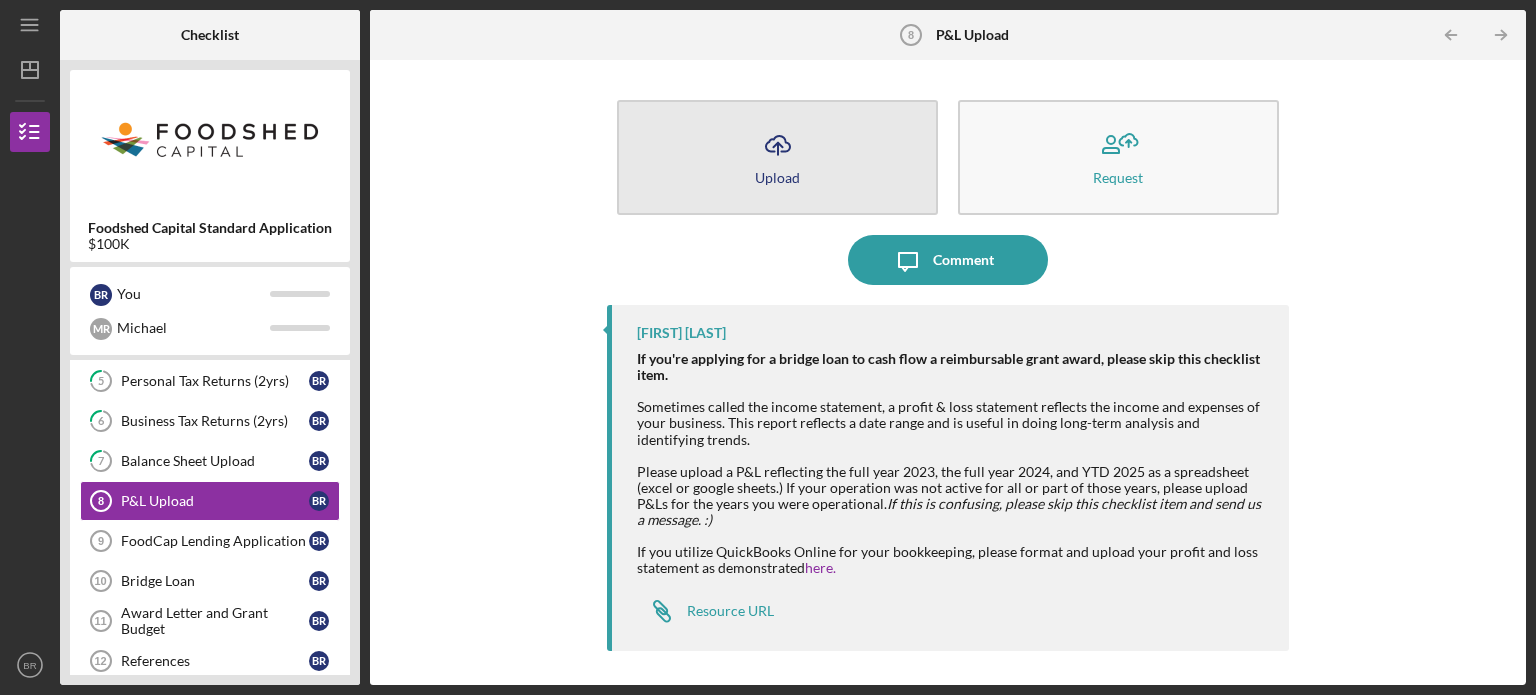 click on "Icon/Upload" 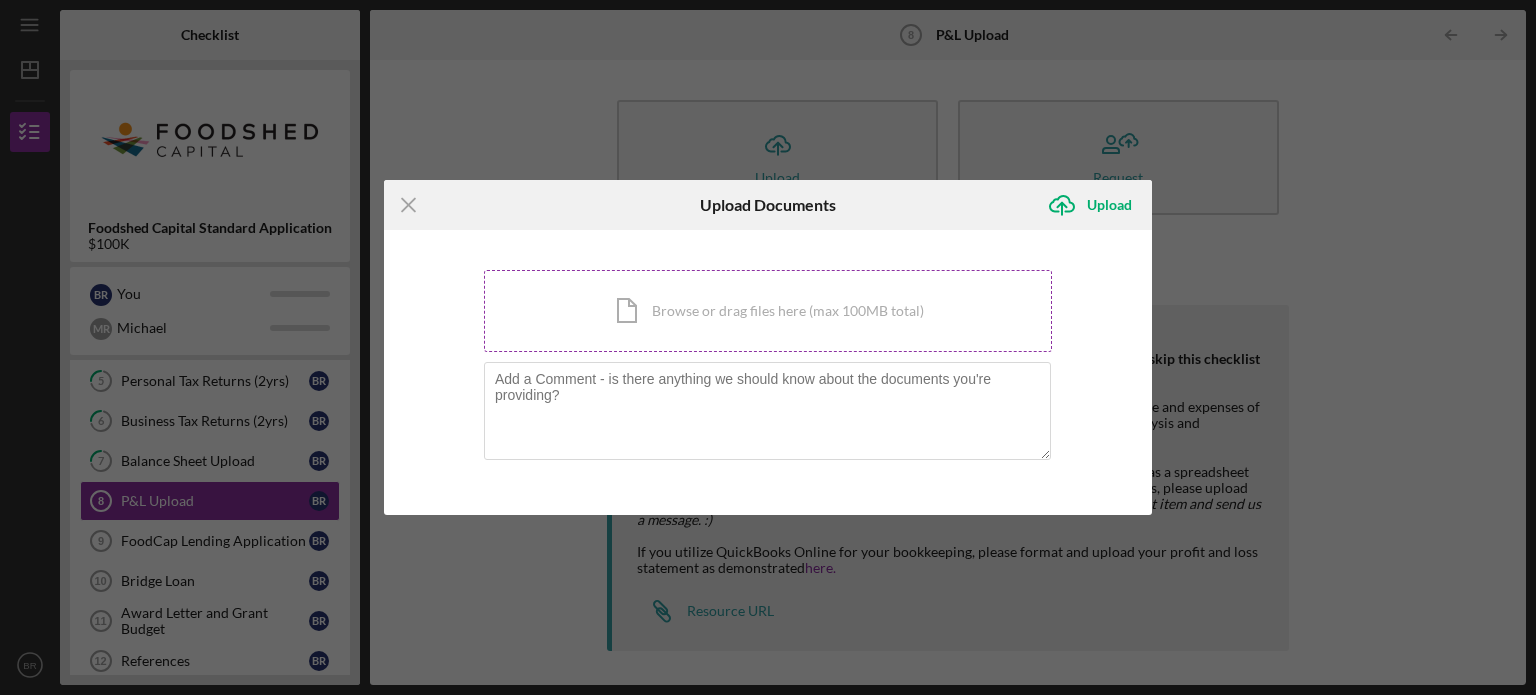 click on "Icon/Document Browse or drag files here (max 100MB total) Tap to choose files or take a photo" at bounding box center (768, 311) 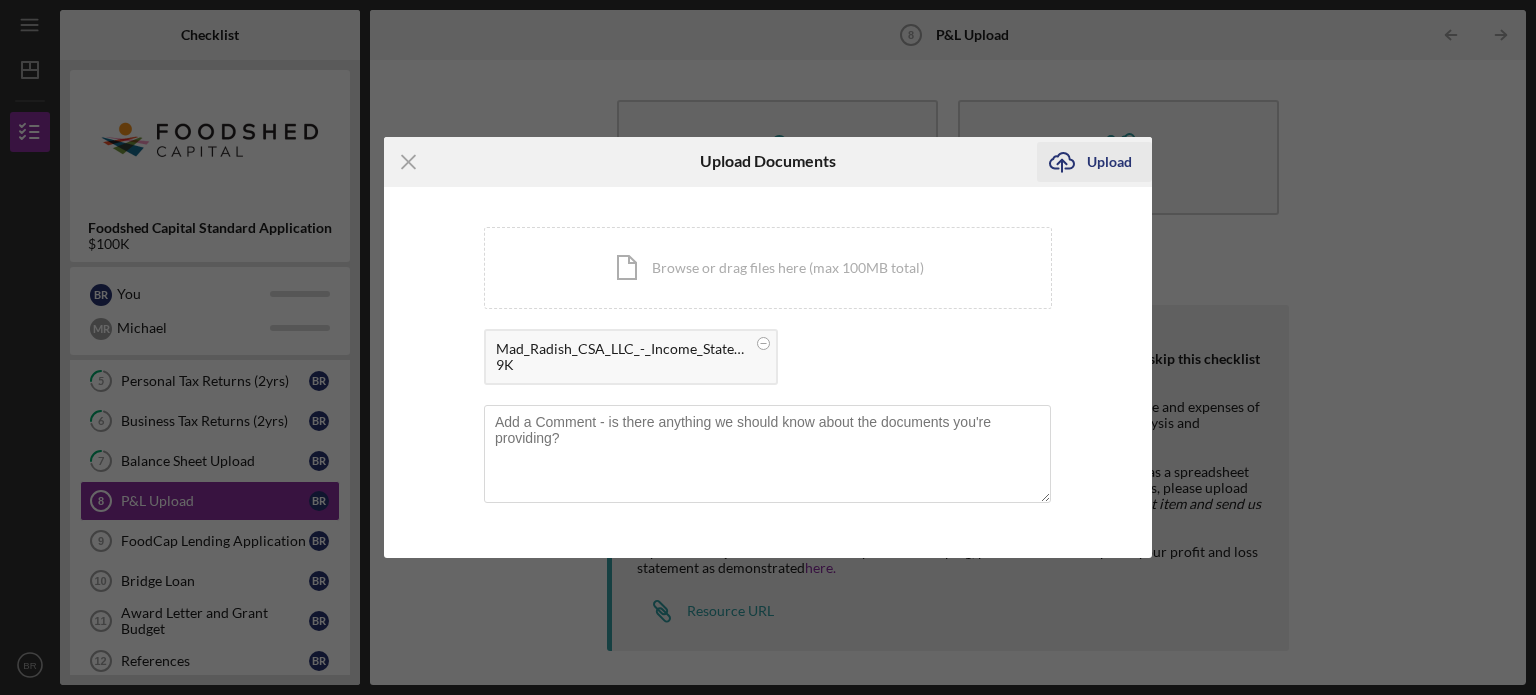 click on "Upload" at bounding box center (1109, 162) 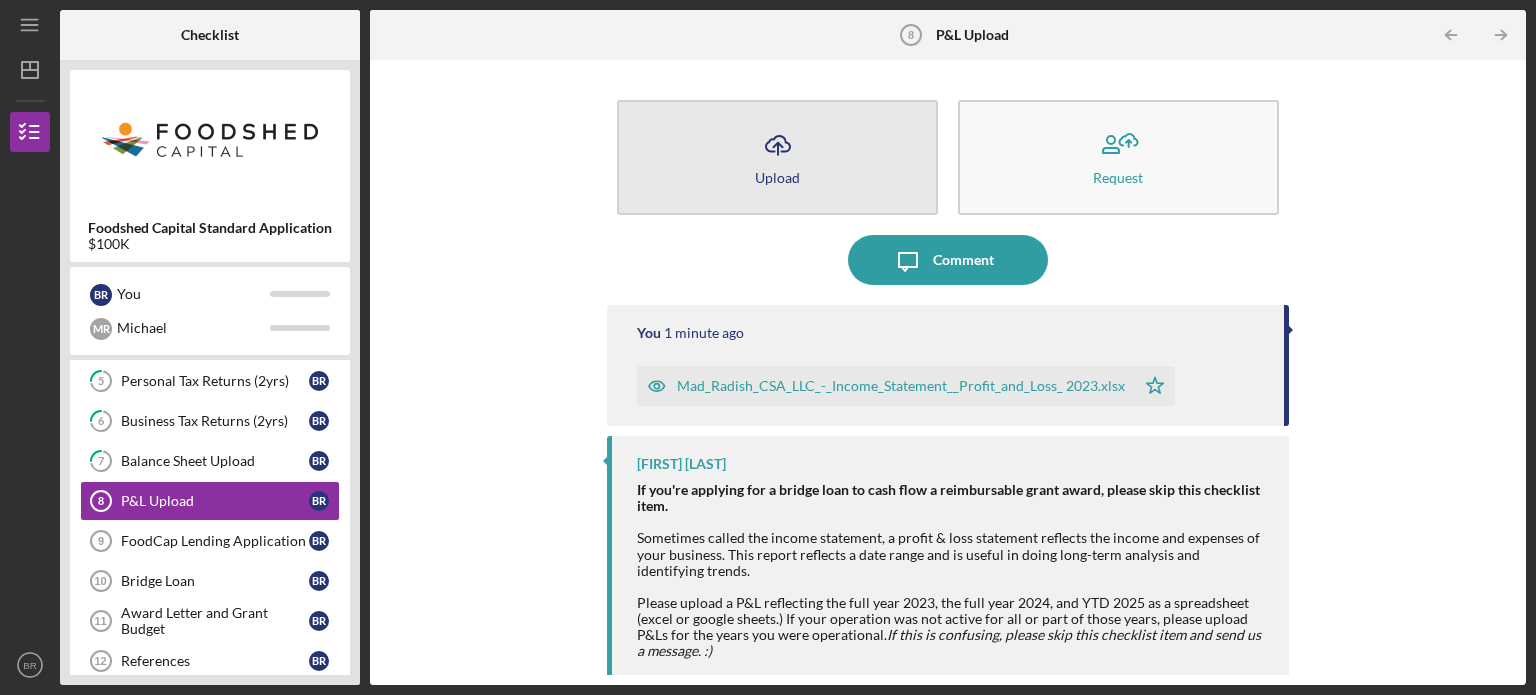 click on "Icon/Upload" 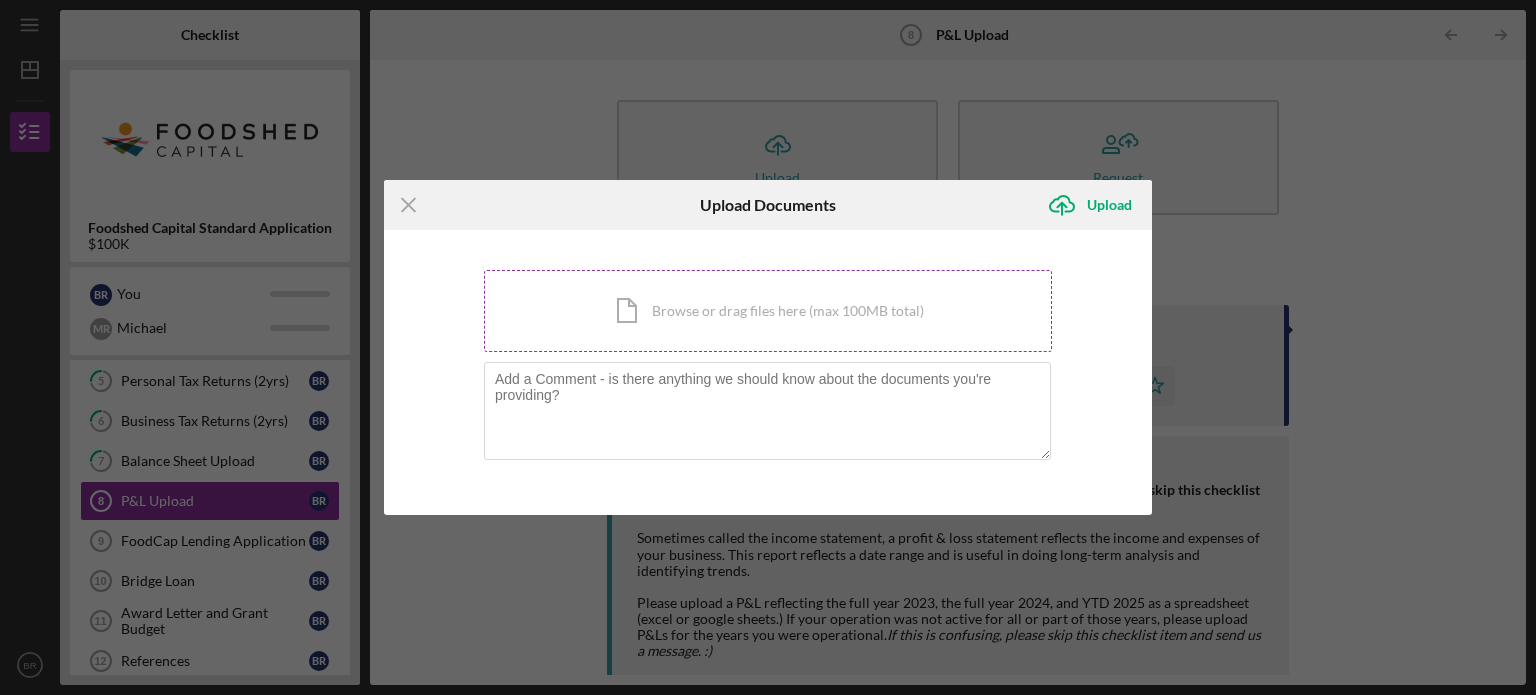 click on "Icon/Document Browse or drag files here (max 100MB total) Tap to choose files or take a photo" at bounding box center (768, 311) 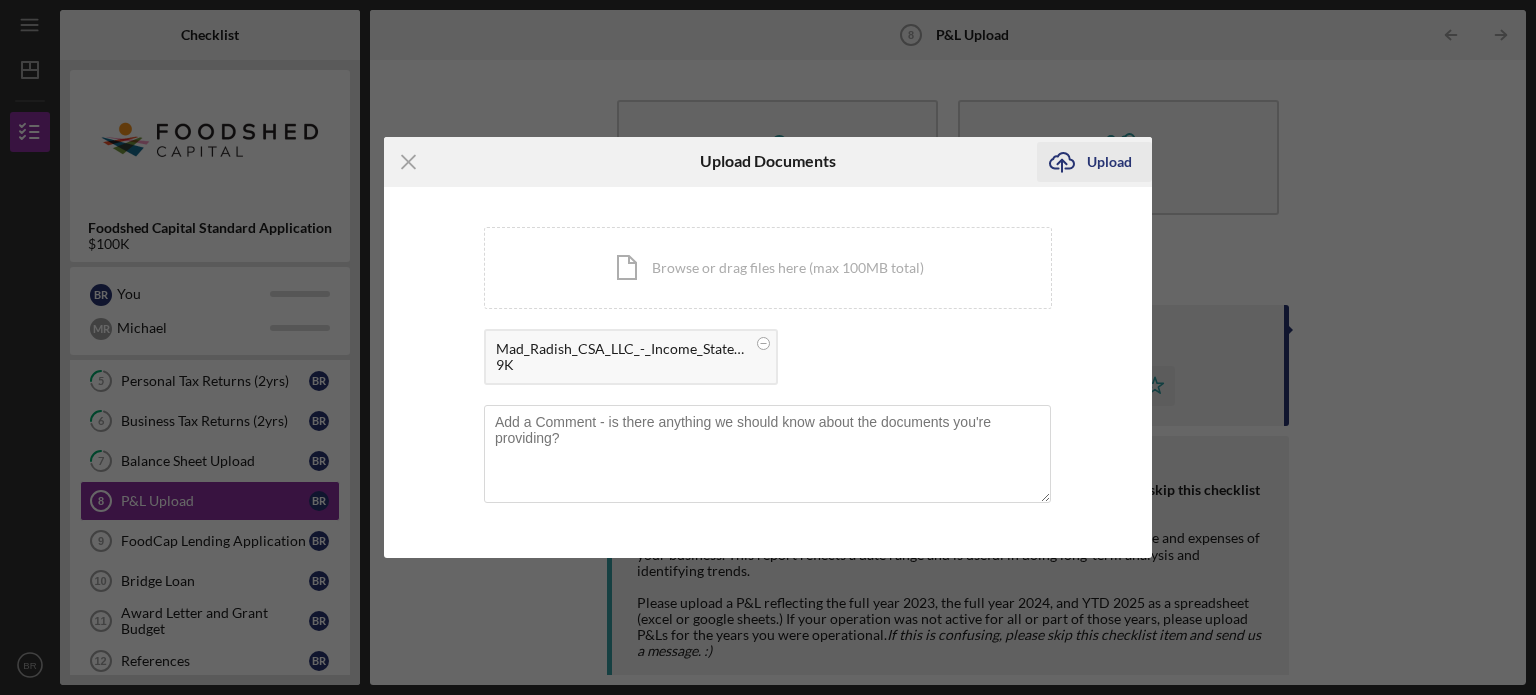 click on "Upload" at bounding box center [1109, 162] 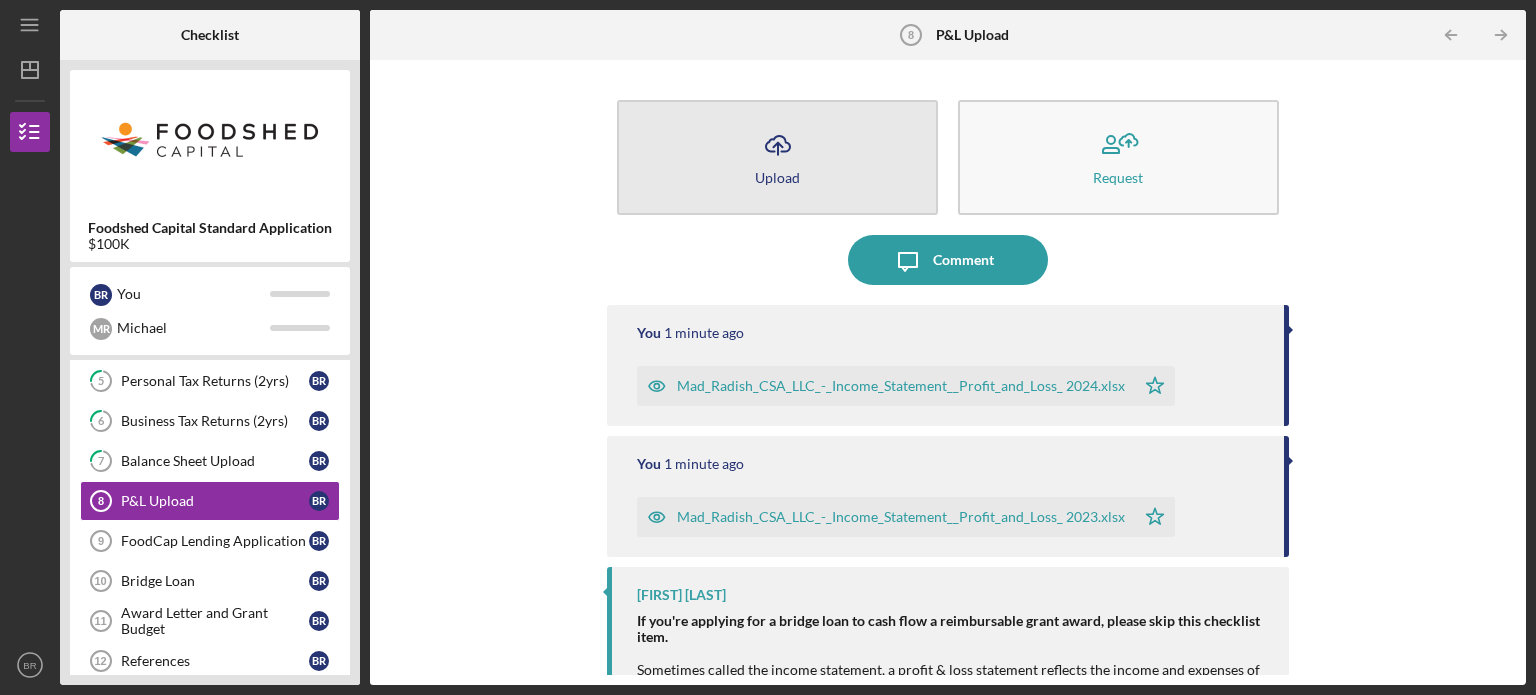 click on "Icon/Upload" 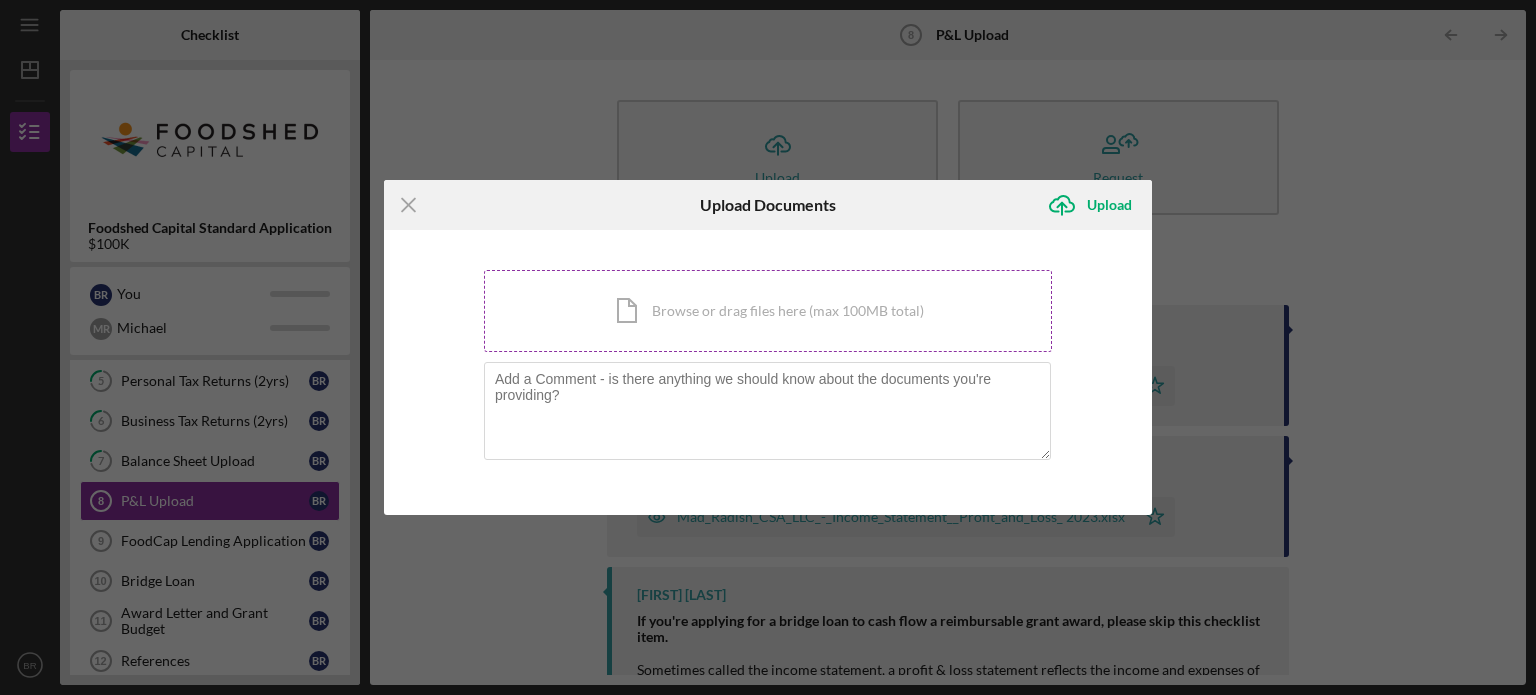 click on "Icon/Document Browse or drag files here (max 100MB total) Tap to choose files or take a photo" at bounding box center (768, 311) 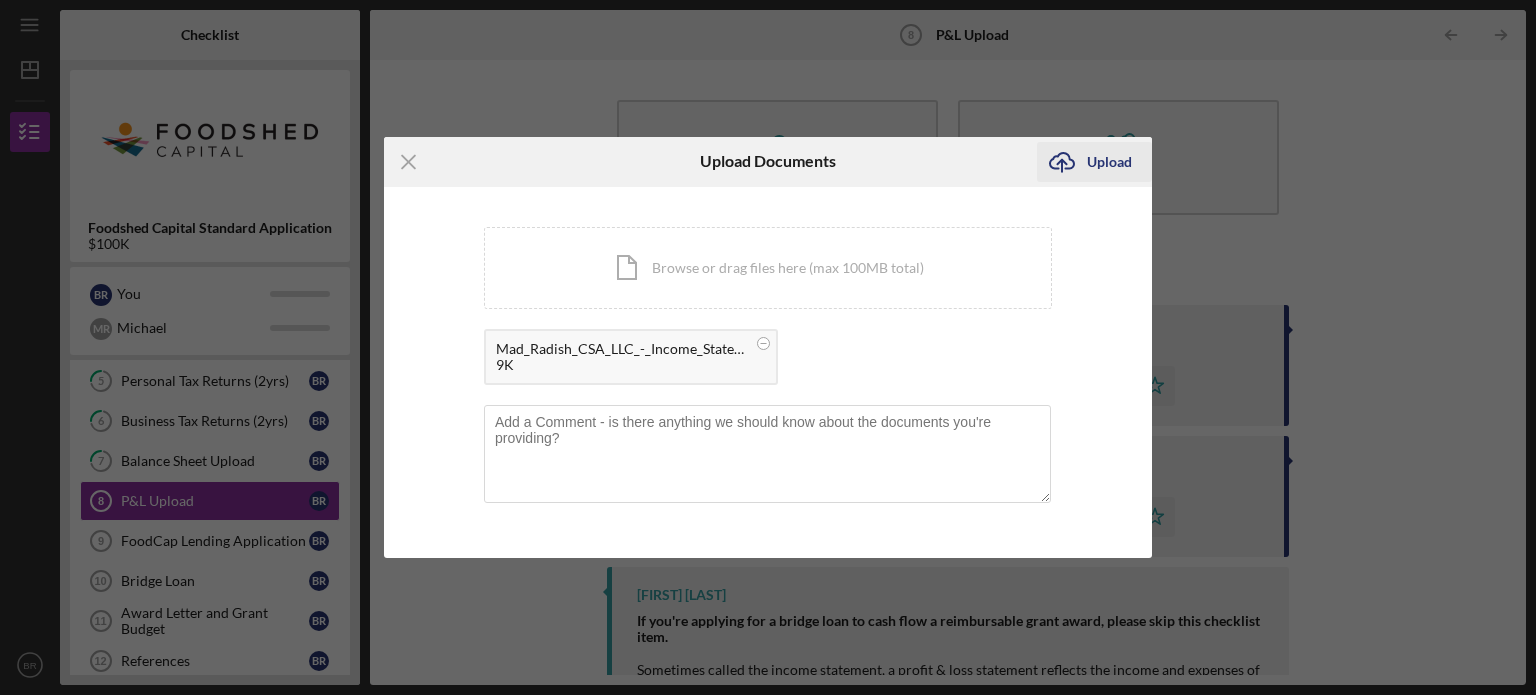 click on "Upload" at bounding box center (1109, 162) 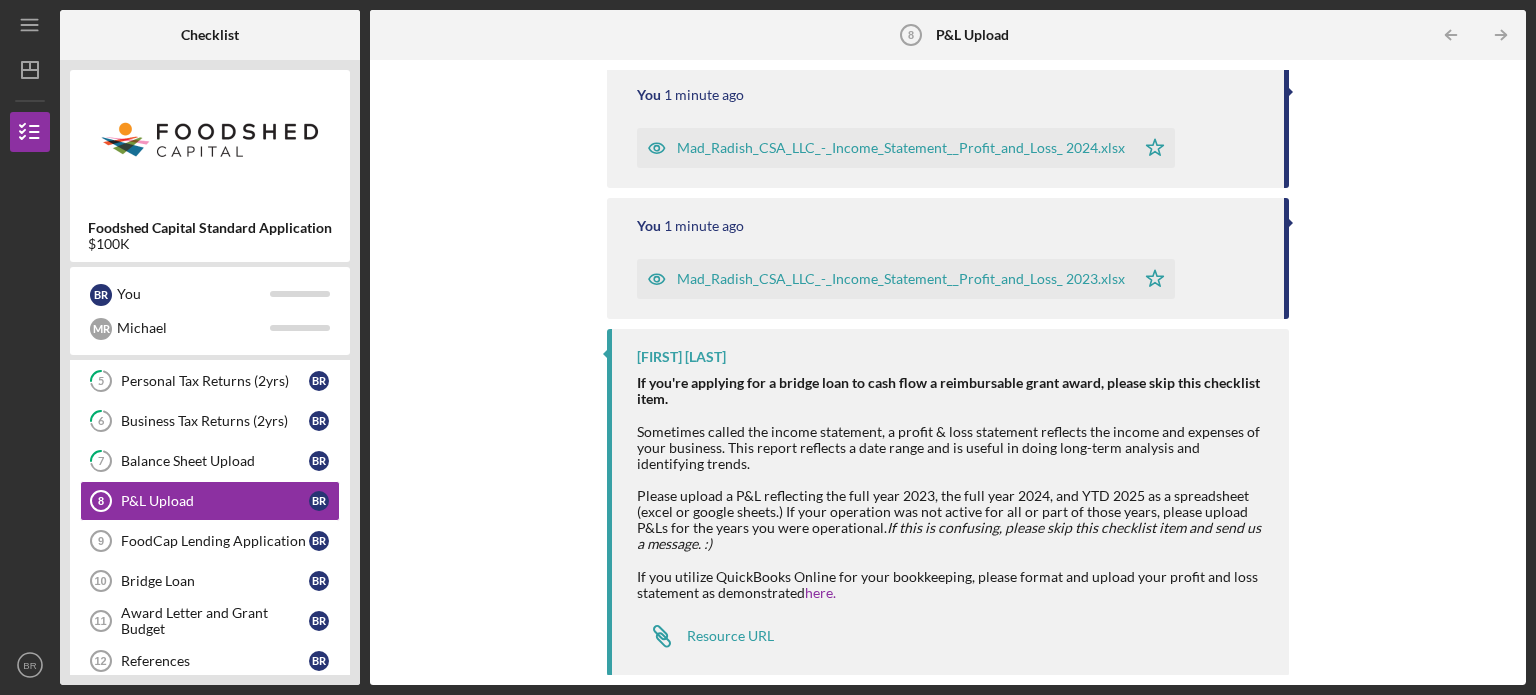 scroll, scrollTop: 0, scrollLeft: 0, axis: both 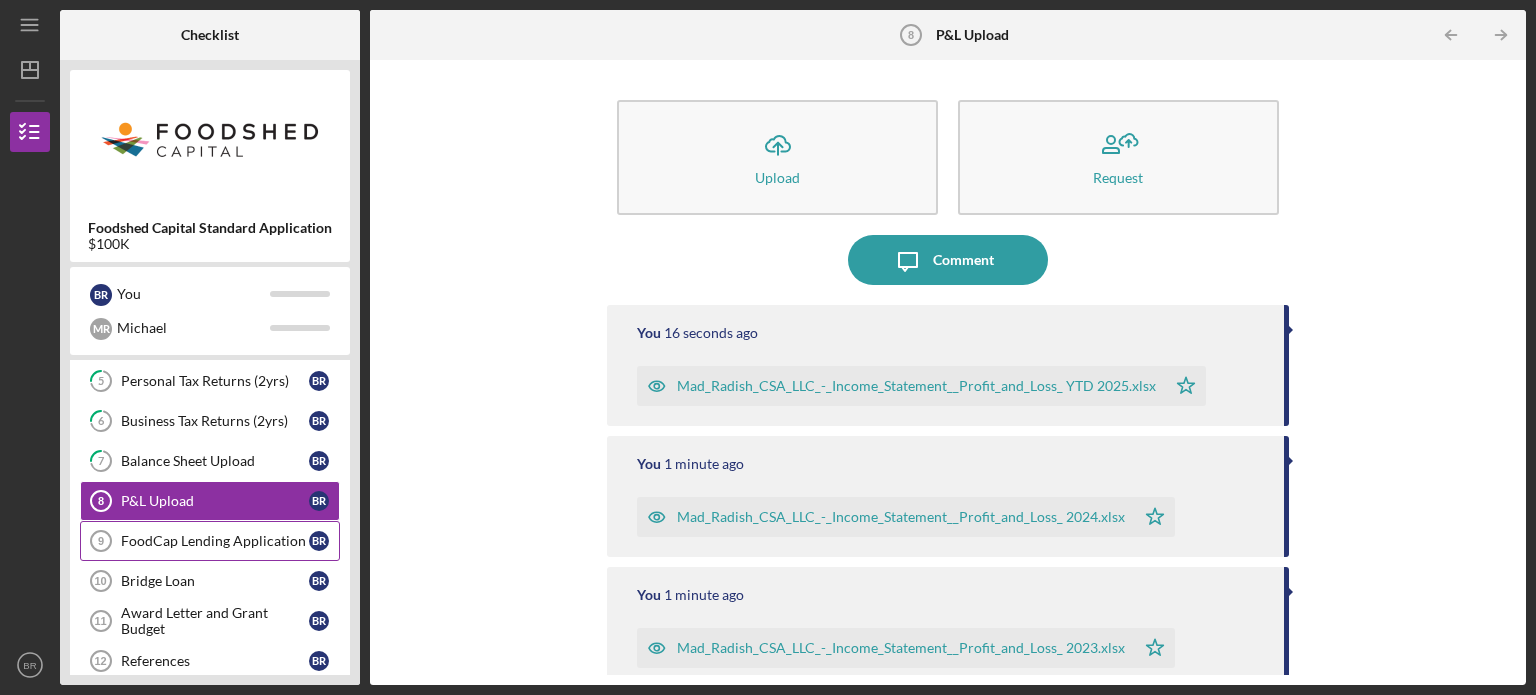 click on "FoodCap Lending Application" at bounding box center (215, 541) 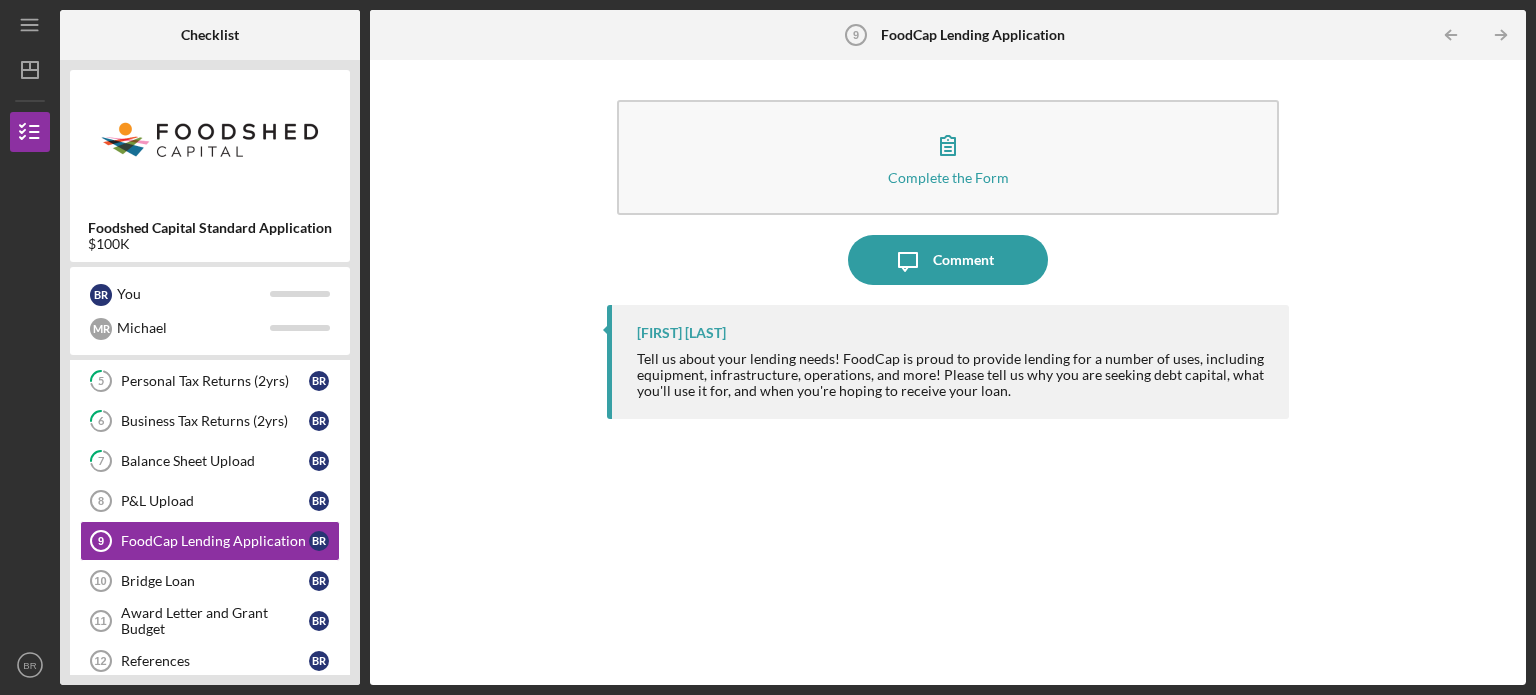 click on "Tell us about your lending needs! FoodCap is proud to provide lending for a number of uses, including equipment, infrastructure, operations, and more! Please tell us why you are seeking debt capital, what you'll use it for, and when you're hoping to receive your loan." at bounding box center (953, 375) 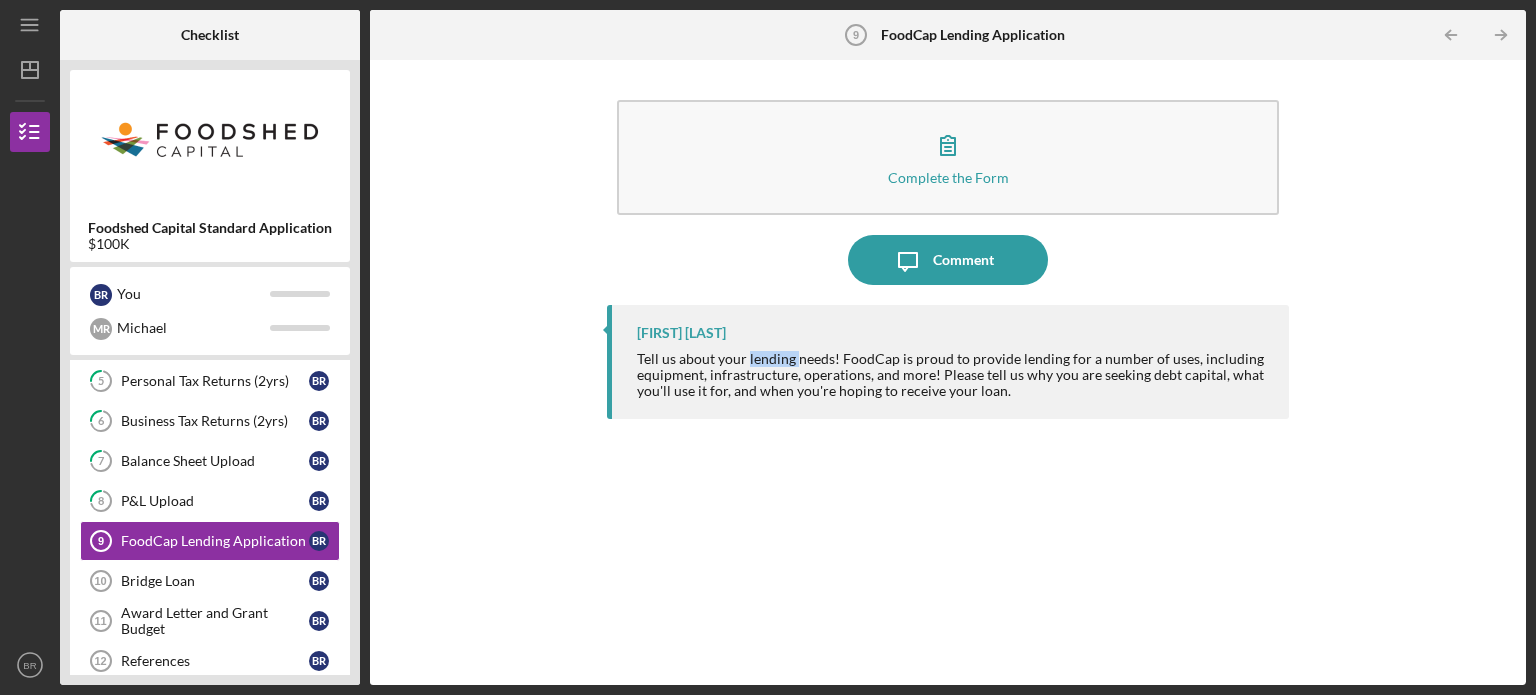 click on "Tell us about your lending needs! FoodCap is proud to provide lending for a number of uses, including equipment, infrastructure, operations, and more! Please tell us why you are seeking debt capital, what you'll use it for, and when you're hoping to receive your loan." at bounding box center [953, 375] 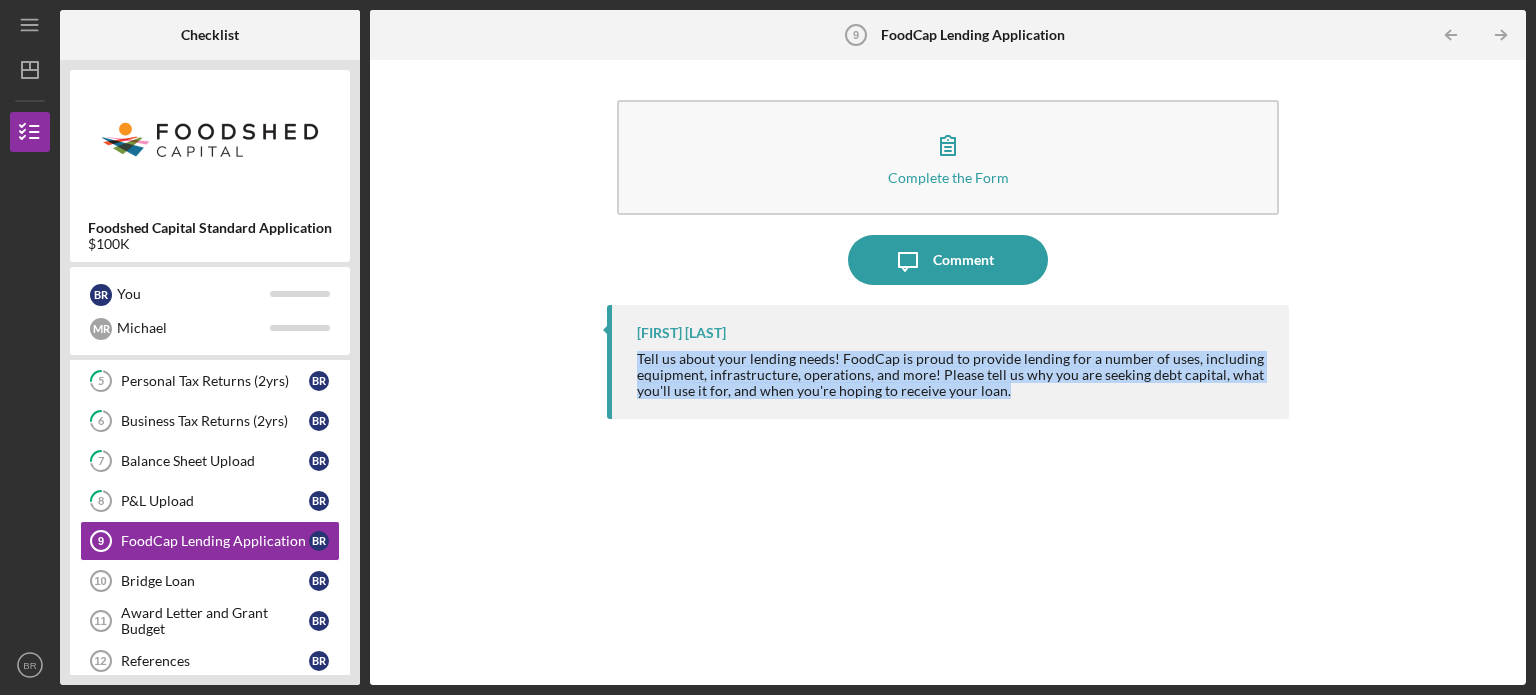 click on "Tell us about your lending needs! FoodCap is proud to provide lending for a number of uses, including equipment, infrastructure, operations, and more! Please tell us why you are seeking debt capital, what you'll use it for, and when you're hoping to receive your loan." at bounding box center (953, 375) 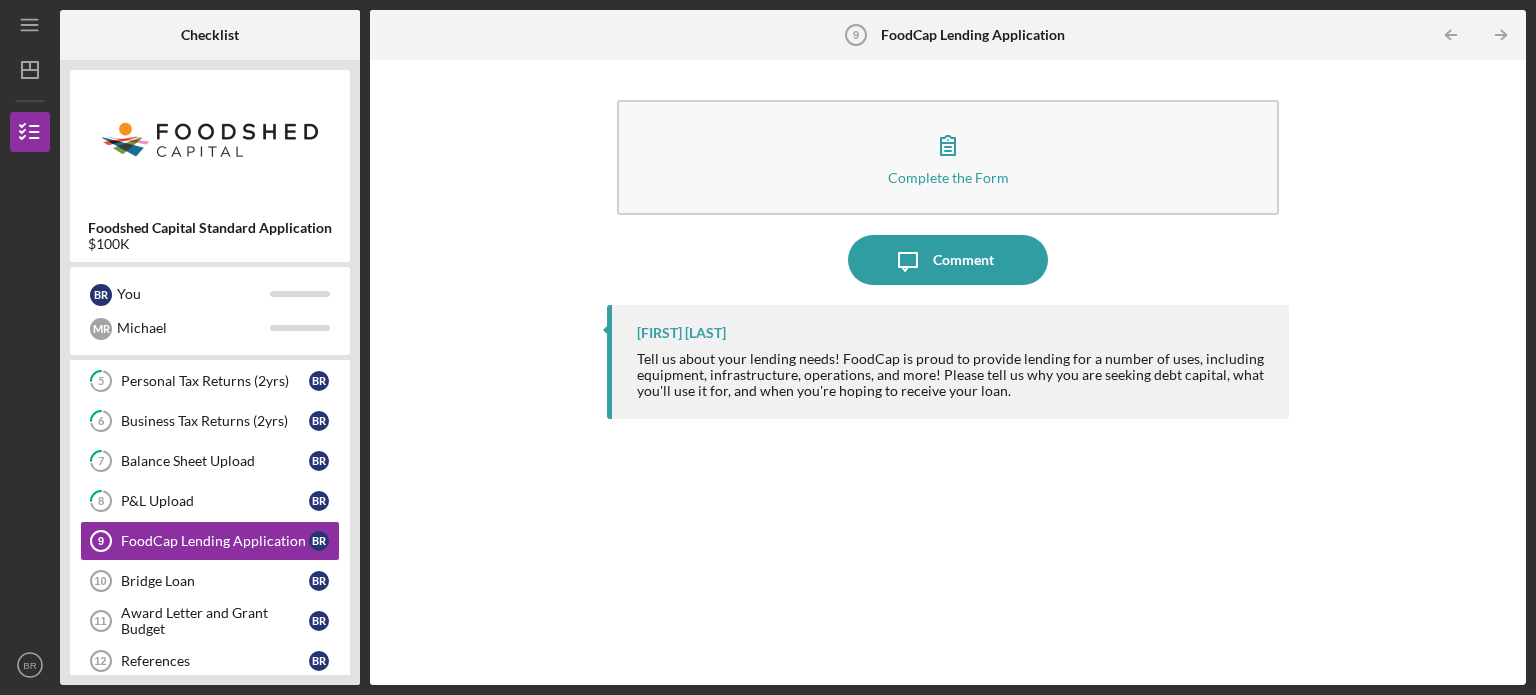 click on "Tell us about your lending needs! FoodCap is proud to provide lending for a number of uses, including equipment, infrastructure, operations, and more! Please tell us why you are seeking debt capital, what you'll use it for, and when you're hoping to receive your loan." at bounding box center [953, 375] 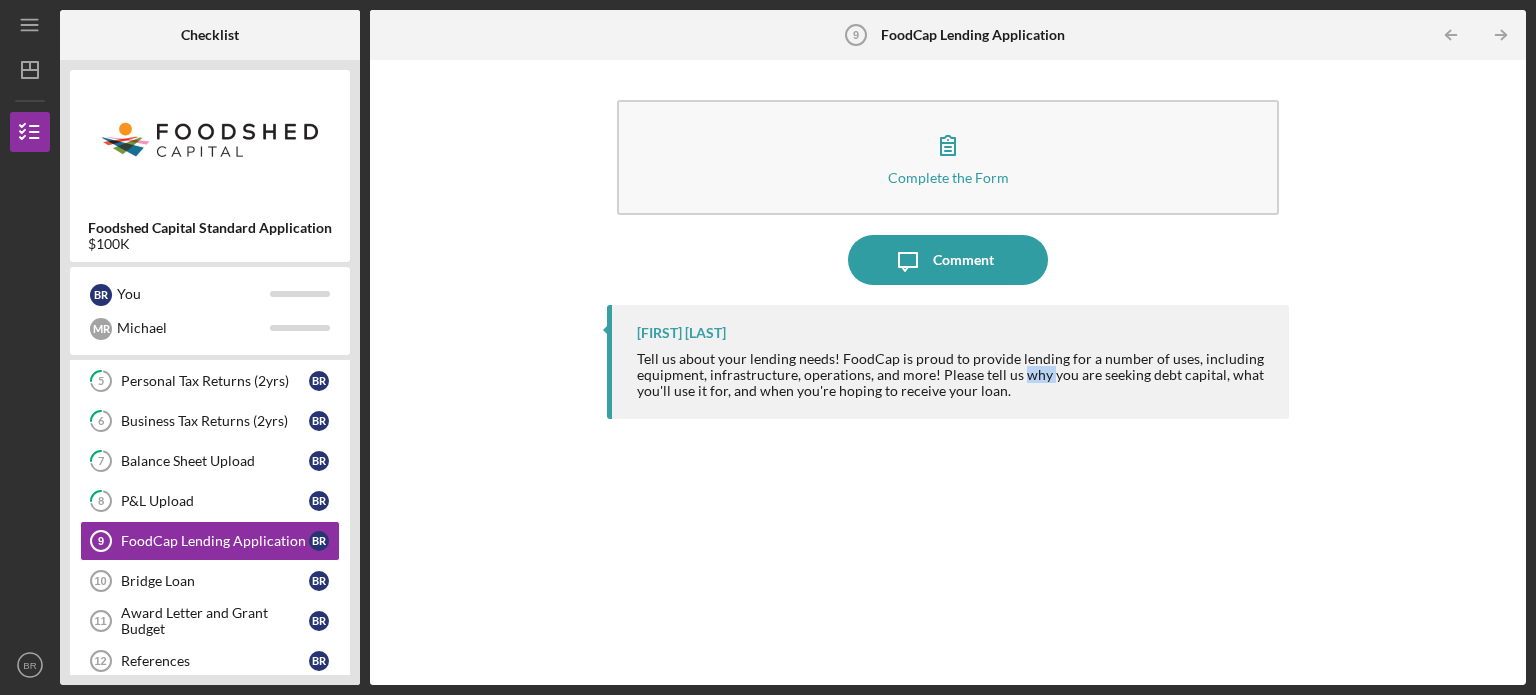 click on "Tell us about your lending needs! FoodCap is proud to provide lending for a number of uses, including equipment, infrastructure, operations, and more! Please tell us why you are seeking debt capital, what you'll use it for, and when you're hoping to receive your loan." at bounding box center [953, 375] 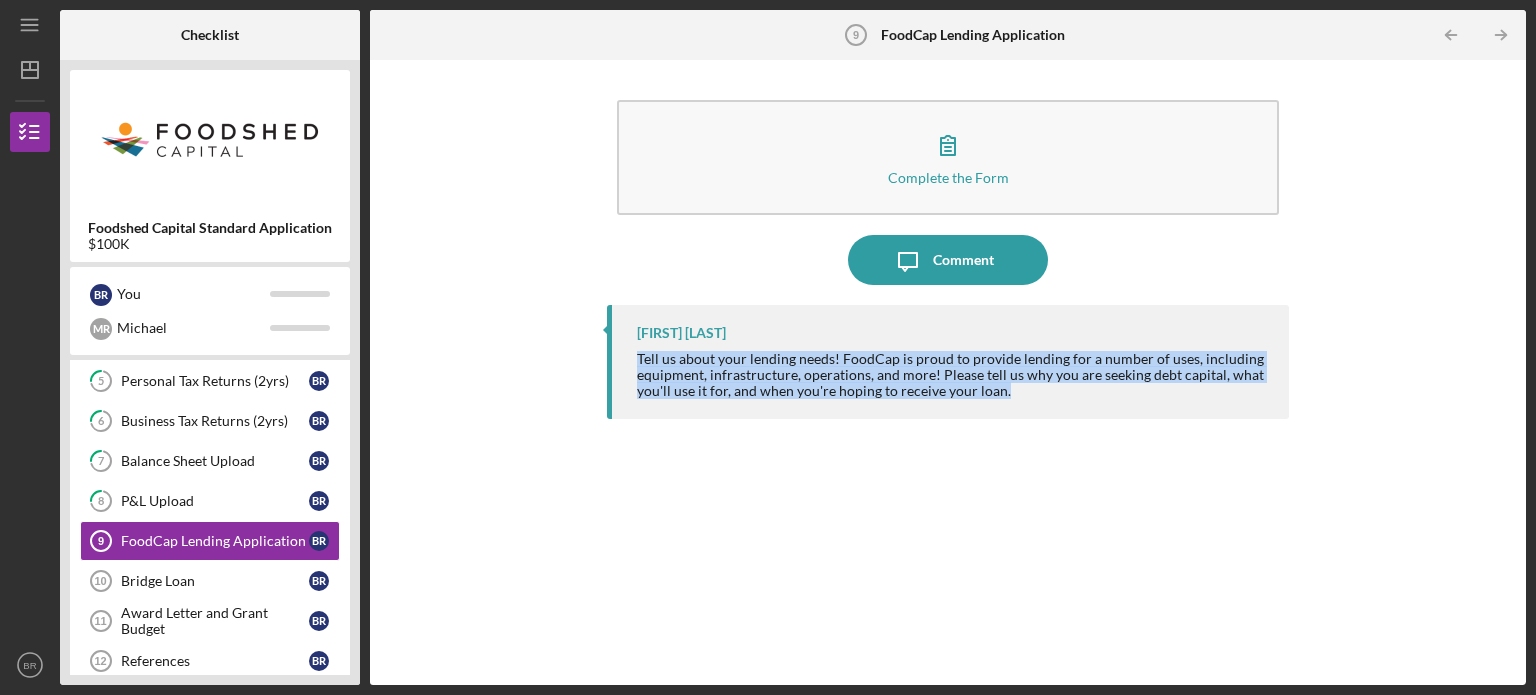 click on "Tell us about your lending needs! FoodCap is proud to provide lending for a number of uses, including equipment, infrastructure, operations, and more! Please tell us why you are seeking debt capital, what you'll use it for, and when you're hoping to receive your loan." at bounding box center [953, 375] 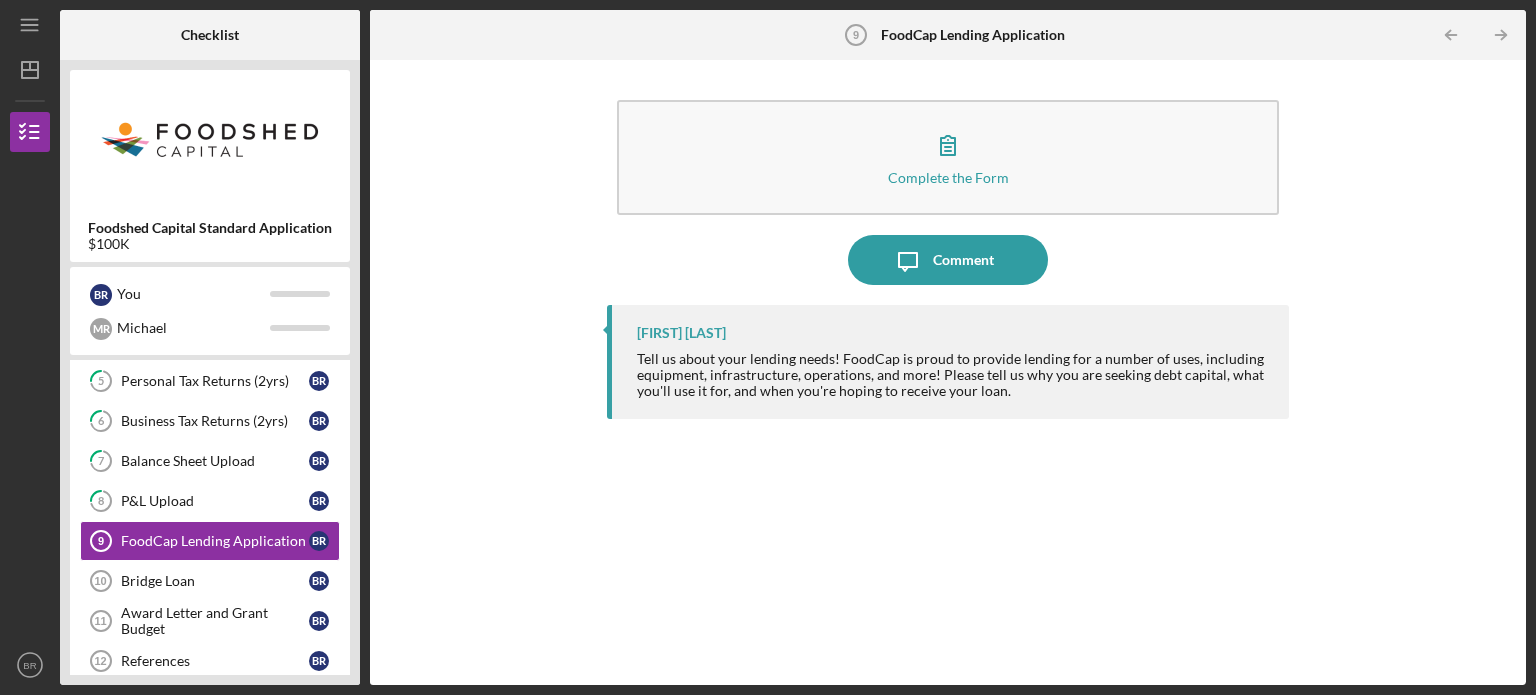 click on "Tell us about your lending needs! FoodCap is proud to provide lending for a number of uses, including equipment, infrastructure, operations, and more! Please tell us why you are seeking debt capital, what you'll use it for, and when you're hoping to receive your loan." at bounding box center (953, 375) 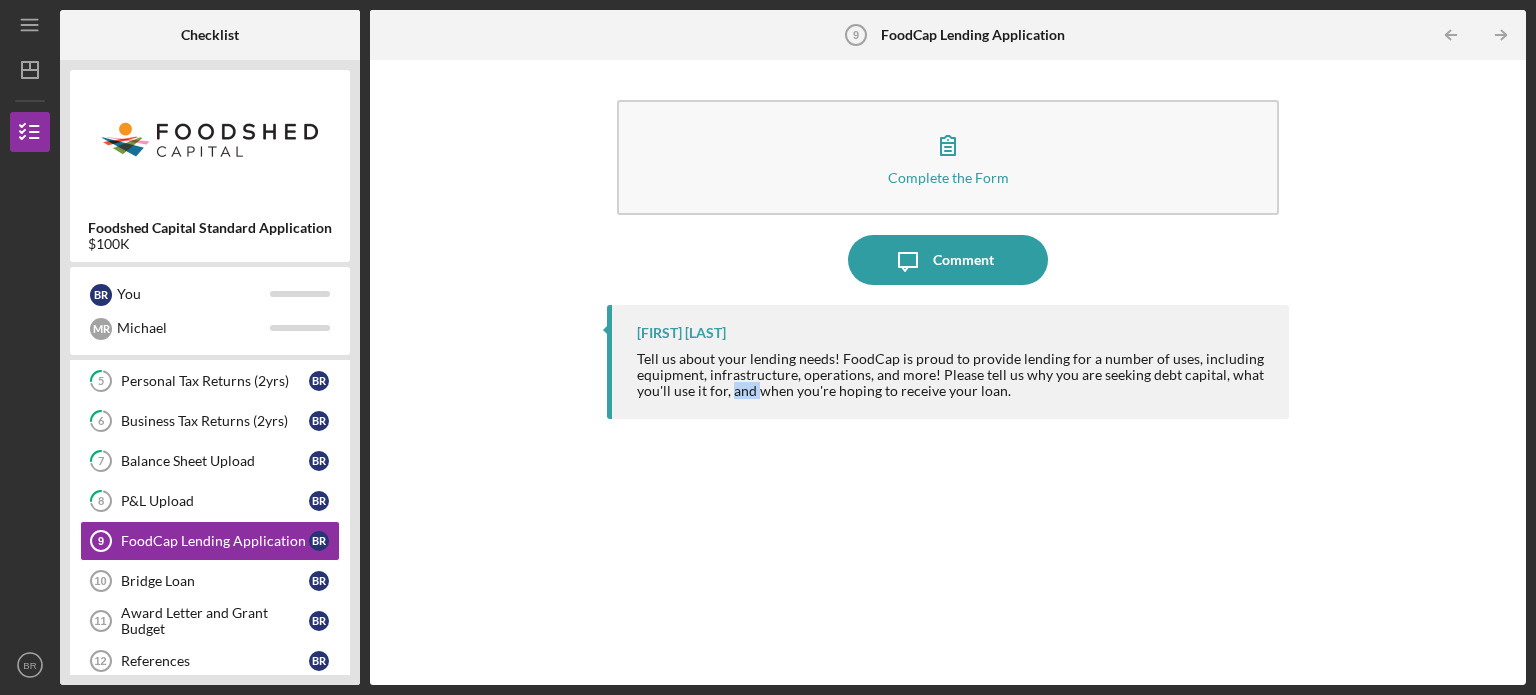 click on "Tell us about your lending needs! FoodCap is proud to provide lending for a number of uses, including equipment, infrastructure, operations, and more! Please tell us why you are seeking debt capital, what you'll use it for, and when you're hoping to receive your loan." at bounding box center (953, 375) 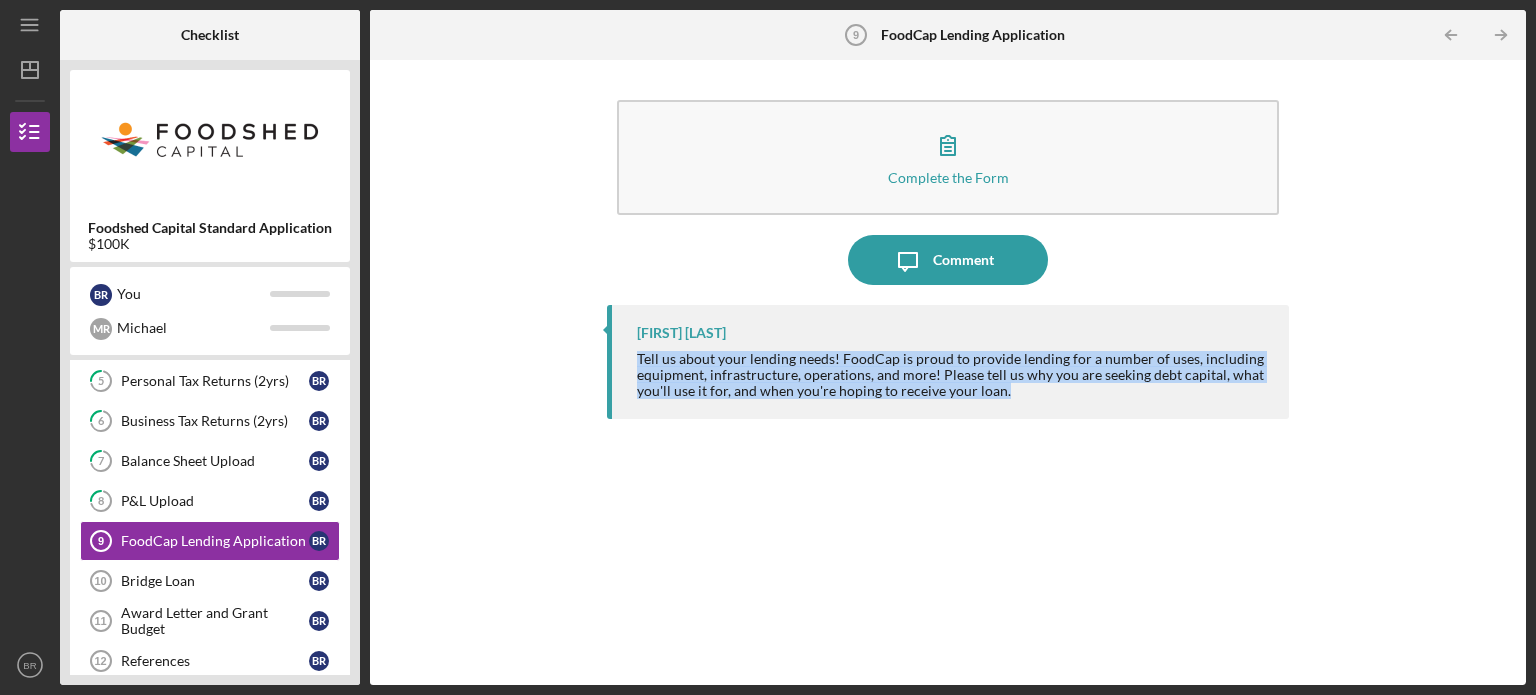 click on "Tell us about your lending needs! FoodCap is proud to provide lending for a number of uses, including equipment, infrastructure, operations, and more! Please tell us why you are seeking debt capital, what you'll use it for, and when you're hoping to receive your loan." at bounding box center (953, 375) 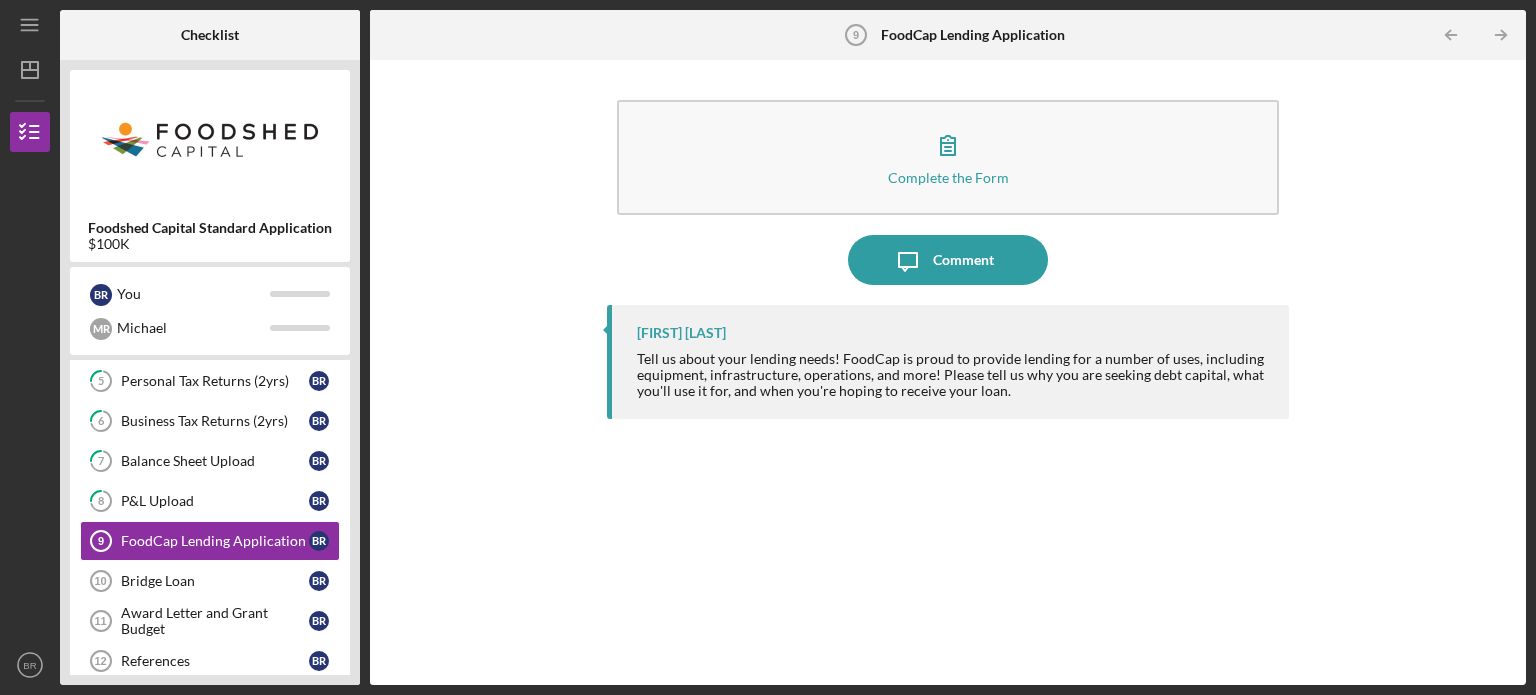 click on "[NAME] Tell us about your lending needs! FoodCap is proud to provide lending for a number of uses, including equipment, infrastructure, operations, and more! Please tell us why you are seeking debt capital, what you'll use it for, and when you're hoping to receive your loan." at bounding box center (948, 480) 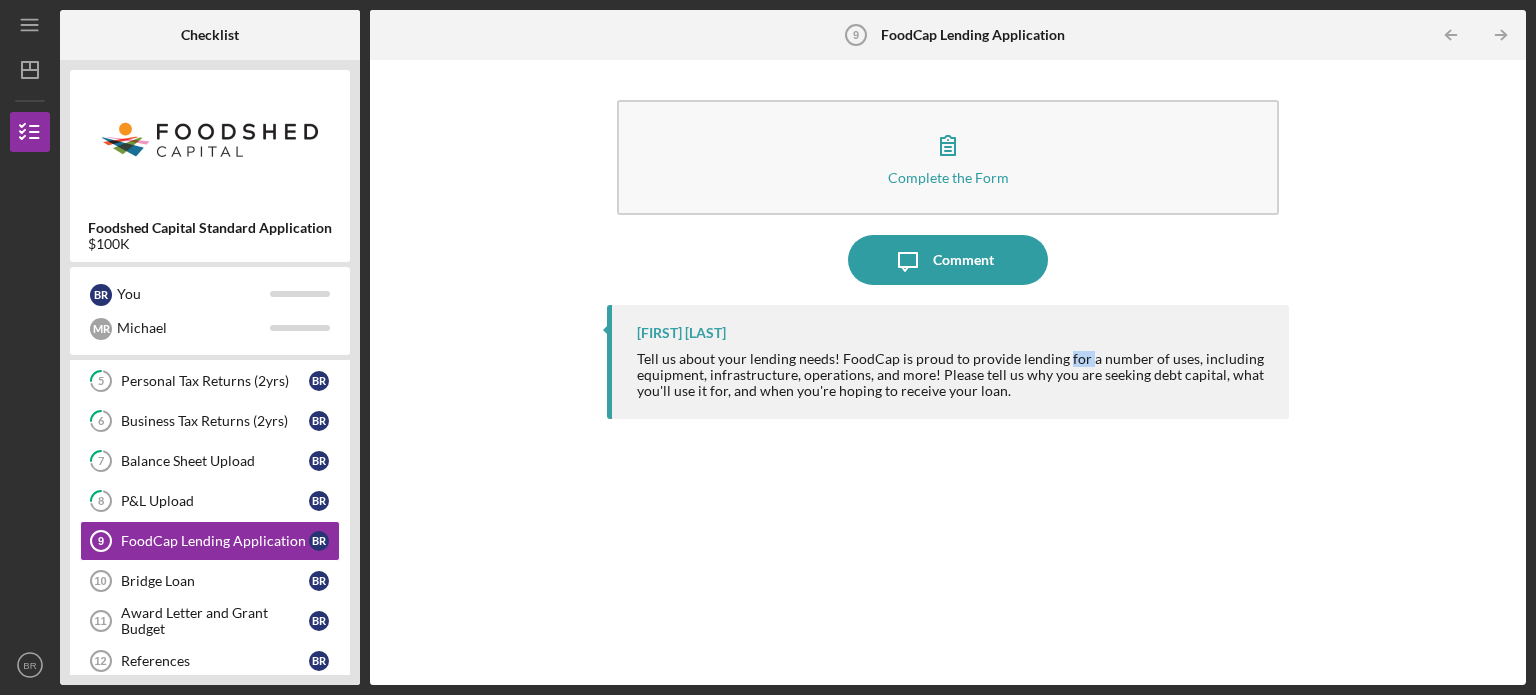 click on "Tell us about your lending needs! FoodCap is proud to provide lending for a number of uses, including equipment, infrastructure, operations, and more! Please tell us why you are seeking debt capital, what you'll use it for, and when you're hoping to receive your loan." at bounding box center [953, 375] 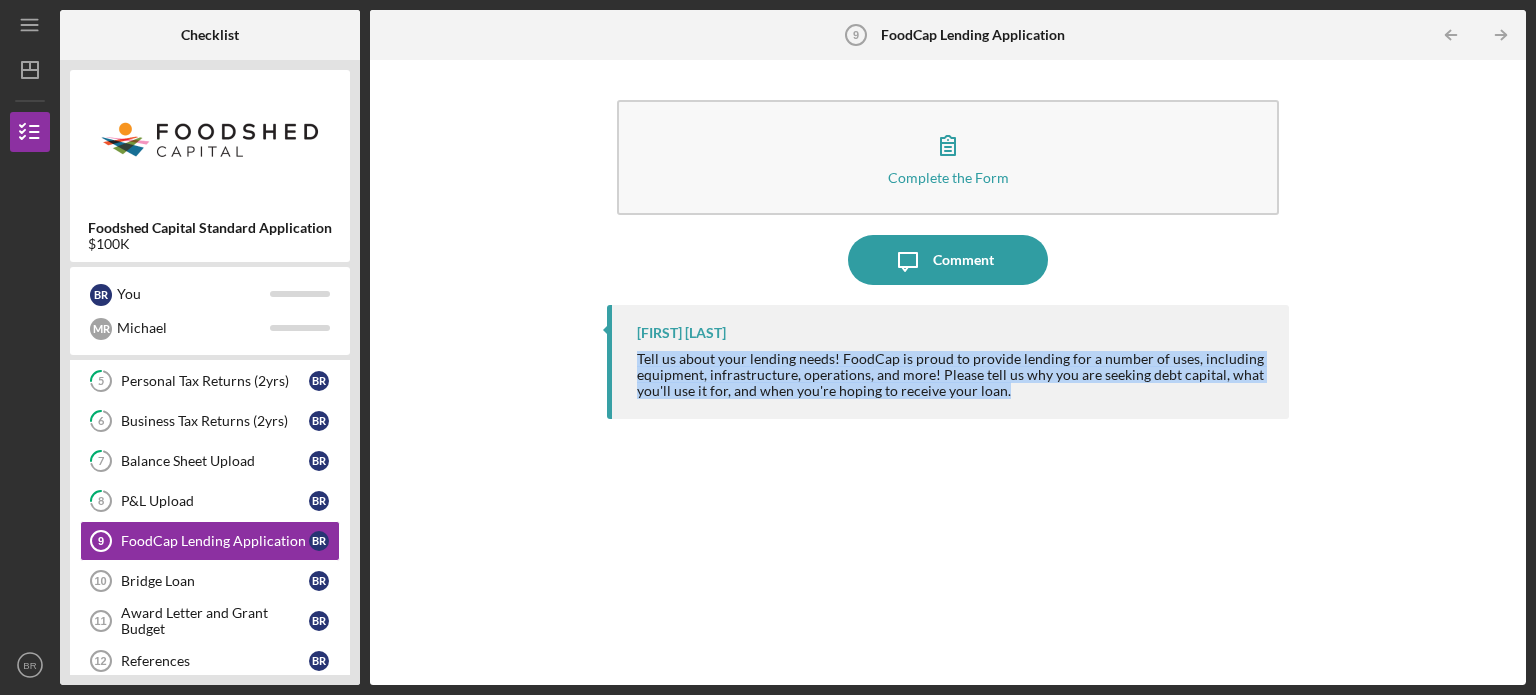 click on "Tell us about your lending needs! FoodCap is proud to provide lending for a number of uses, including equipment, infrastructure, operations, and more! Please tell us why you are seeking debt capital, what you'll use it for, and when you're hoping to receive your loan." at bounding box center [953, 375] 